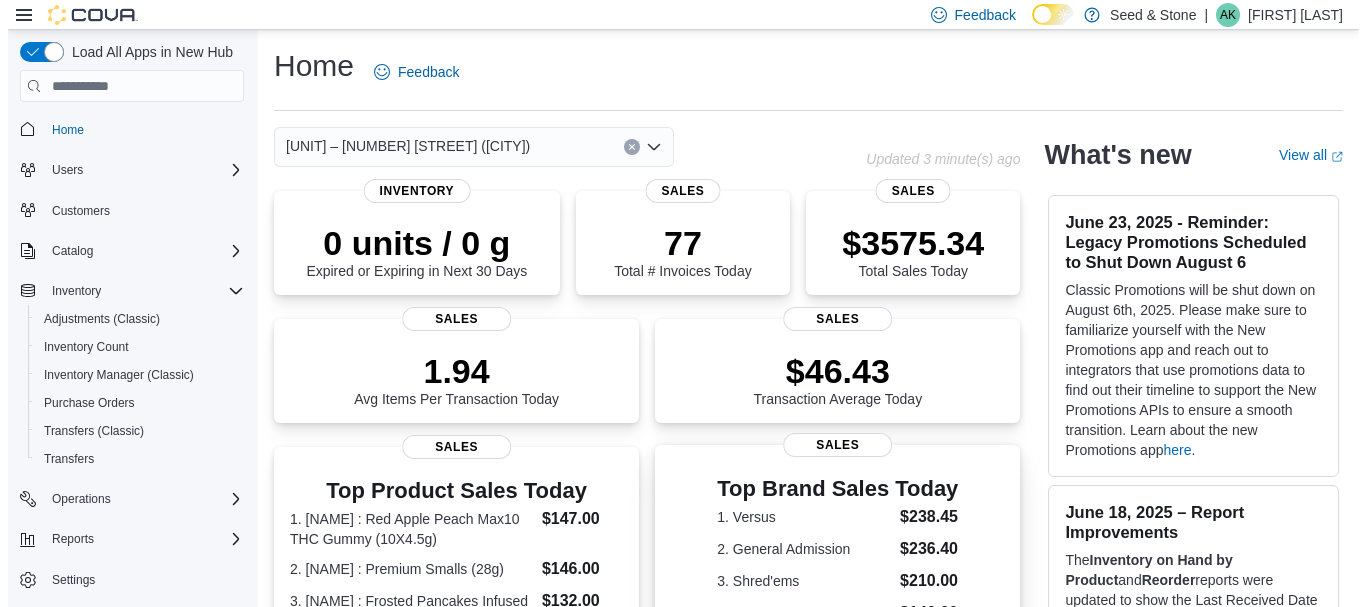 scroll, scrollTop: 0, scrollLeft: 0, axis: both 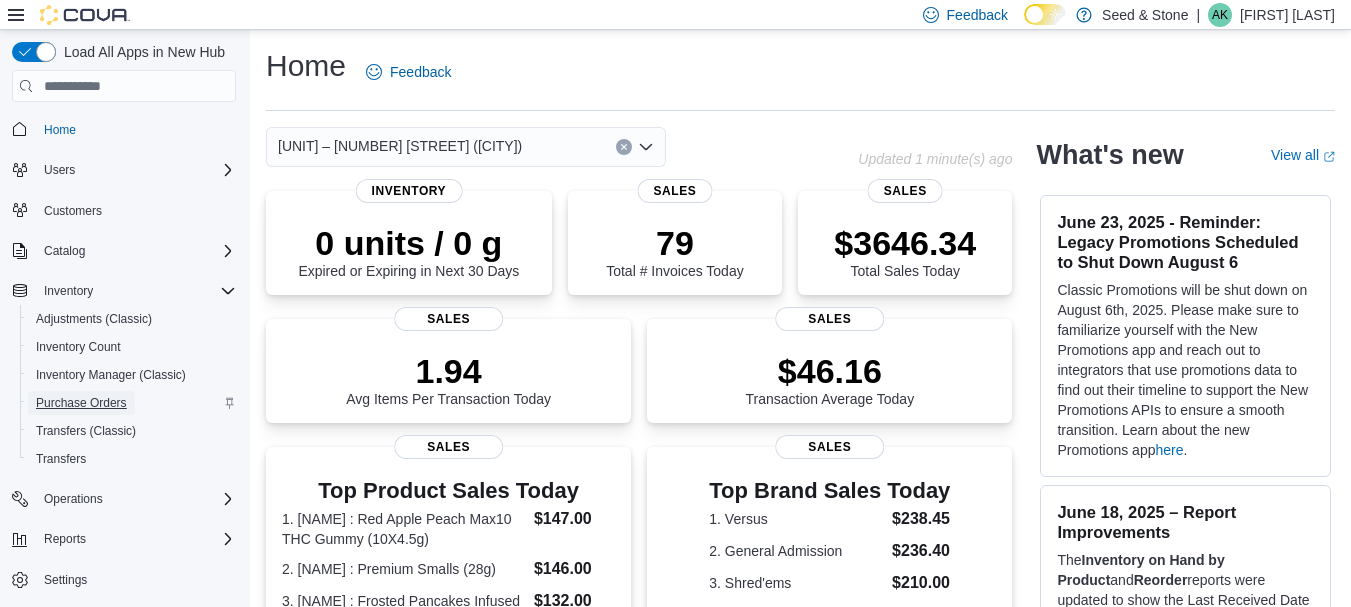 click on "Purchase Orders" at bounding box center [81, 403] 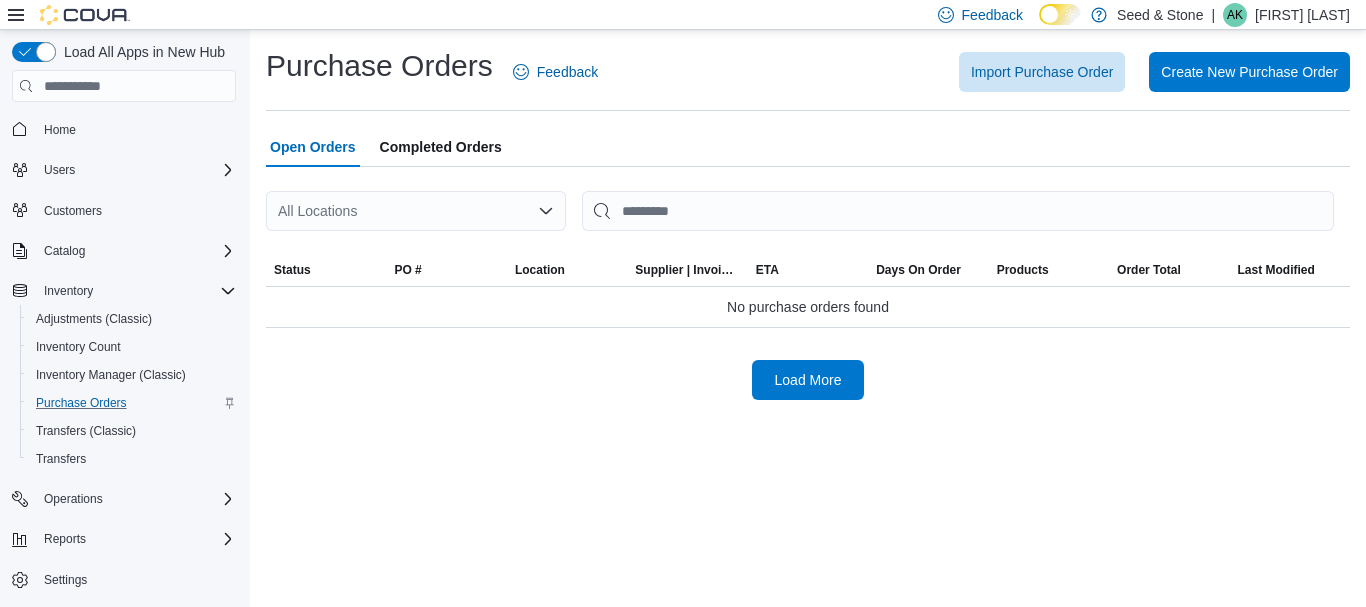 click on "All Locations" at bounding box center (416, 211) 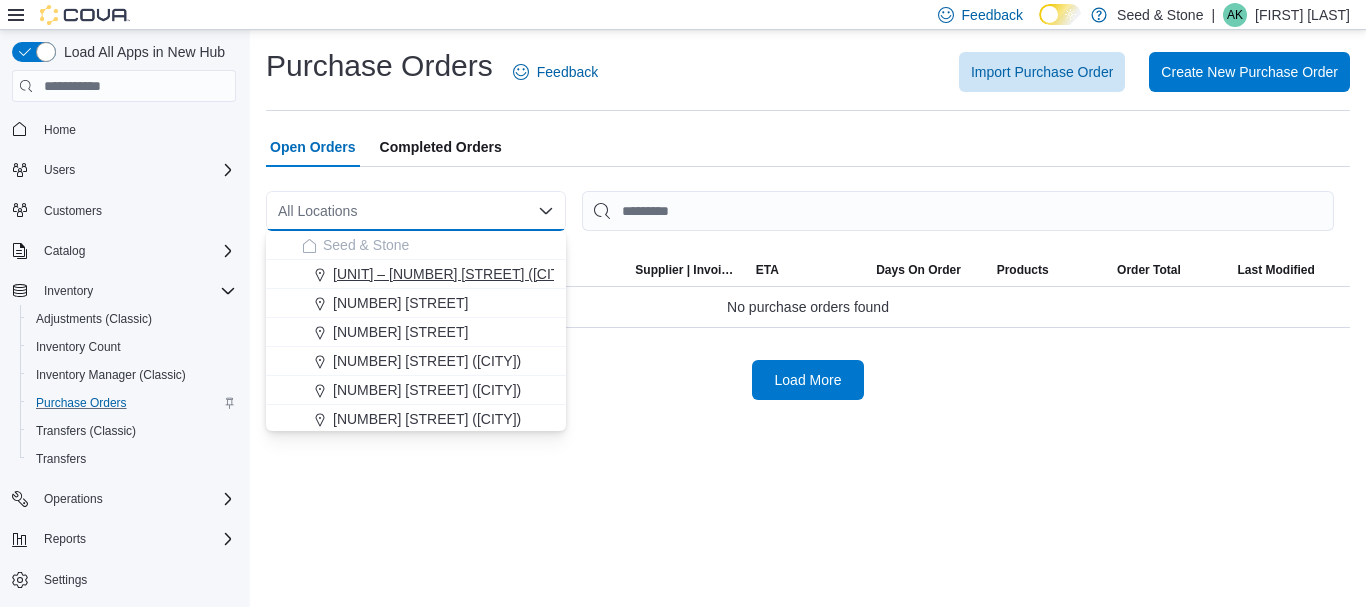 click on "#[NUMBER] – [NUMBER] [STREET] ([CITY])" at bounding box center [455, 274] 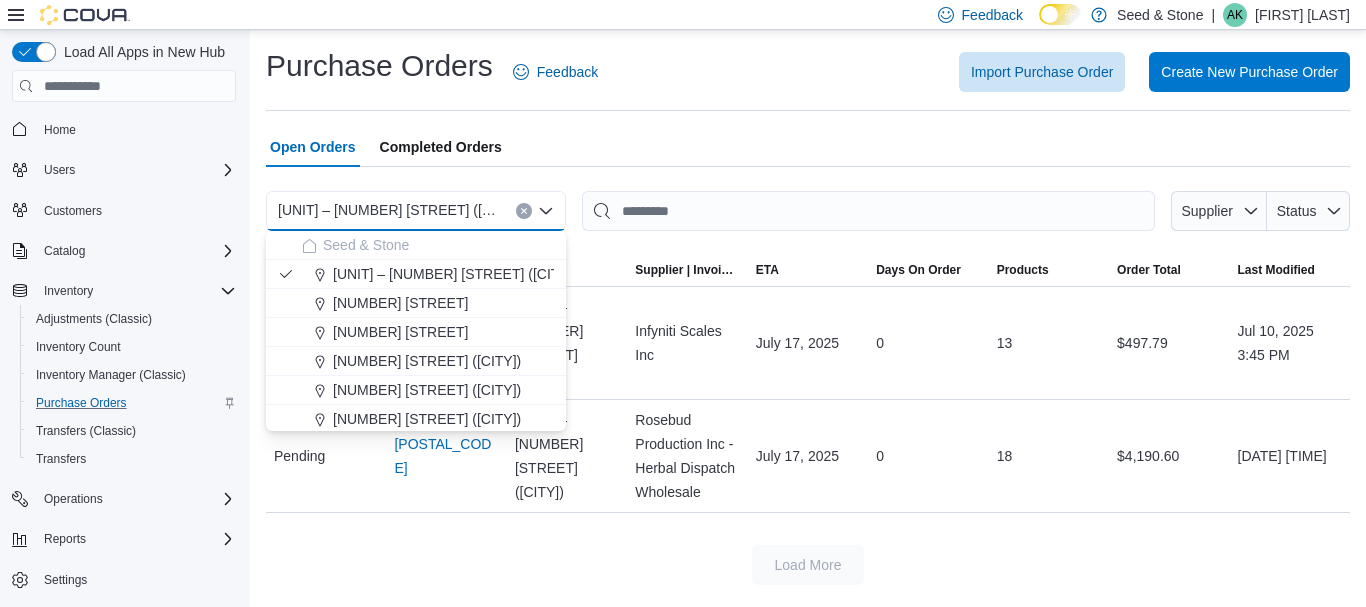 click on "Open Orders Completed Orders" at bounding box center (808, 147) 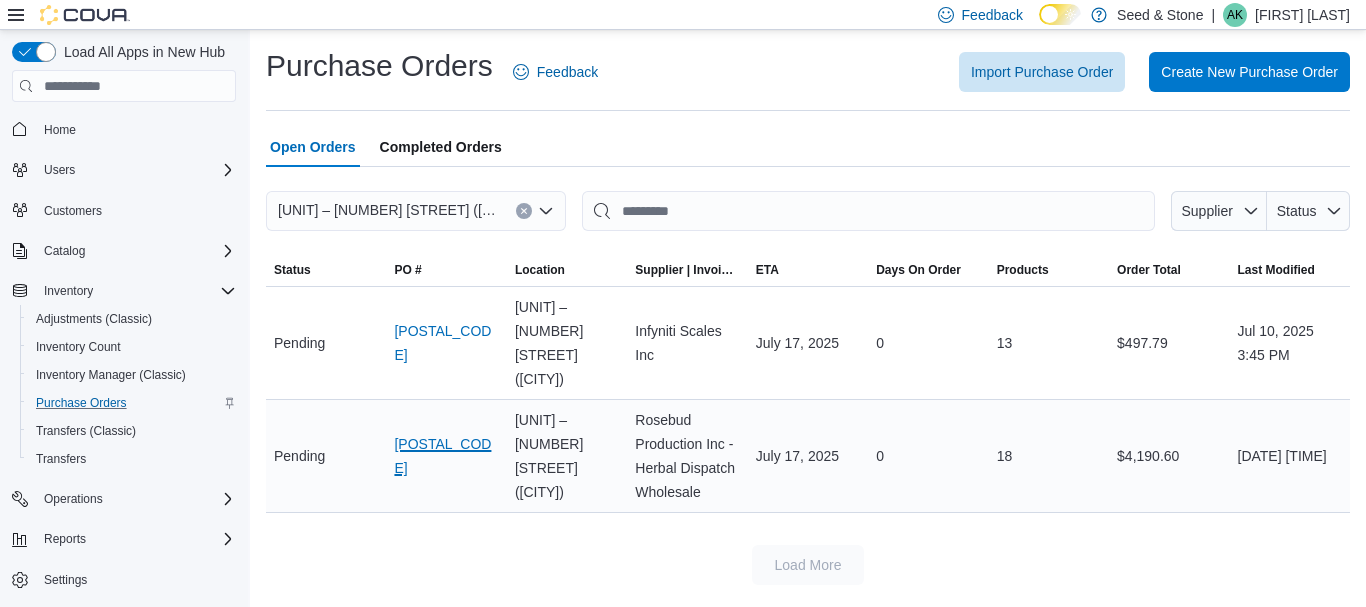 click on "PO6R92-6367" at bounding box center (446, 456) 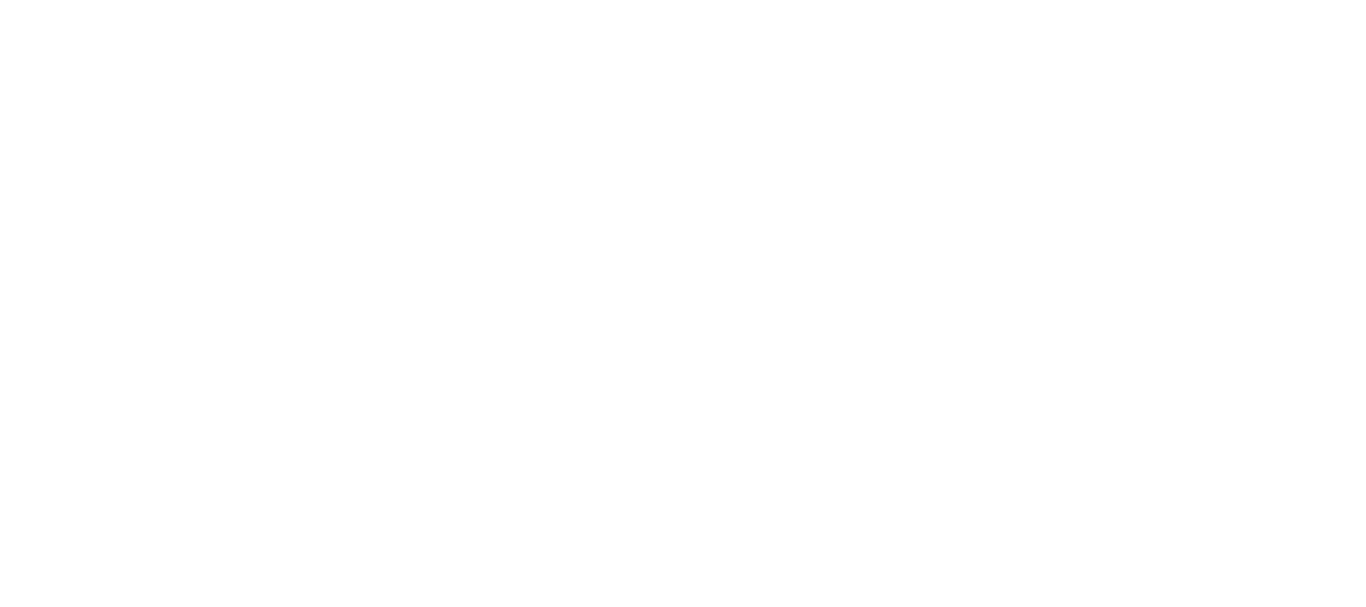 scroll, scrollTop: 0, scrollLeft: 0, axis: both 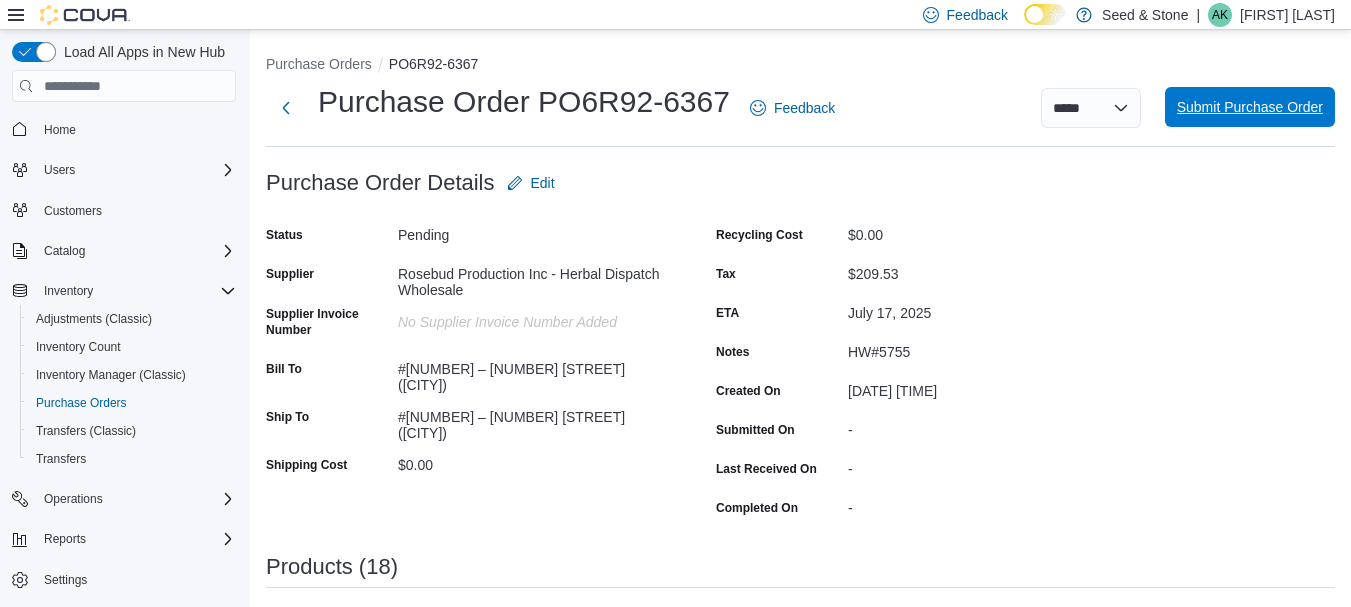 click on "Submit Purchase Order" at bounding box center [1250, 107] 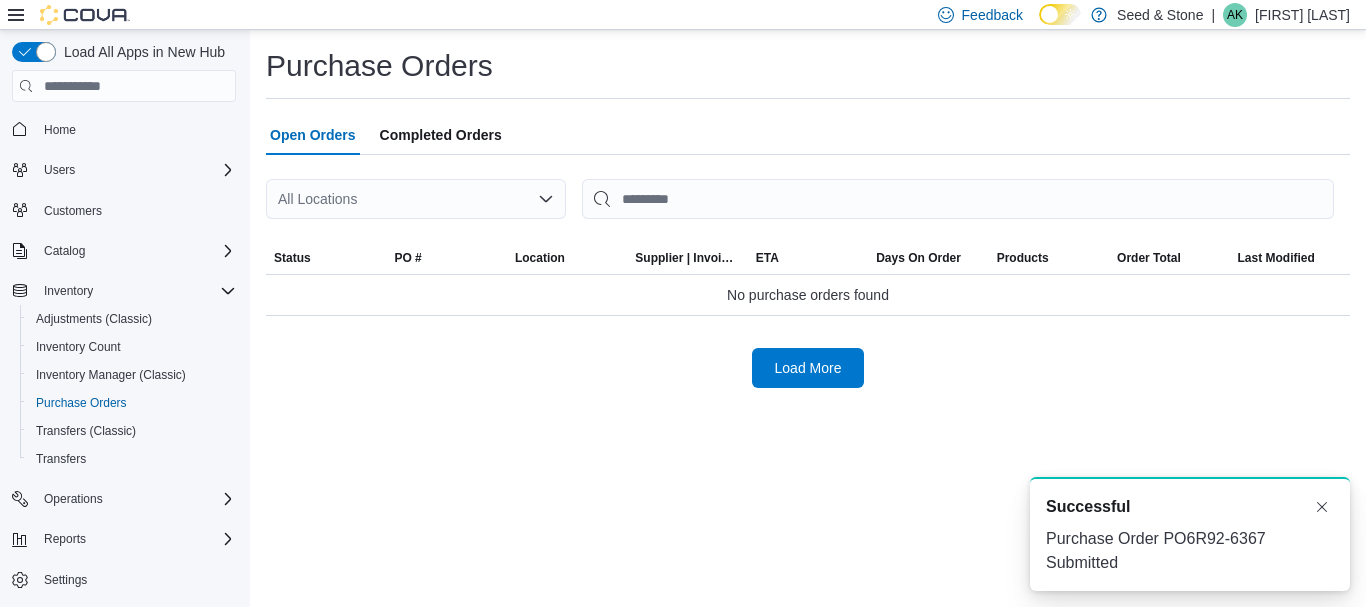scroll, scrollTop: 0, scrollLeft: 0, axis: both 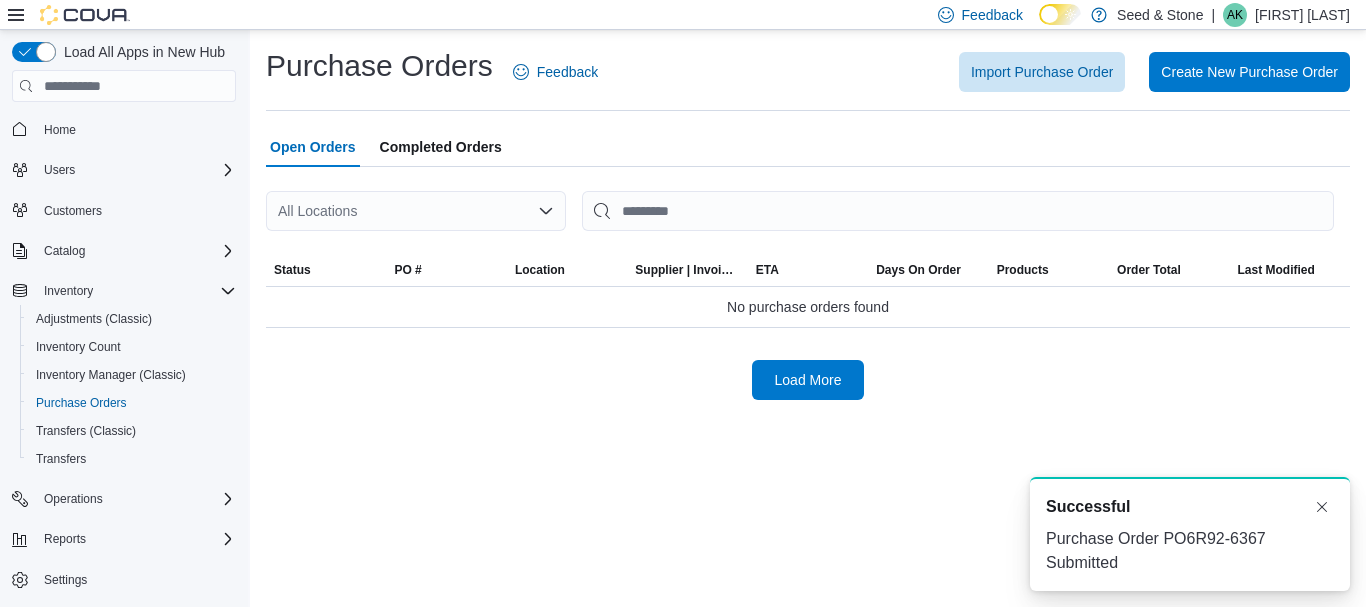 click on "All Locations" at bounding box center (416, 211) 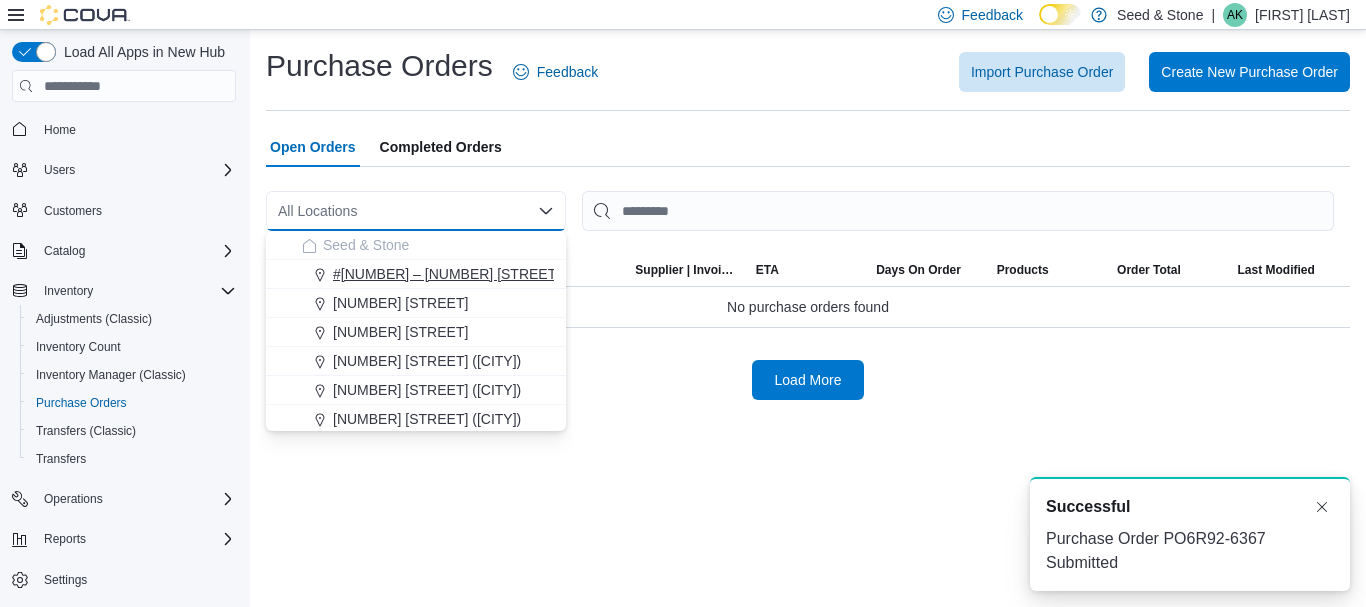 click on "#[NUMBER] – [NUMBER] [STREET] ([CITY])" at bounding box center (473, 274) 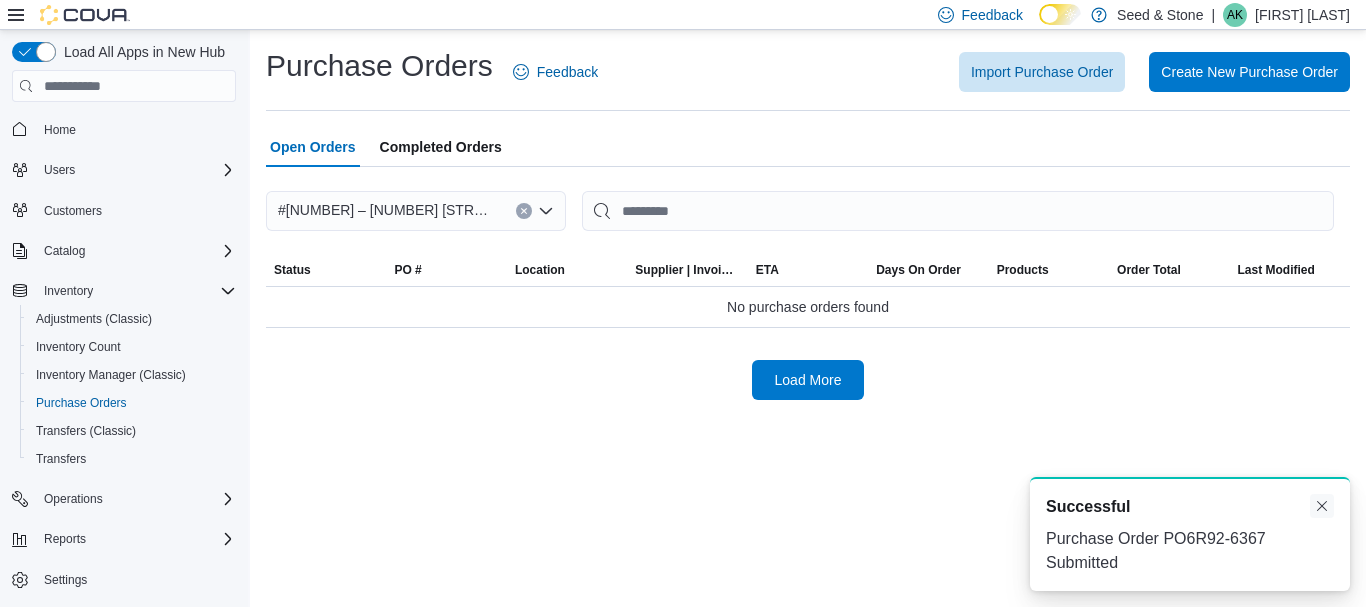 click at bounding box center (1322, 506) 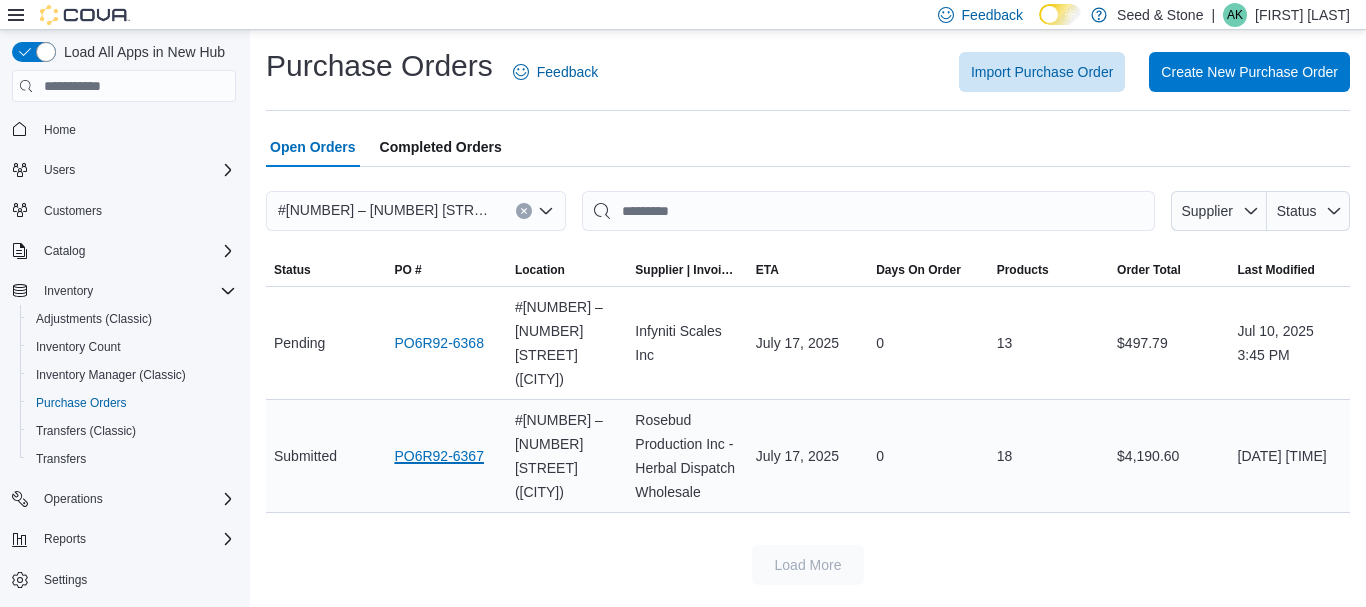 click on "PO6R92-6367" at bounding box center (439, 456) 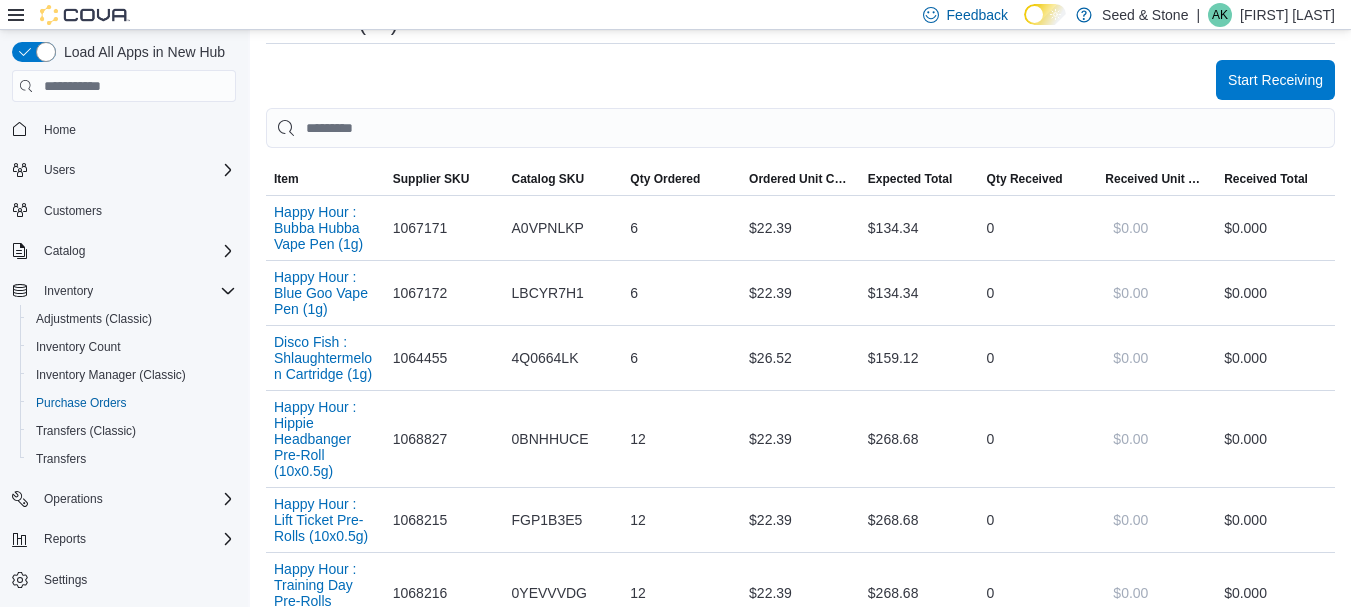 scroll, scrollTop: 300, scrollLeft: 0, axis: vertical 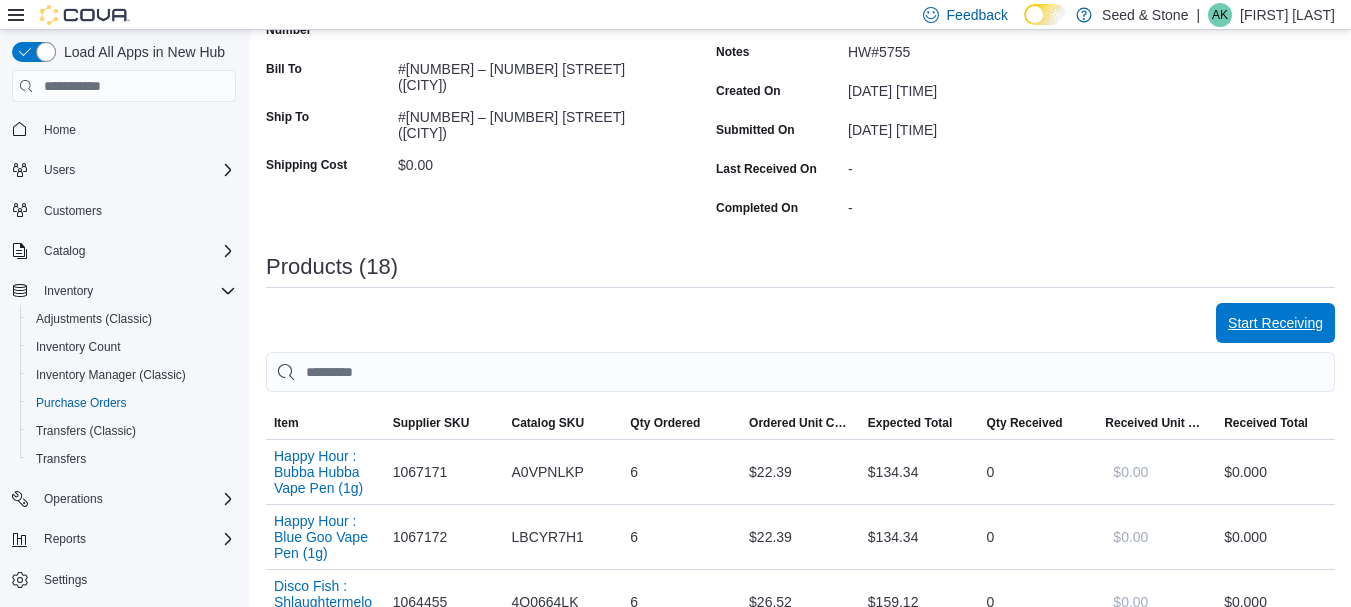 click on "Start Receiving" at bounding box center [1275, 323] 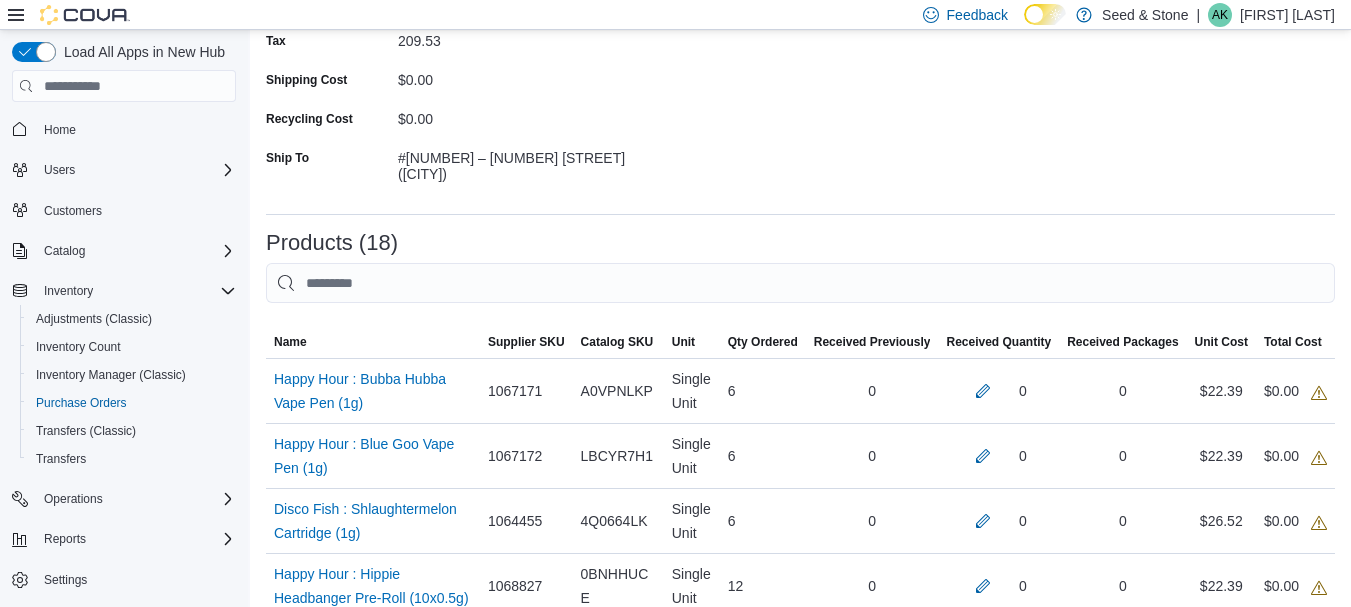 scroll, scrollTop: 300, scrollLeft: 0, axis: vertical 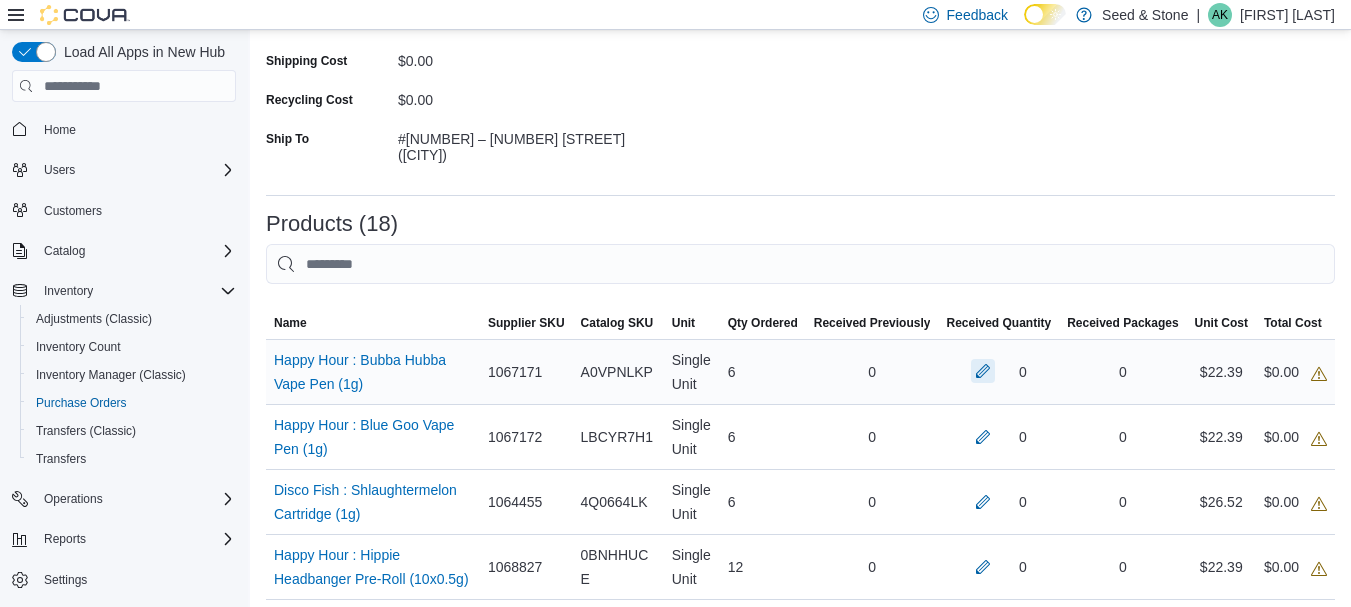 click at bounding box center [983, 371] 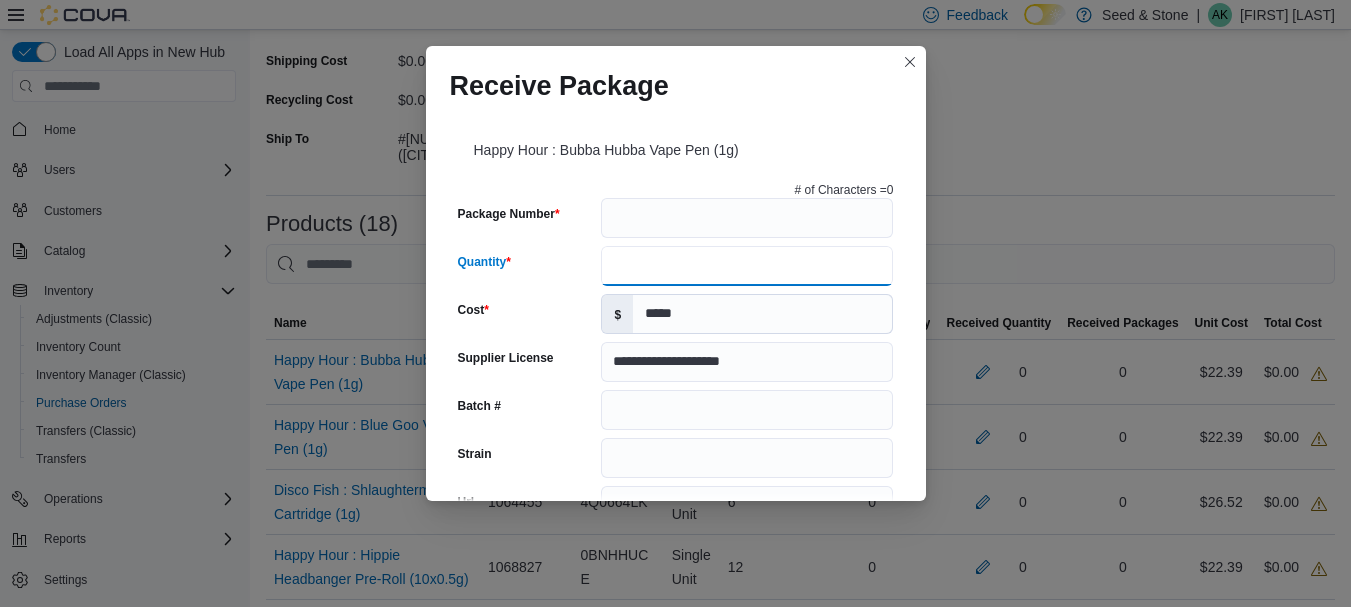 click on "Quantity" at bounding box center [747, 266] 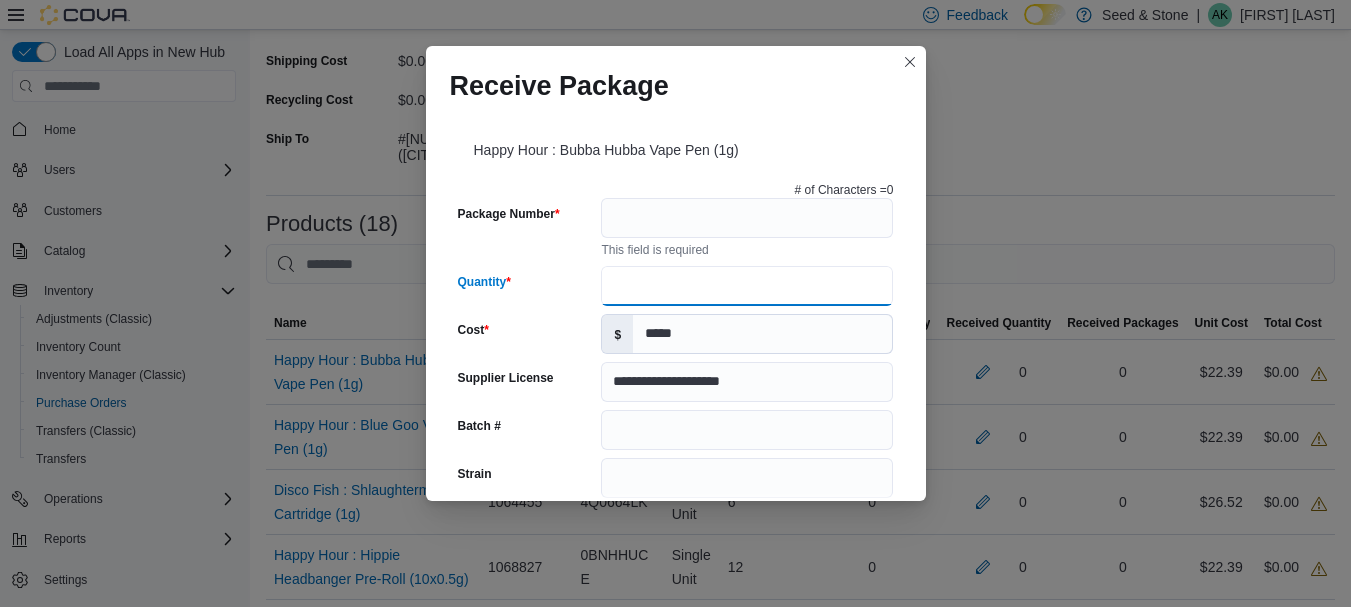 type on "*" 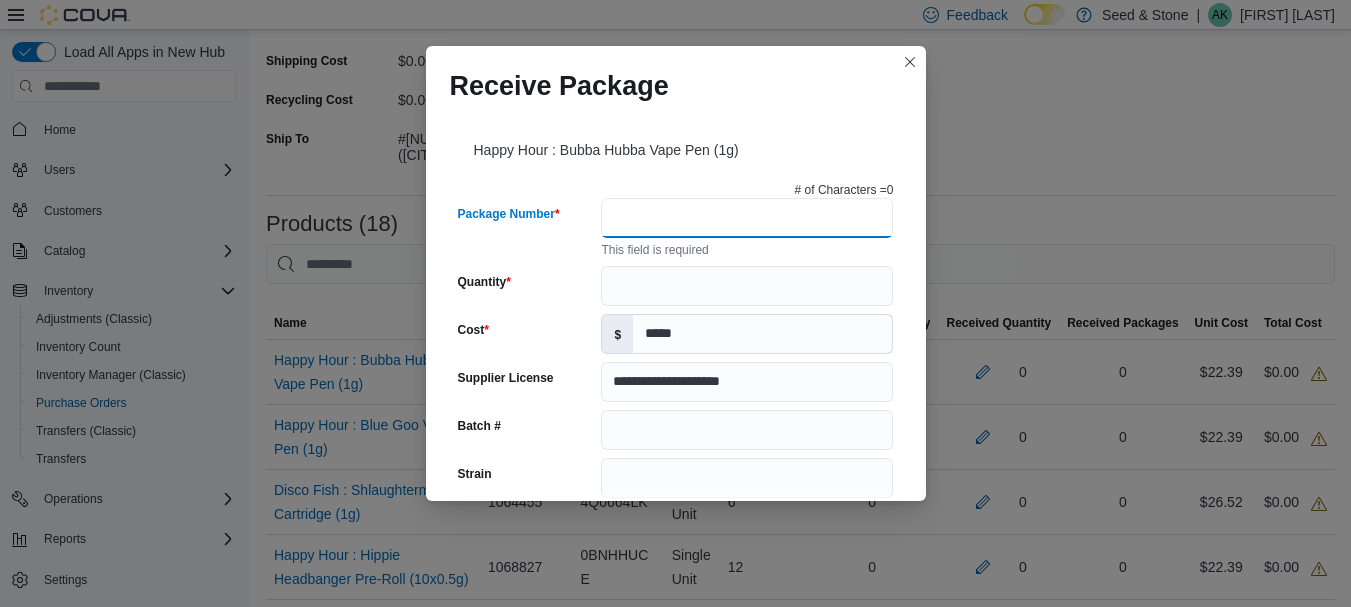 click on "Package Number" at bounding box center (747, 218) 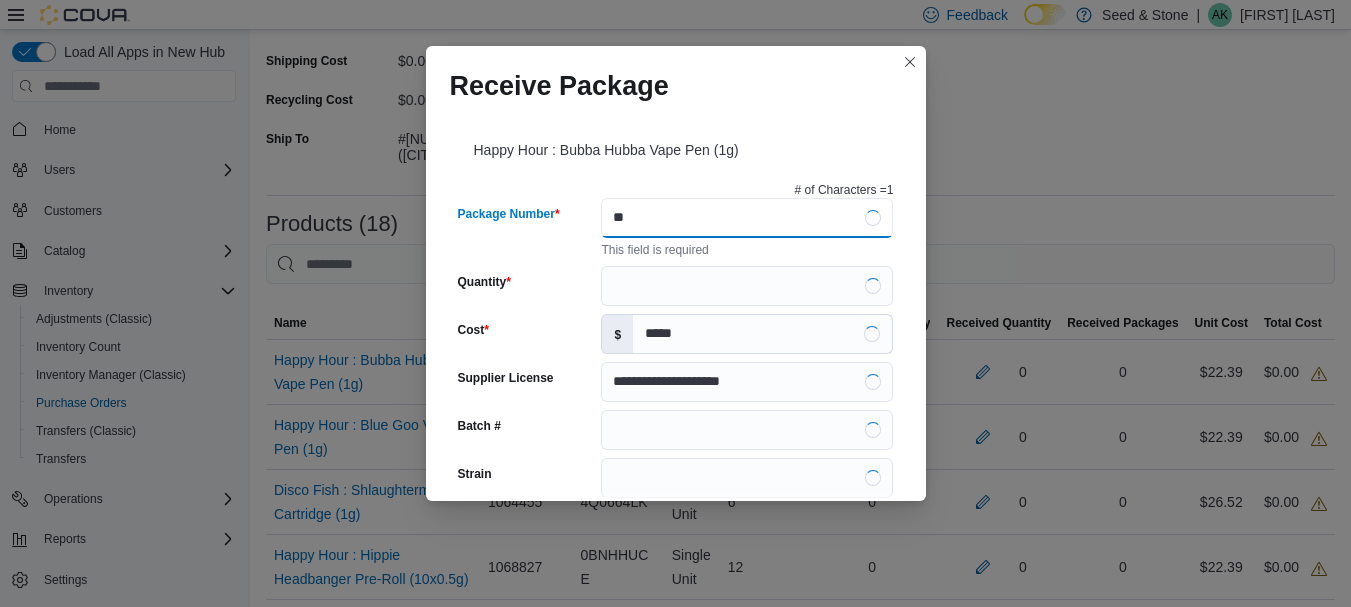 type on "***" 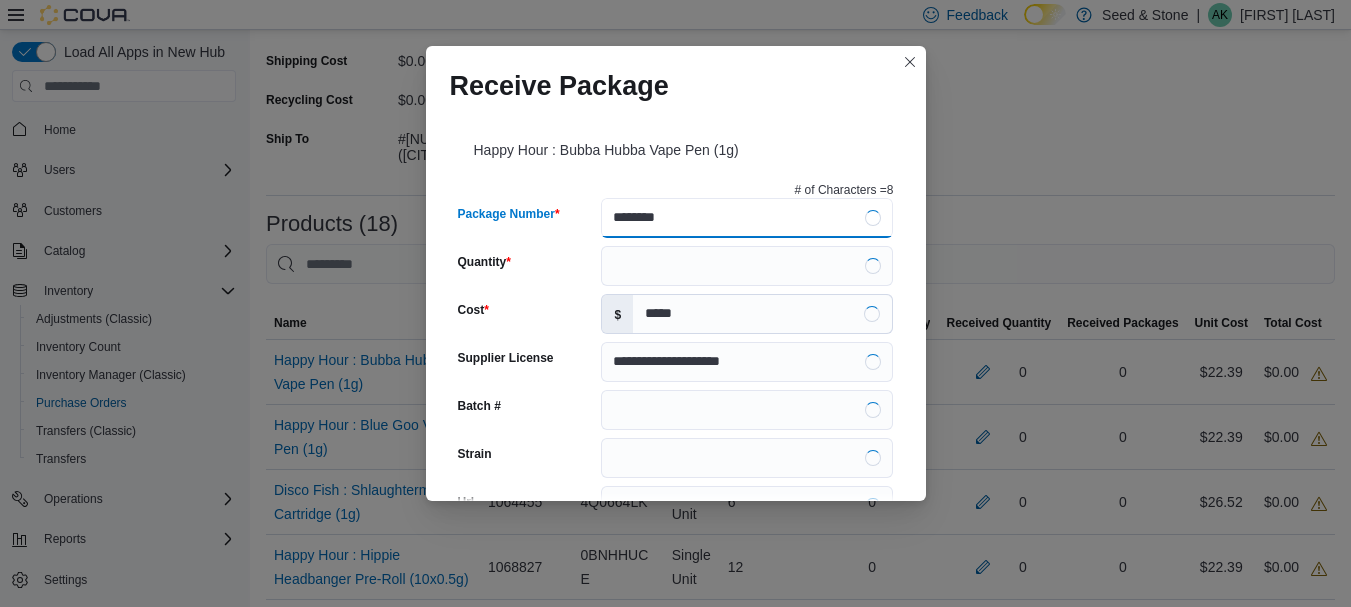 type on "*********" 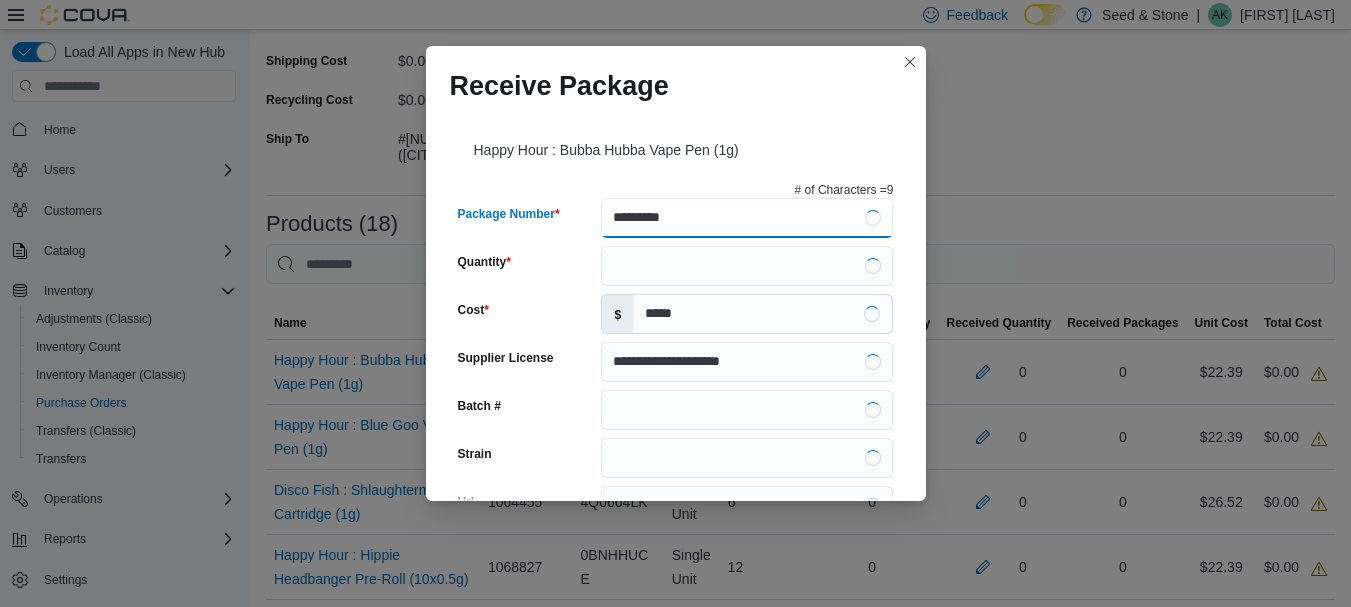 type on "**********" 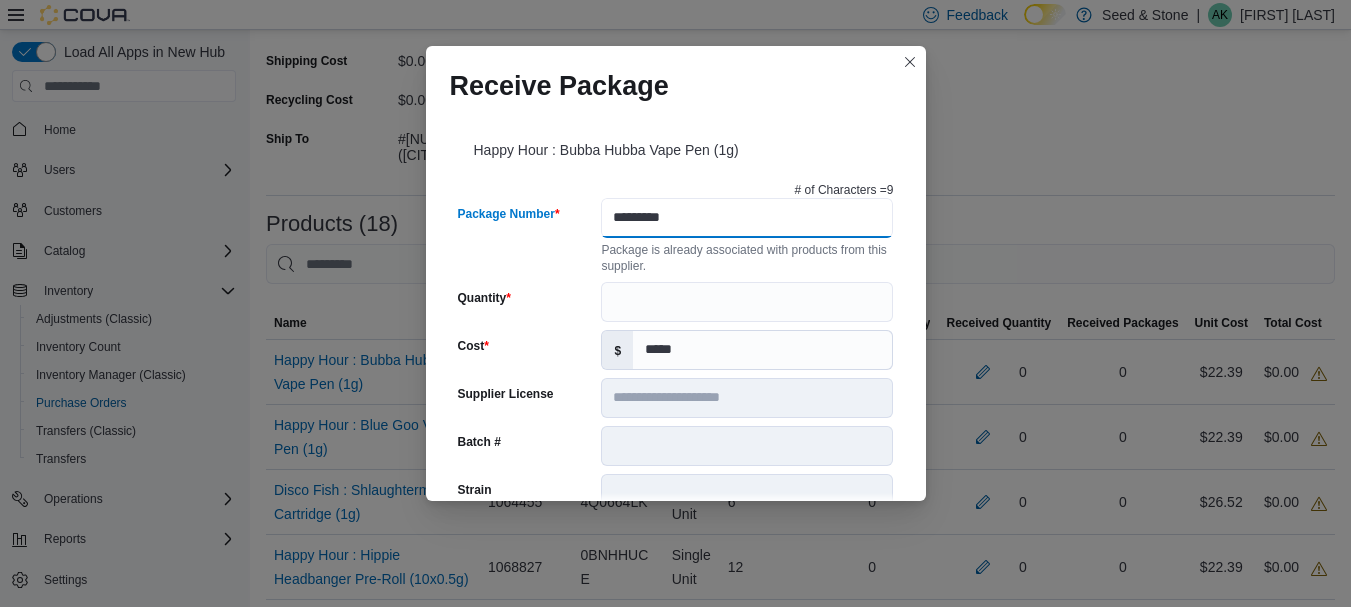type on "*********" 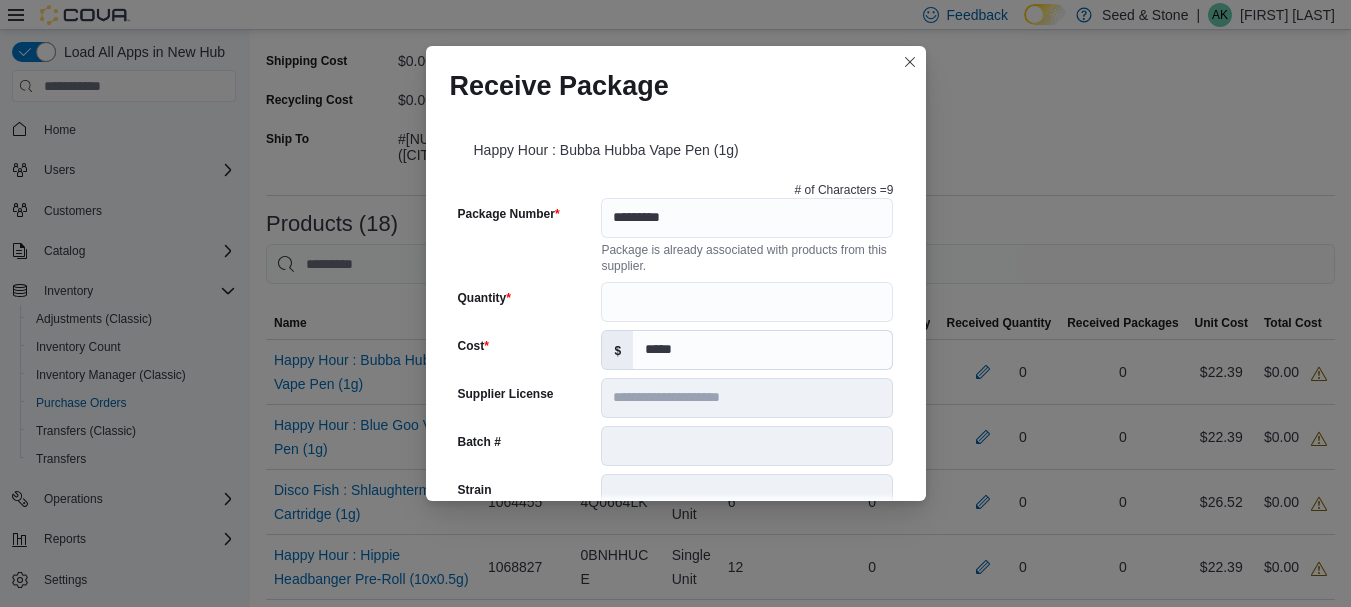 click on "**********" at bounding box center (676, 305) 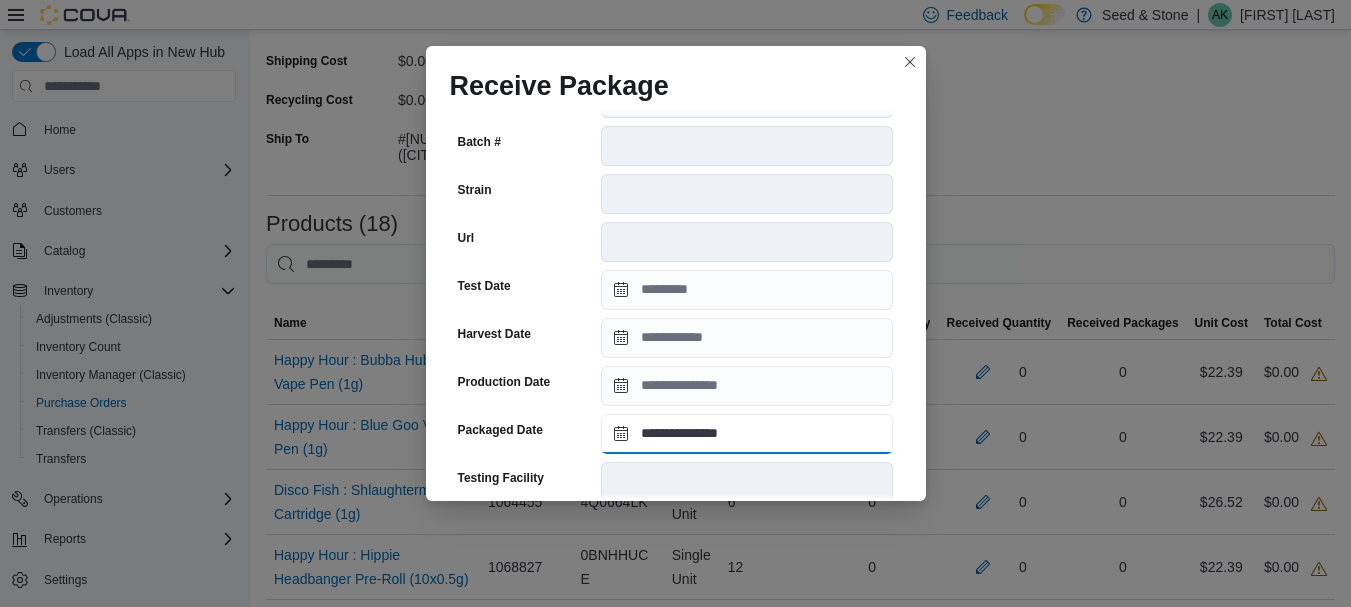 click on "**********" at bounding box center (747, 434) 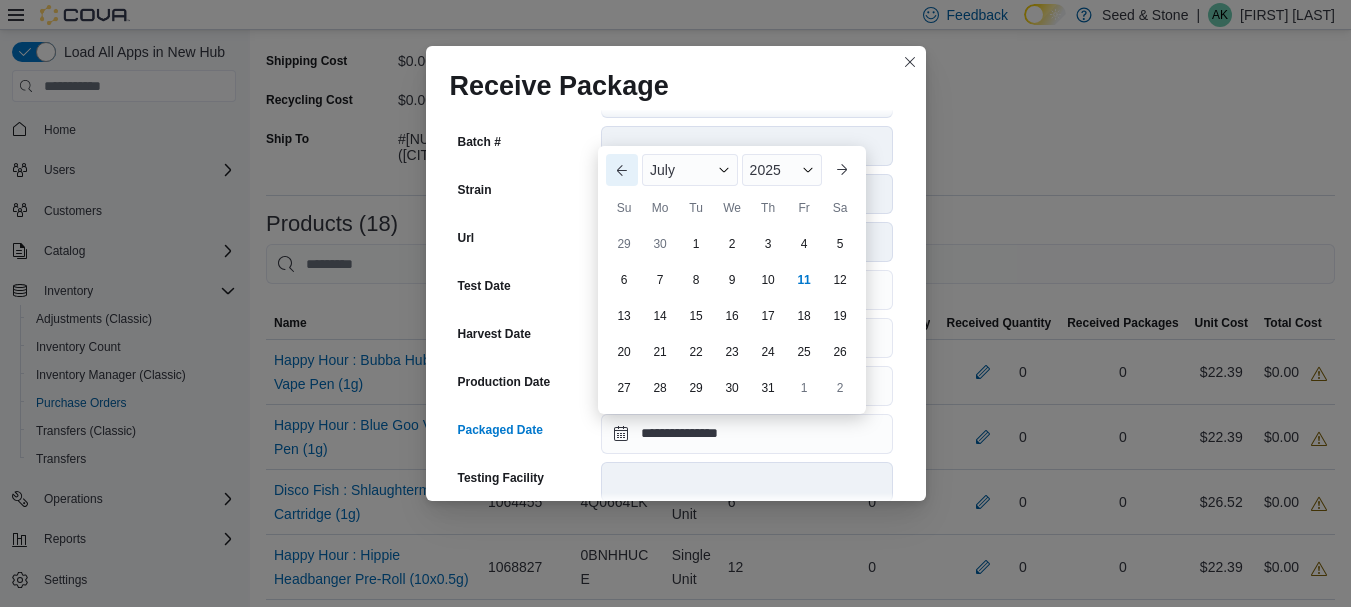 click on "Previous Month" at bounding box center (622, 170) 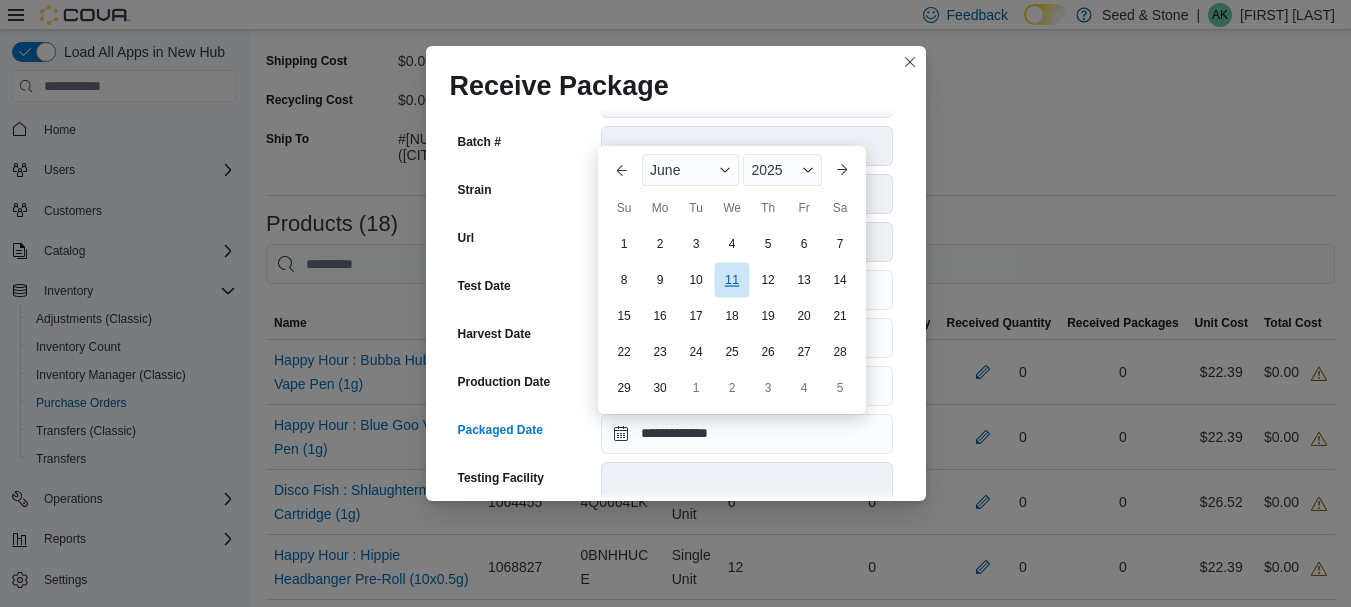 click on "11" at bounding box center [731, 279] 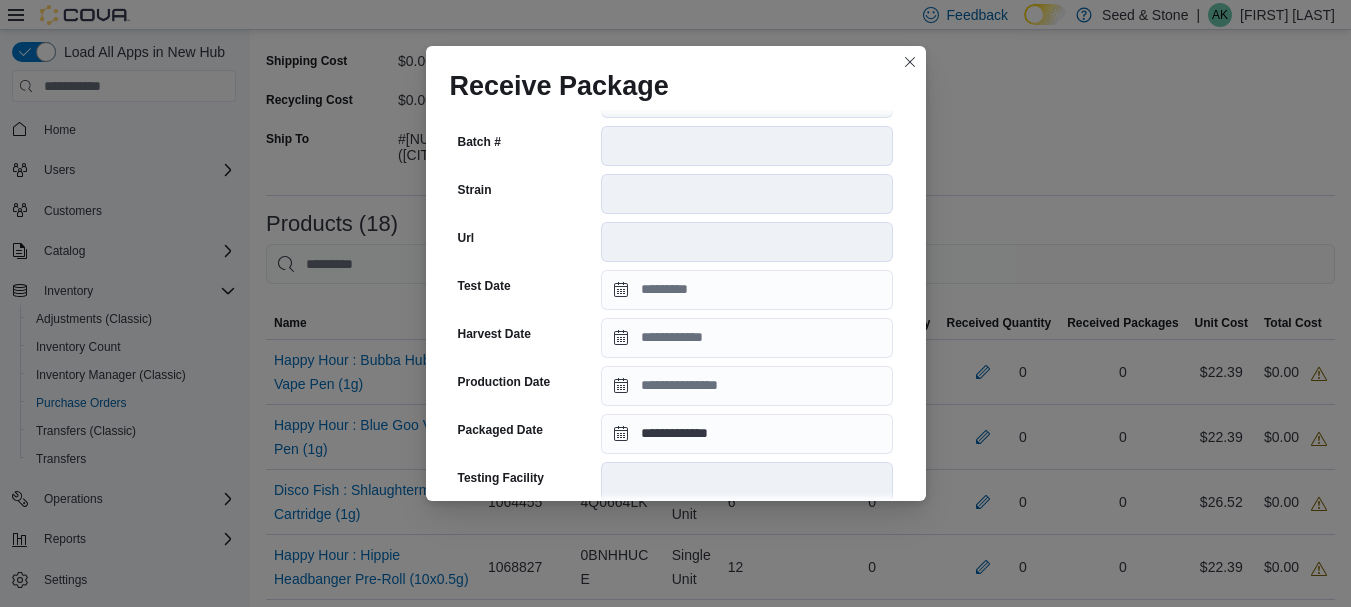 click on "**********" at bounding box center (676, 305) 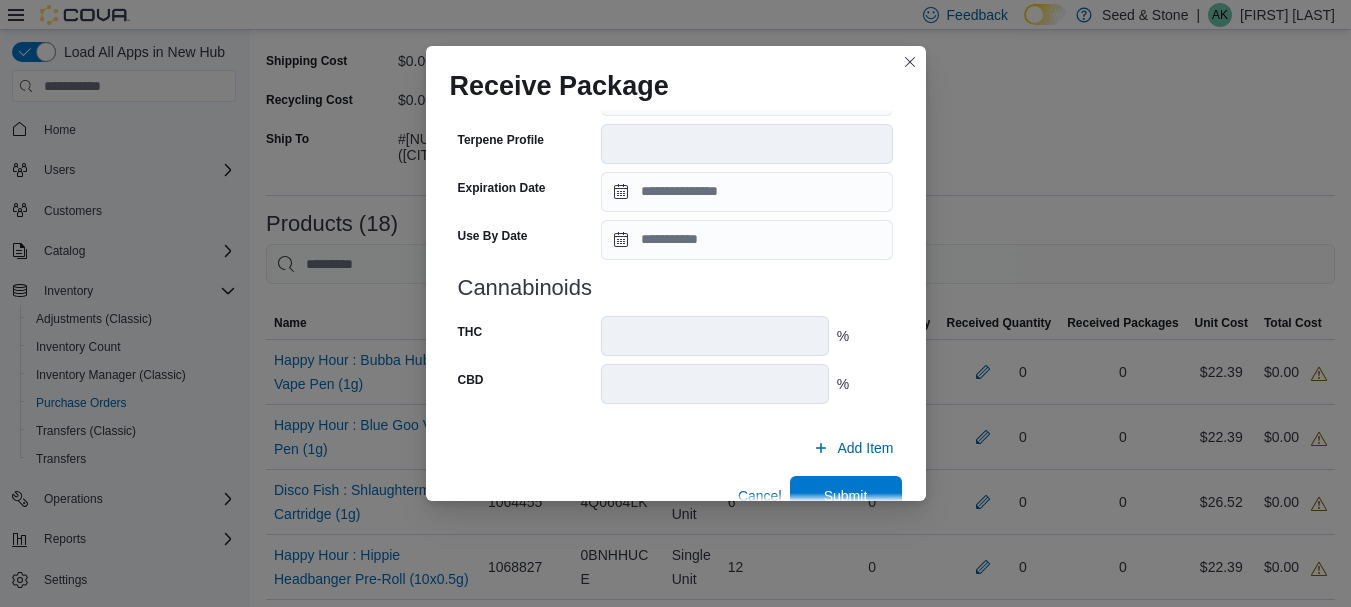 scroll, scrollTop: 773, scrollLeft: 0, axis: vertical 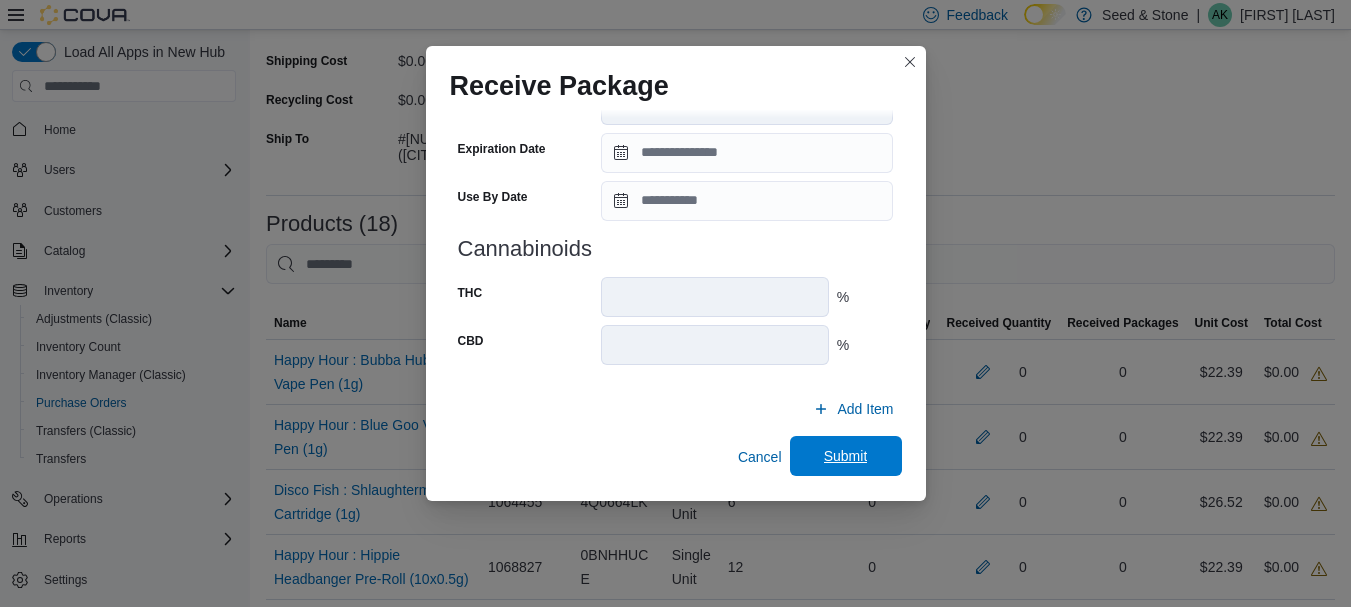 click on "Submit" at bounding box center (846, 456) 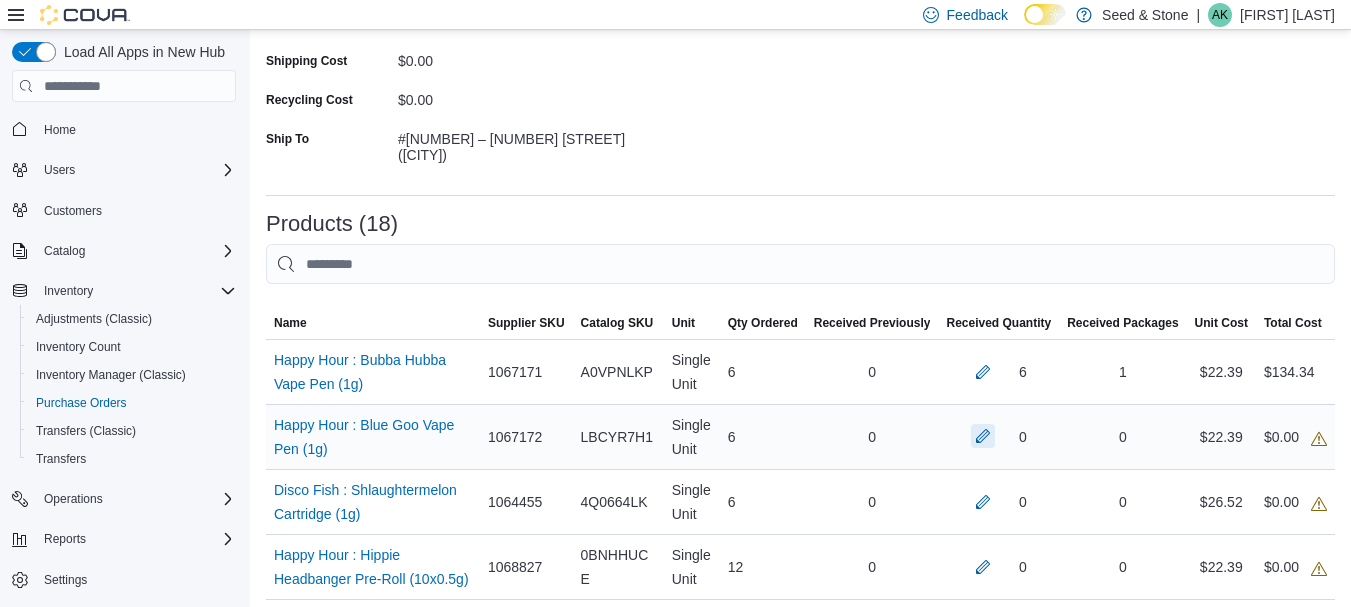 click at bounding box center [983, 436] 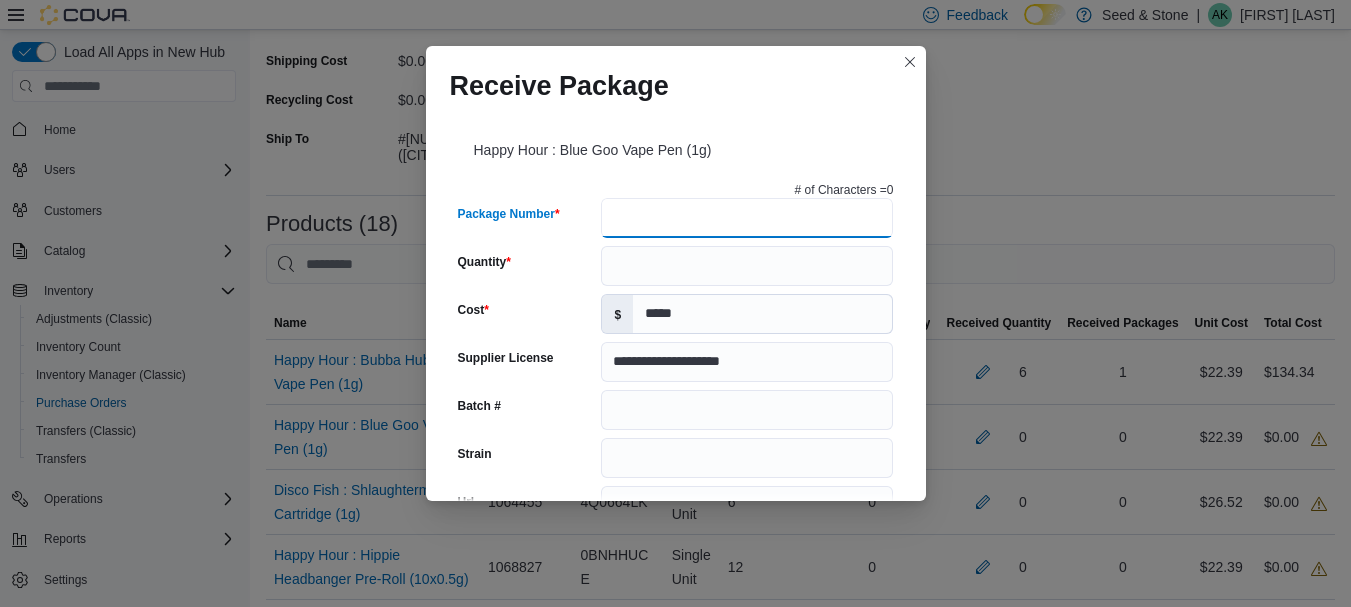 click on "Package Number" at bounding box center (747, 218) 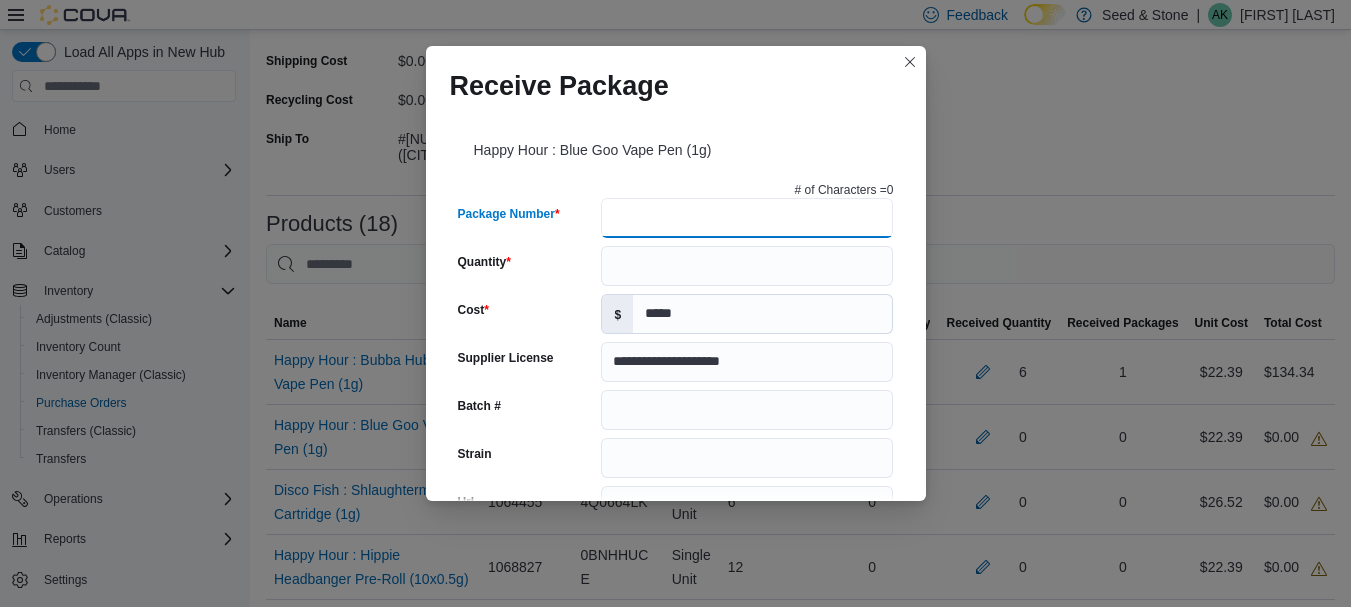 type on "*" 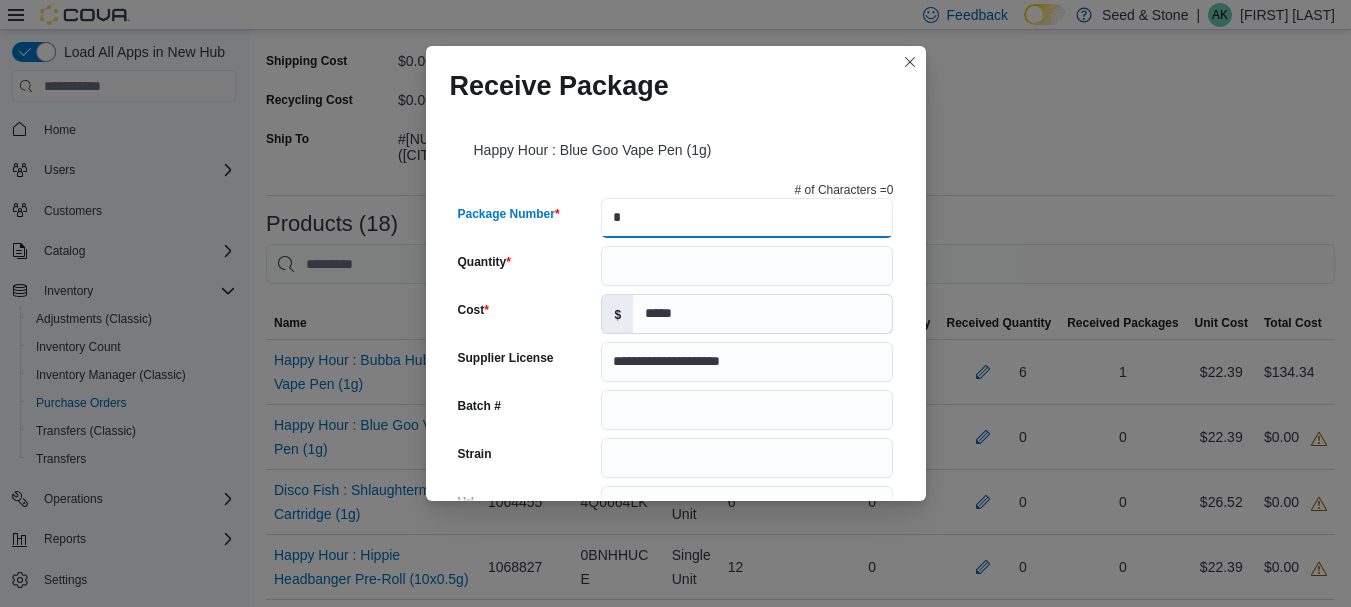 type 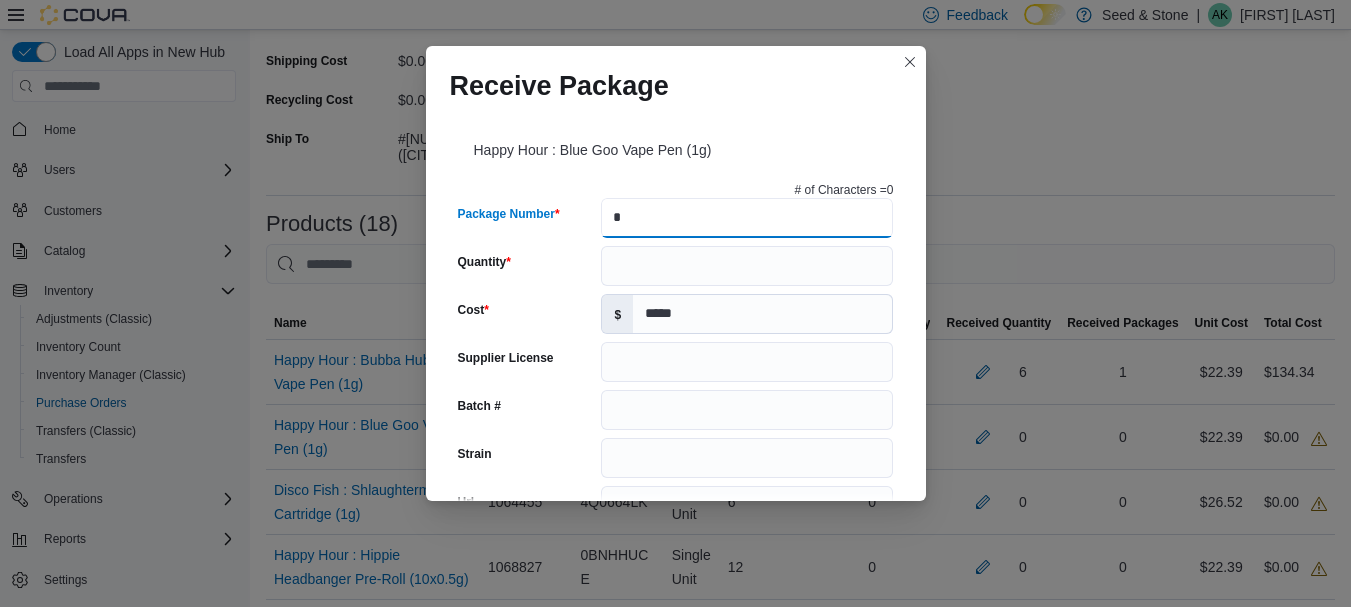 type on "**" 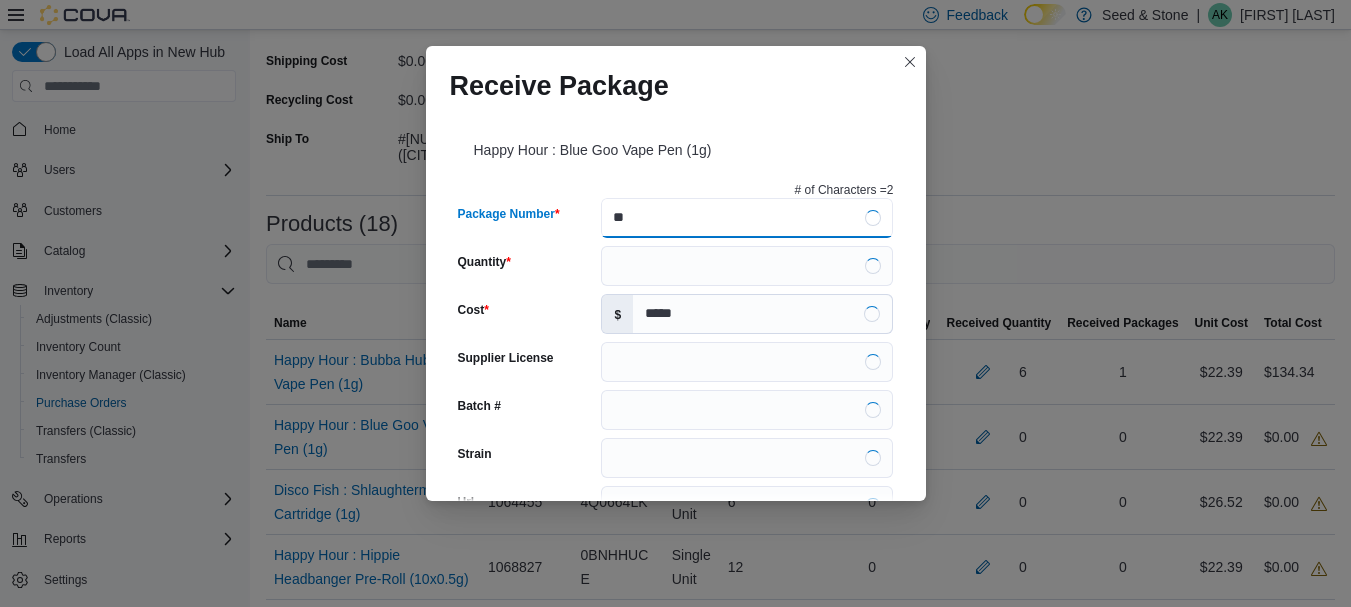 type on "**********" 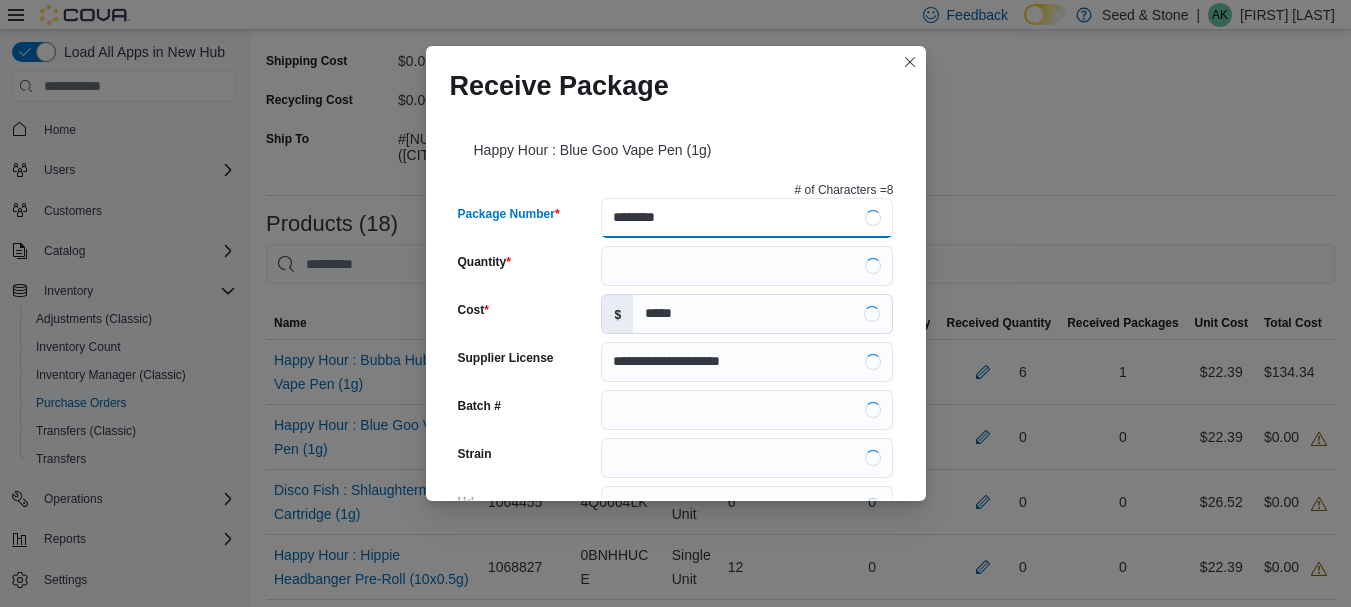 type on "*********" 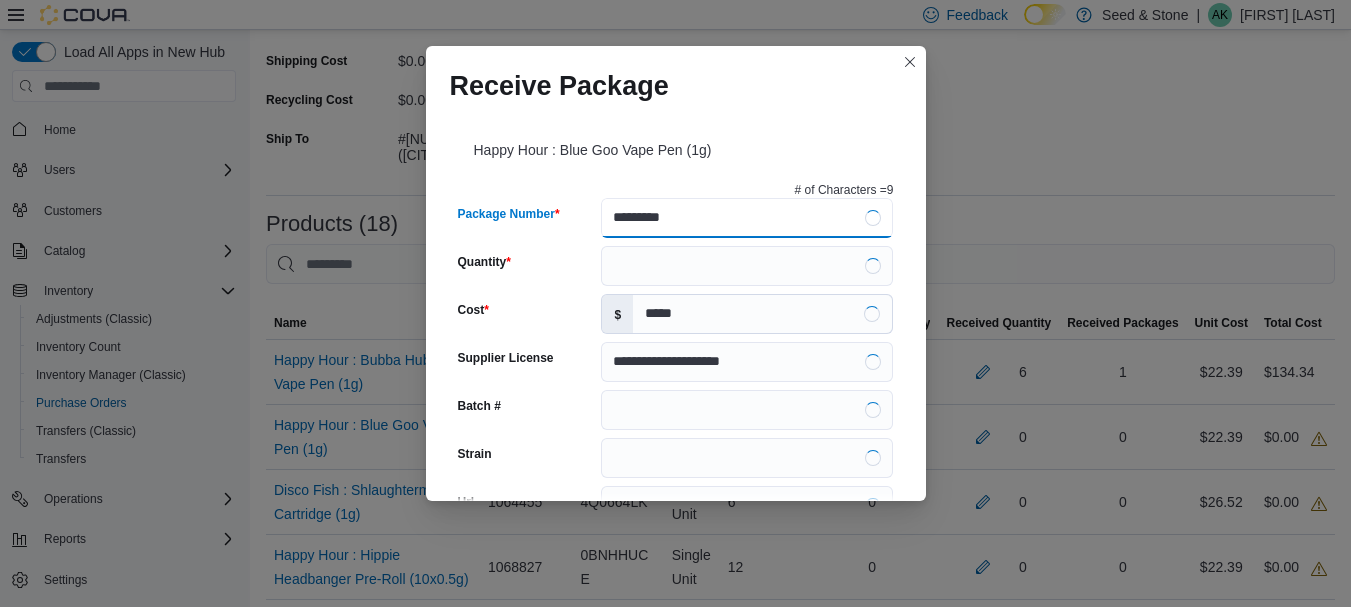 type on "**********" 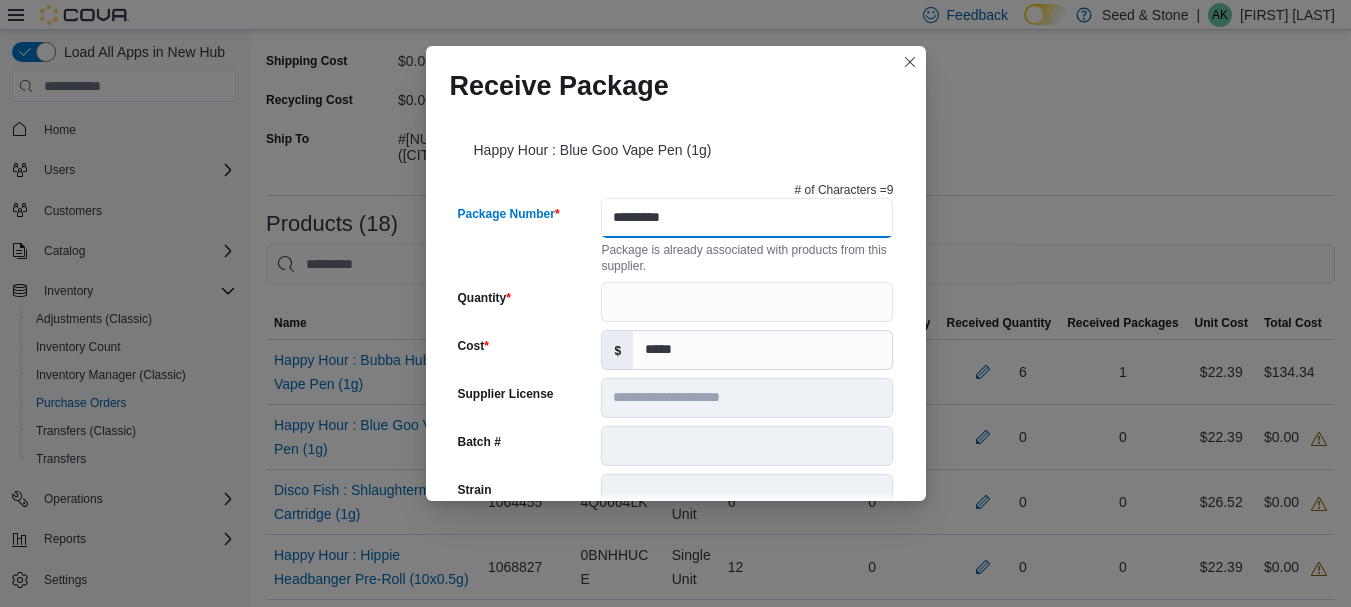 type on "*********" 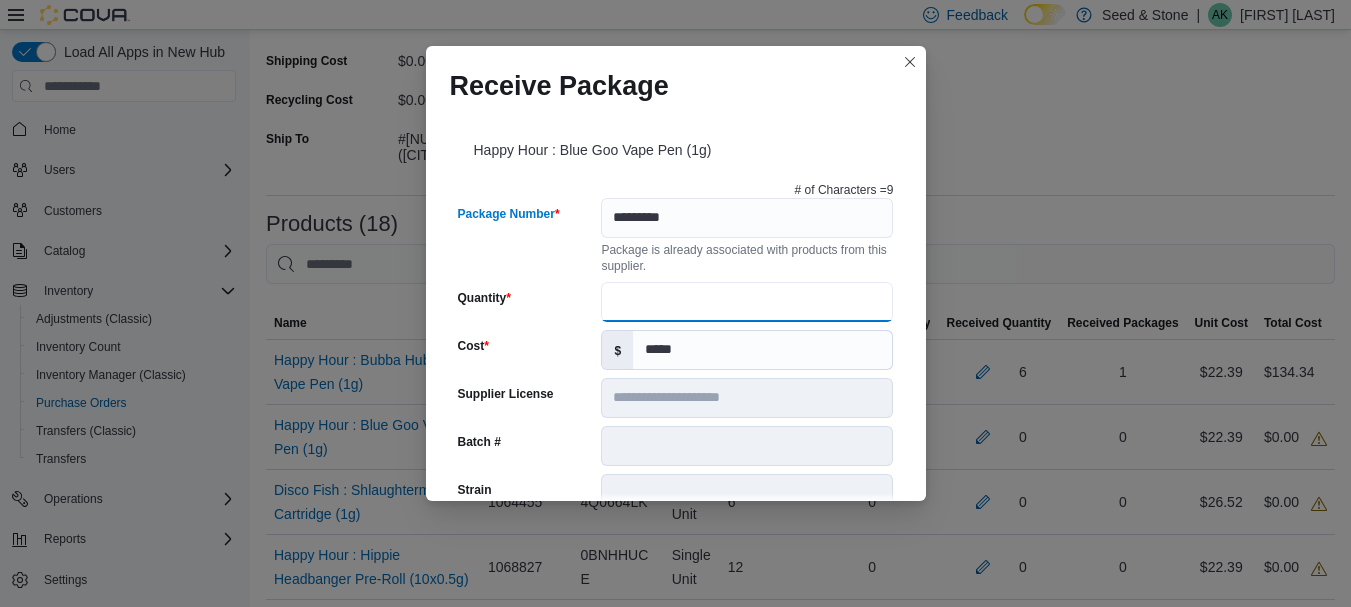 click on "Quantity" at bounding box center [747, 302] 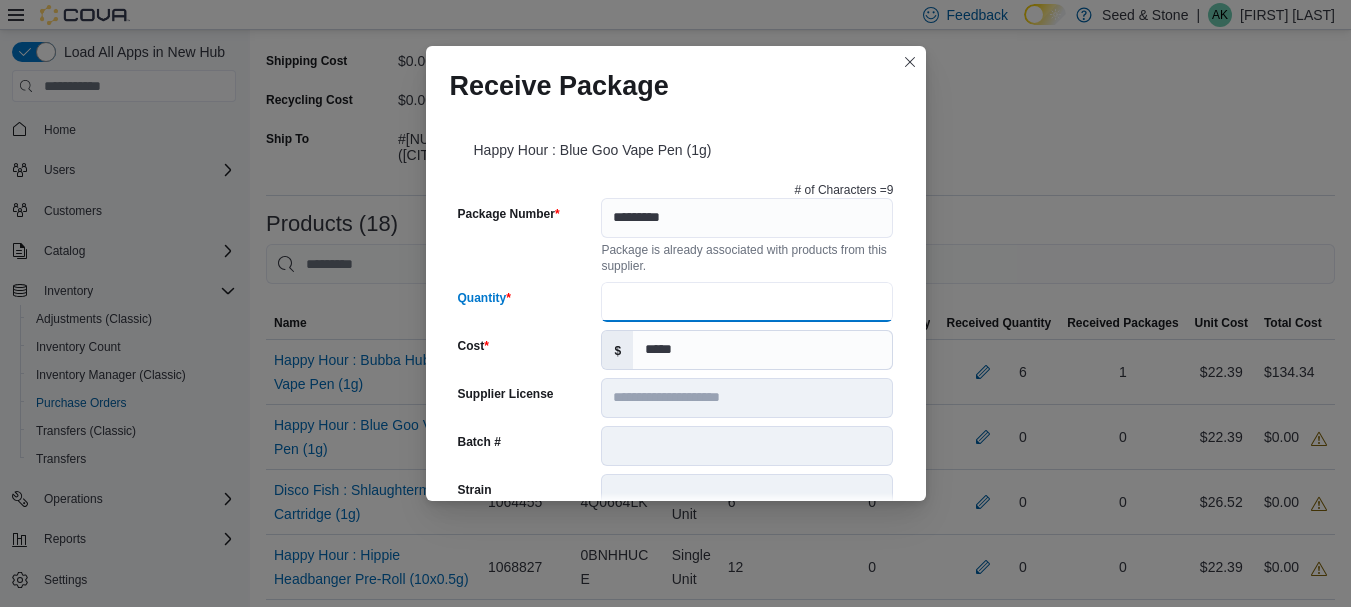 type on "*" 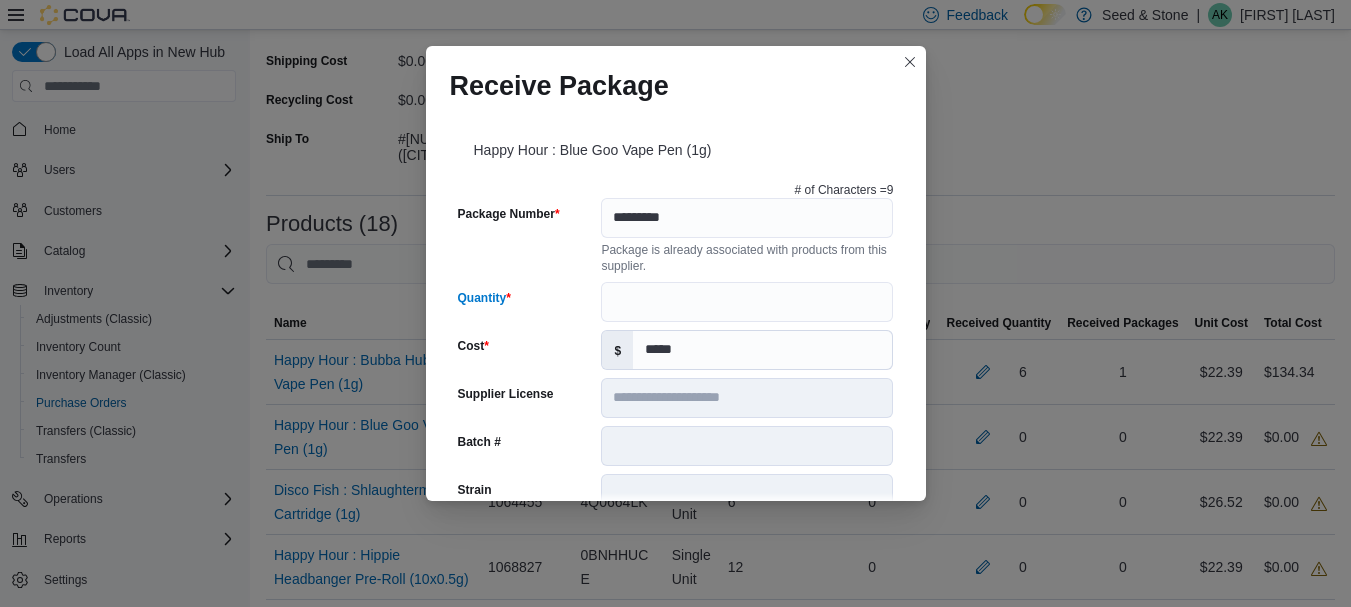 click on "**********" at bounding box center [676, 305] 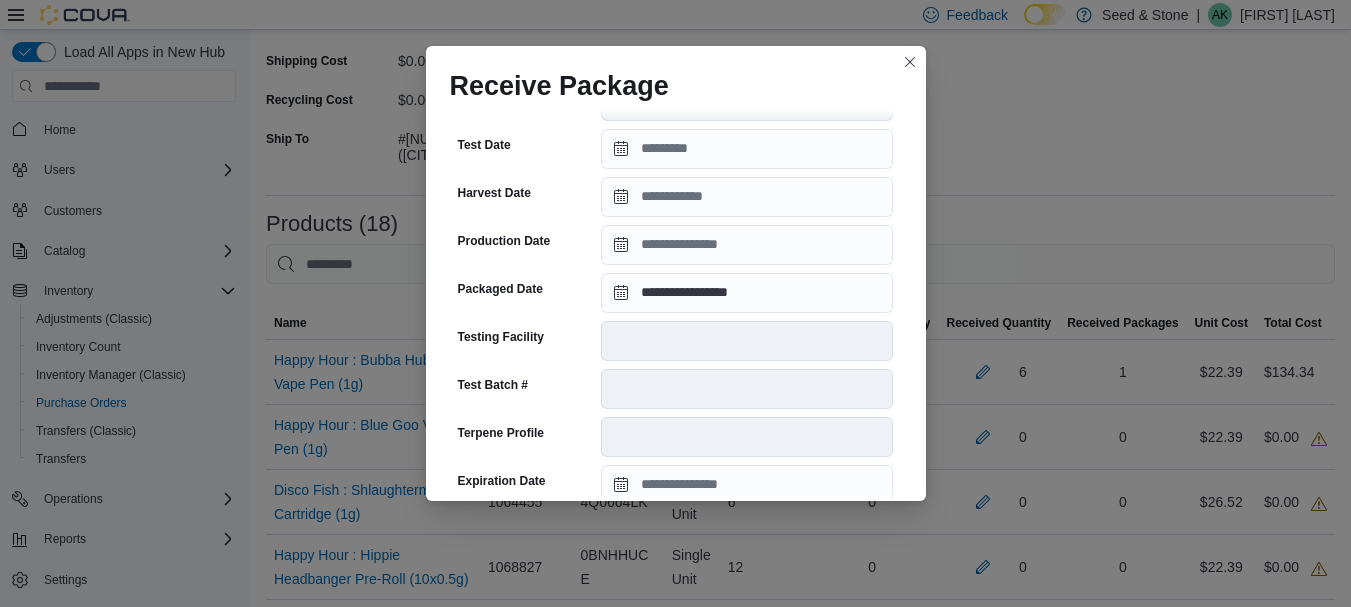 scroll, scrollTop: 373, scrollLeft: 0, axis: vertical 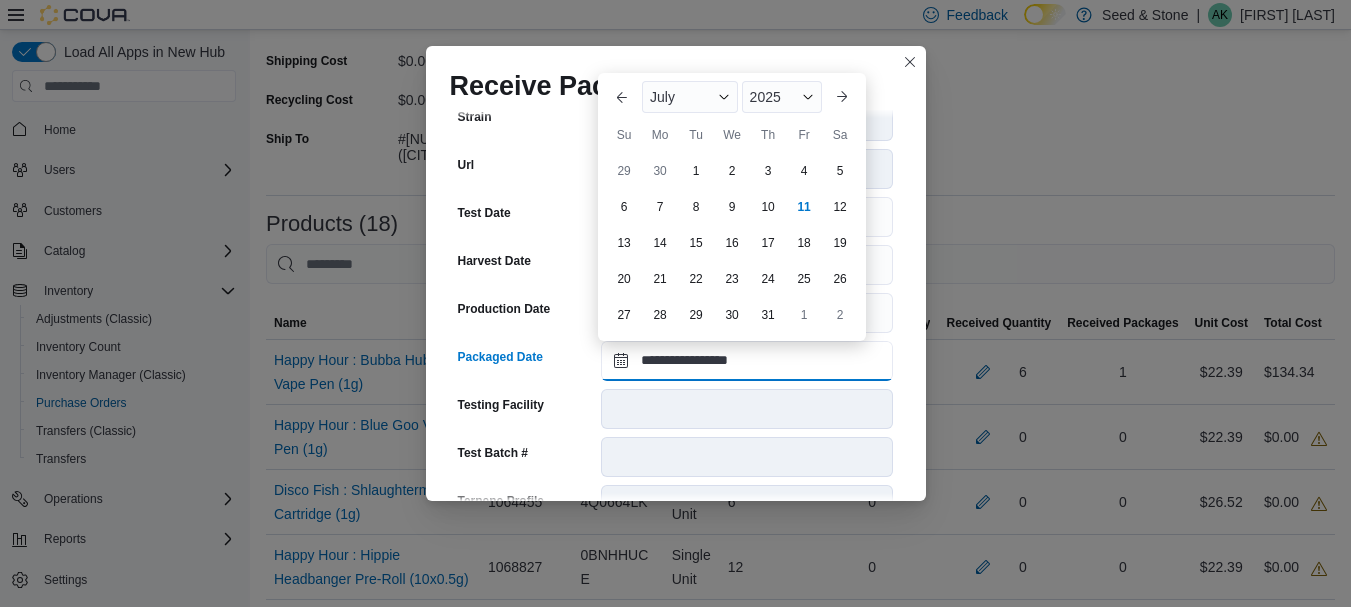 click on "**********" at bounding box center [747, 361] 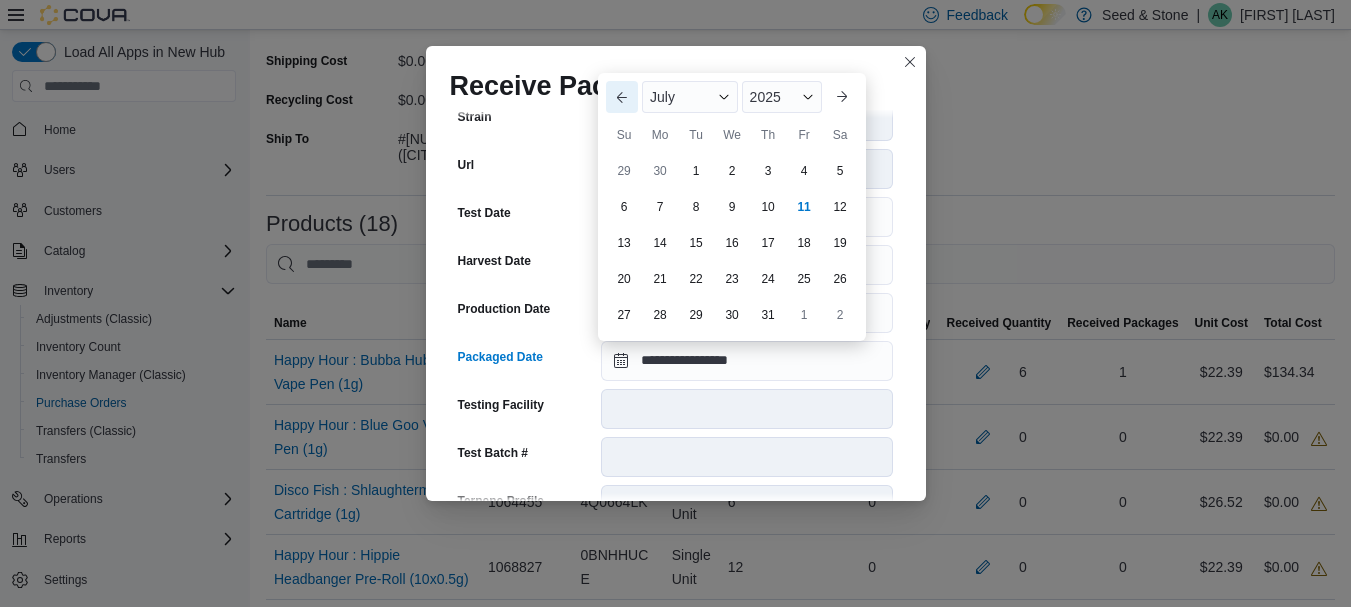 click on "Previous Month" at bounding box center [622, 97] 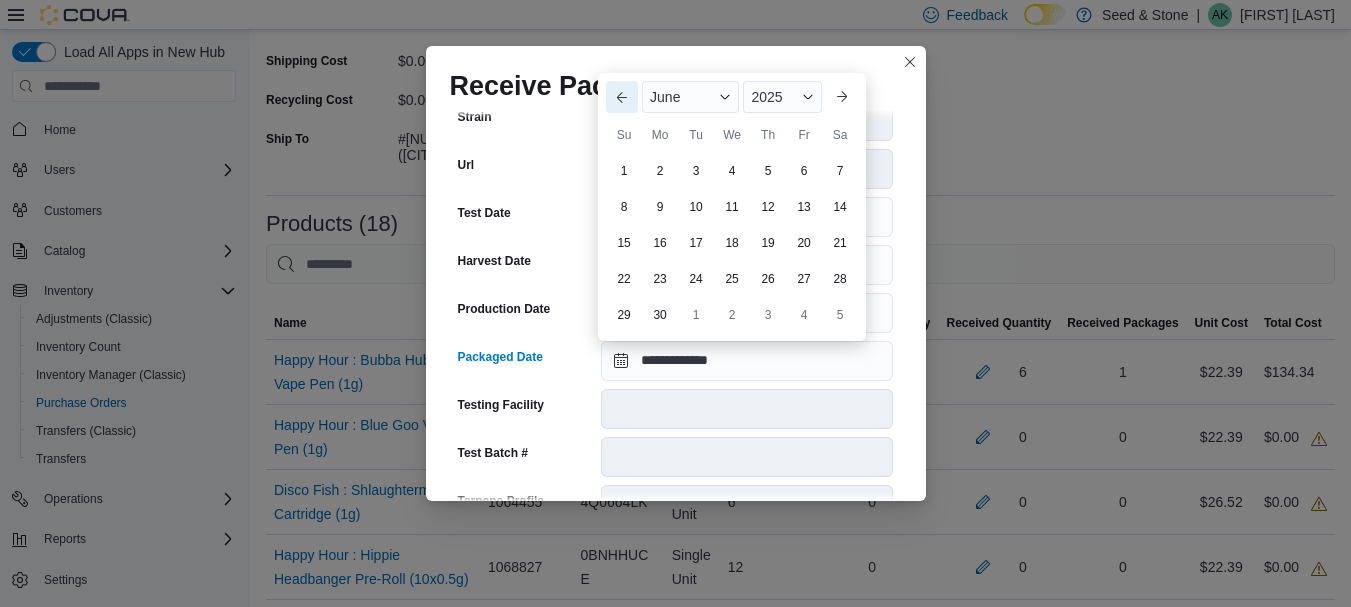 click on "Previous Month" at bounding box center [622, 97] 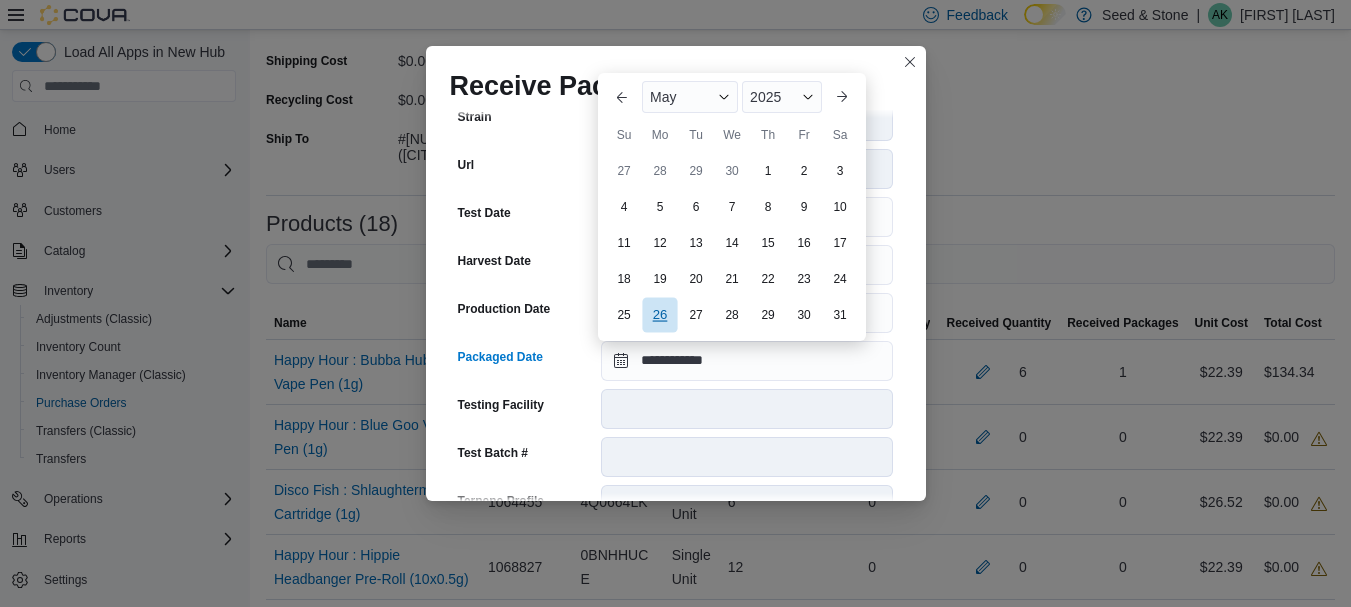 click on "26" at bounding box center (659, 314) 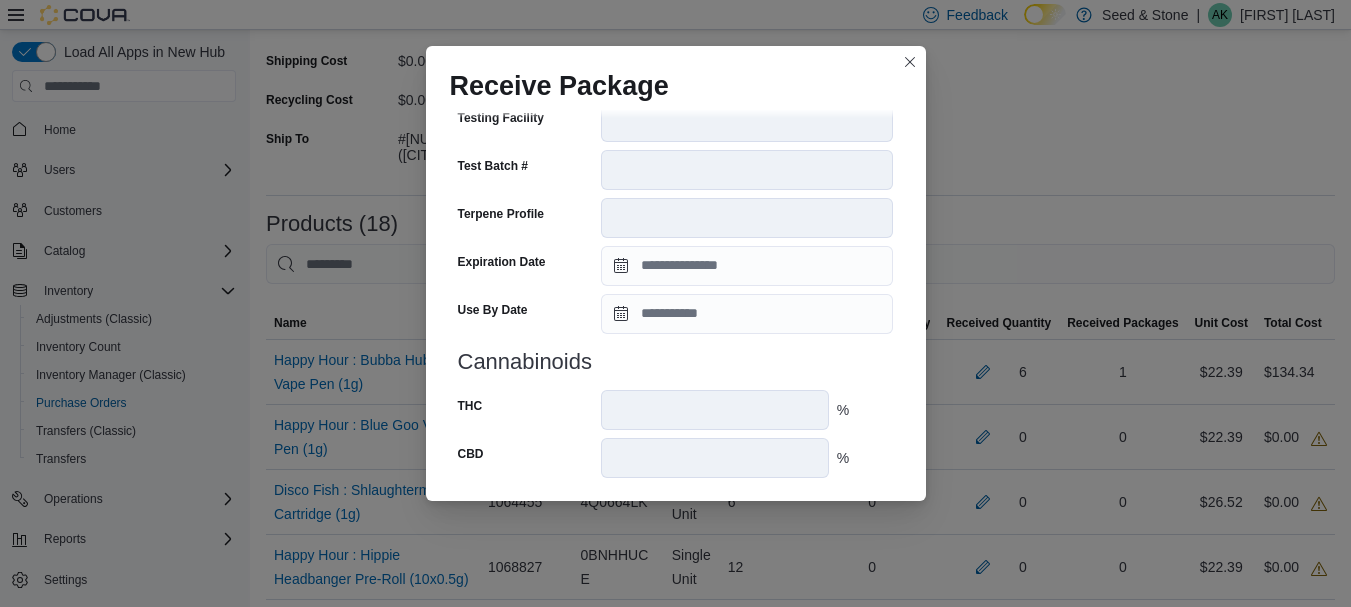scroll, scrollTop: 773, scrollLeft: 0, axis: vertical 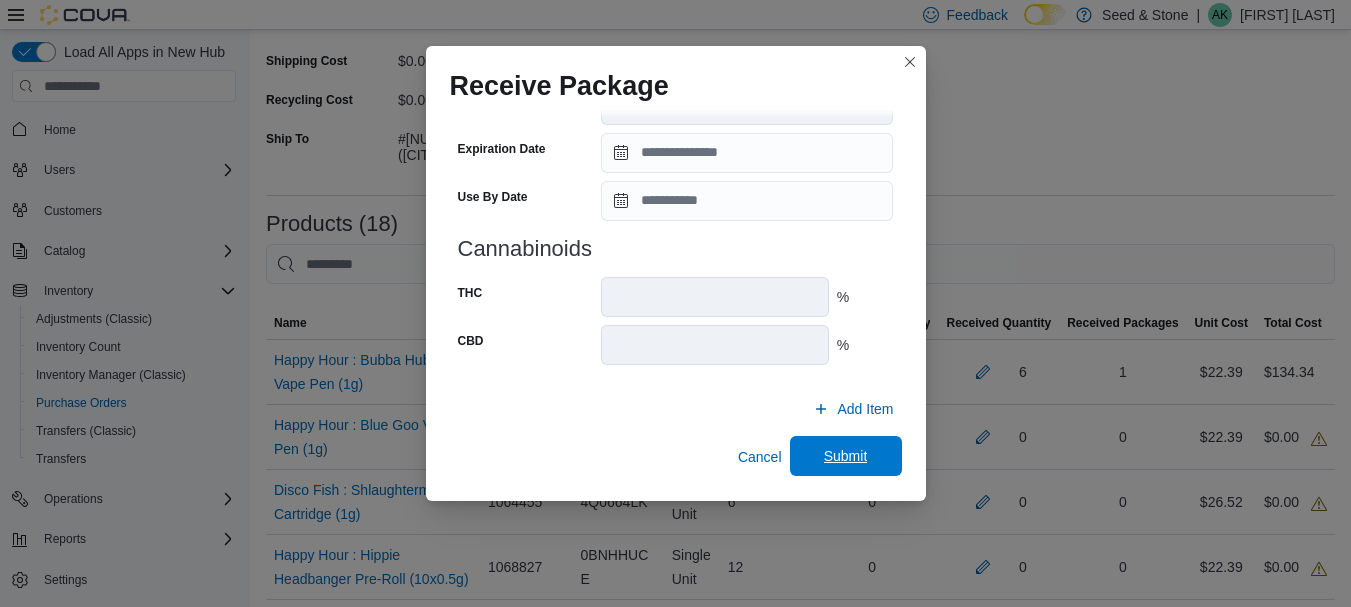 click on "Submit" at bounding box center [846, 456] 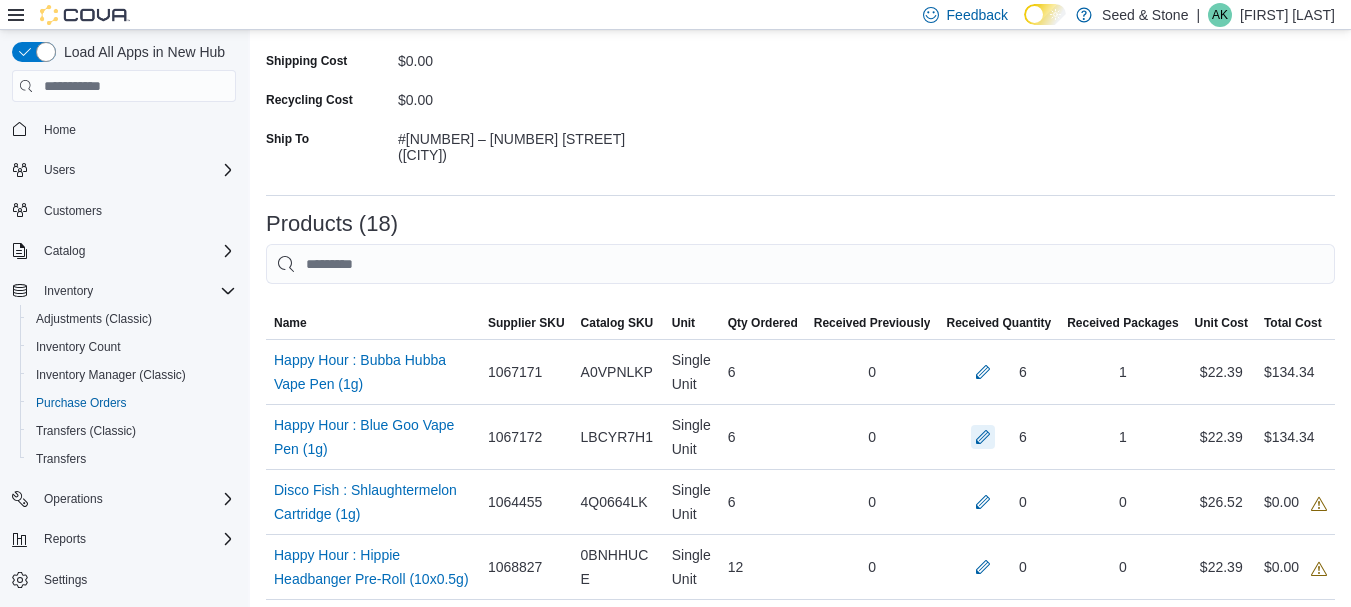 scroll, scrollTop: 0, scrollLeft: 0, axis: both 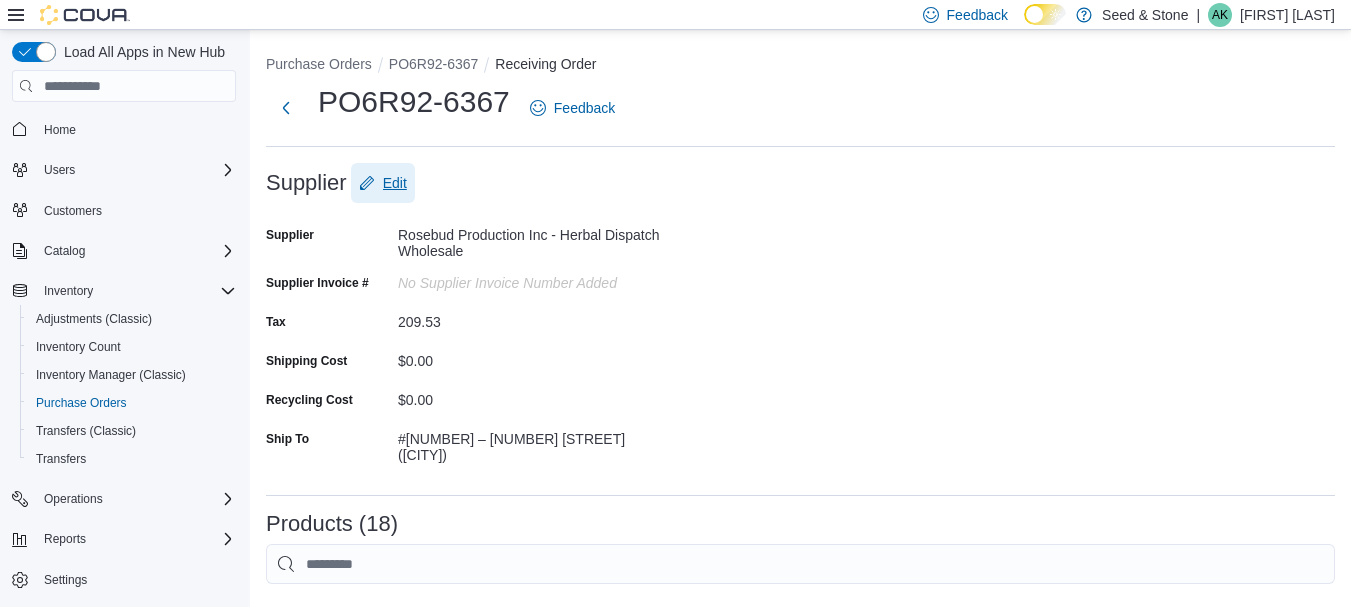 click 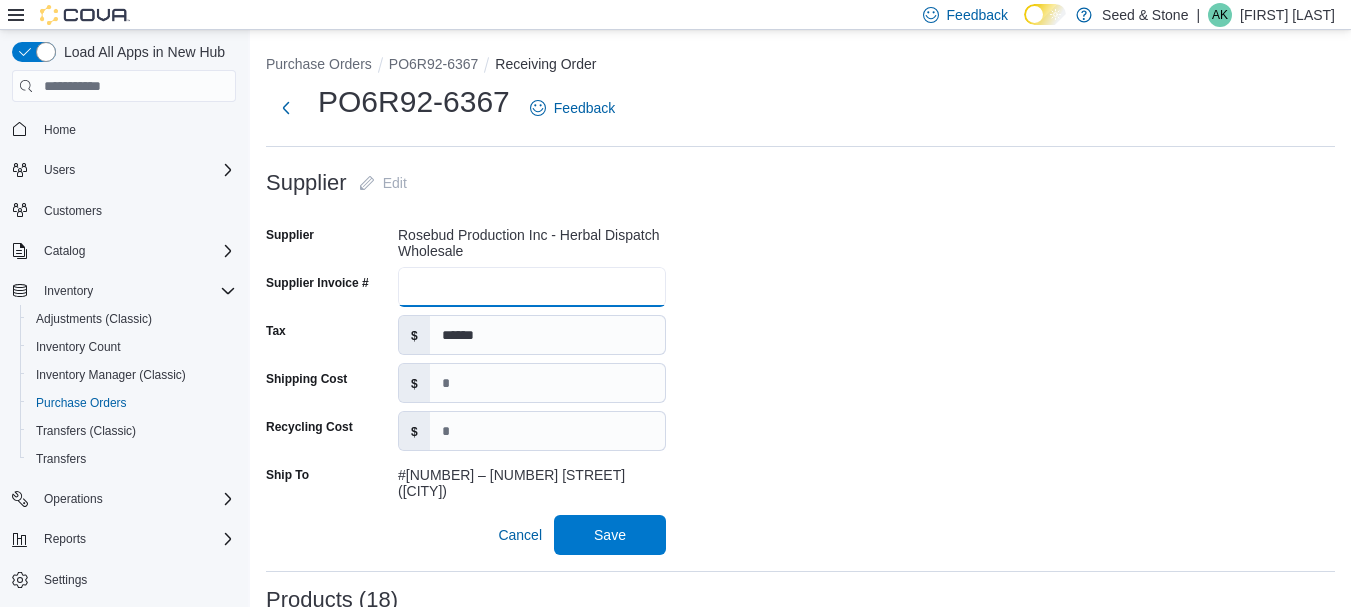 click on "Supplier Invoice #" at bounding box center (532, 287) 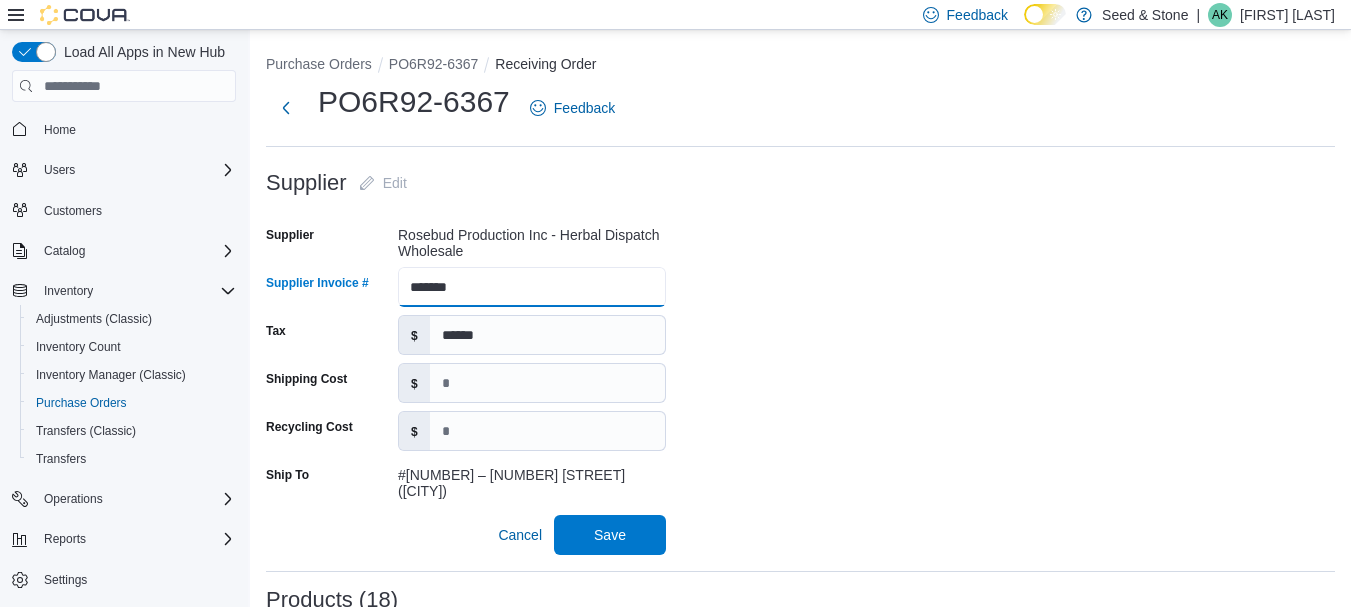type on "*******" 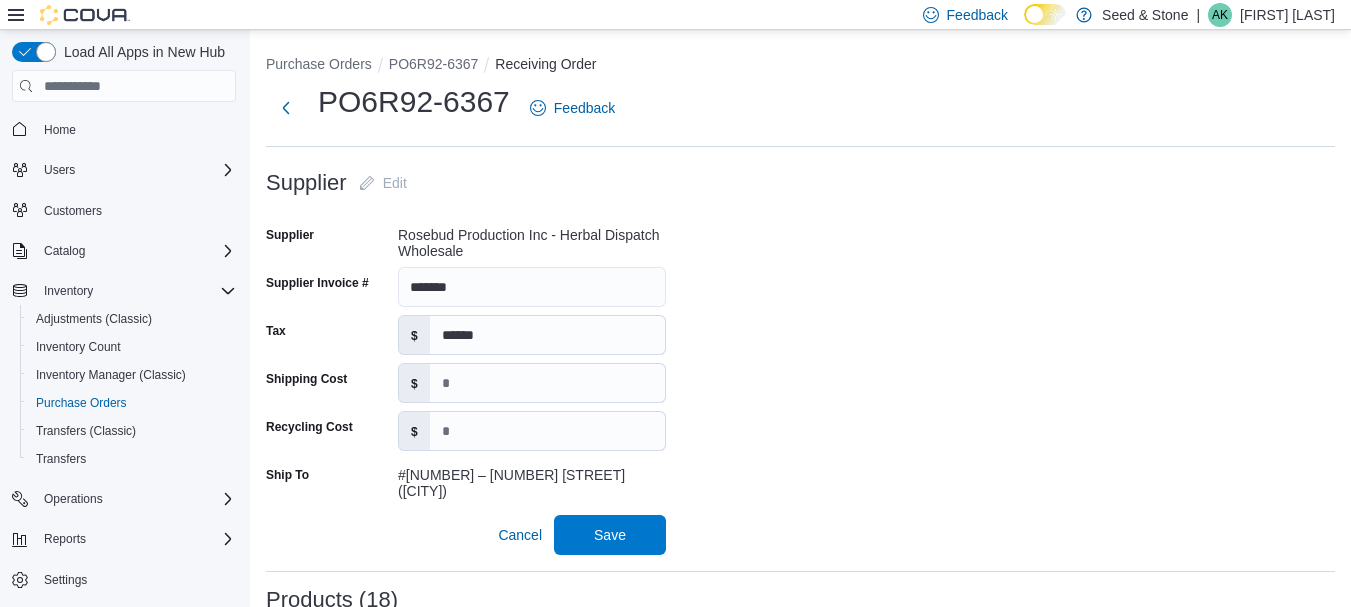 click on "Supplier Edit Supplier Rosebud Production Inc - Herbal Dispatch Wholesale Supplier Invoice # ******* Tax $ ****** Shipping Cost $ Recycling Cost $ Ship To #725 – [ADDRESS] ([CITY]) Cancel Save" at bounding box center [800, 359] 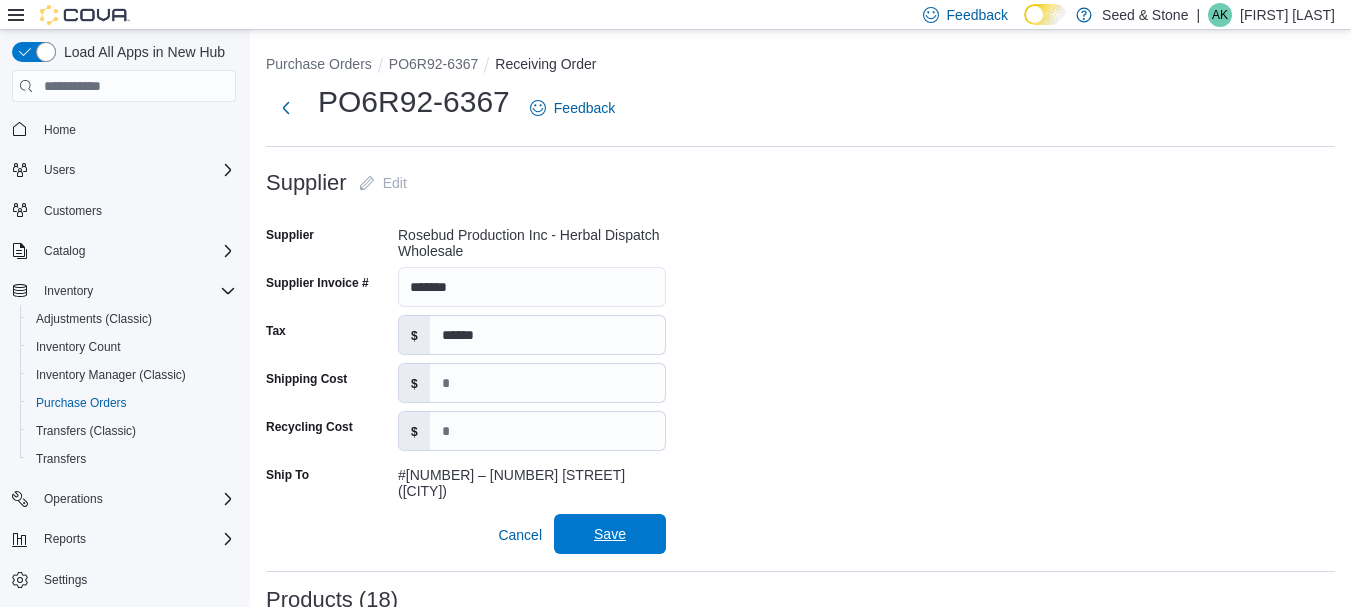 click on "Save" at bounding box center (610, 534) 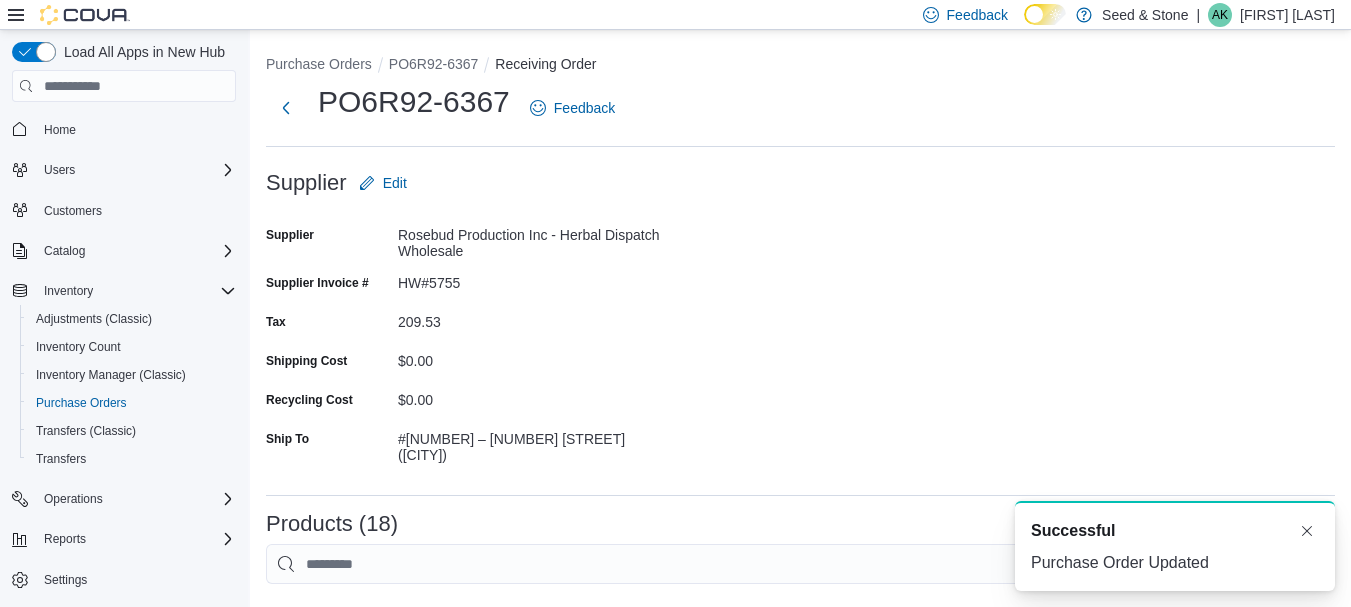 scroll, scrollTop: 0, scrollLeft: 0, axis: both 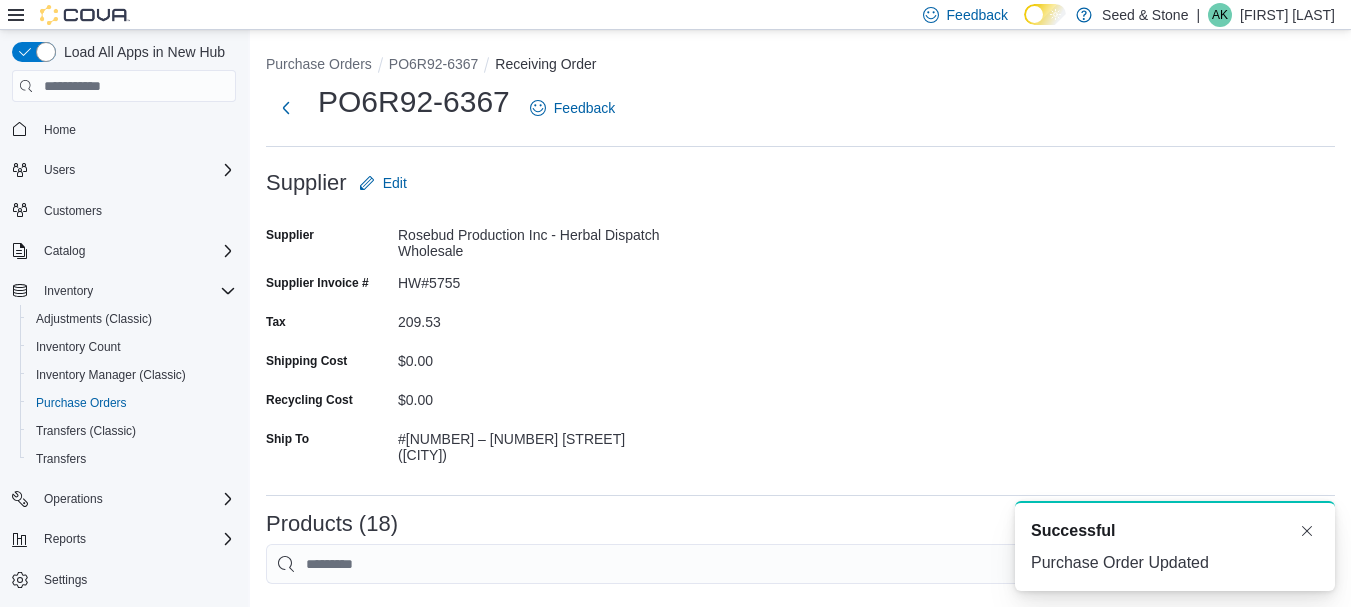 click on "Supplier Edit Supplier Rosebud Production Inc - Herbal Dispatch Wholesale Supplier Invoice # HW#5755 Tax 209.53 Shipping Cost $0.00 Recycling Cost $0.00 Ship To #725 – [ADDRESS] ([CITY])" at bounding box center [800, 321] 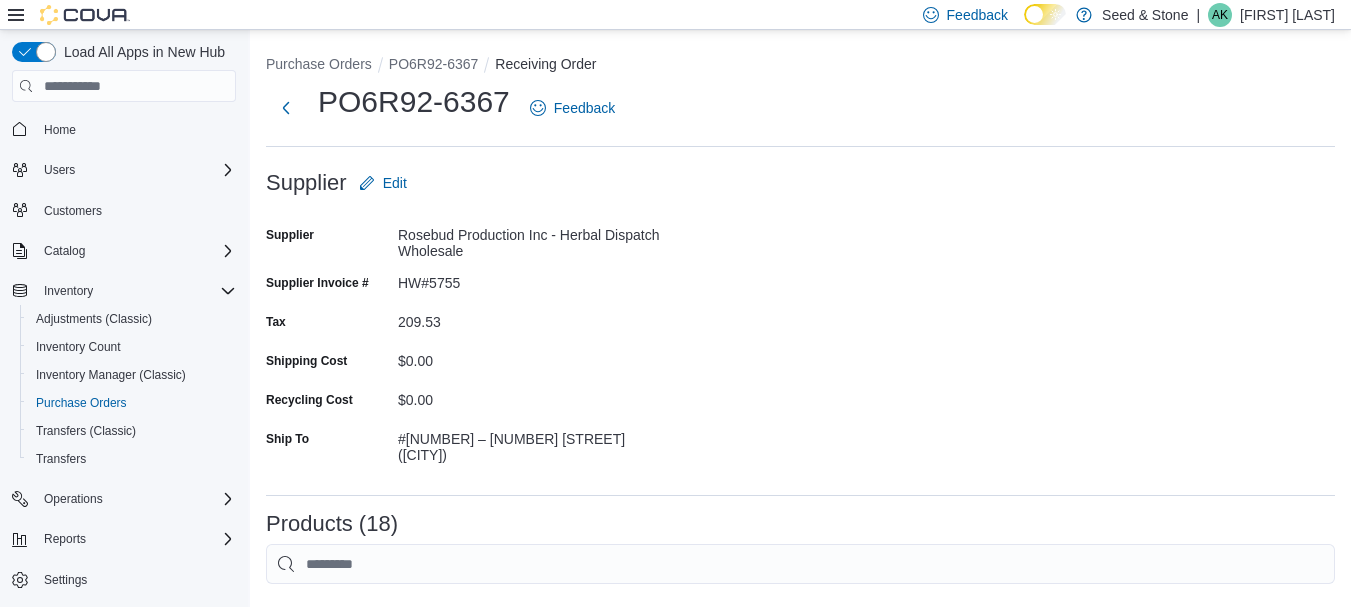 scroll, scrollTop: 600, scrollLeft: 0, axis: vertical 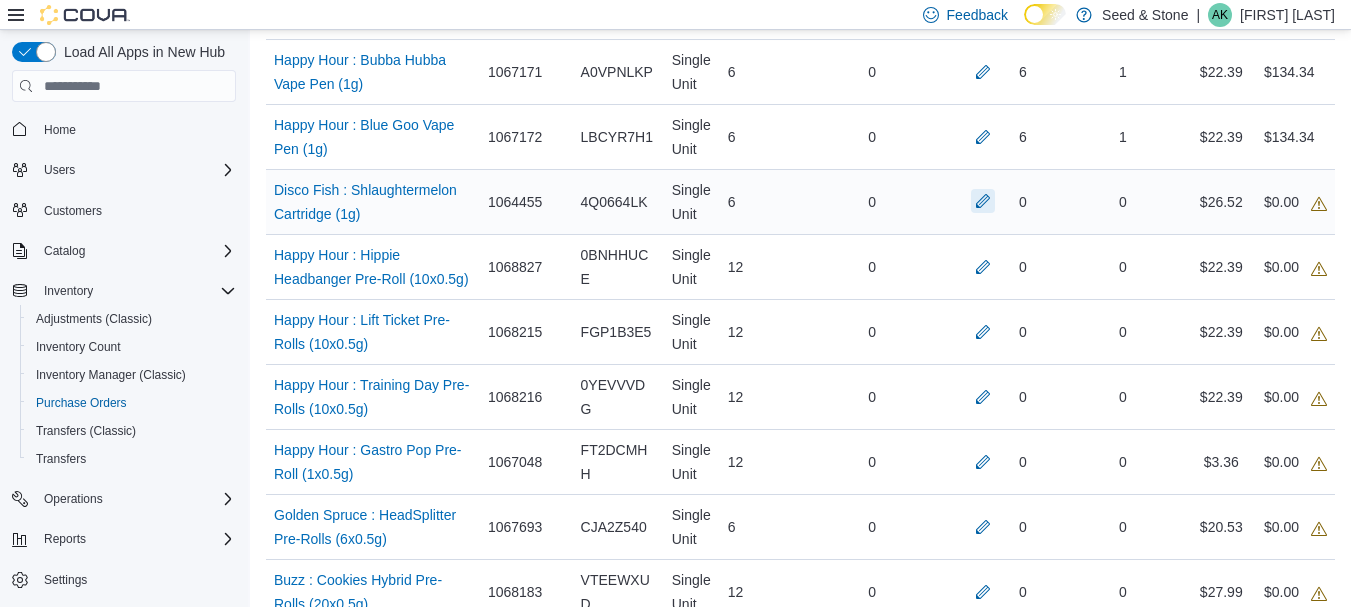 click at bounding box center [983, 201] 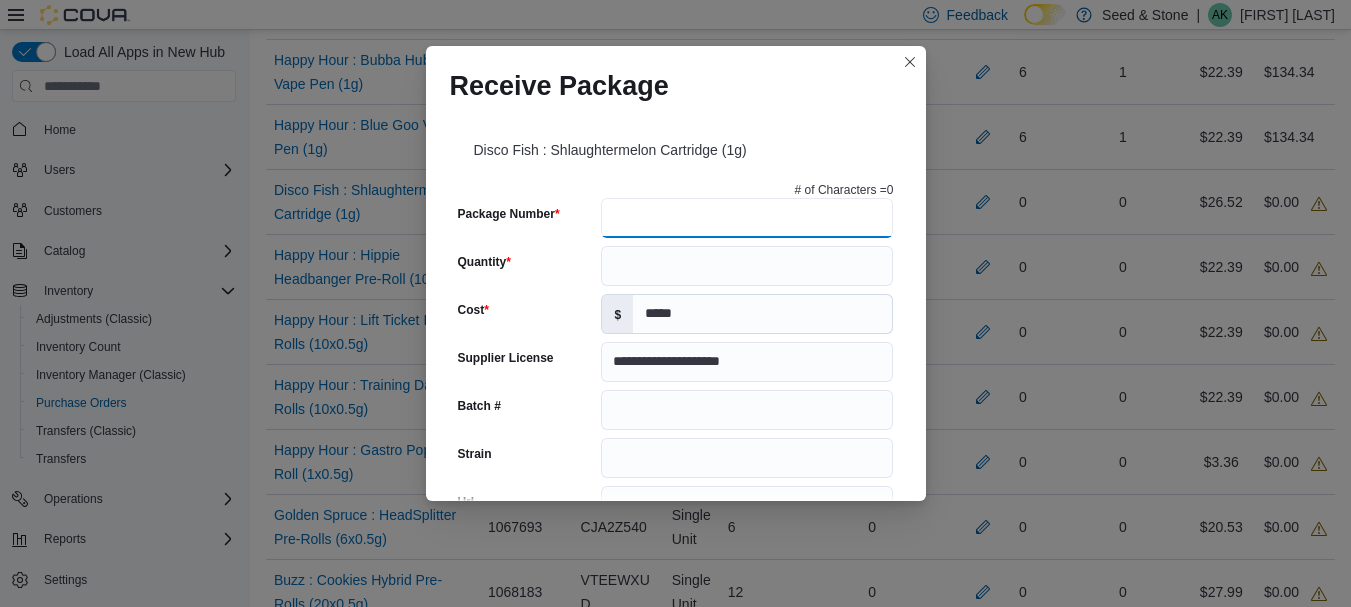 click on "Package Number" at bounding box center [747, 218] 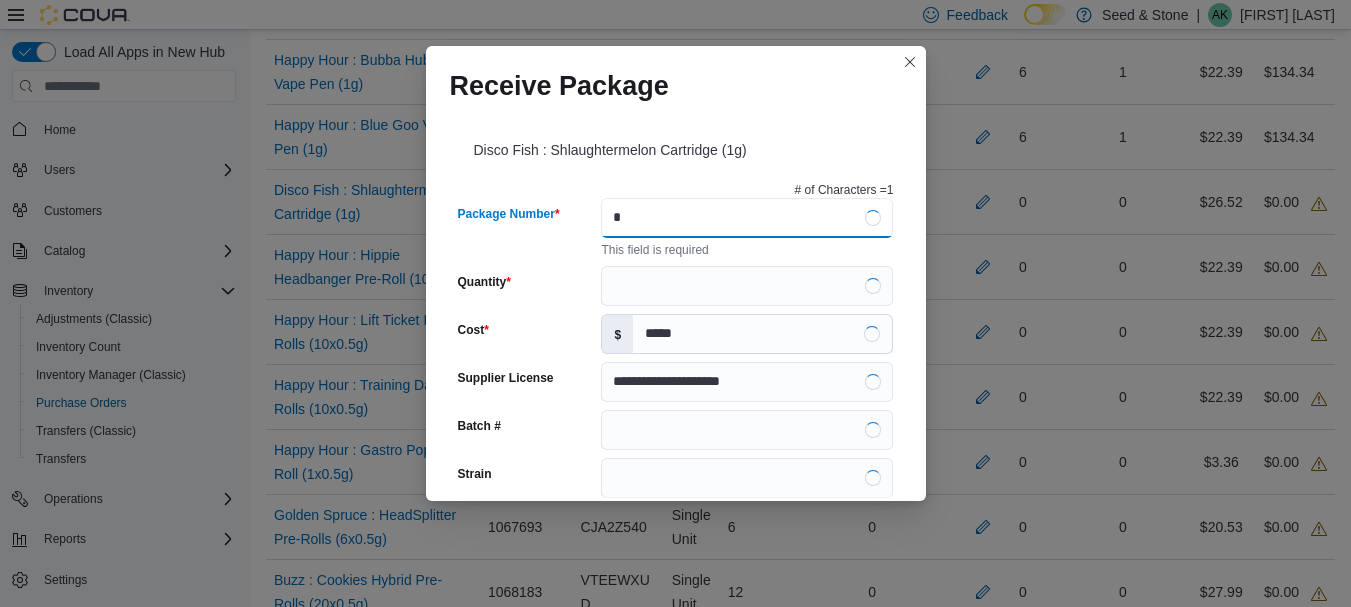 type on "**" 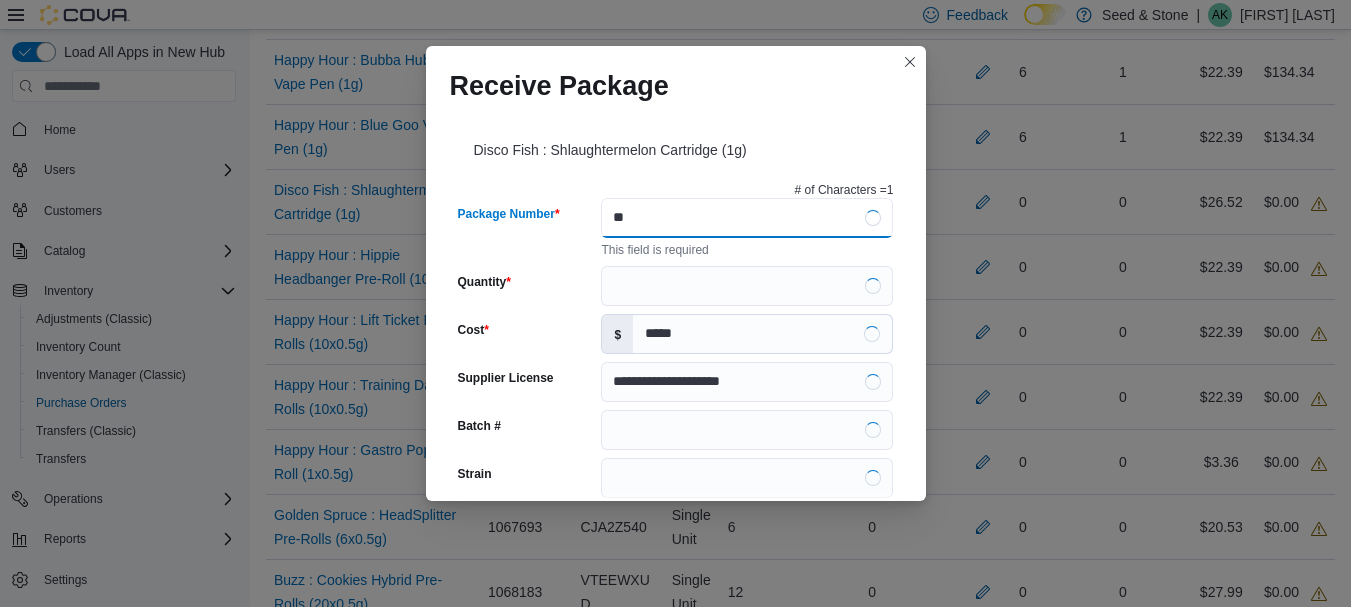 type on "**********" 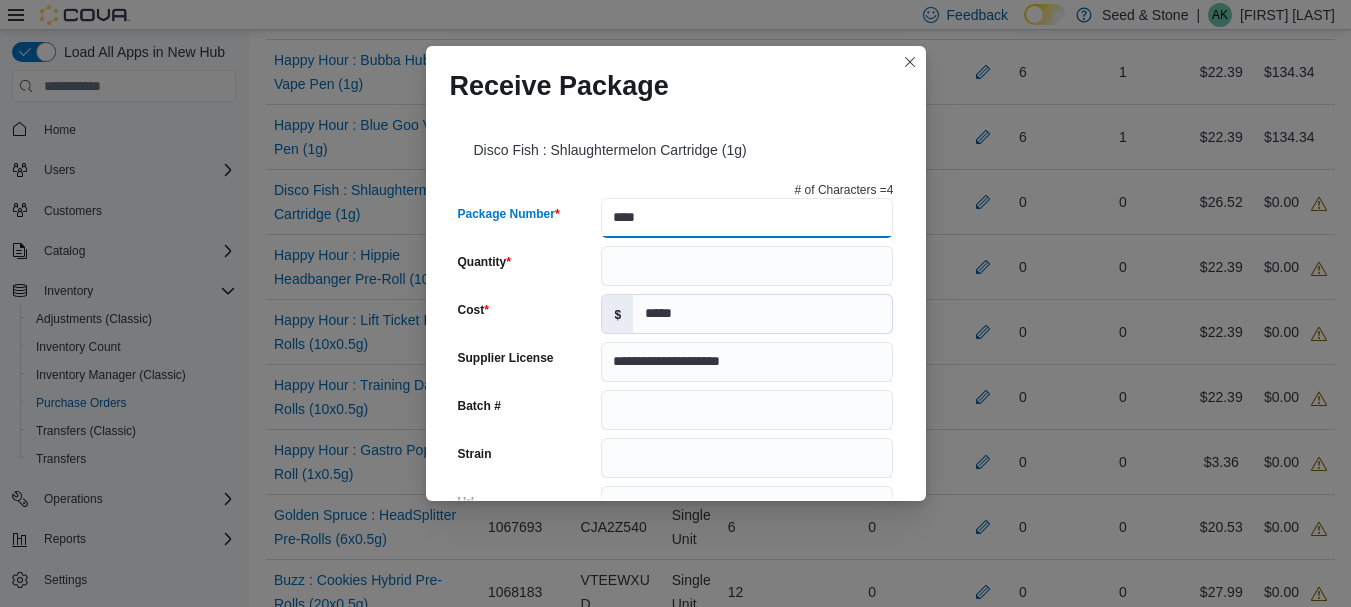 type on "*****" 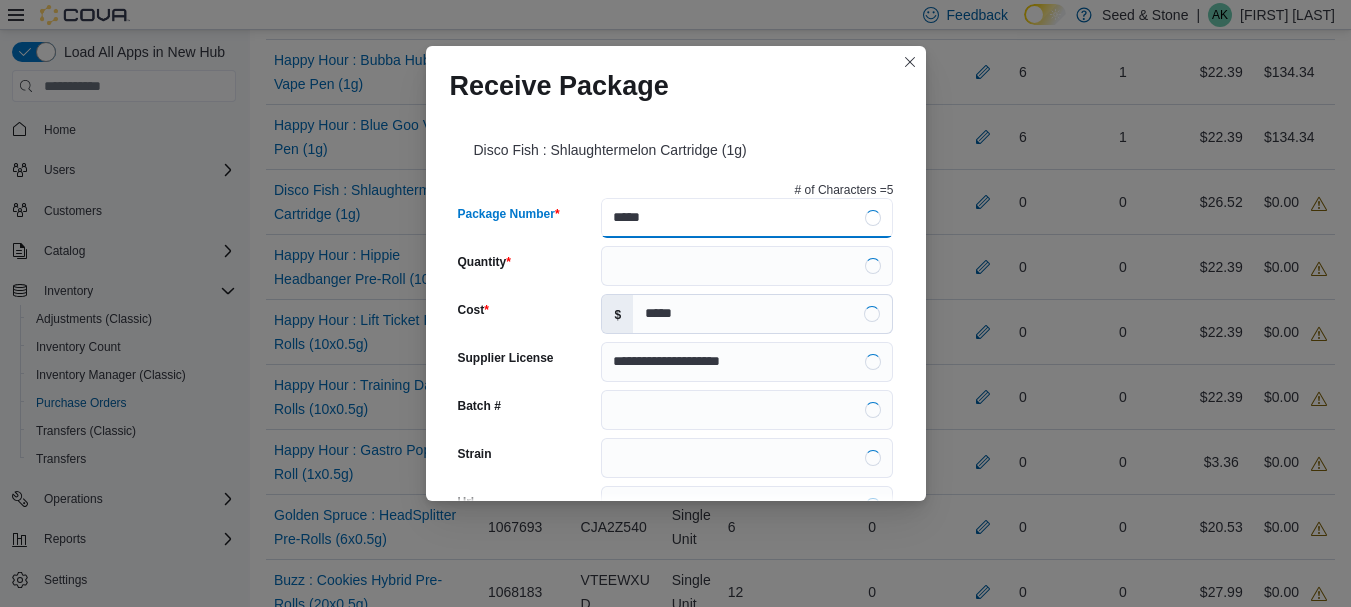 type 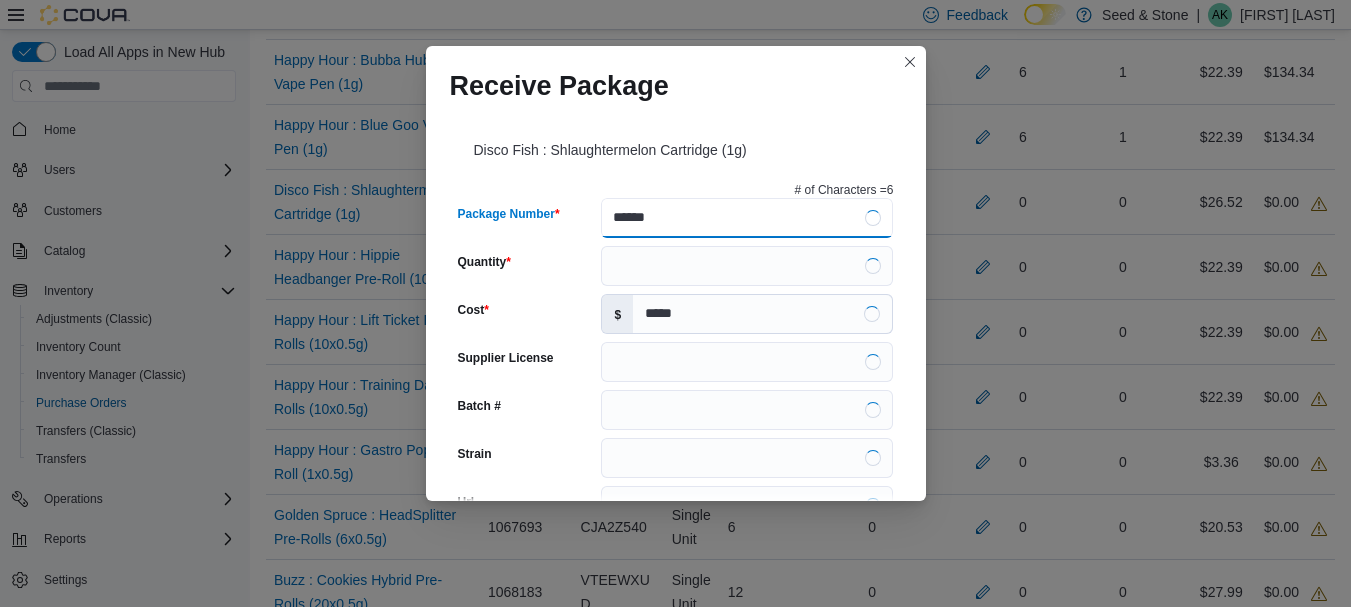 type on "*******" 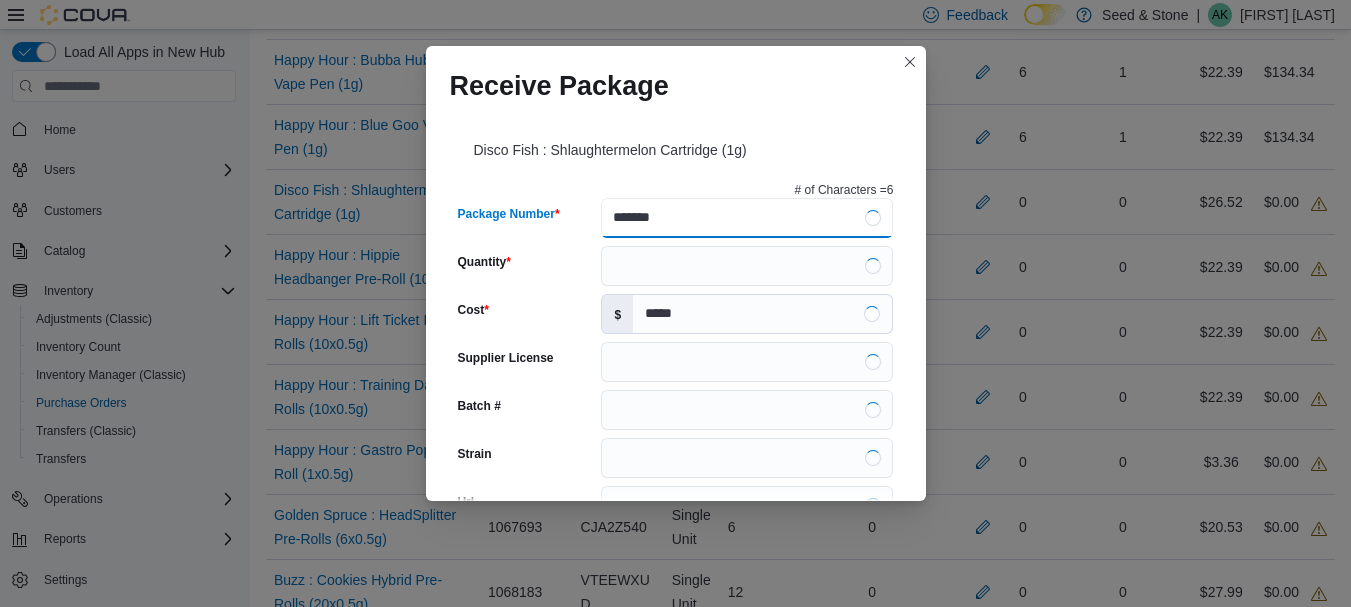 type on "**********" 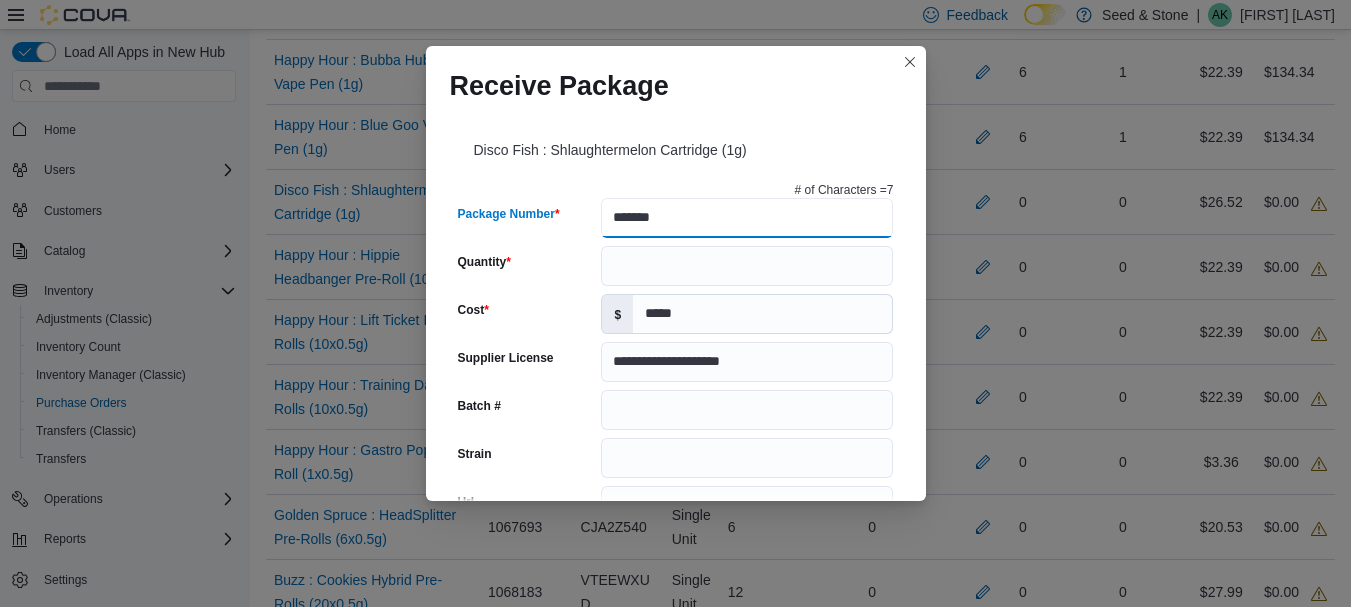 type on "*******" 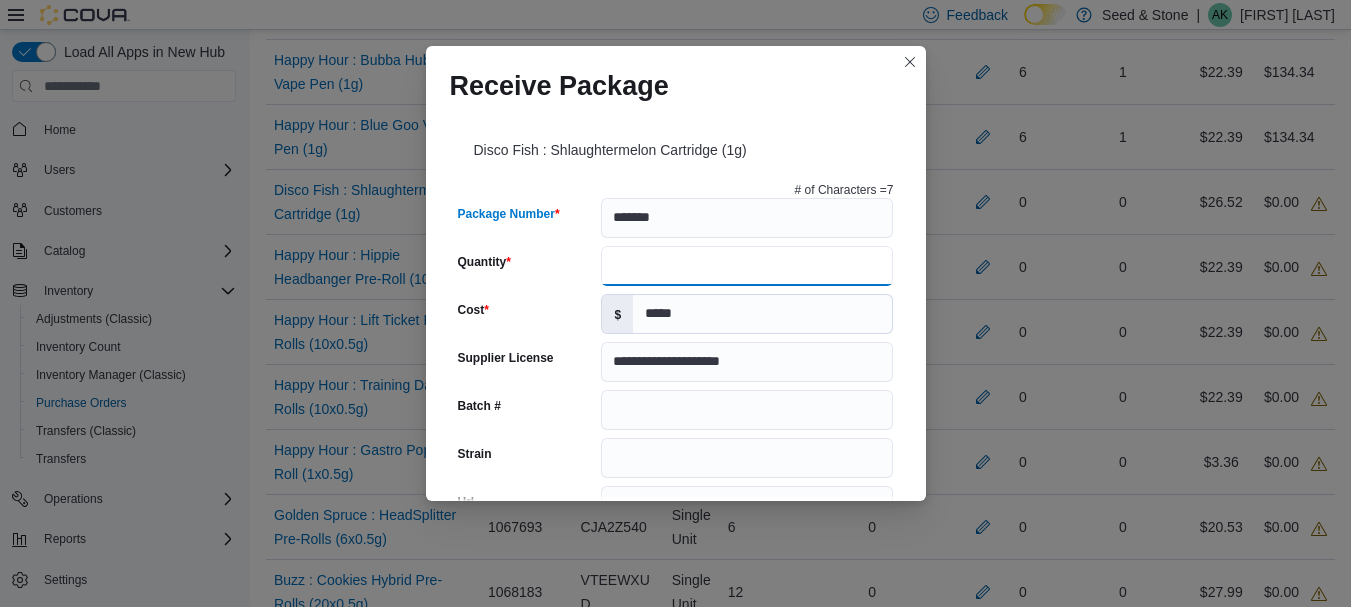 click on "Quantity" at bounding box center (747, 266) 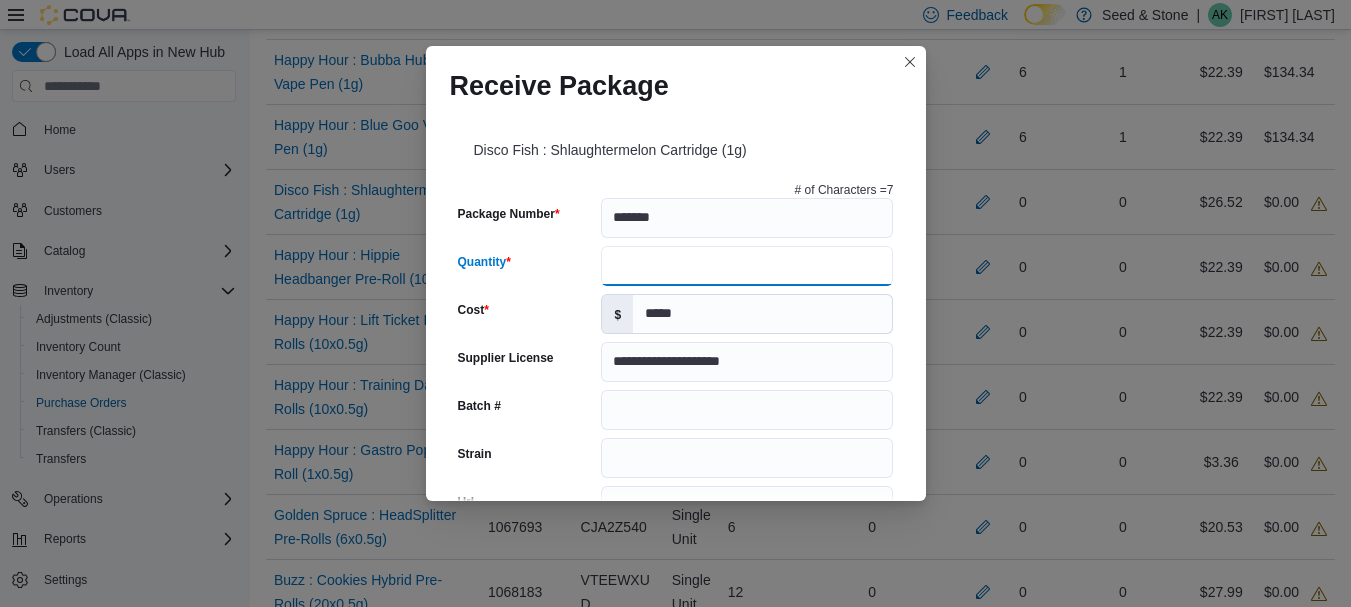 type on "*" 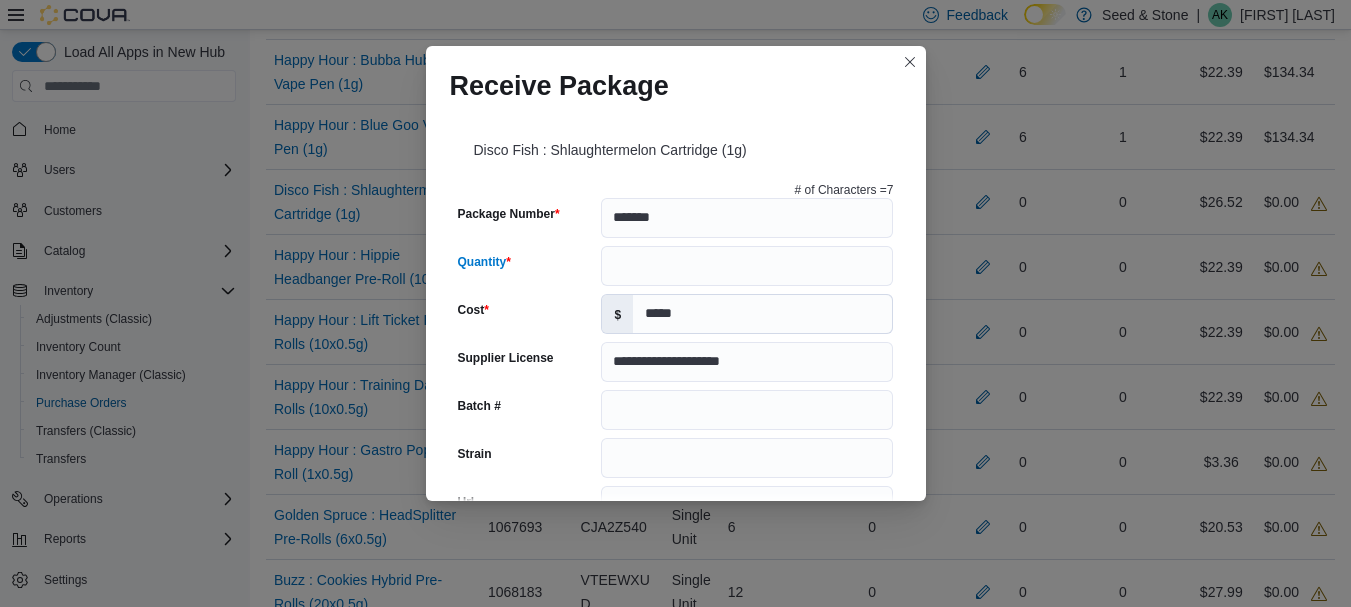 click on "**********" at bounding box center [676, 305] 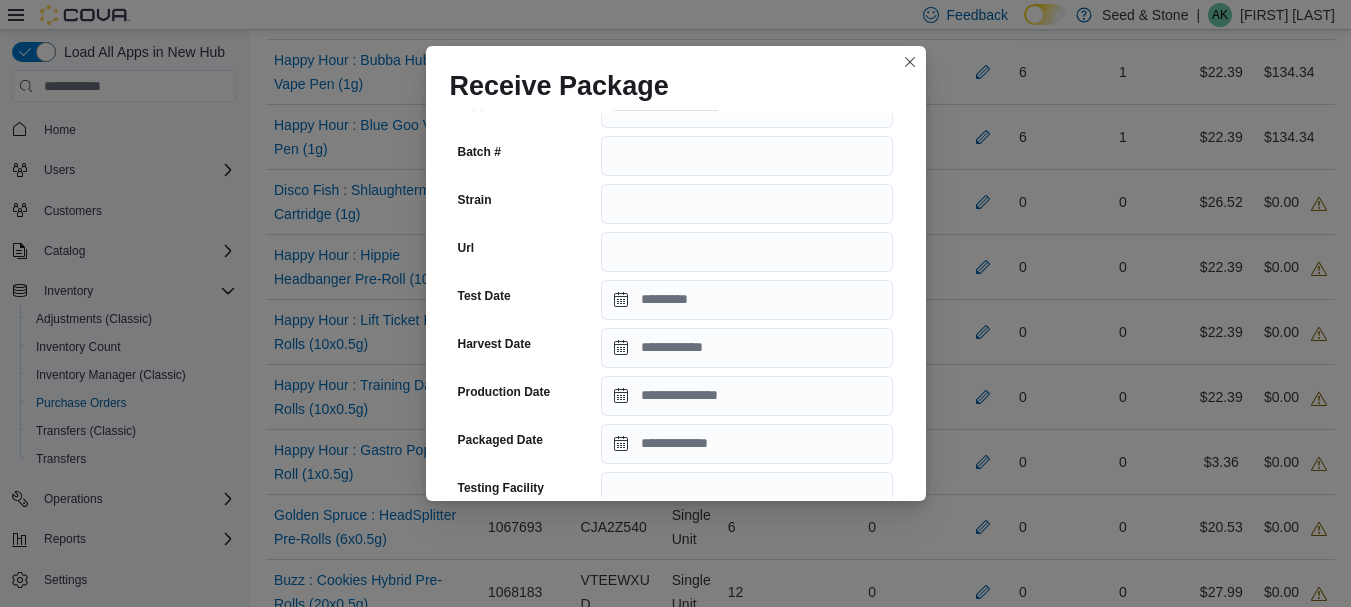 scroll, scrollTop: 300, scrollLeft: 0, axis: vertical 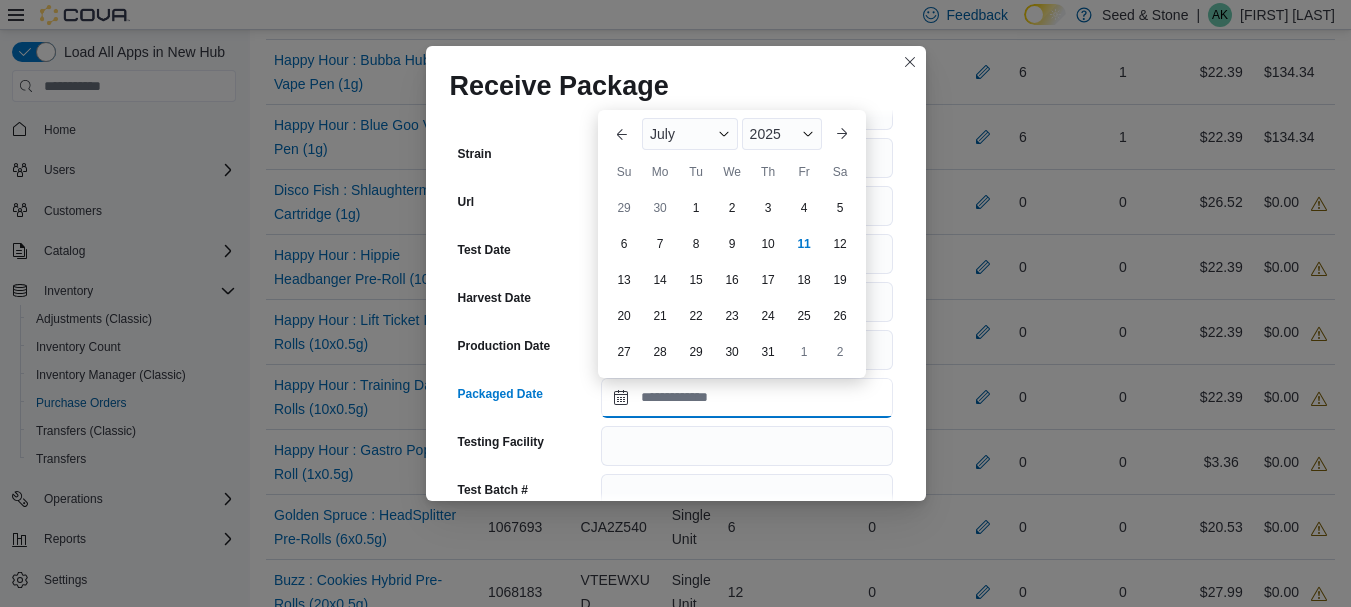 click on "Packaged Date" at bounding box center (747, 398) 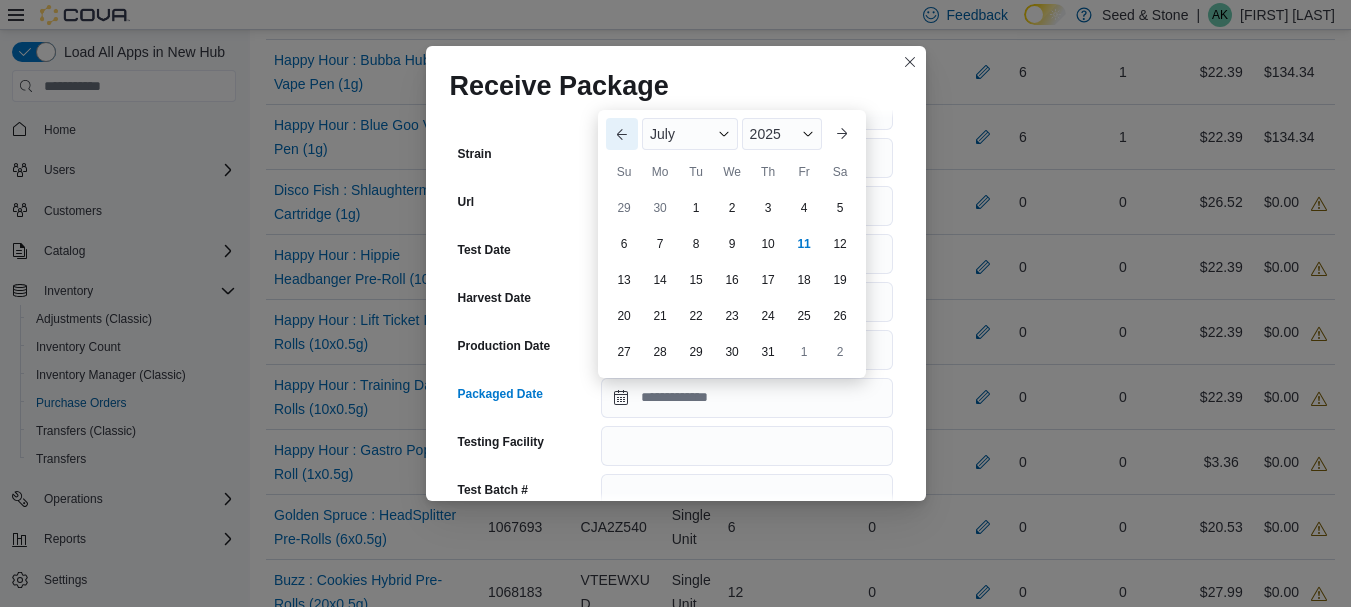 click on "Previous Month" at bounding box center [622, 134] 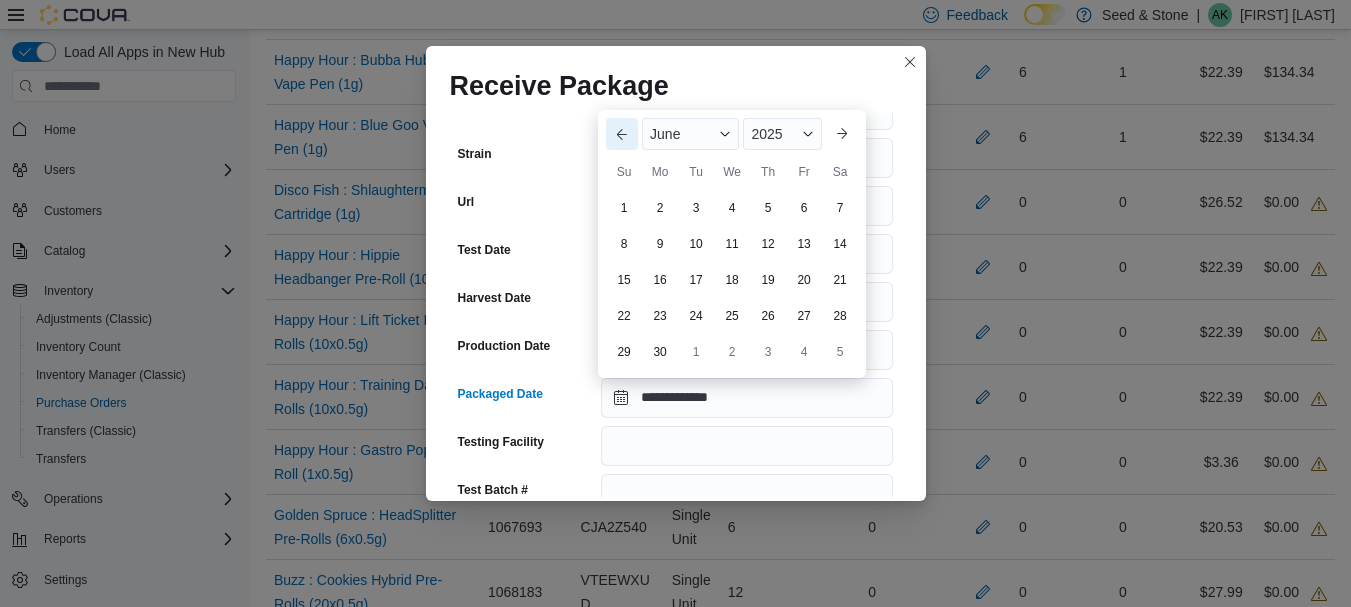 click on "Previous Month" at bounding box center (622, 134) 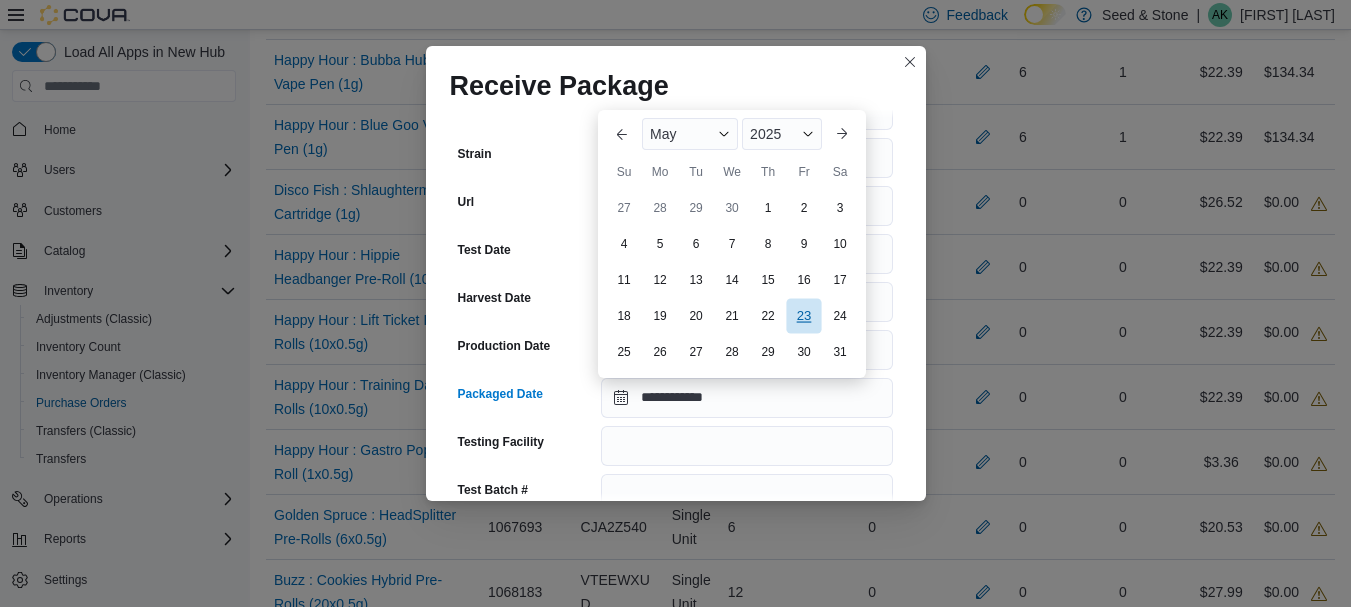 click on "23" at bounding box center (803, 315) 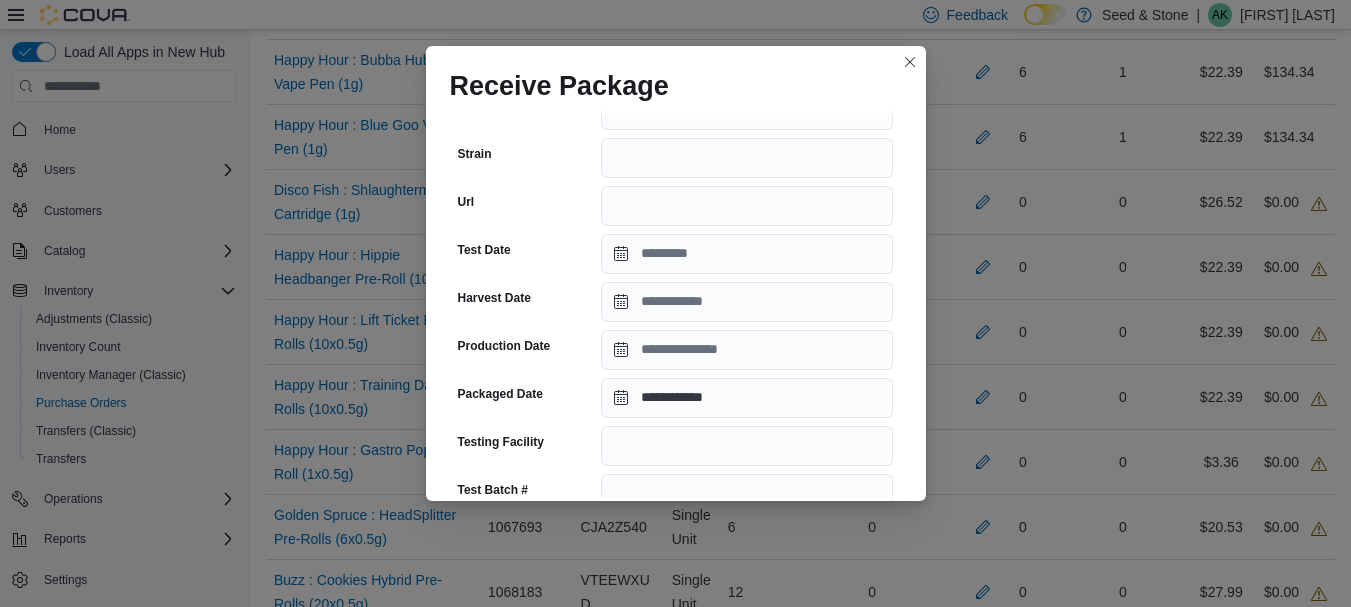 scroll, scrollTop: 793, scrollLeft: 0, axis: vertical 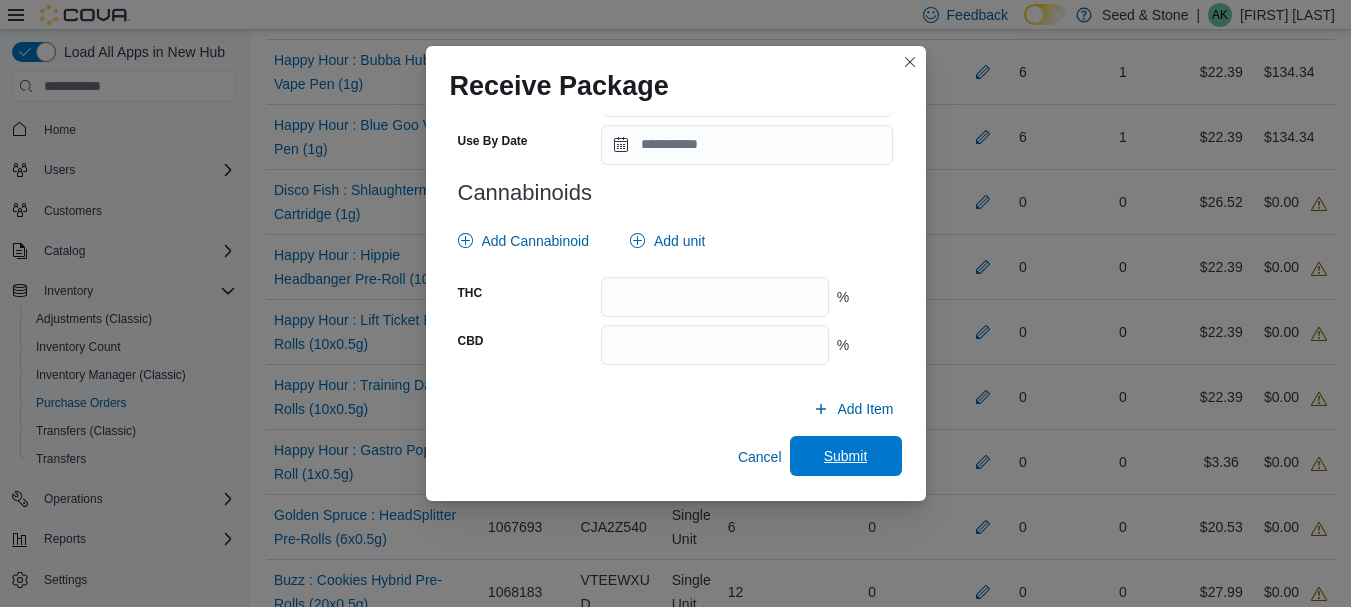 click on "Submit" at bounding box center [846, 456] 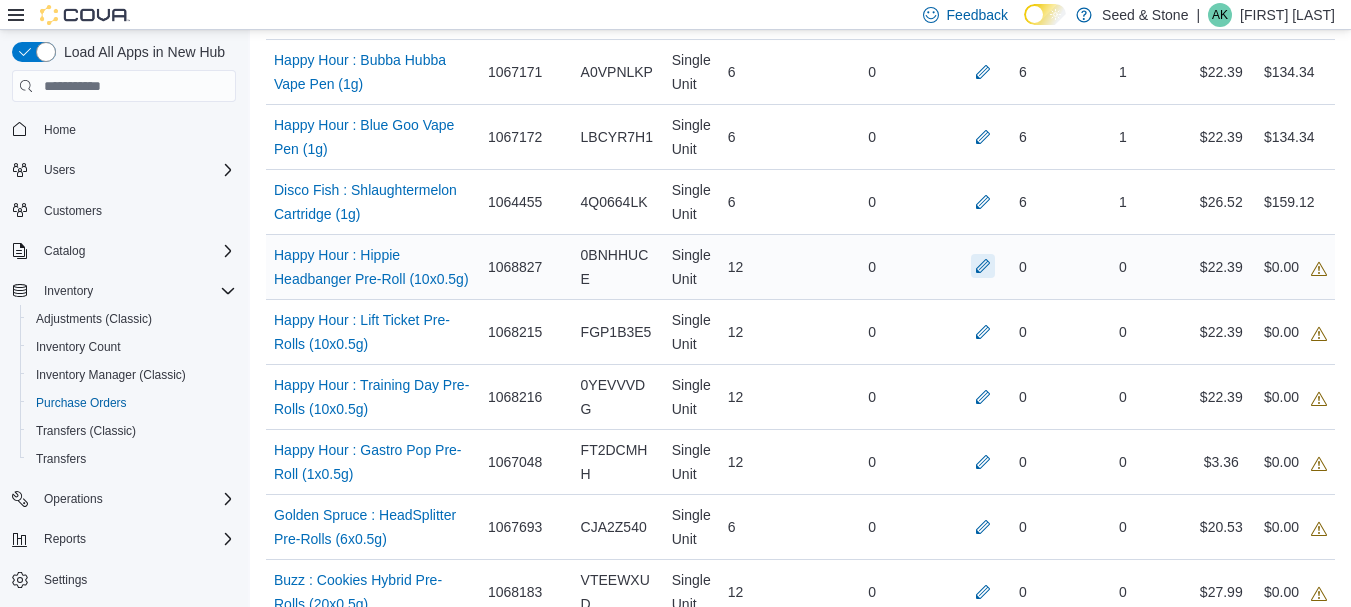 click at bounding box center (983, 266) 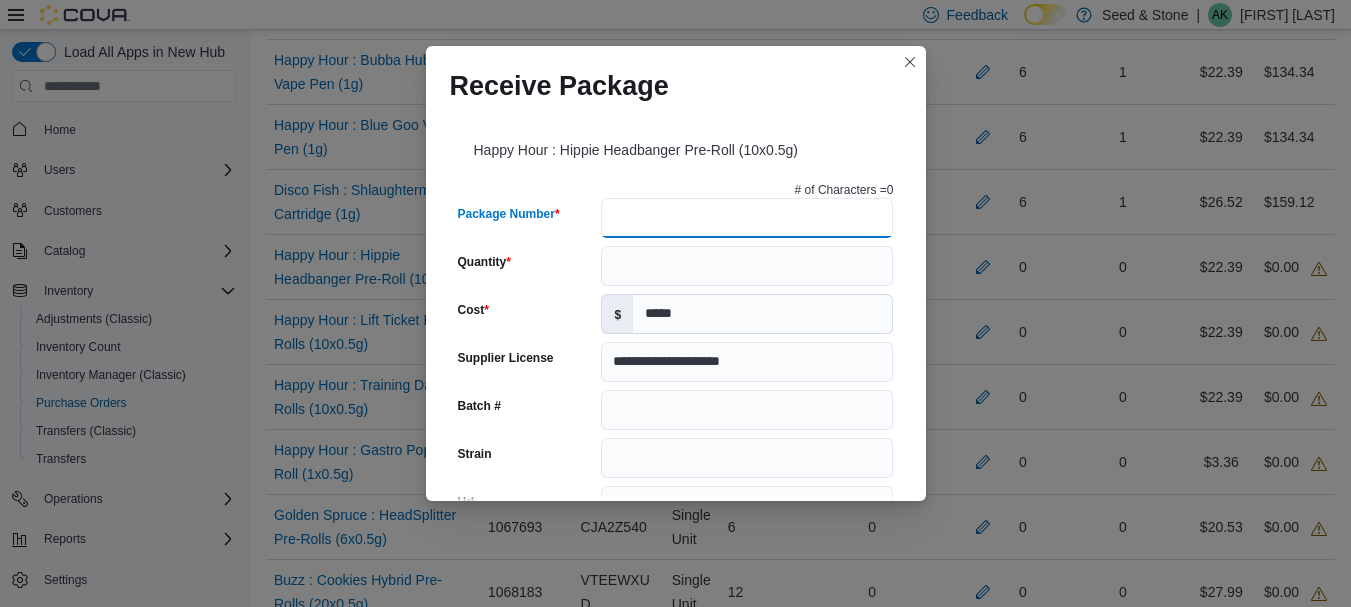 click on "Package Number" at bounding box center (747, 218) 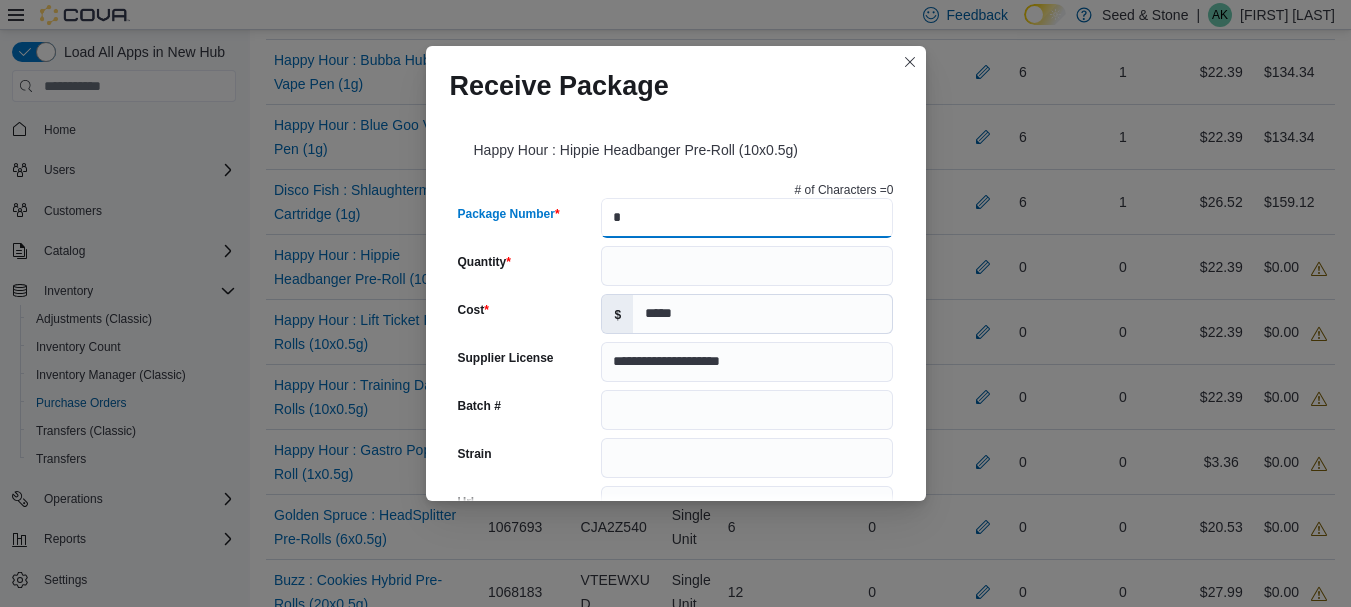 type 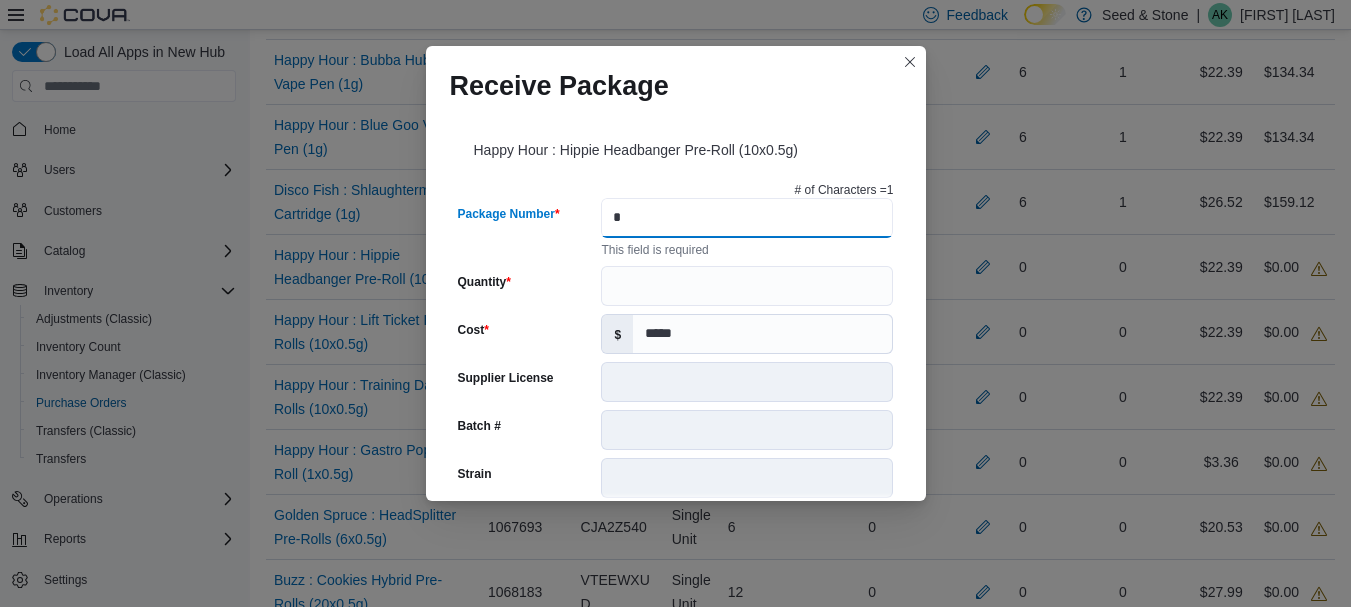type on "**" 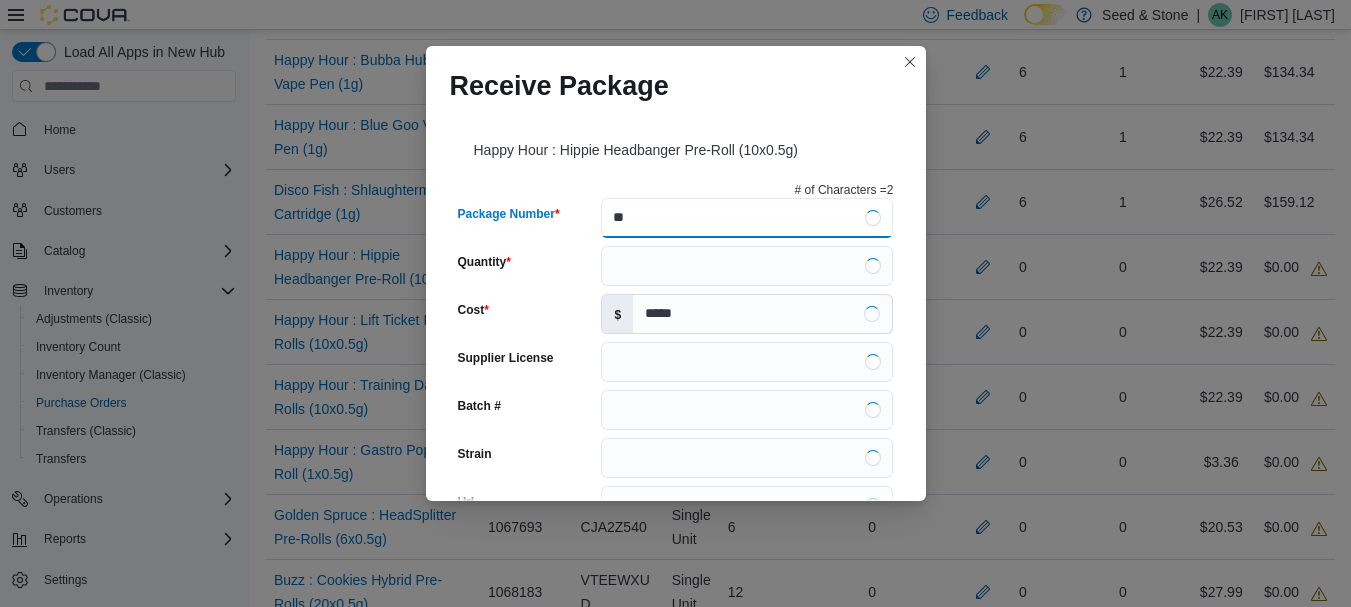 type on "**********" 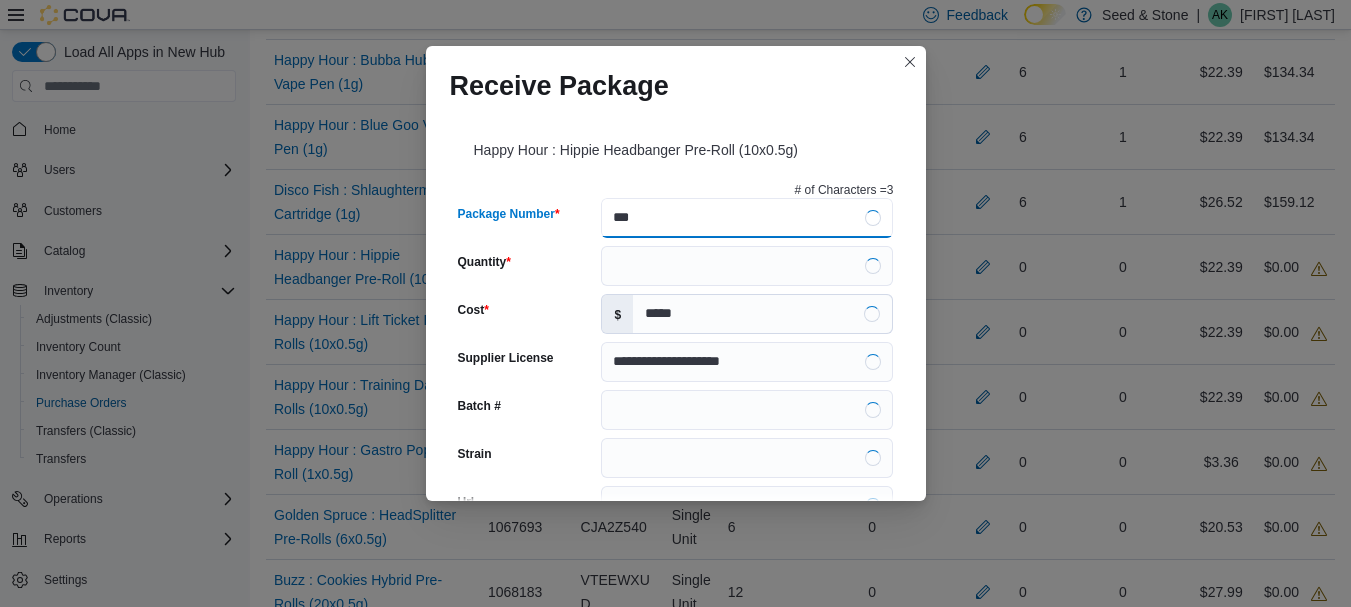 type on "****" 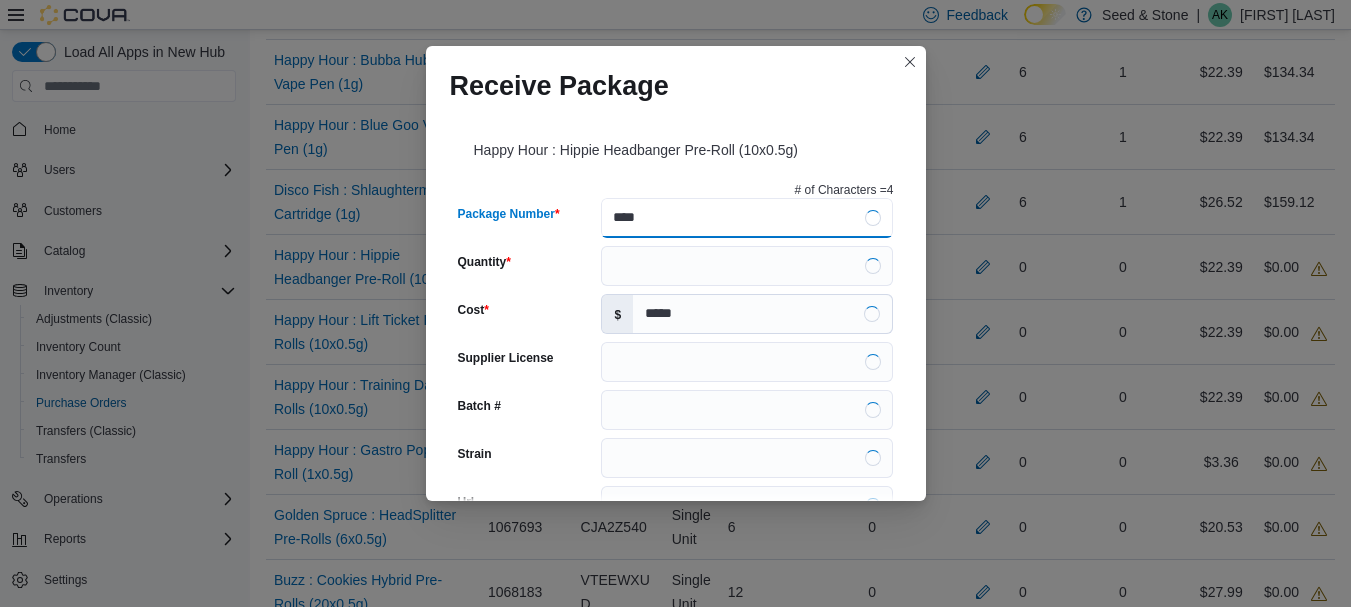 type on "**********" 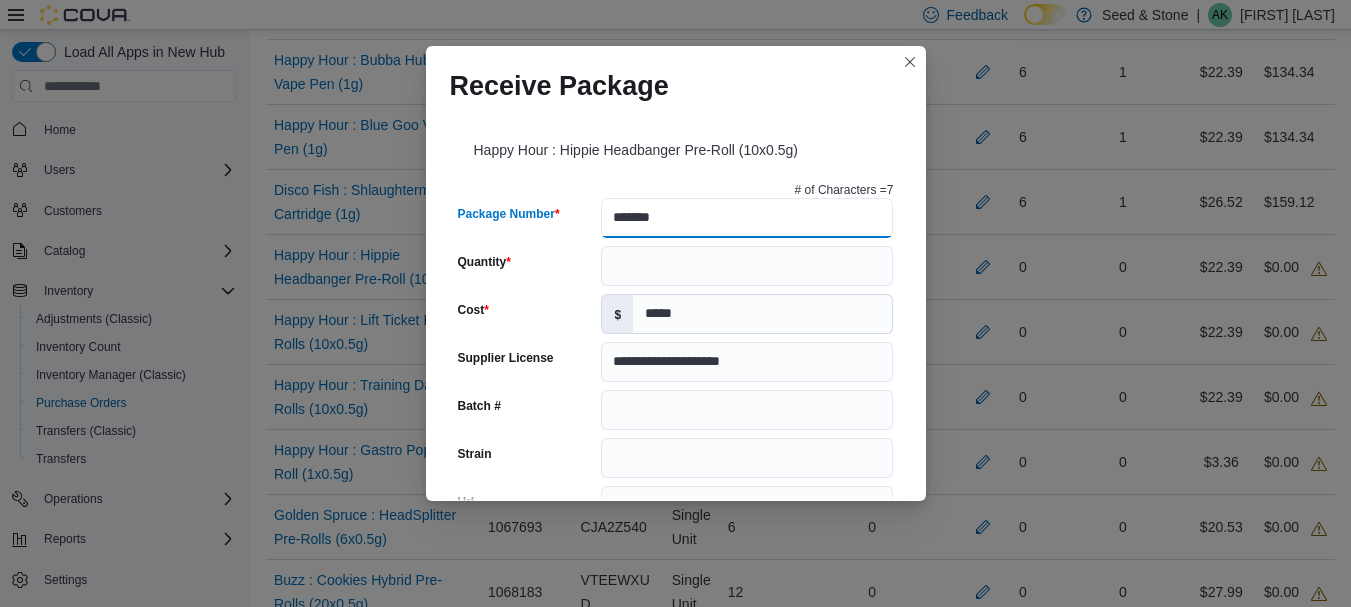 type on "********" 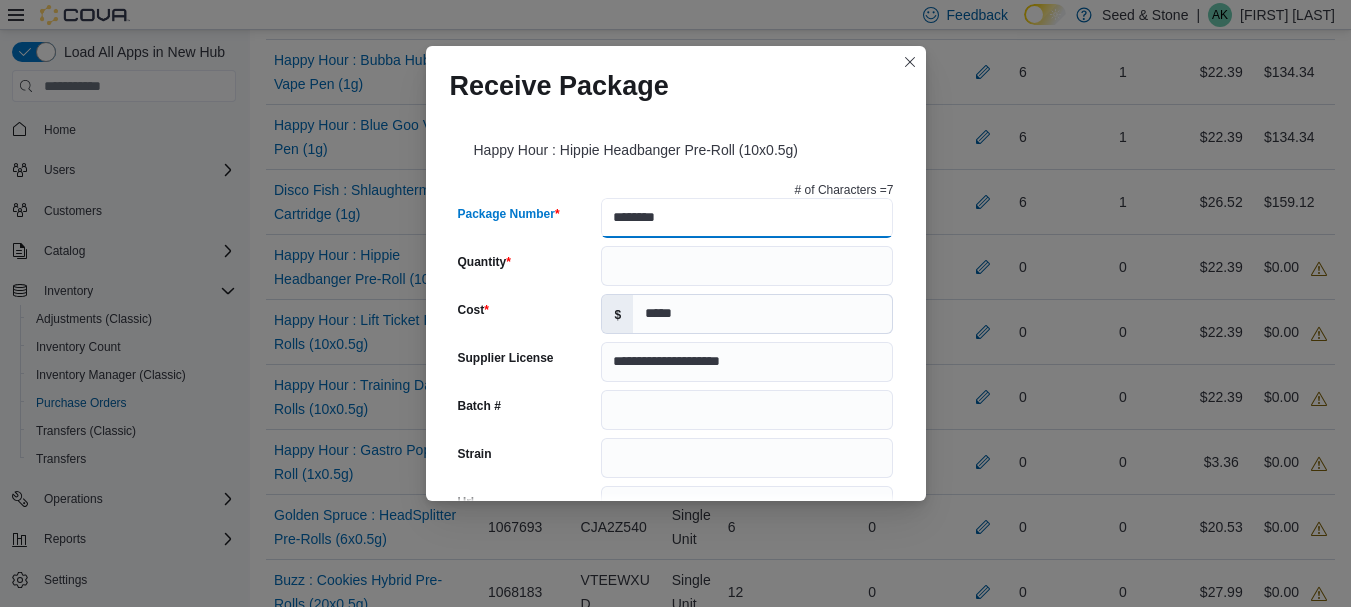 type on "**********" 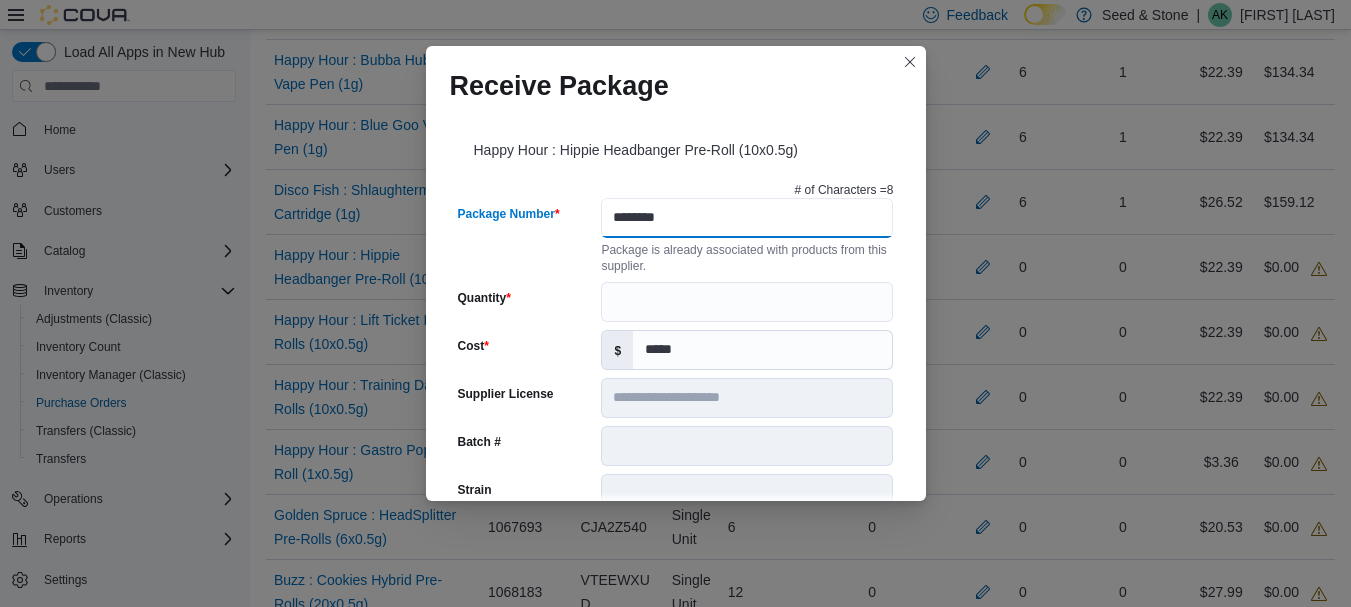 type on "********" 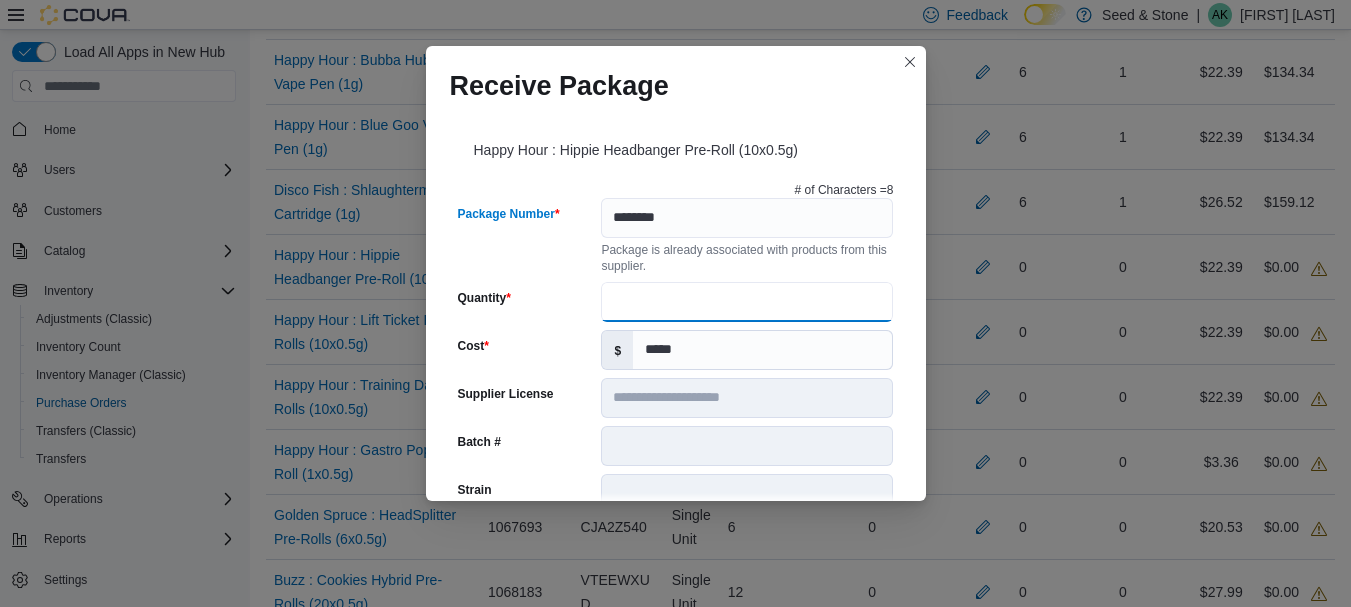 click on "Quantity" at bounding box center (747, 302) 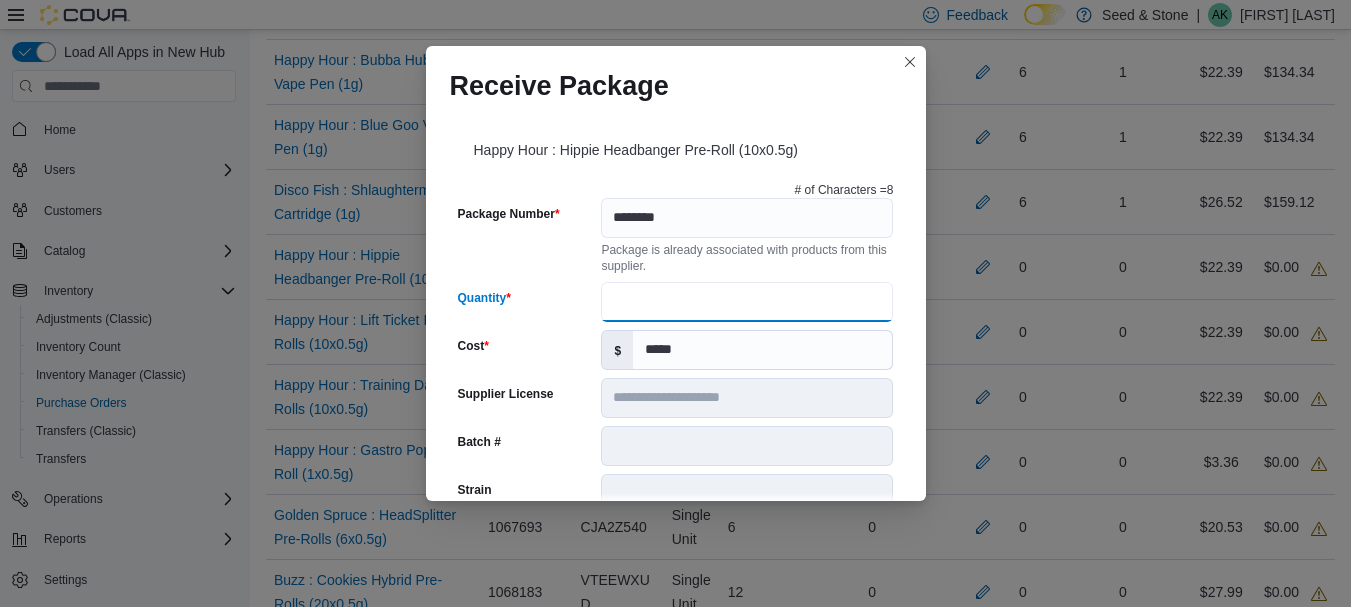 type on "**" 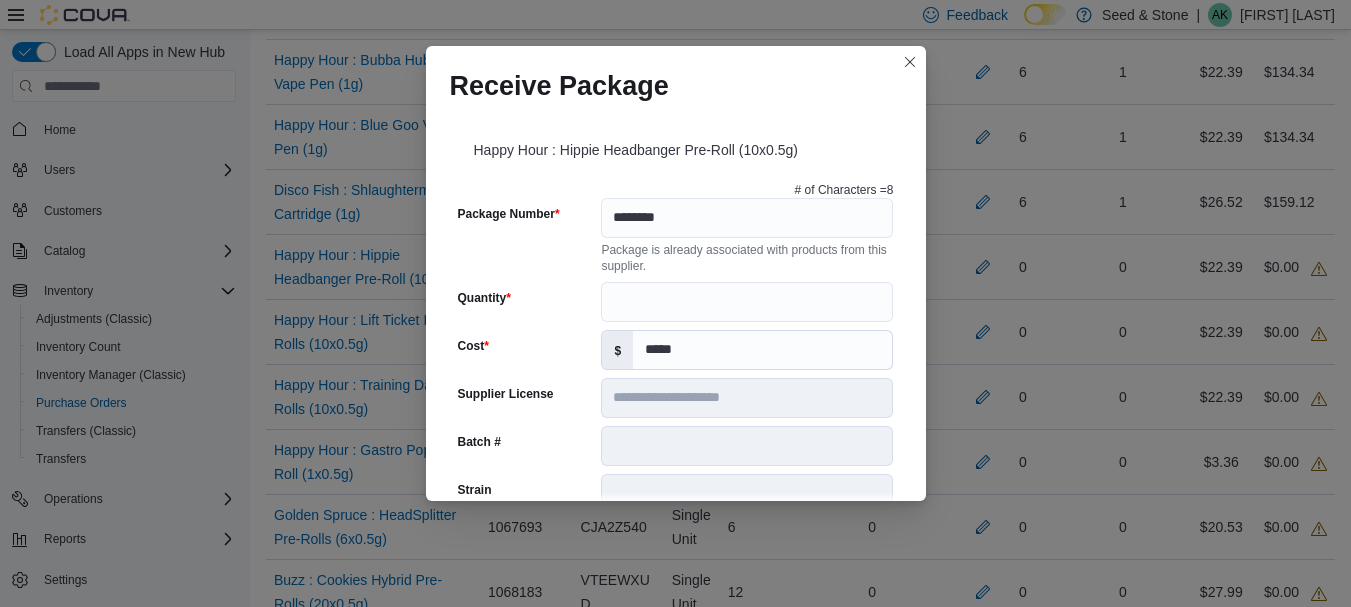 click on "**********" at bounding box center (676, 305) 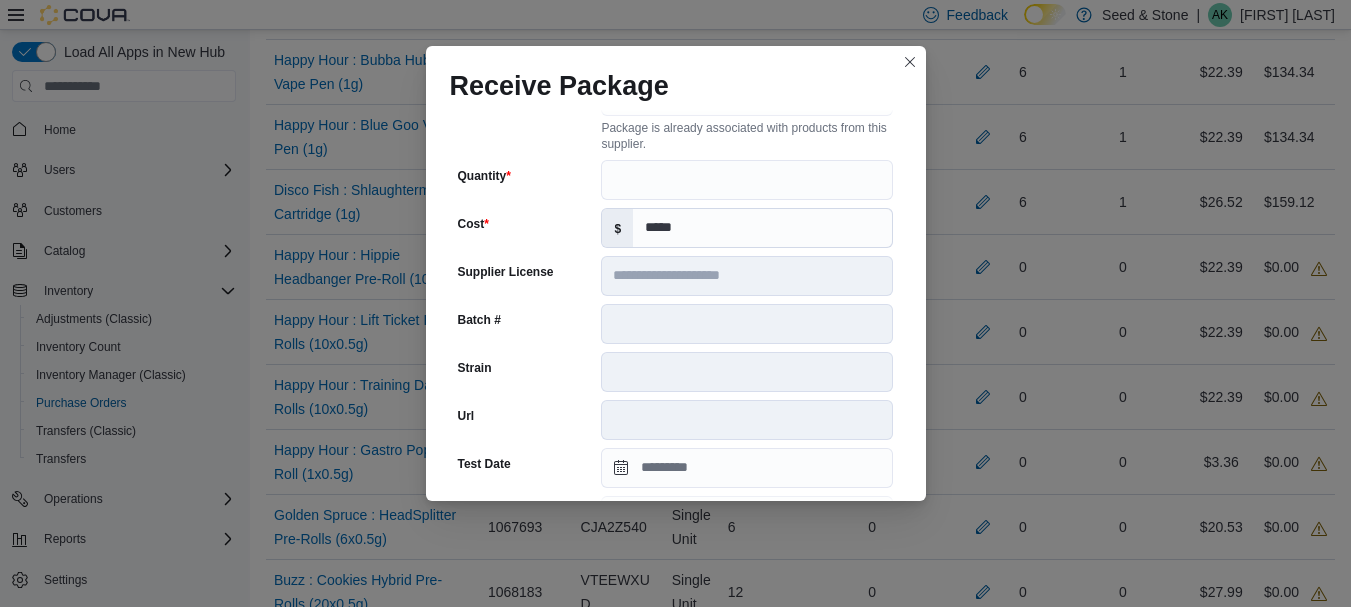scroll, scrollTop: 300, scrollLeft: 0, axis: vertical 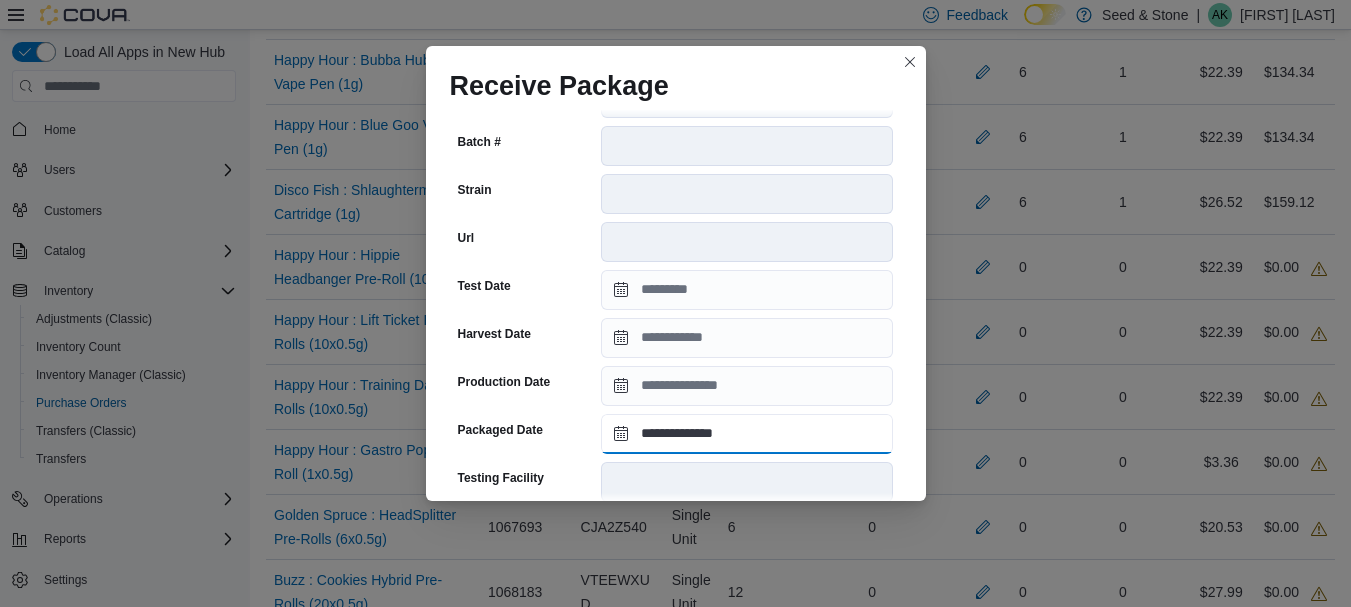 click on "**********" at bounding box center [747, 434] 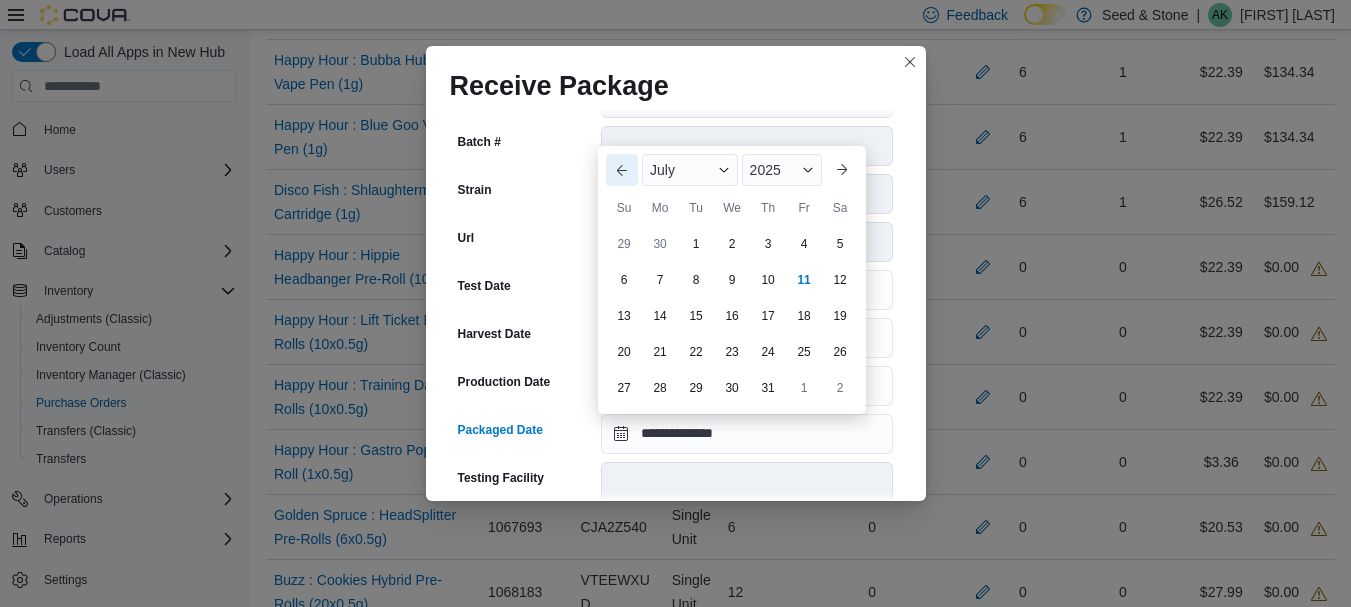 click on "Previous Month" at bounding box center [622, 170] 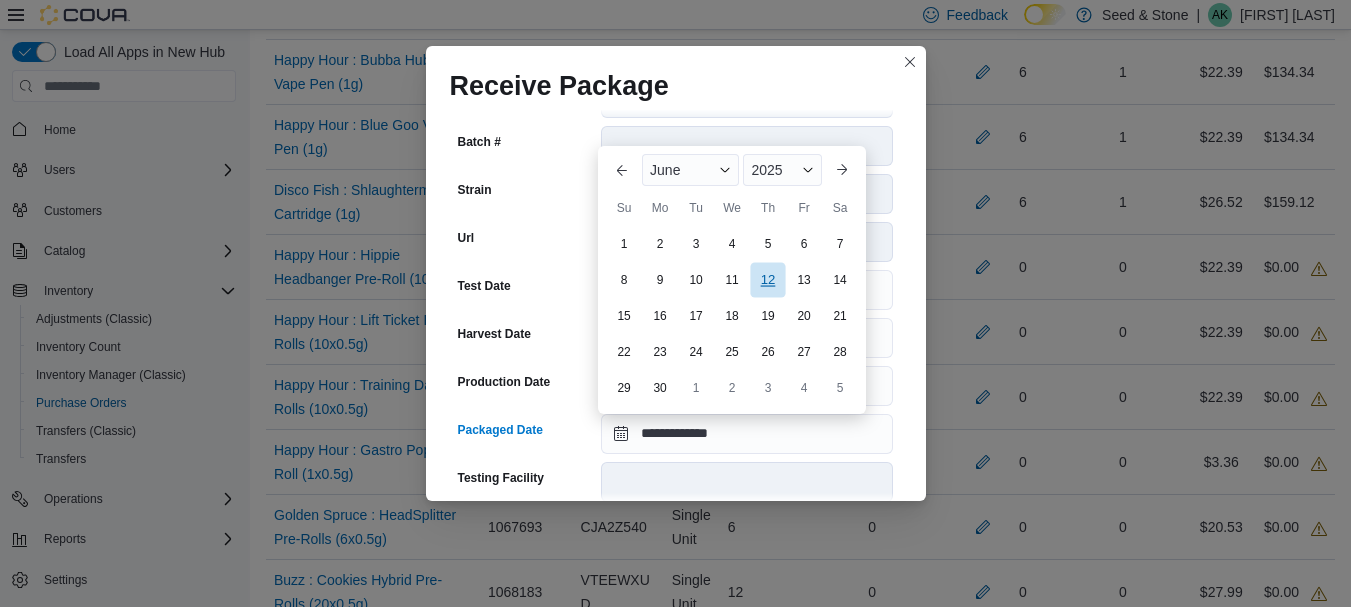 click on "12" at bounding box center [767, 279] 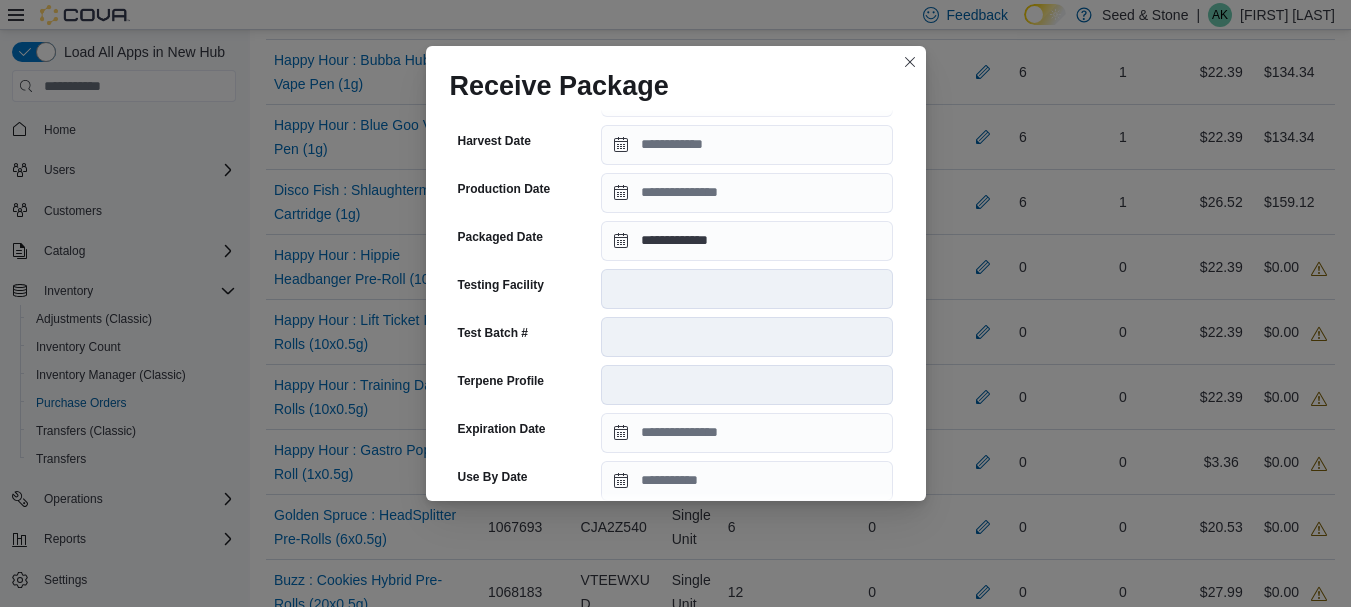scroll, scrollTop: 773, scrollLeft: 0, axis: vertical 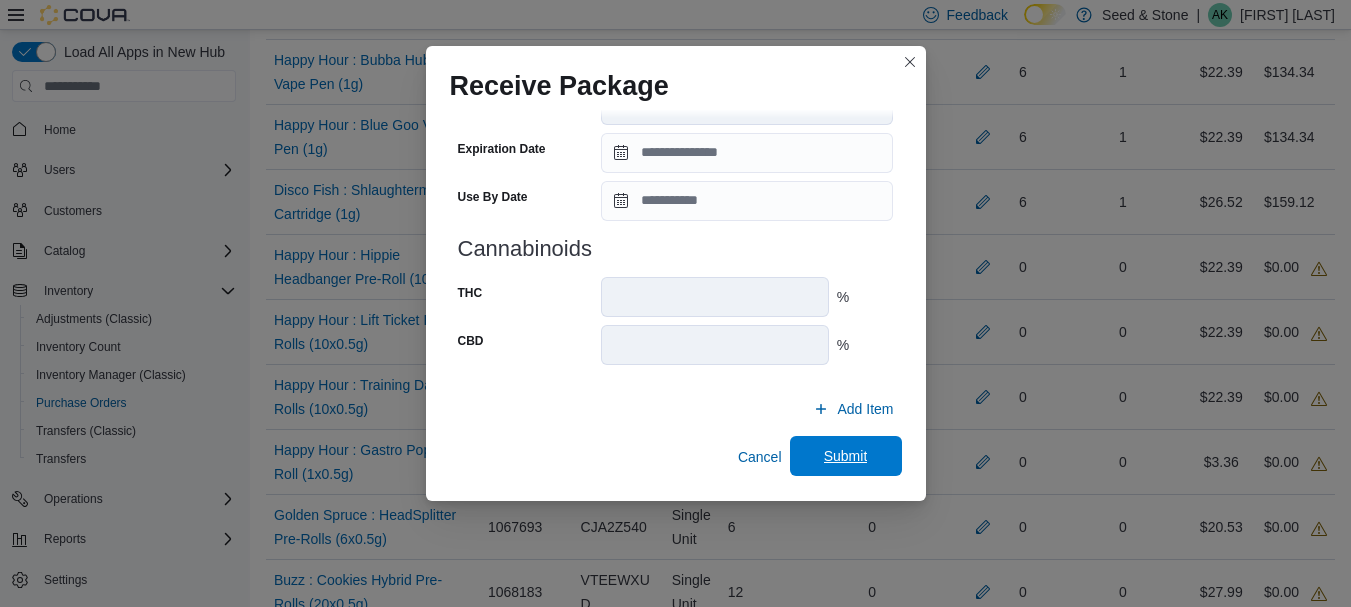click on "Submit" at bounding box center (846, 456) 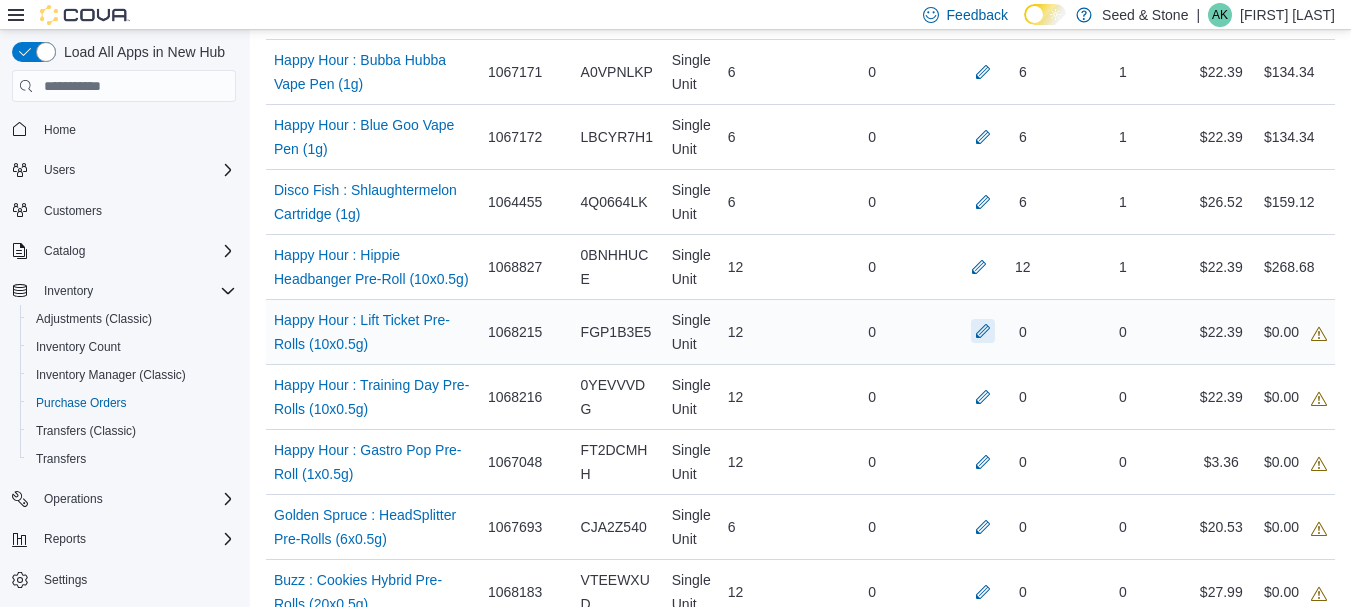 click at bounding box center (983, 331) 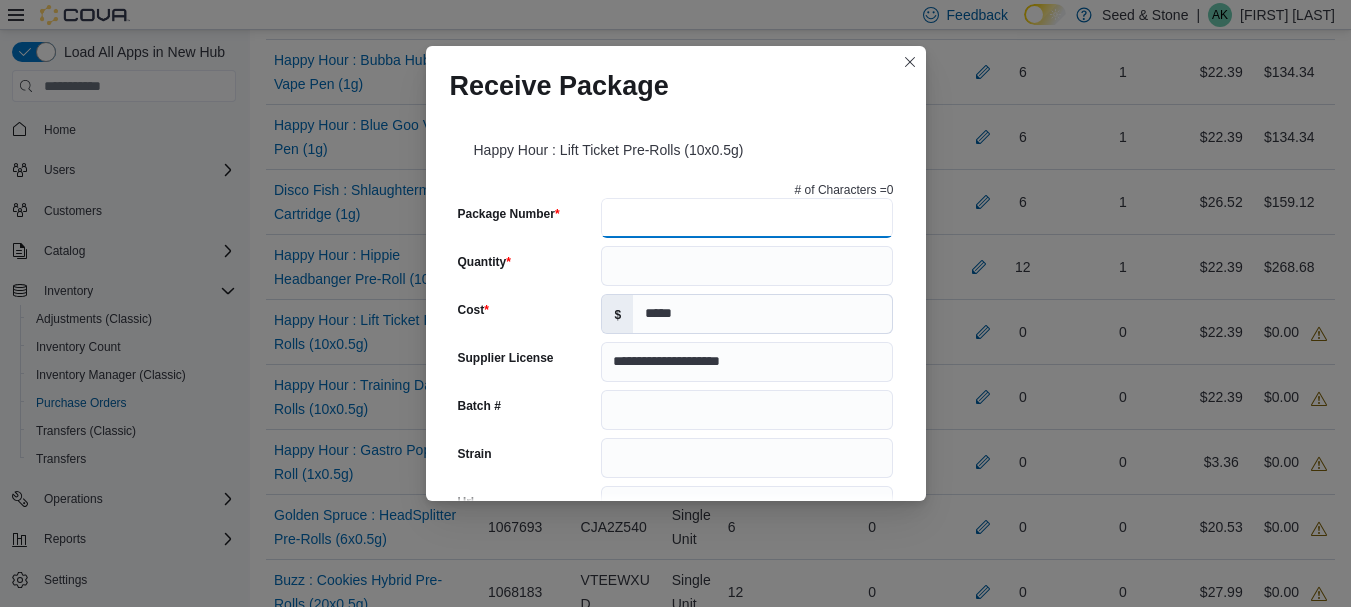 click on "Package Number" at bounding box center [747, 218] 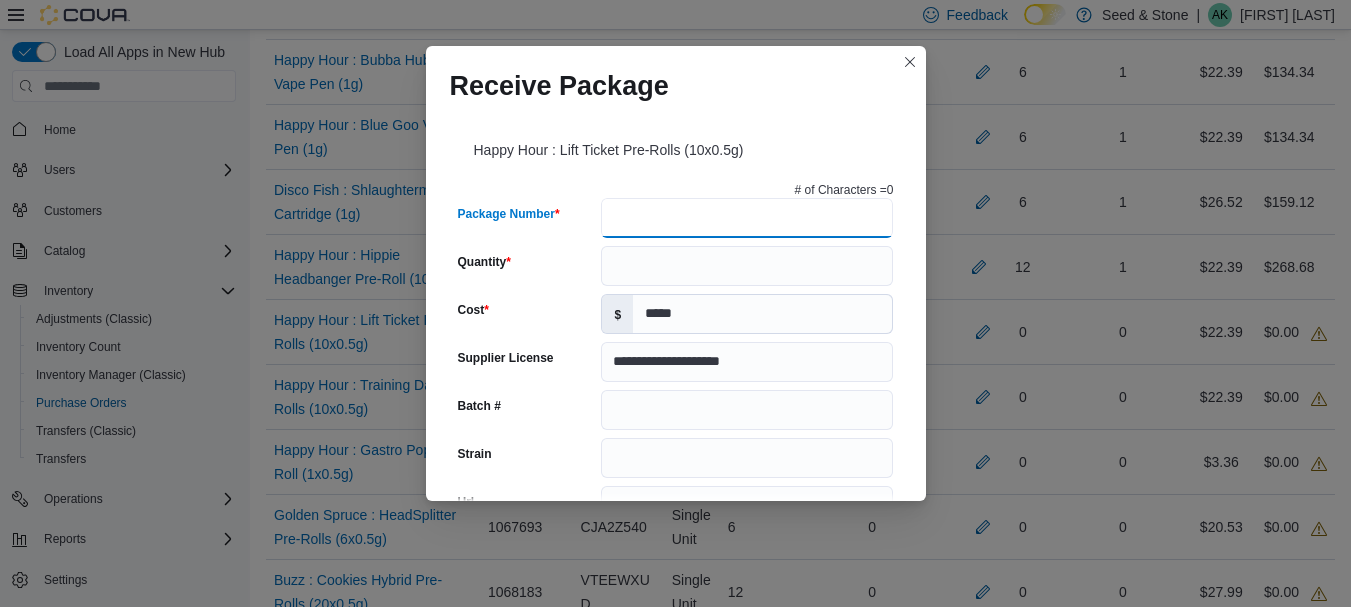 type on "*" 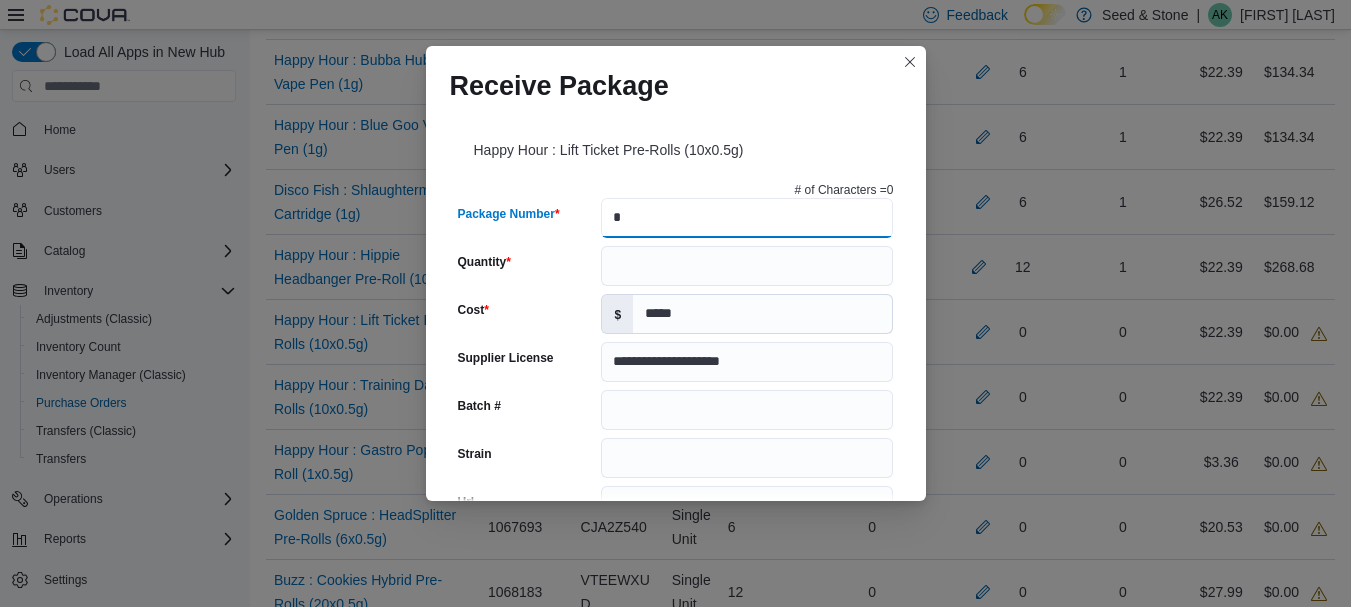 type 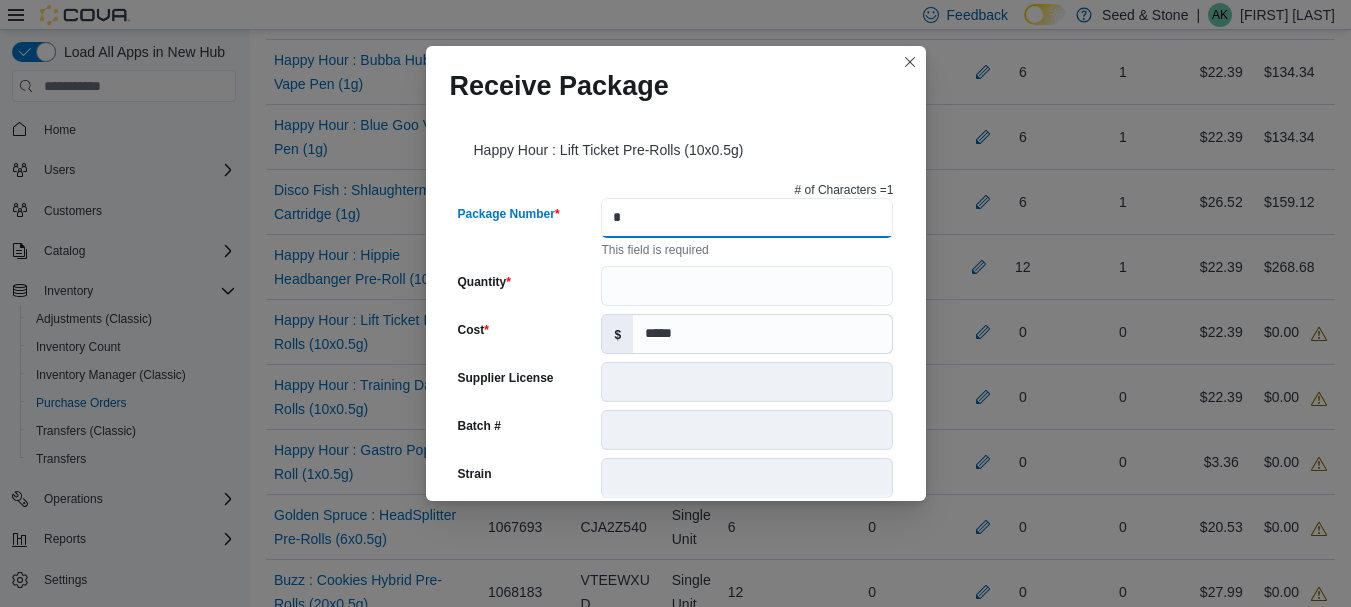 type on "**" 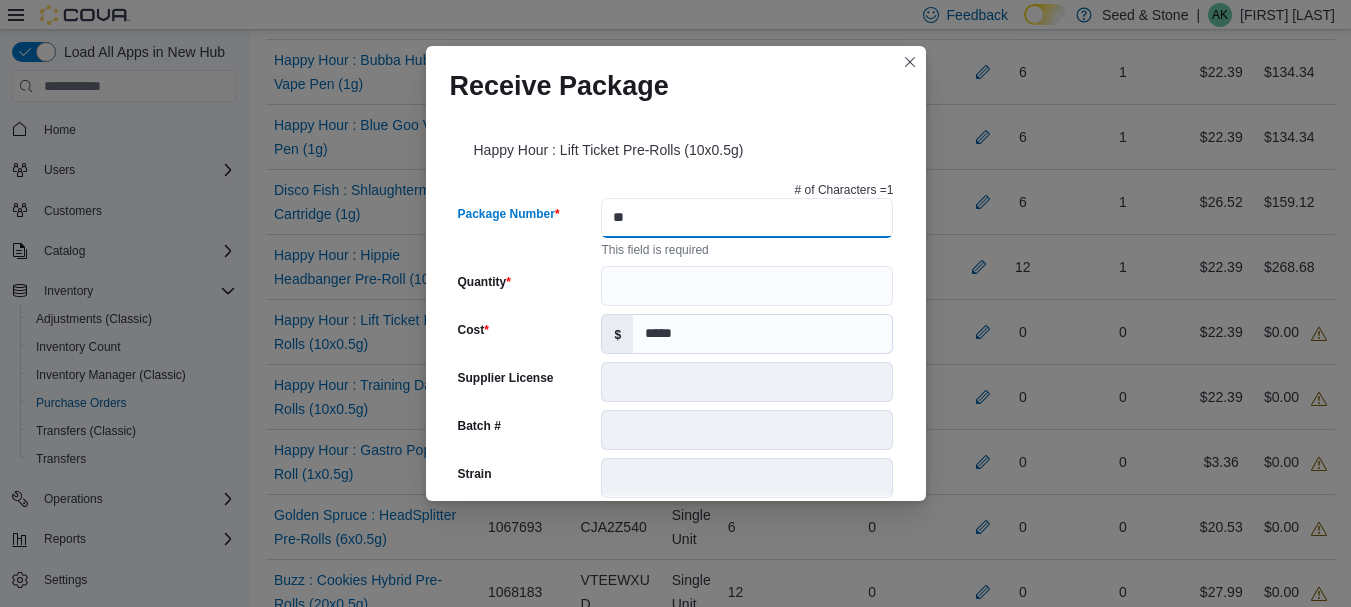 type on "**********" 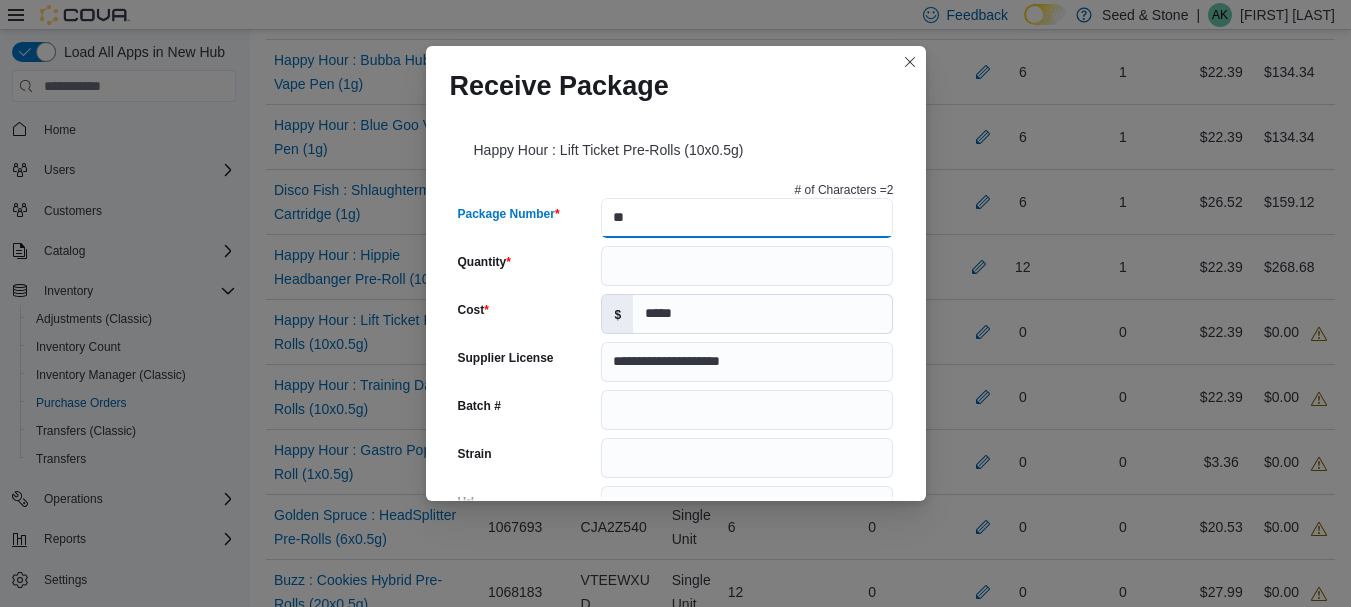type on "***" 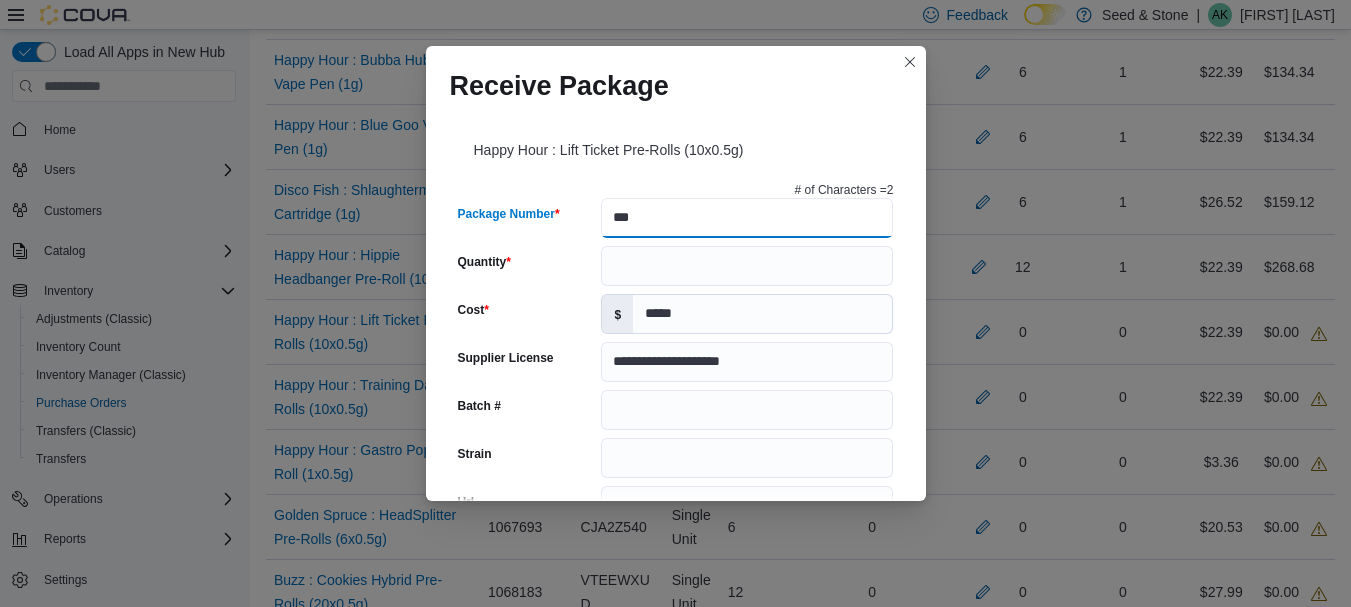 type 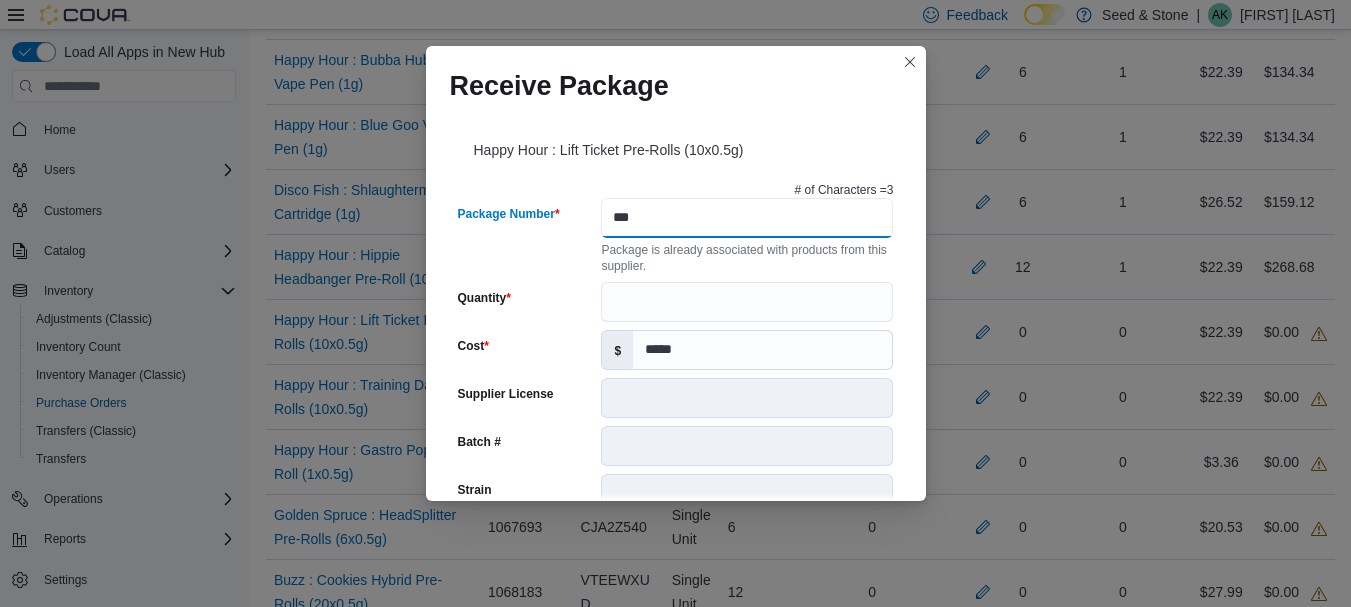 type on "****" 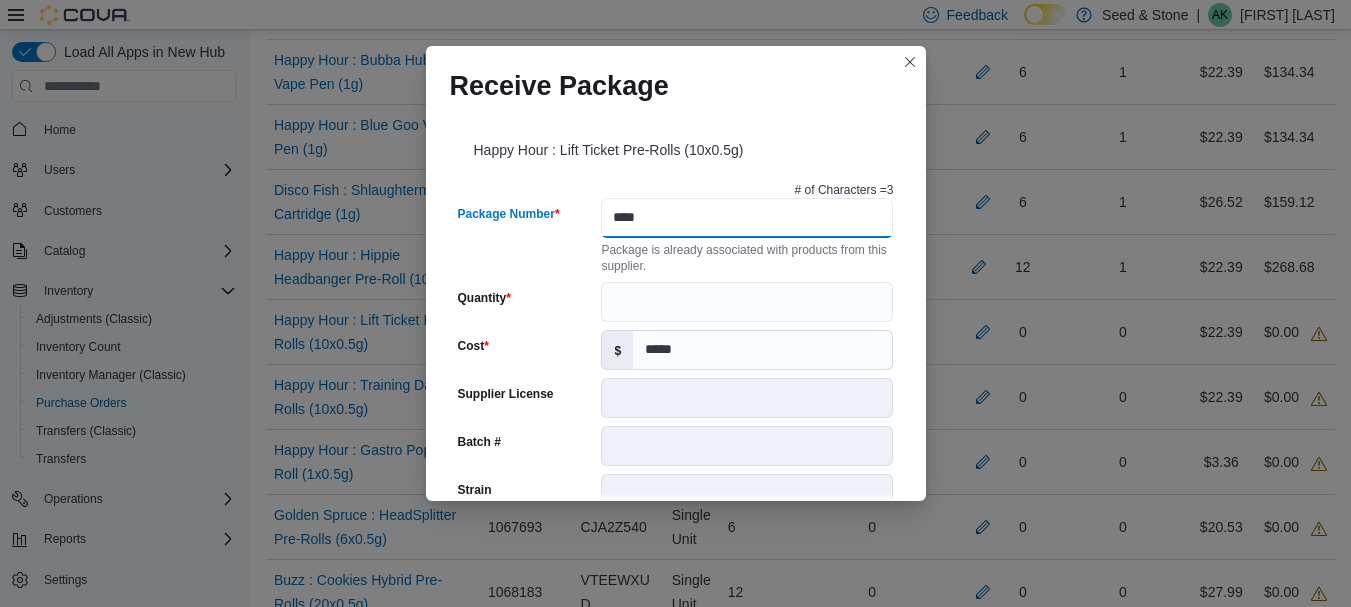 type on "**********" 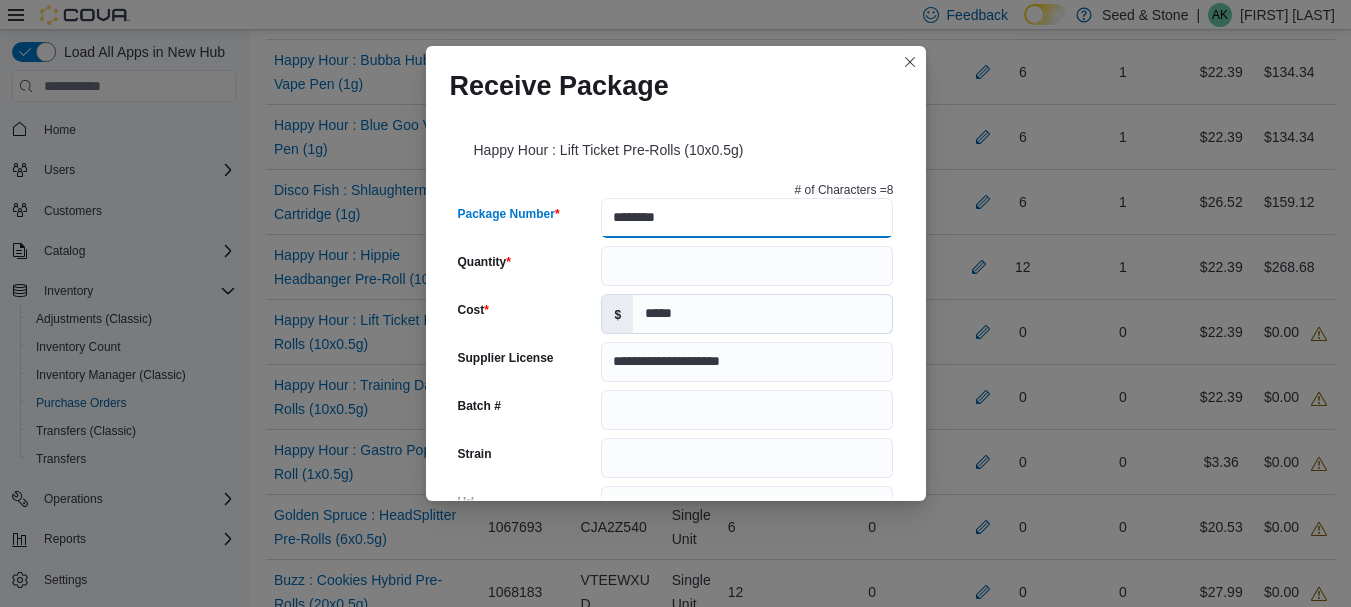 type on "********" 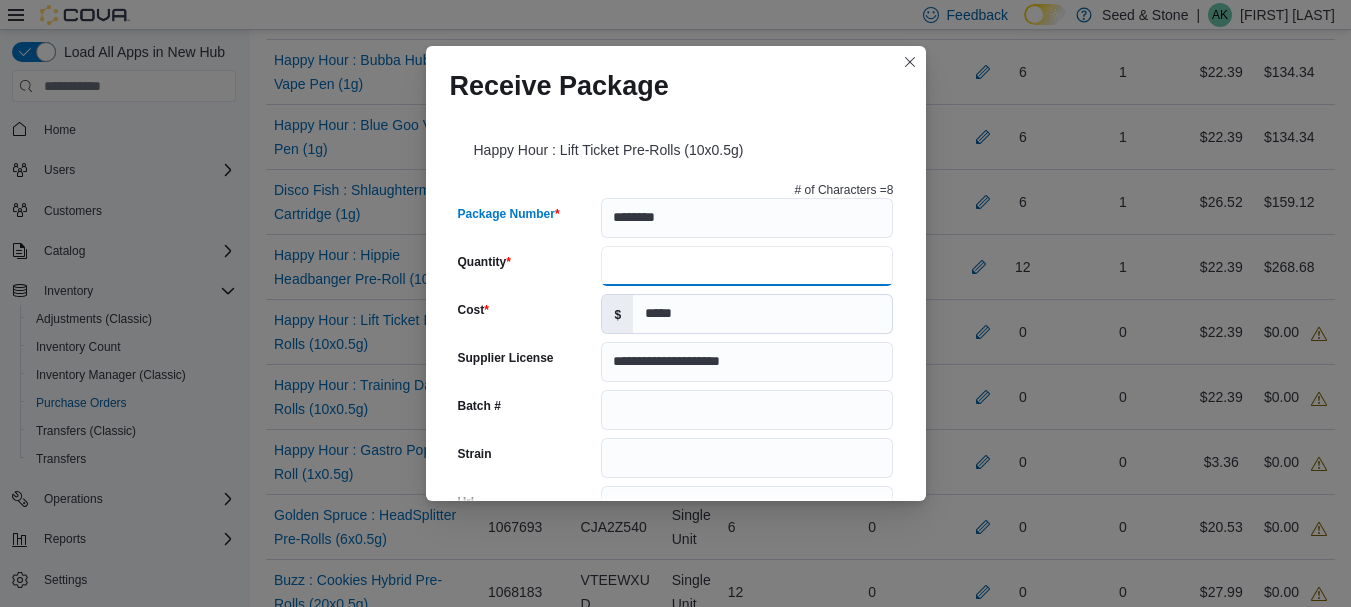 click on "Quantity" at bounding box center [747, 266] 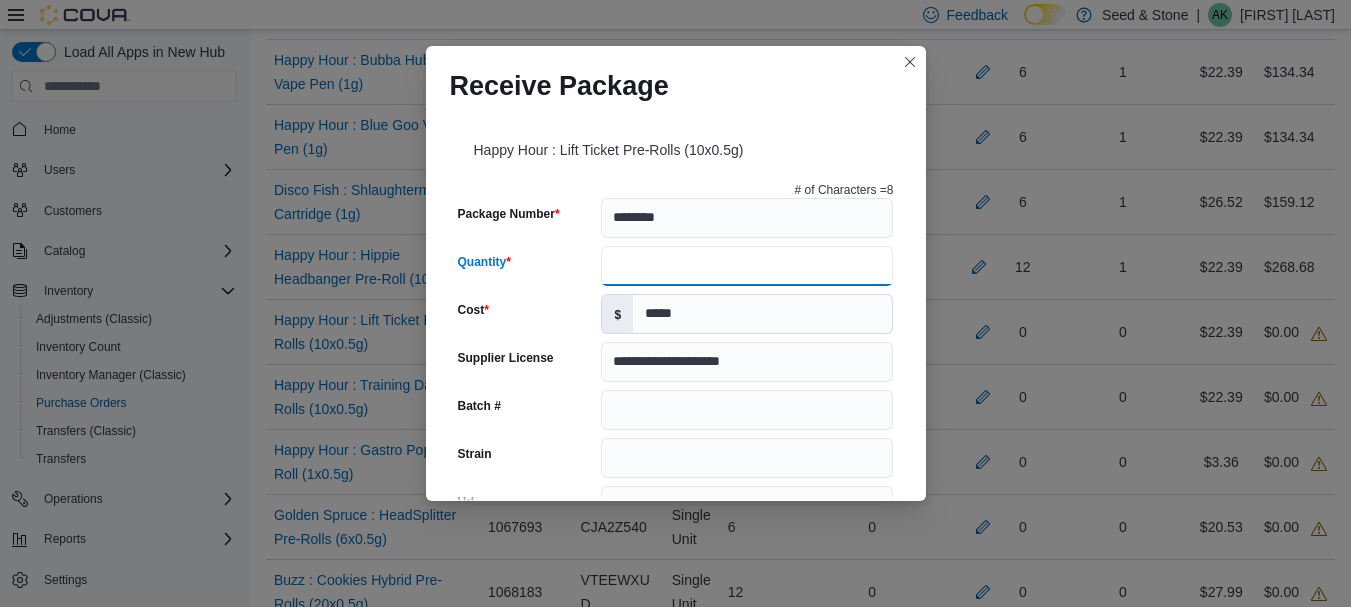type on "**" 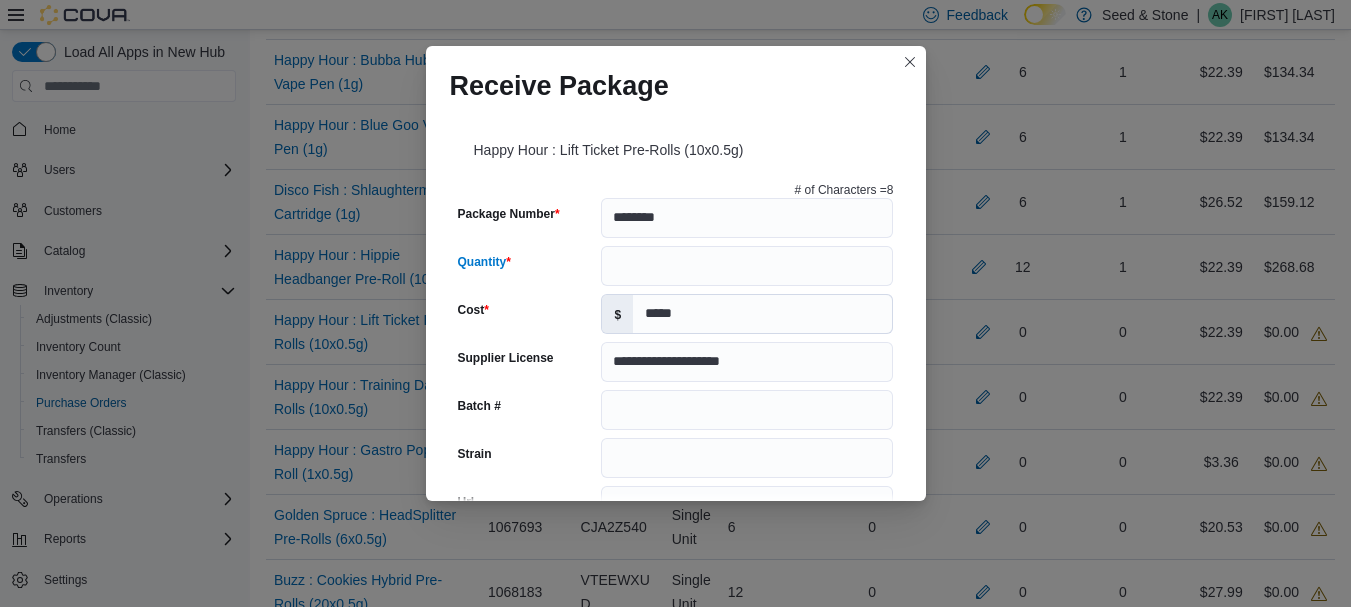 click on "**********" at bounding box center [676, 305] 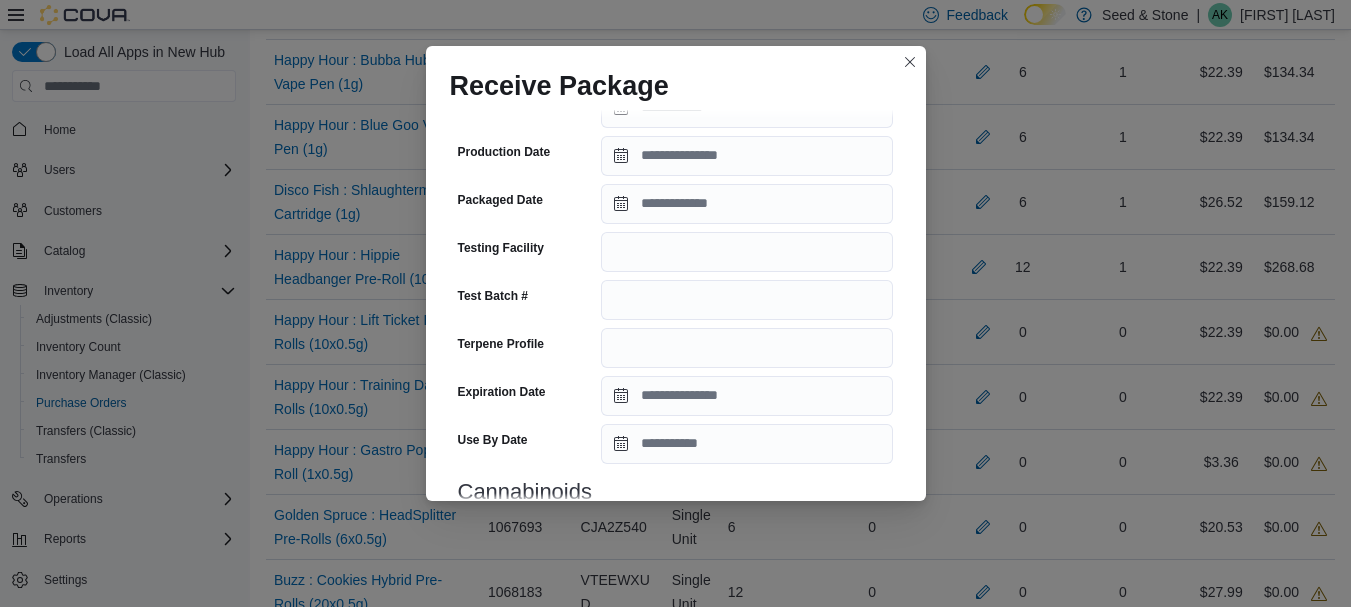 scroll, scrollTop: 493, scrollLeft: 0, axis: vertical 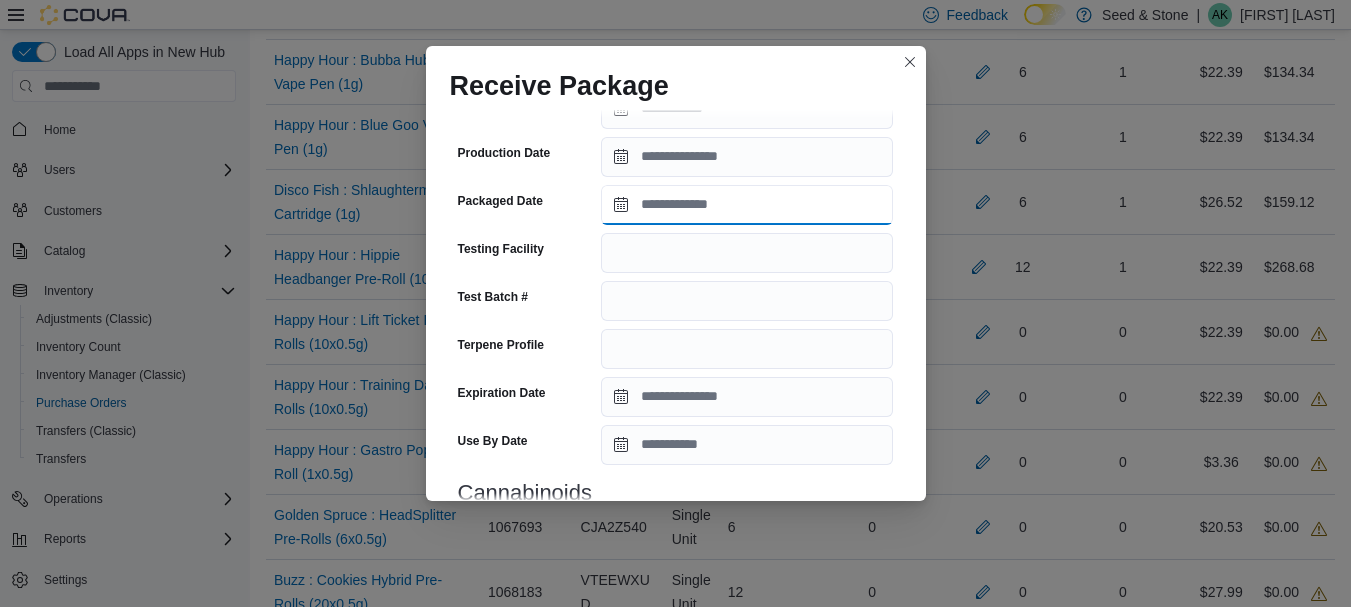 click on "Packaged Date" at bounding box center (747, 205) 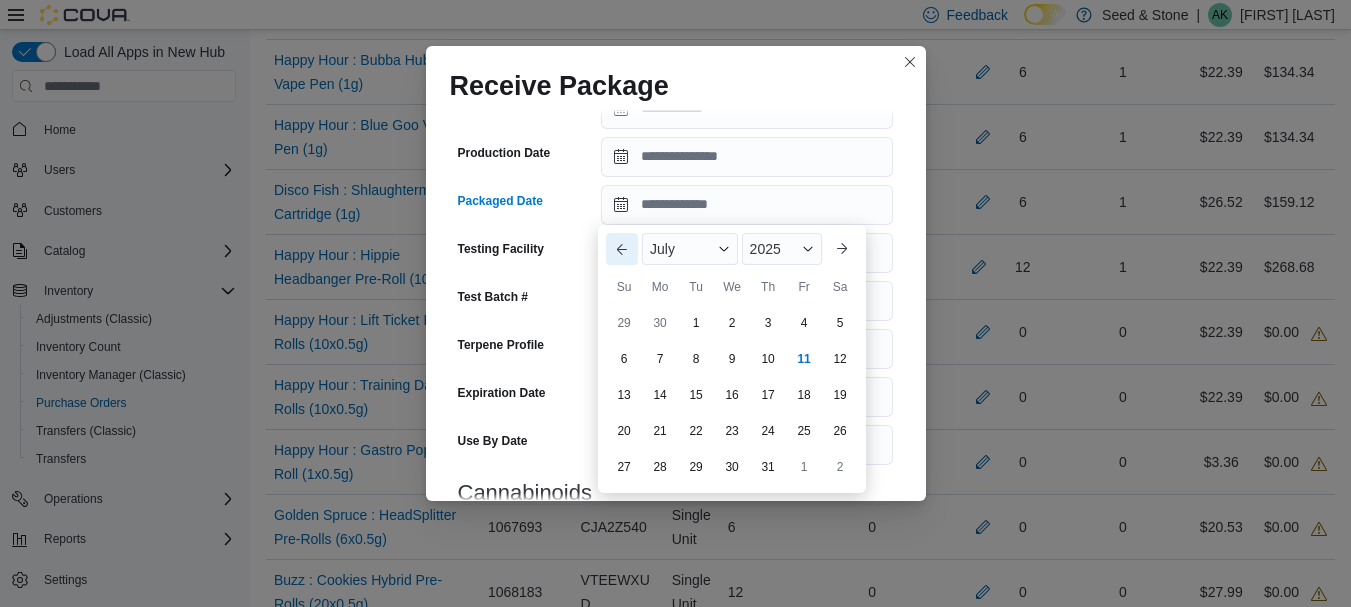 click on "Previous Month" at bounding box center [622, 249] 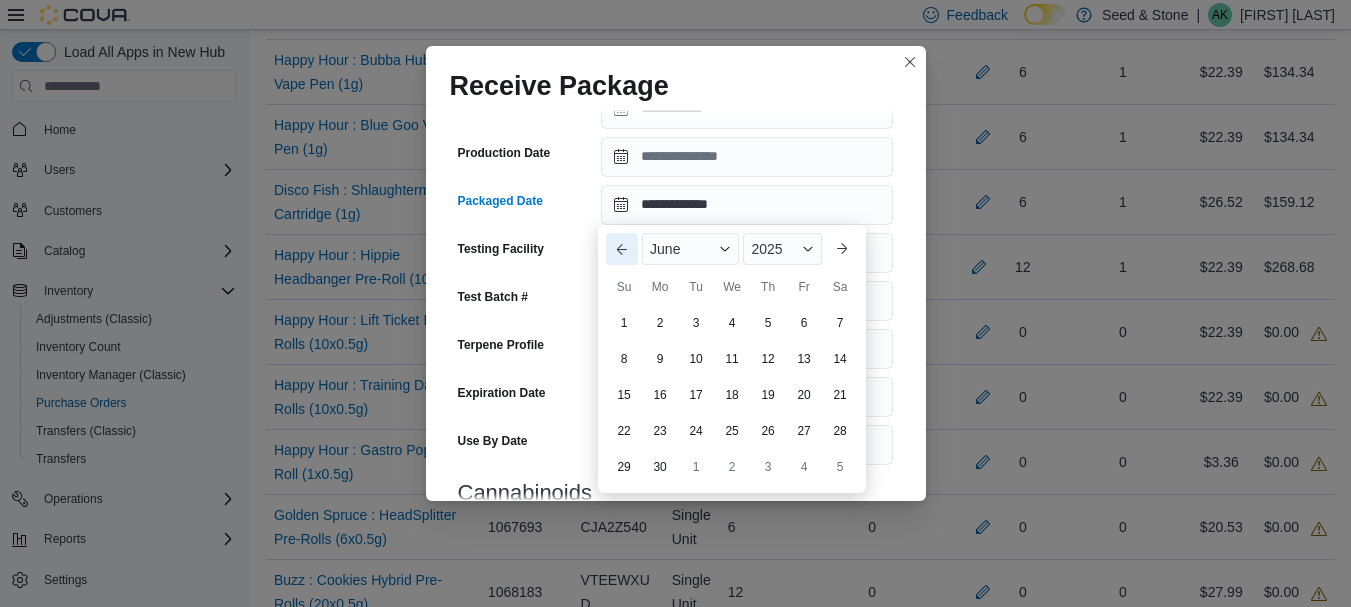 click on "Previous Month" at bounding box center [622, 249] 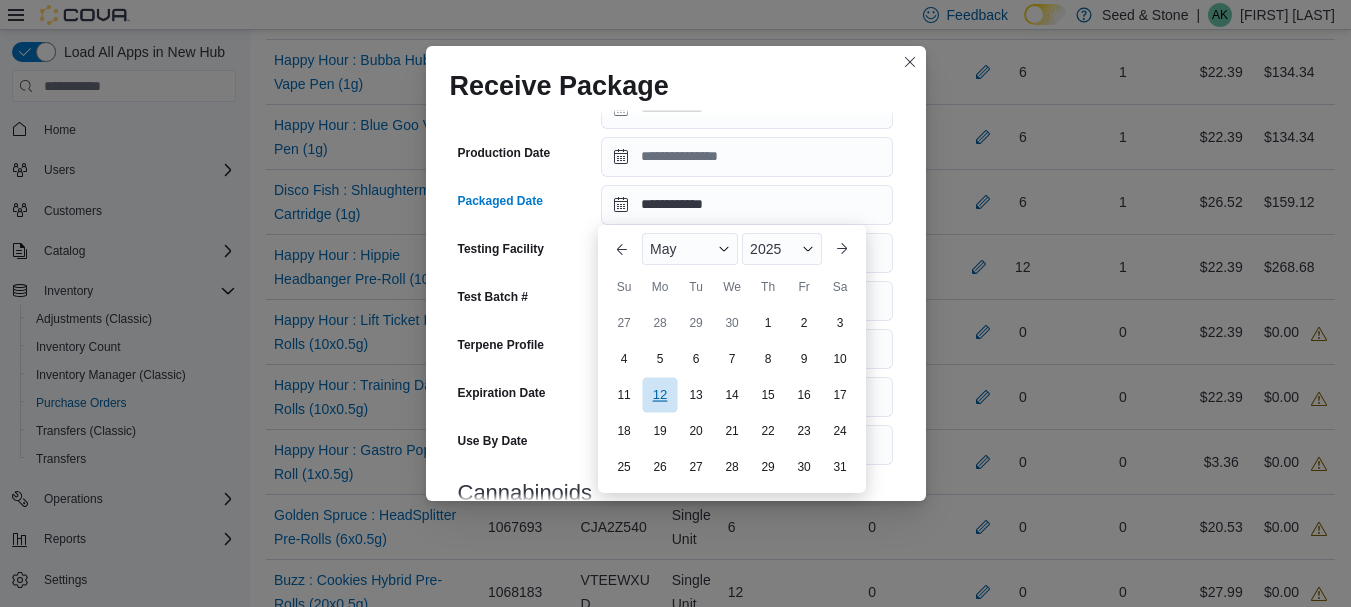 click on "12" at bounding box center [659, 394] 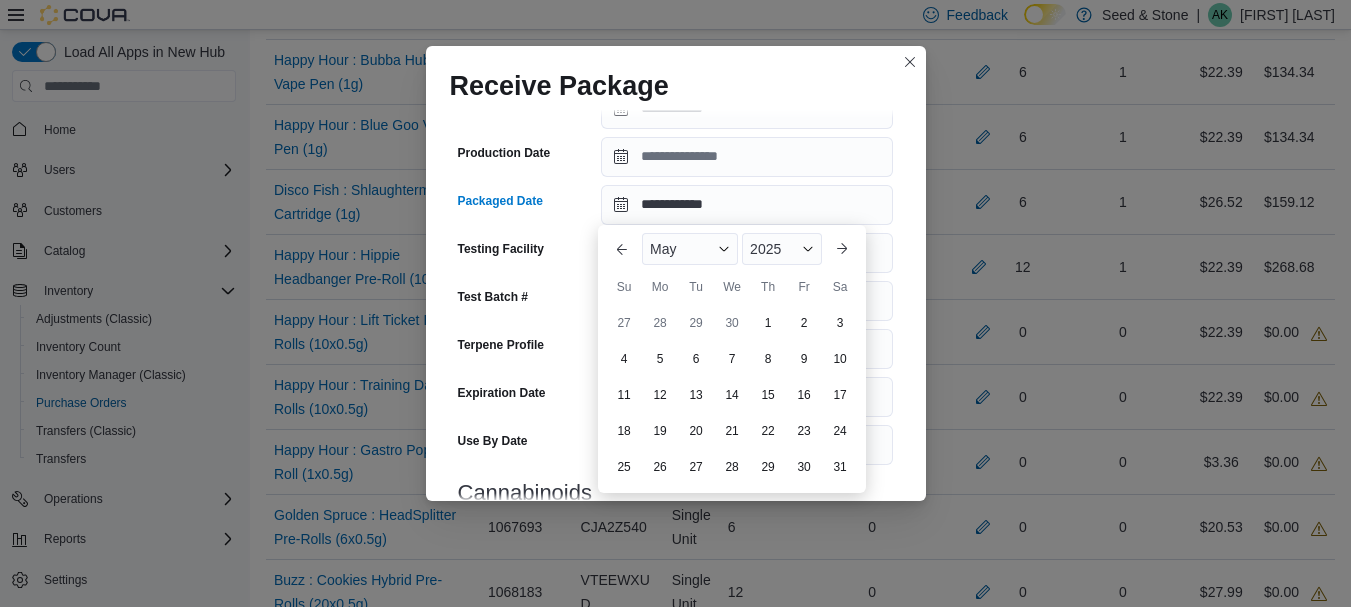 type on "**********" 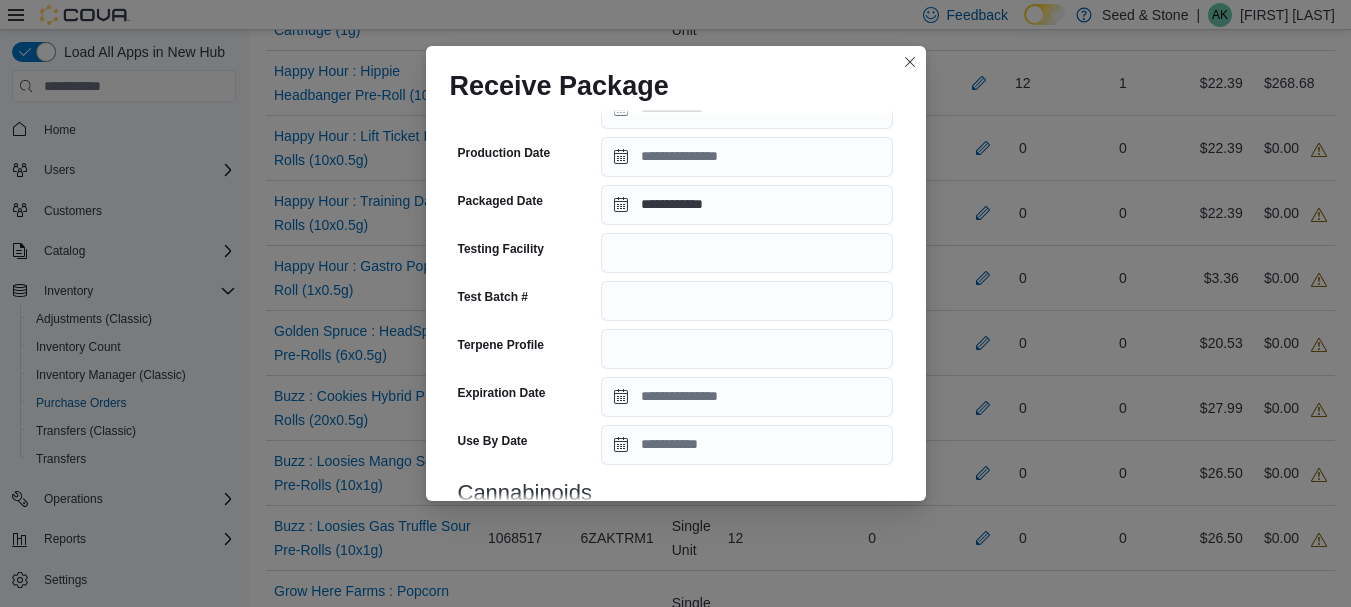 scroll, scrollTop: 1100, scrollLeft: 0, axis: vertical 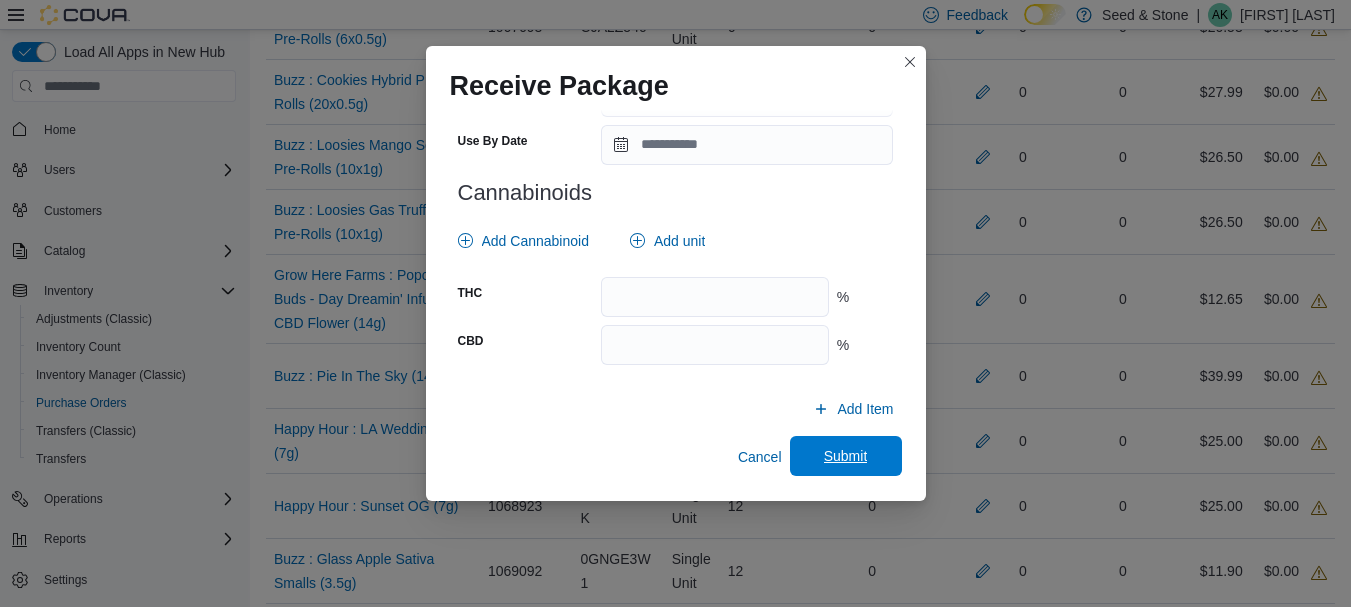 click on "Submit" at bounding box center [846, 456] 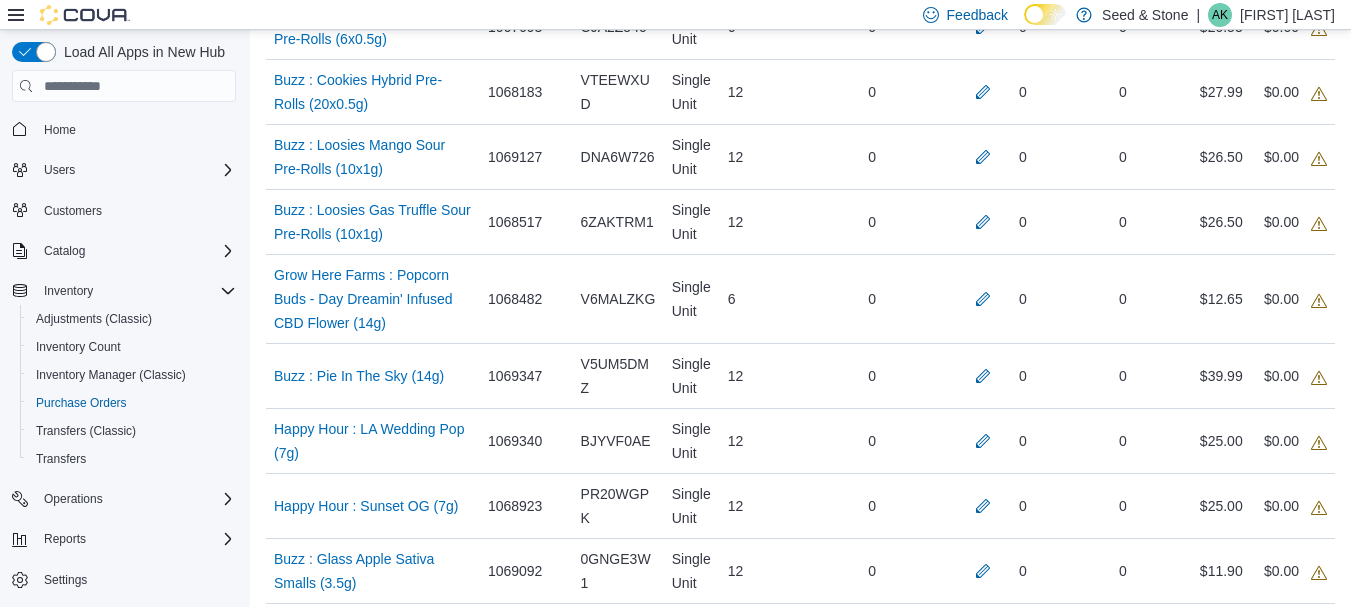 scroll, scrollTop: 653, scrollLeft: 0, axis: vertical 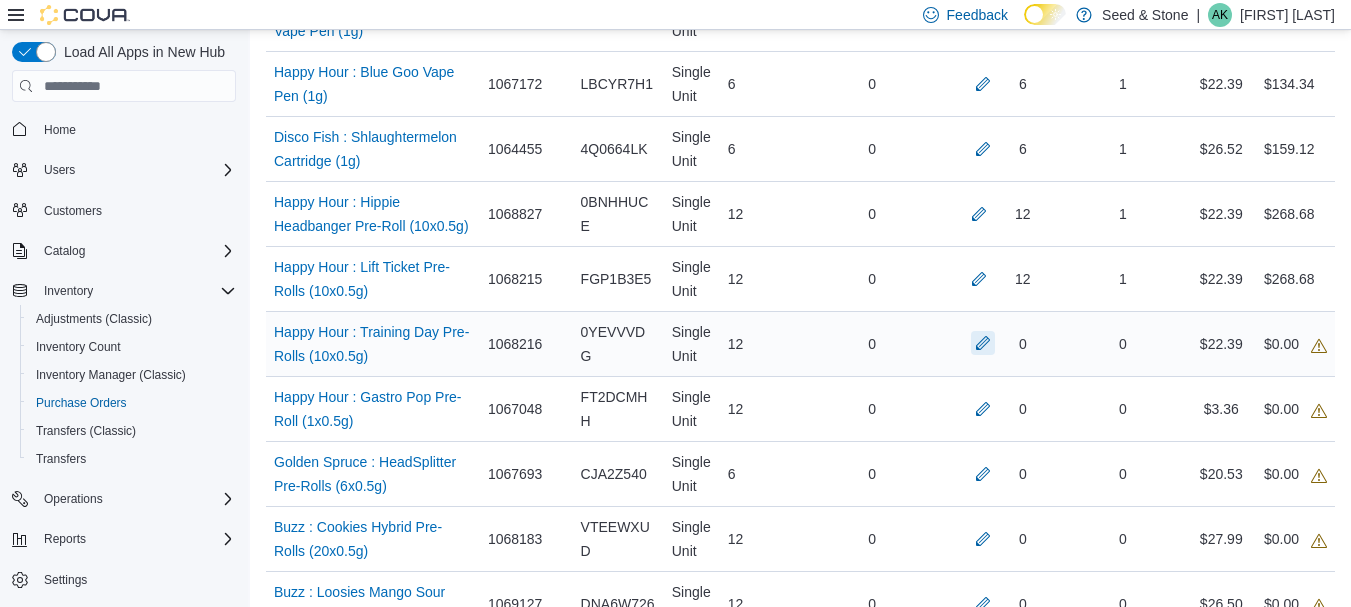click at bounding box center (983, 343) 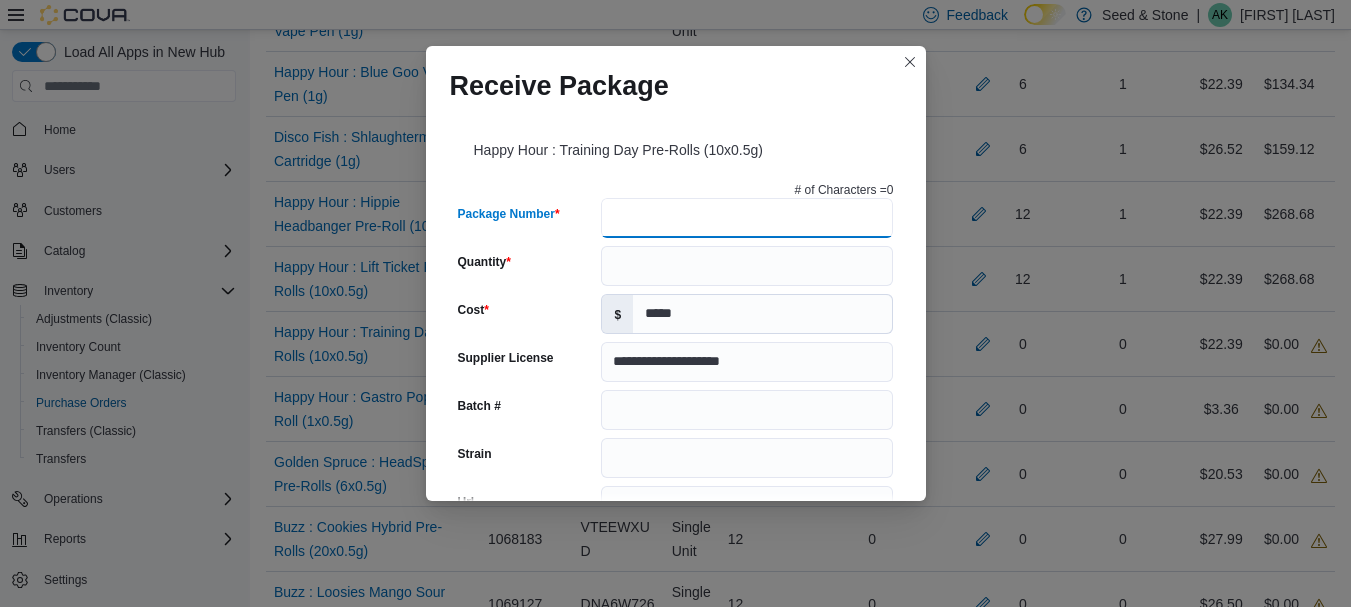 click on "Package Number" at bounding box center [747, 218] 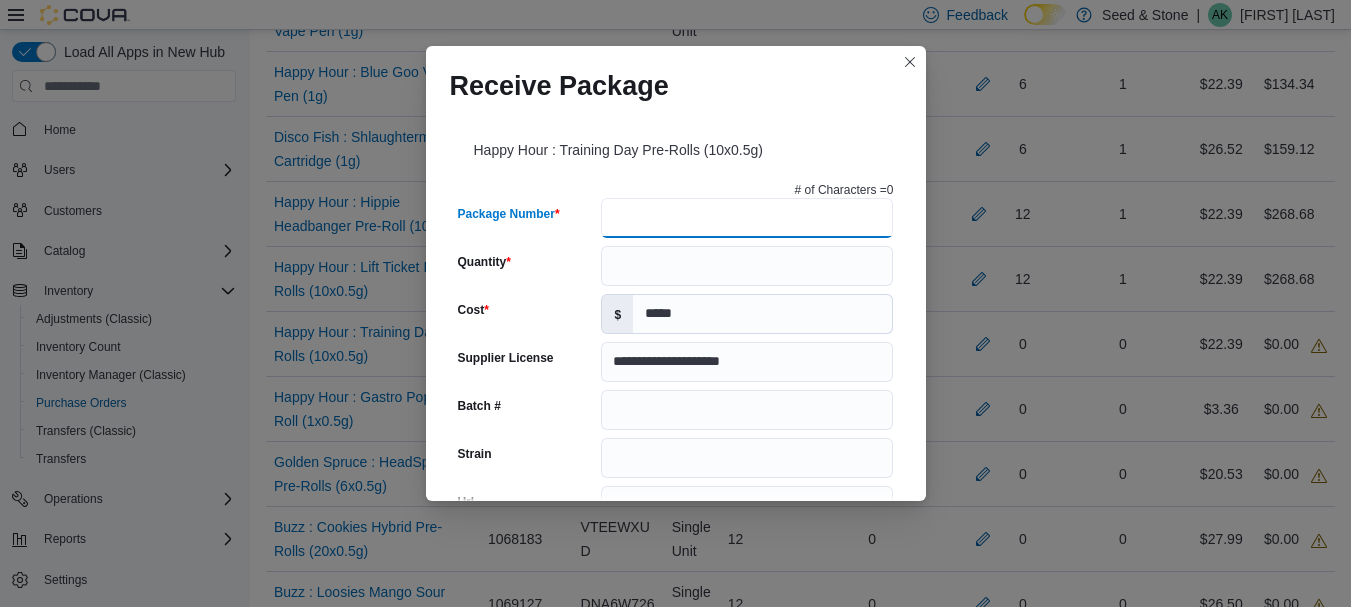 type on "*" 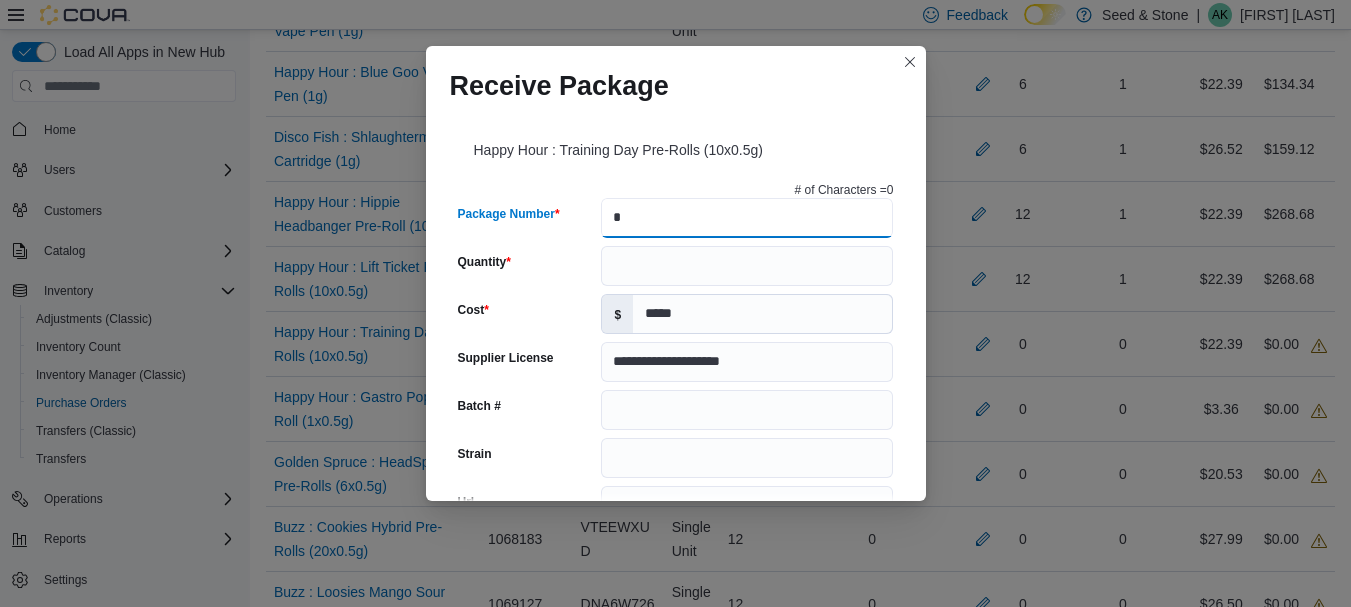 type 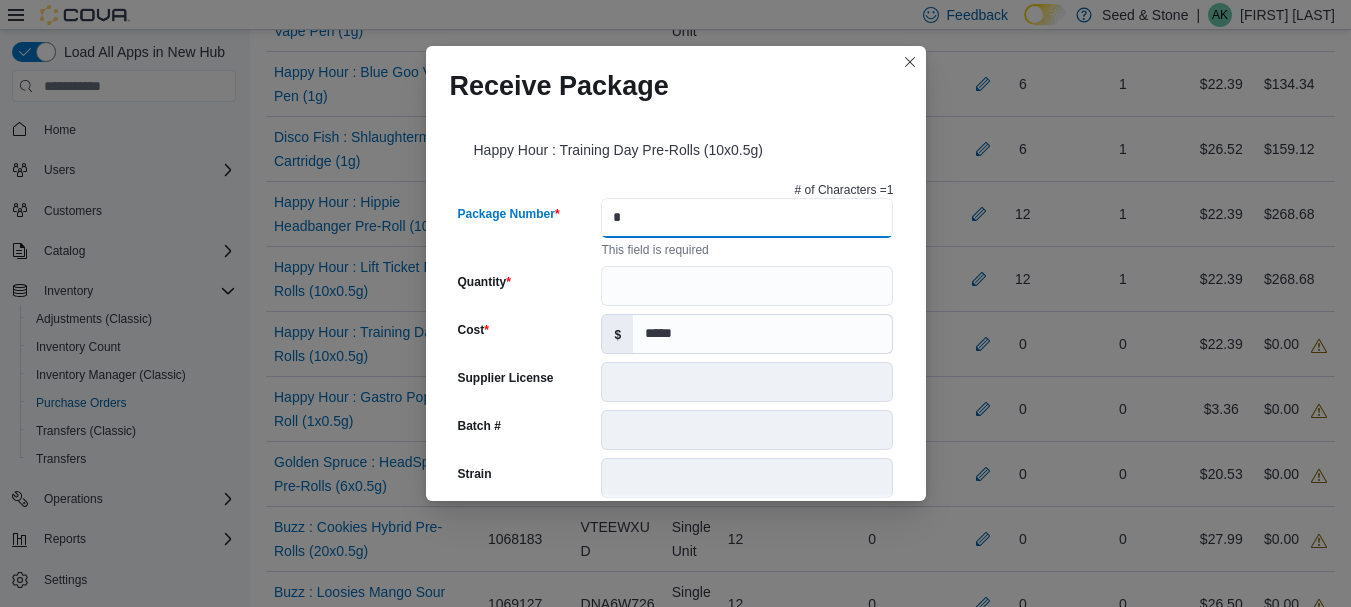 type on "**" 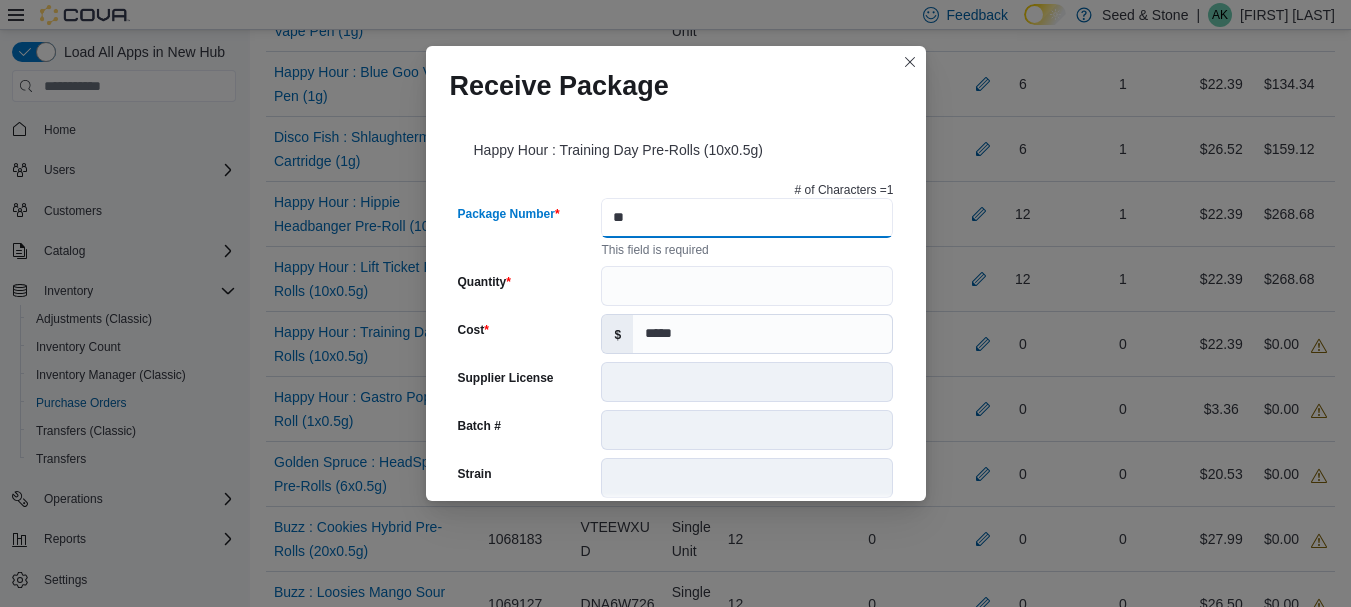 type on "**********" 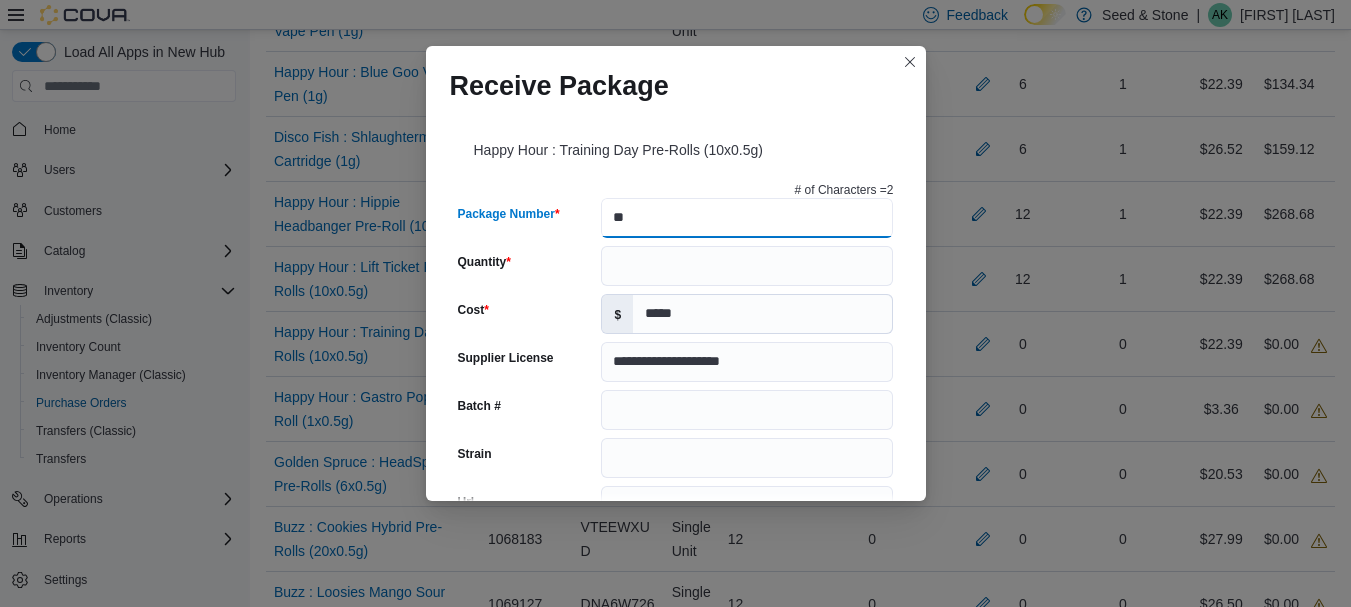 type on "***" 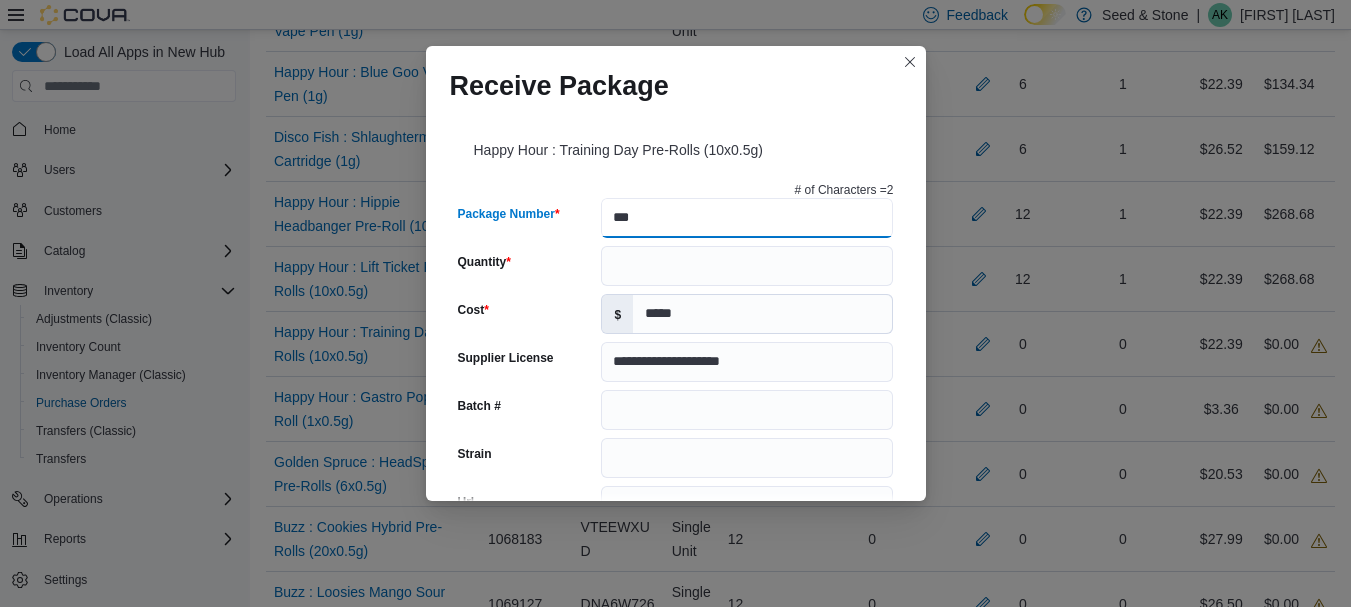 type 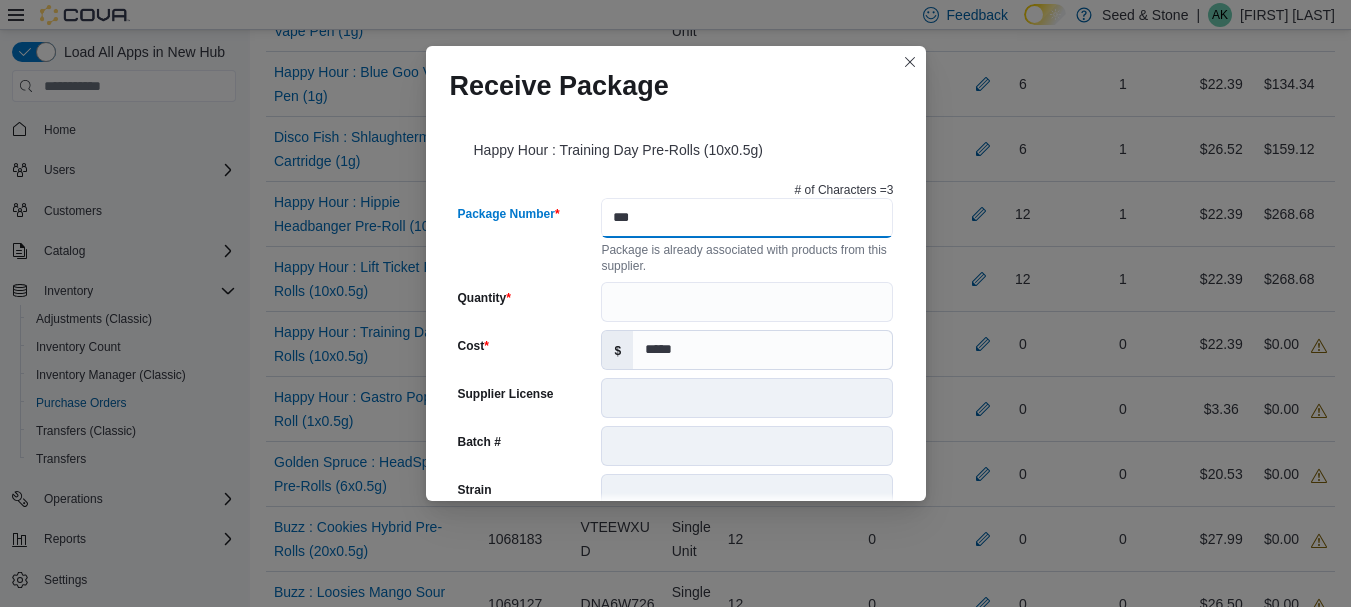 type on "****" 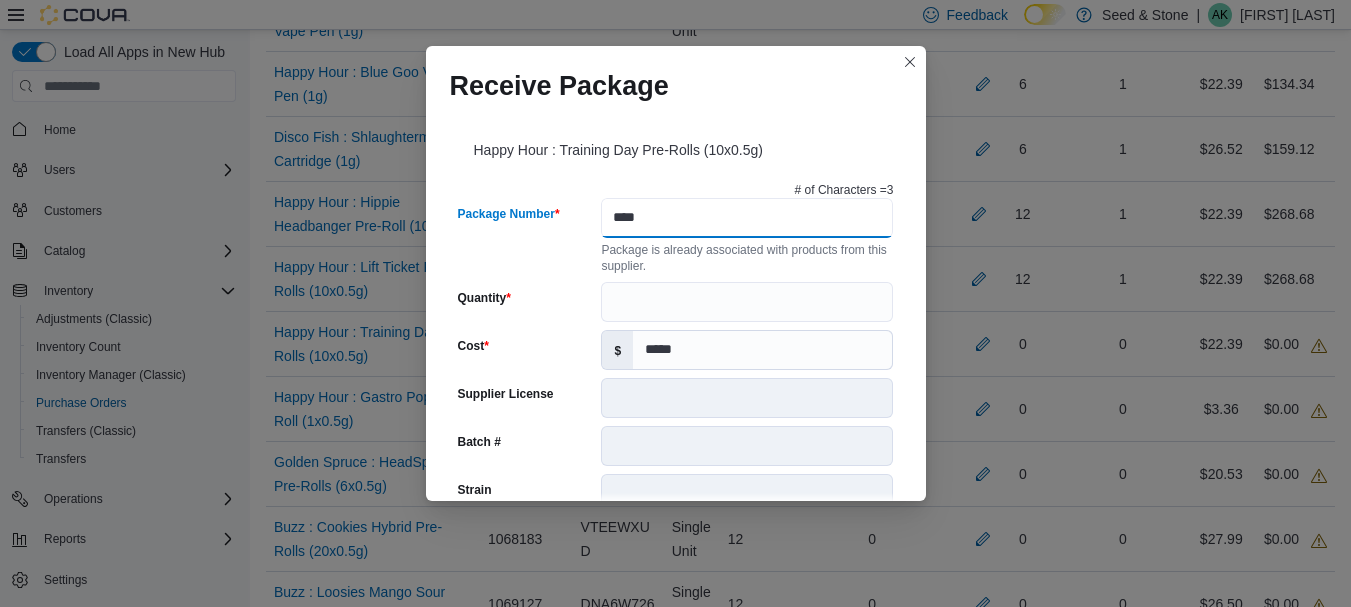 type on "**********" 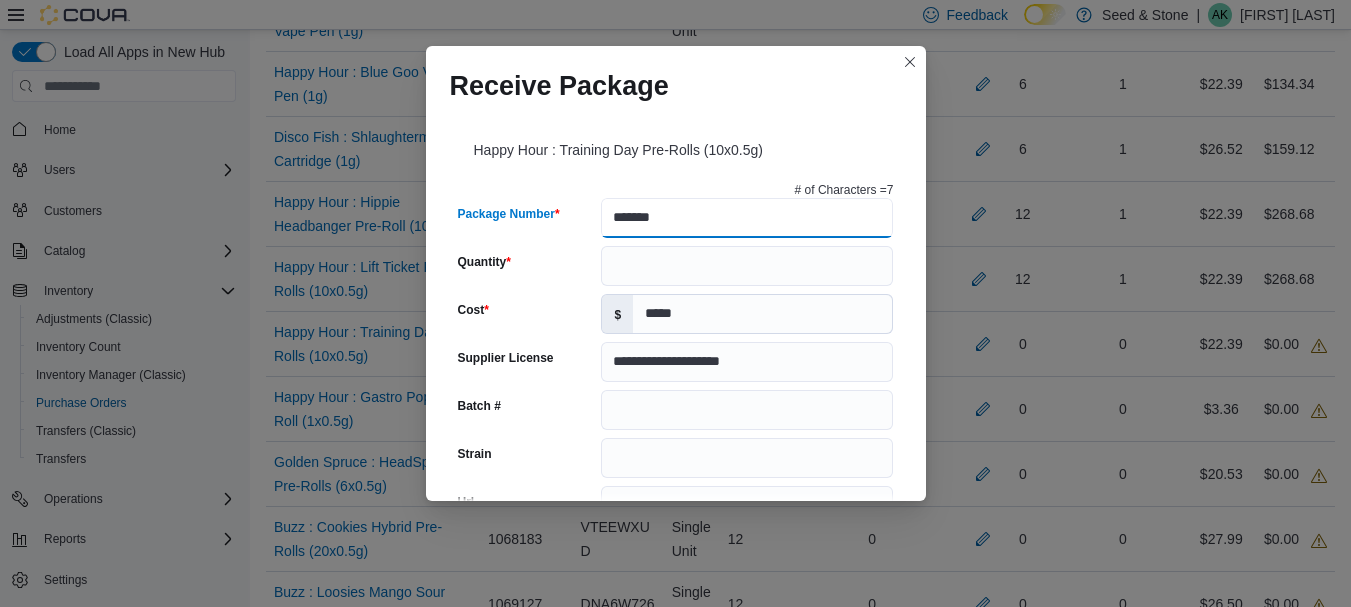type on "********" 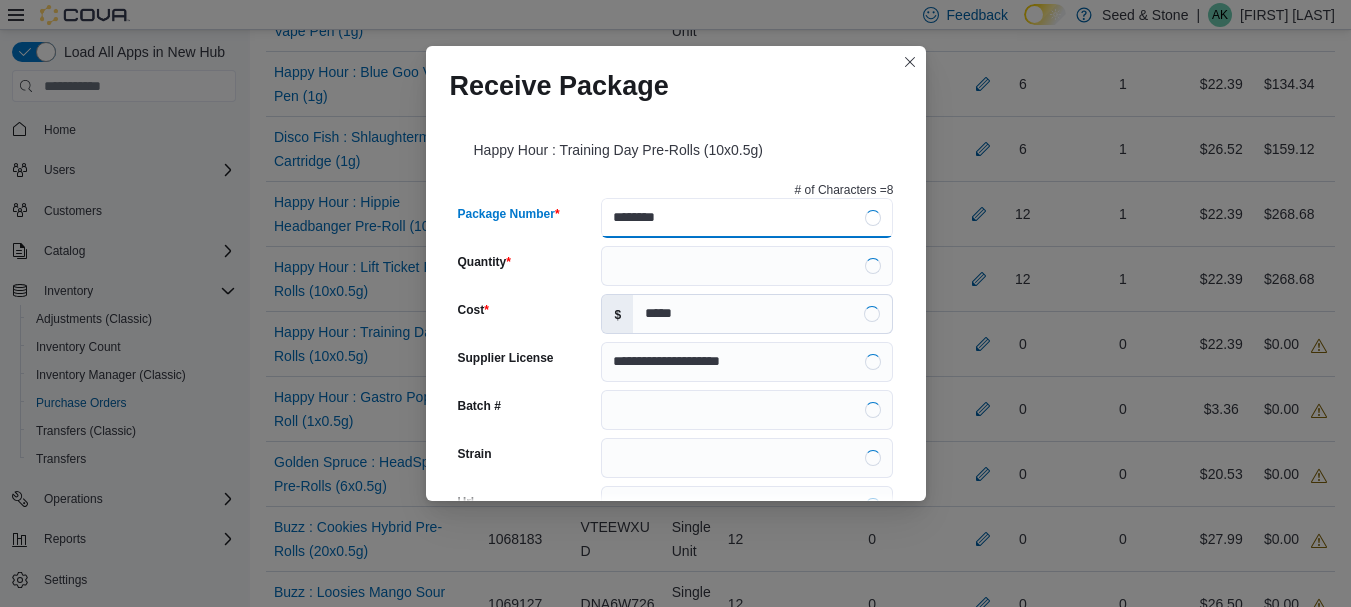 type 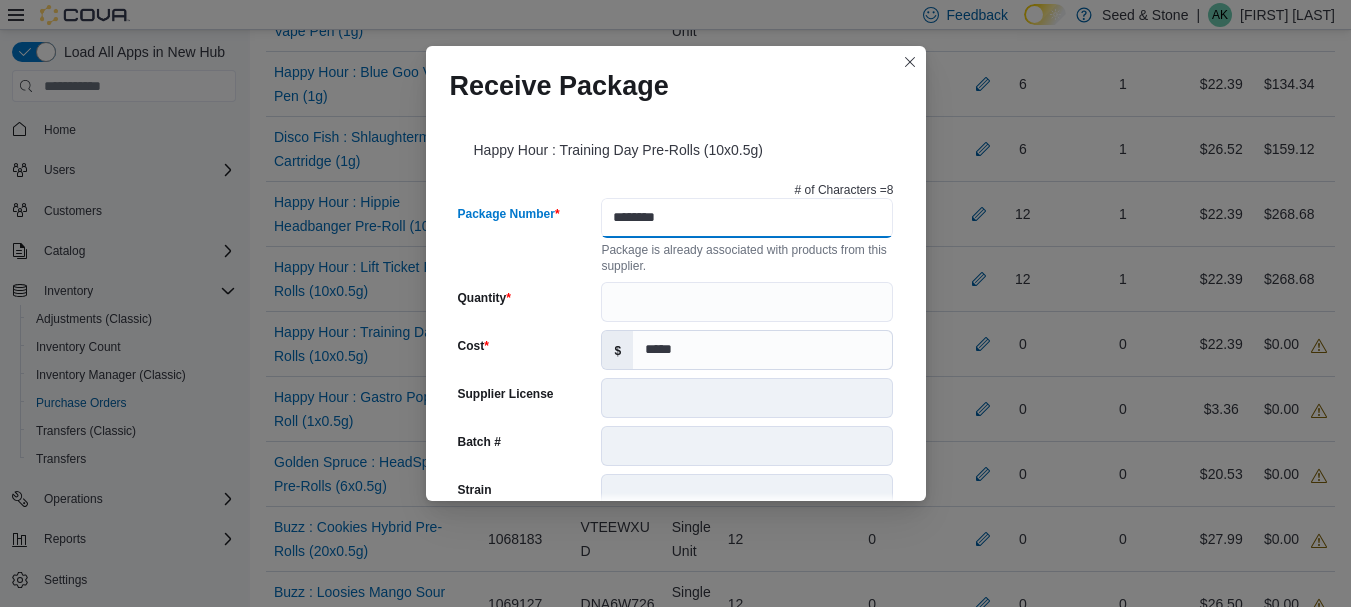 type on "********" 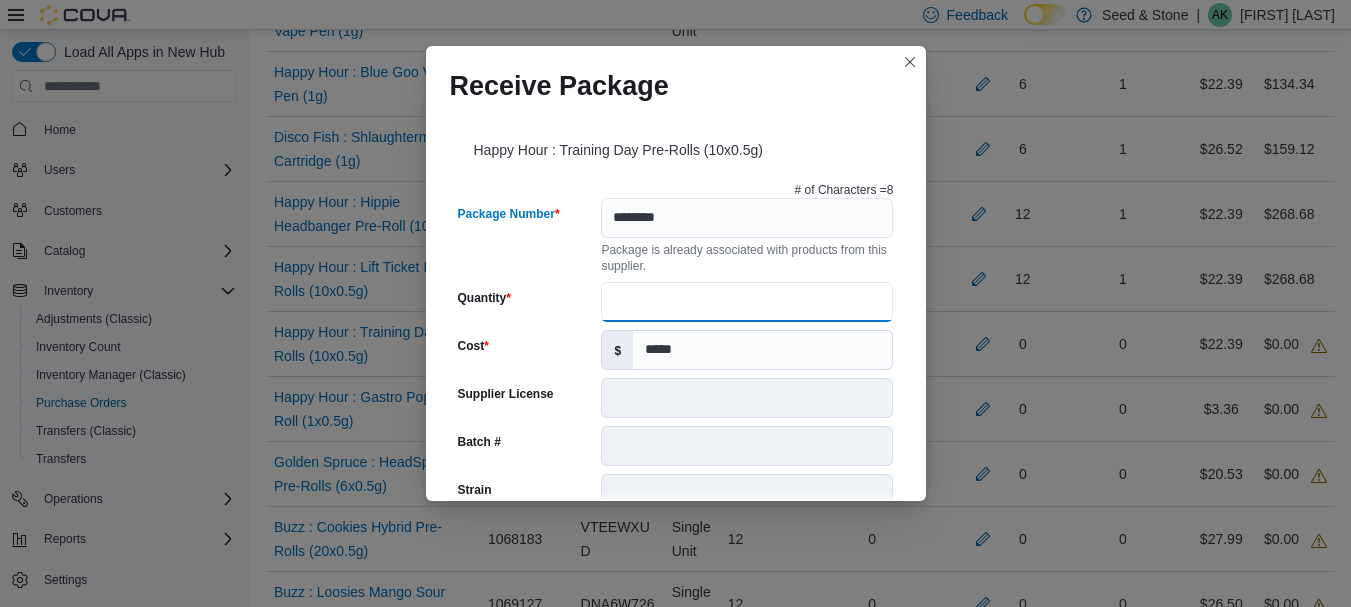 click on "Quantity" at bounding box center (747, 302) 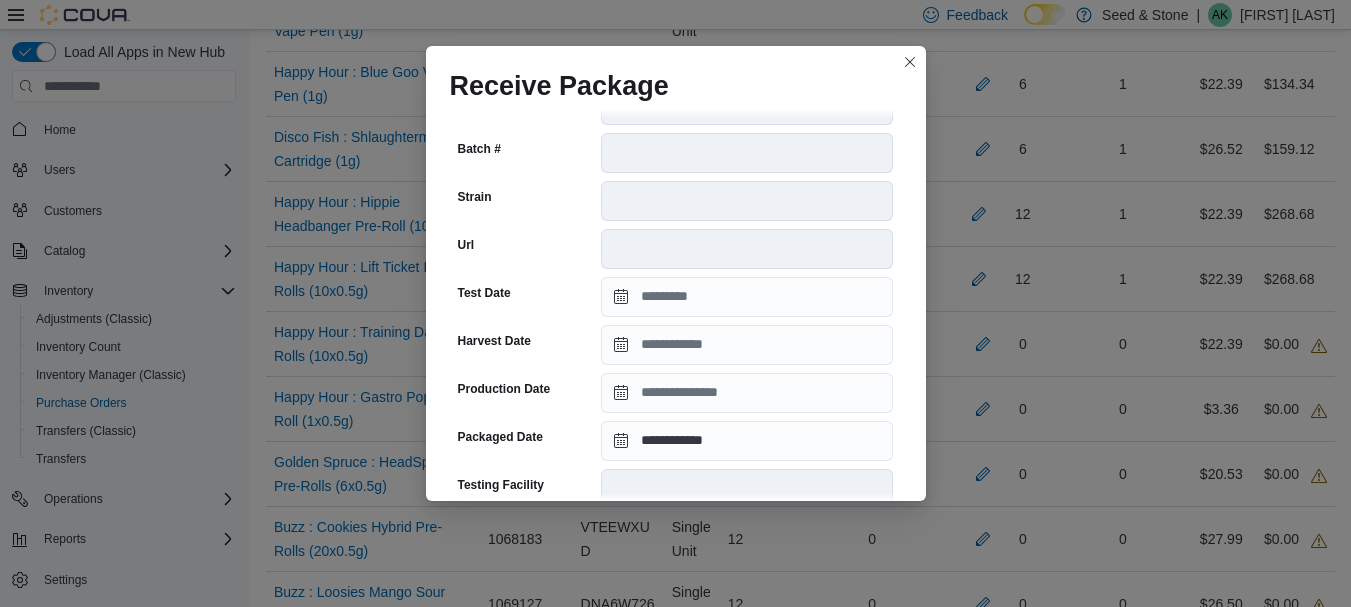 scroll, scrollTop: 300, scrollLeft: 0, axis: vertical 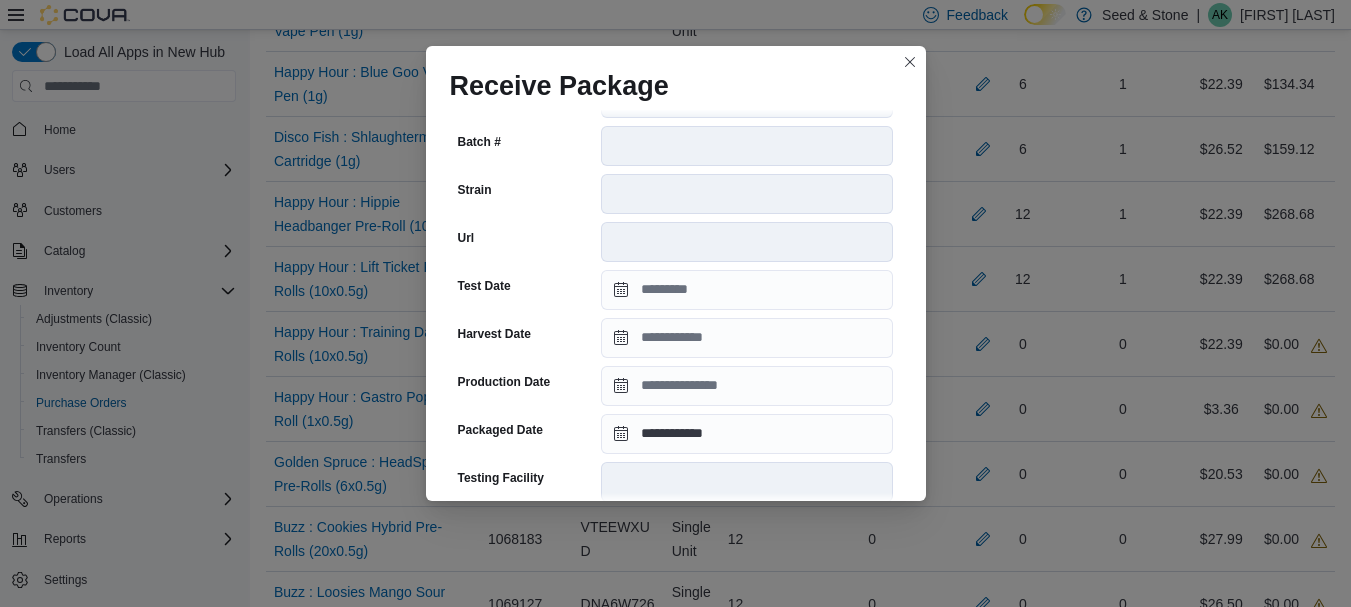 type on "**" 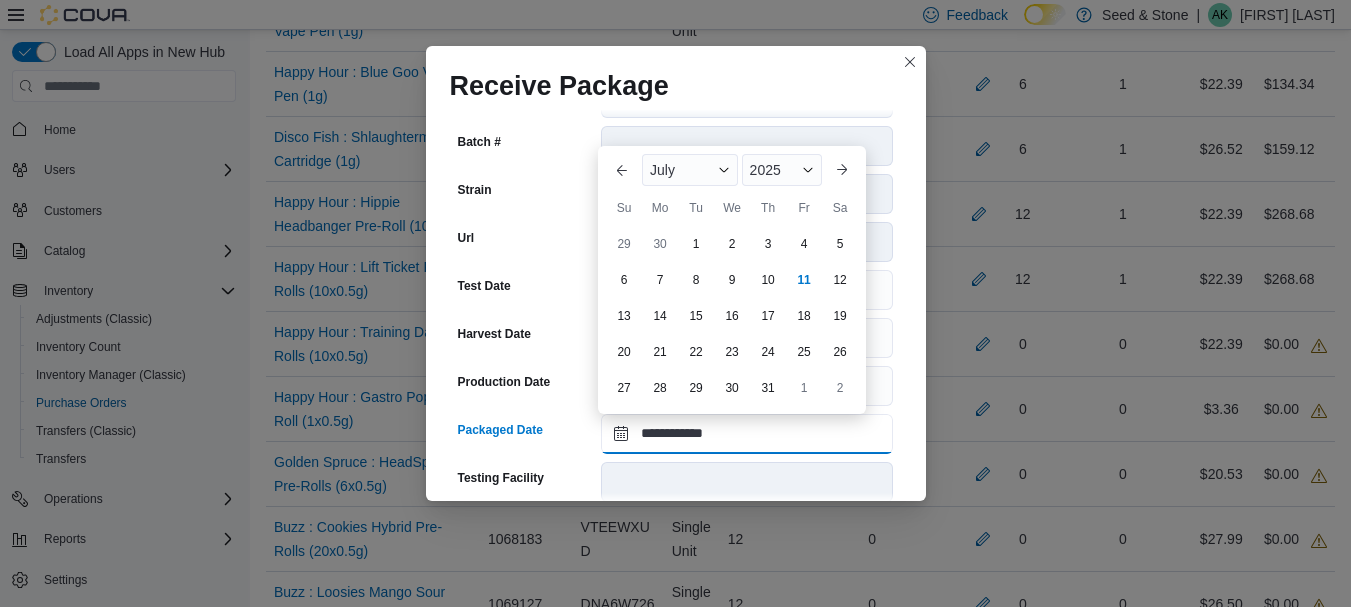 click on "**********" at bounding box center [747, 434] 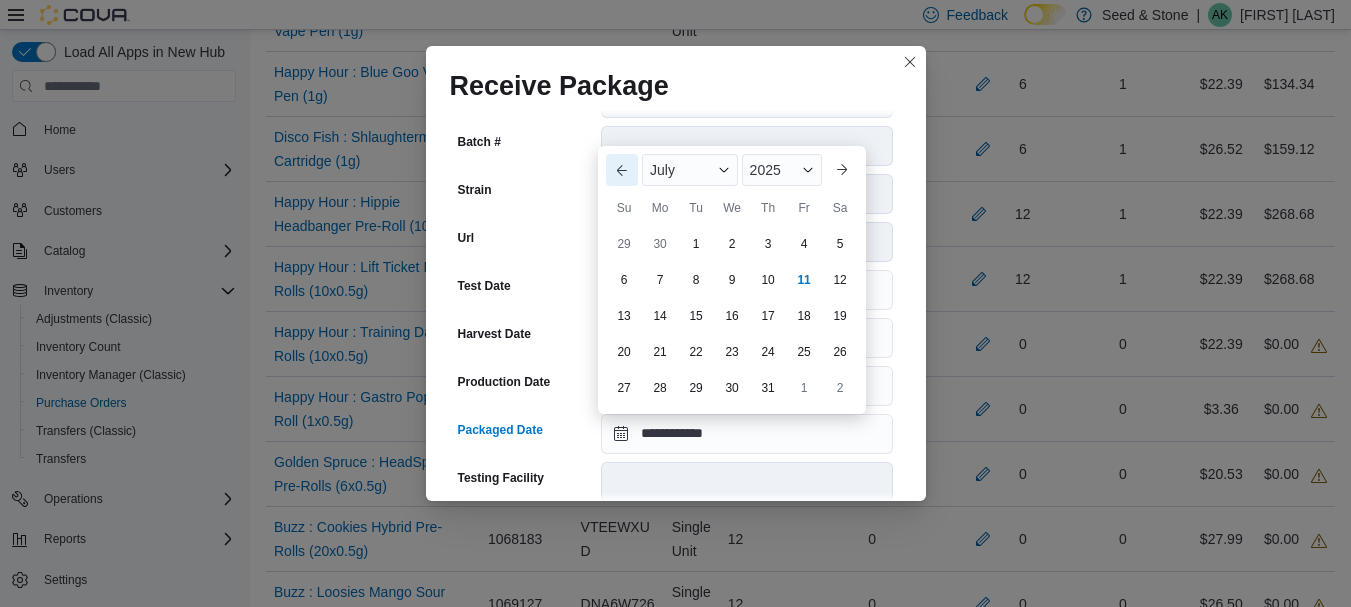 click on "Previous Month" at bounding box center (622, 170) 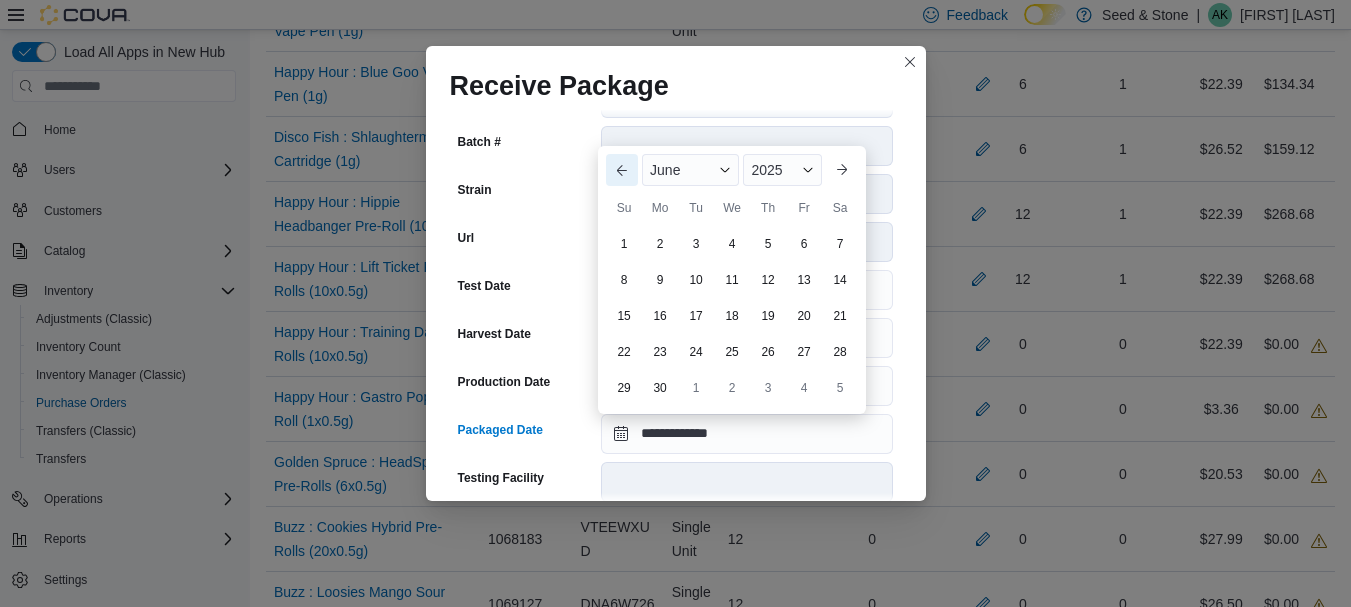 click on "Previous Month" at bounding box center (622, 170) 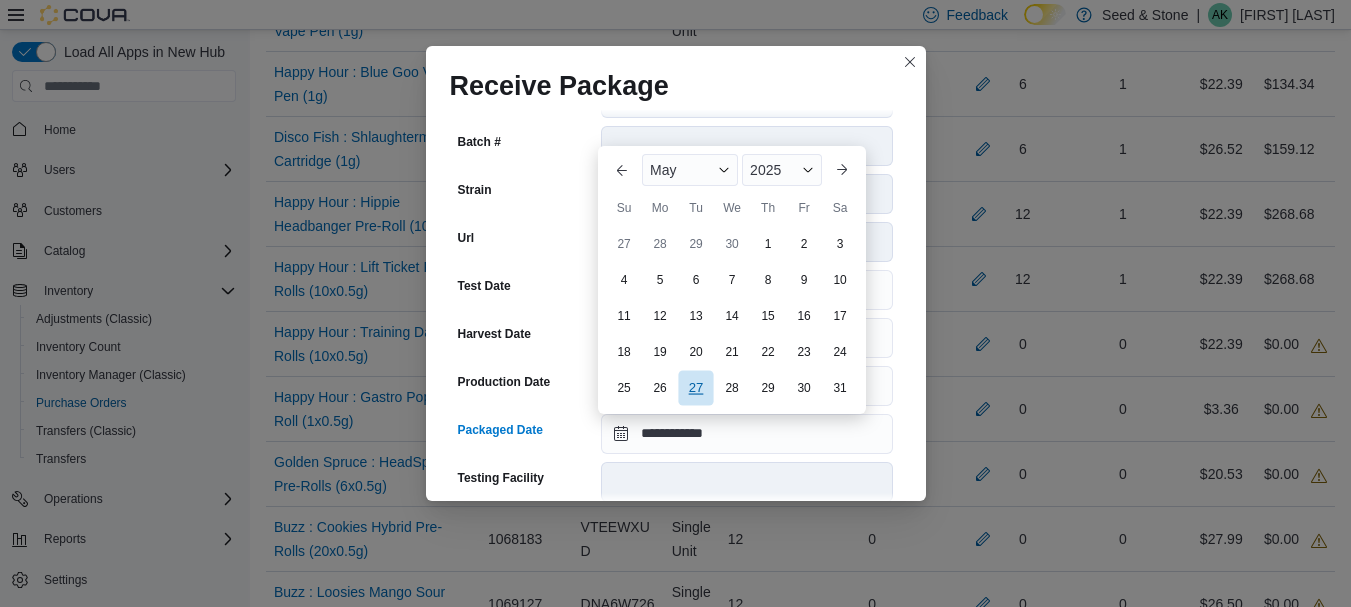 click on "27" at bounding box center [695, 387] 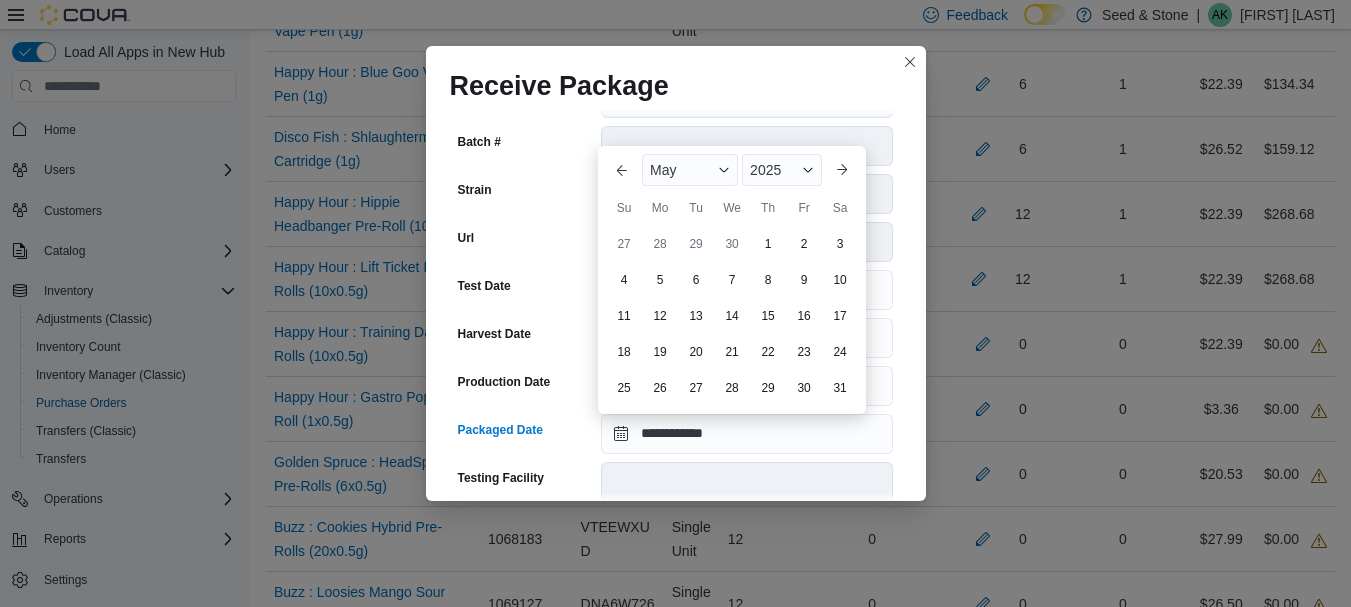 type on "**********" 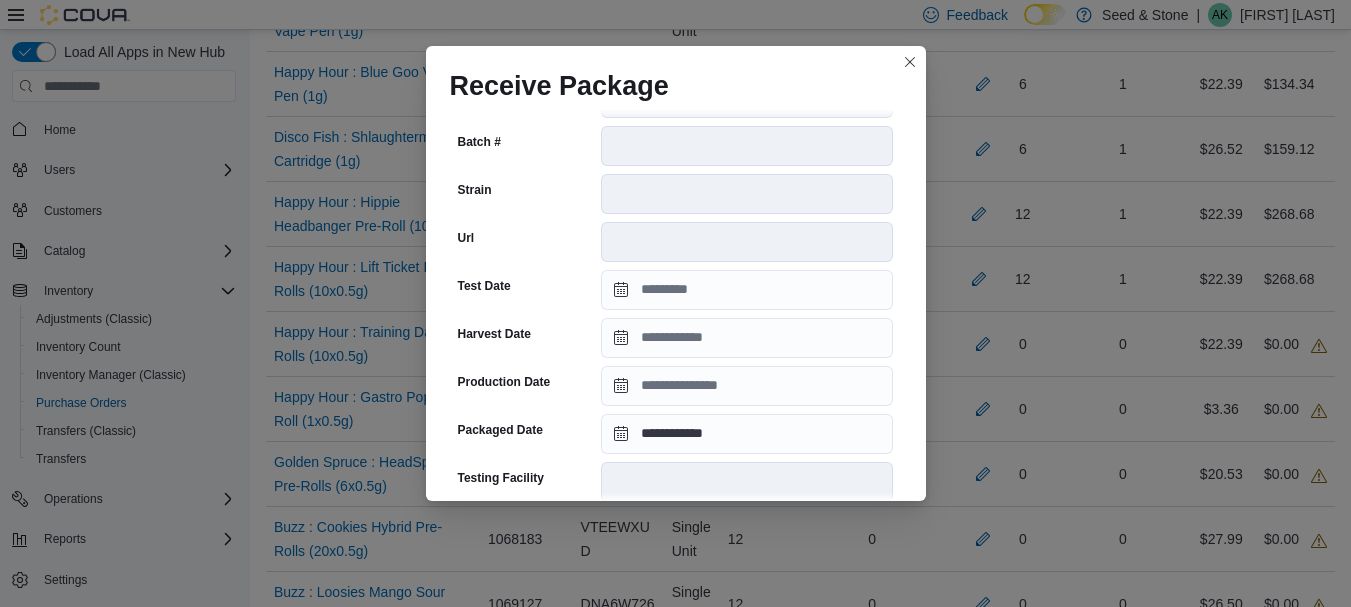 scroll, scrollTop: 773, scrollLeft: 0, axis: vertical 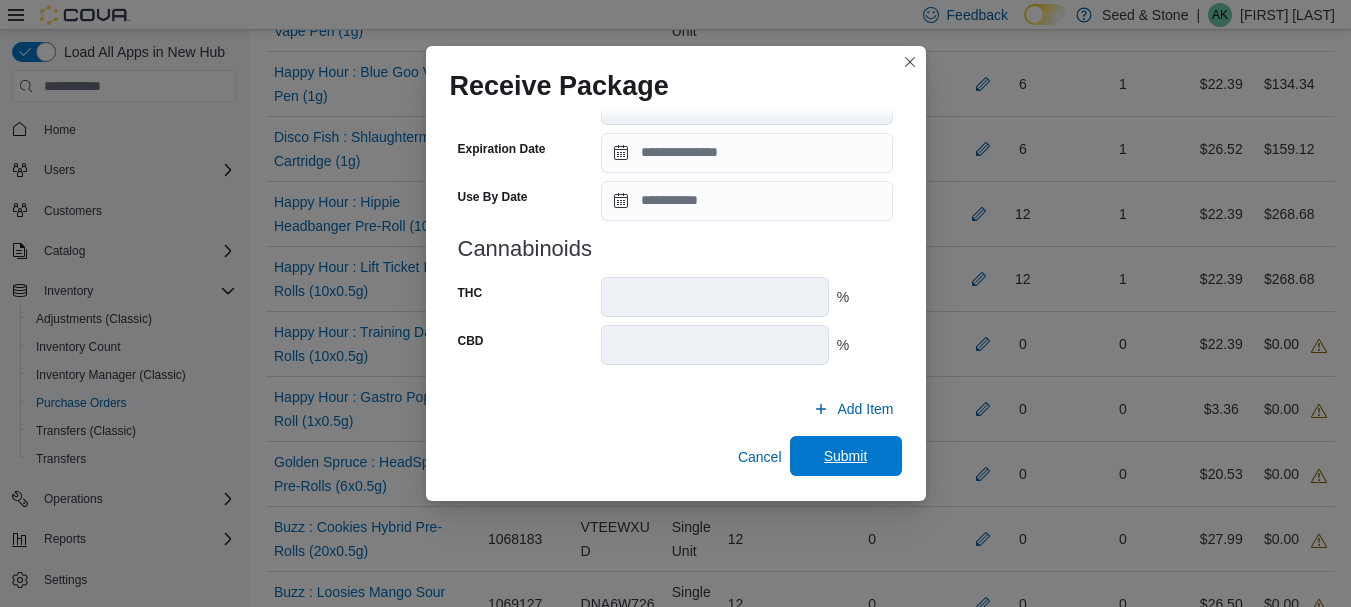 click on "Submit" at bounding box center [846, 456] 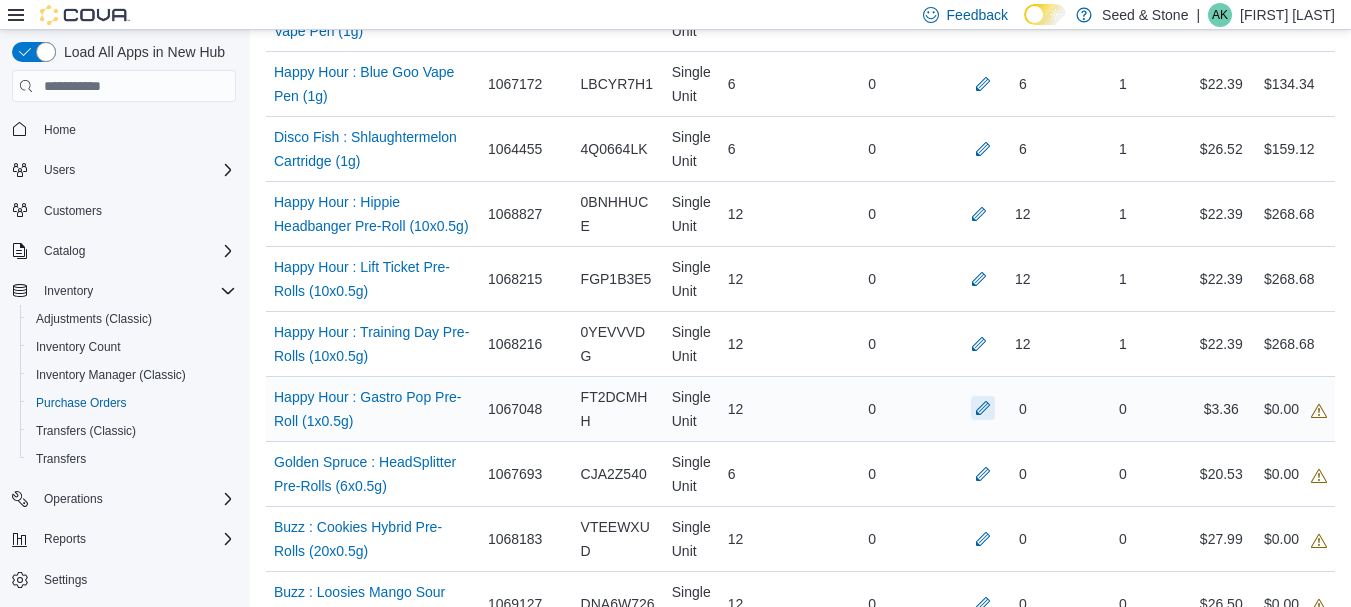 click at bounding box center [983, 408] 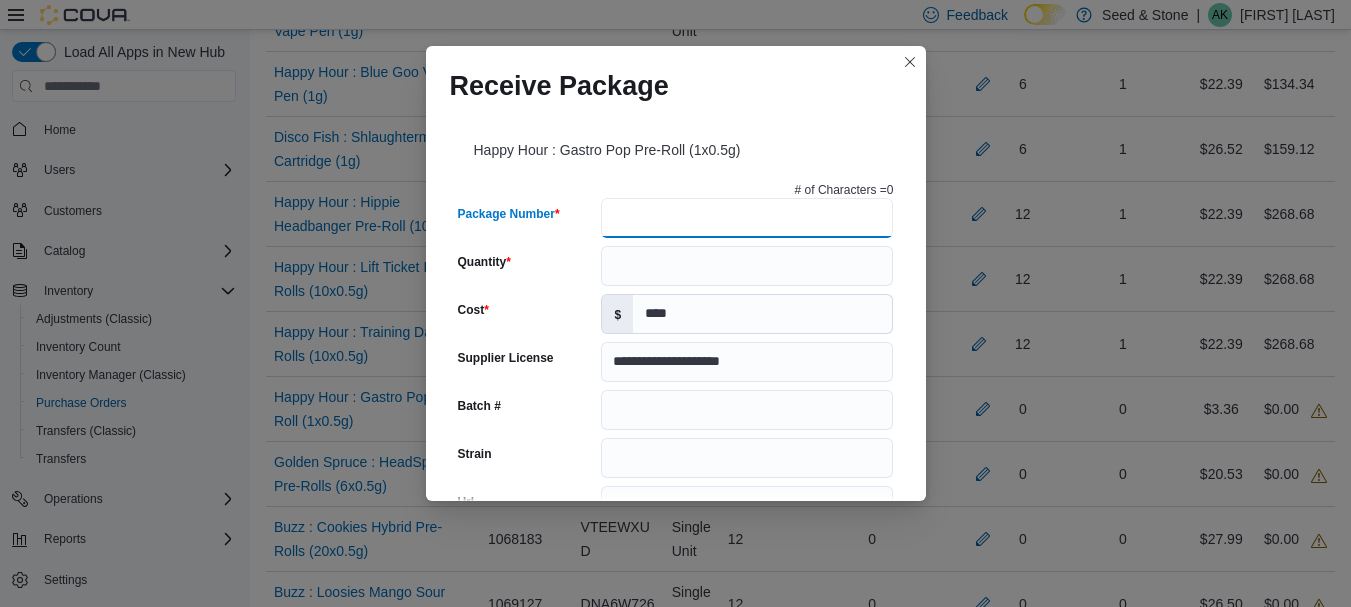 click on "Package Number" at bounding box center (747, 218) 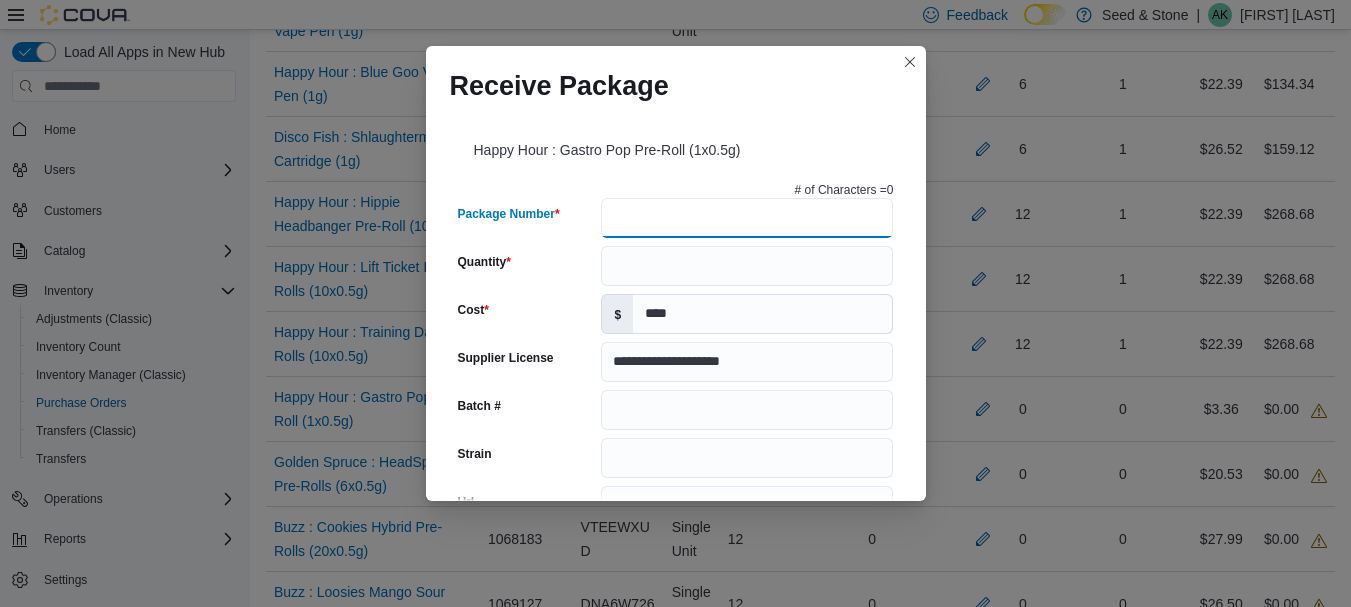 type on "*" 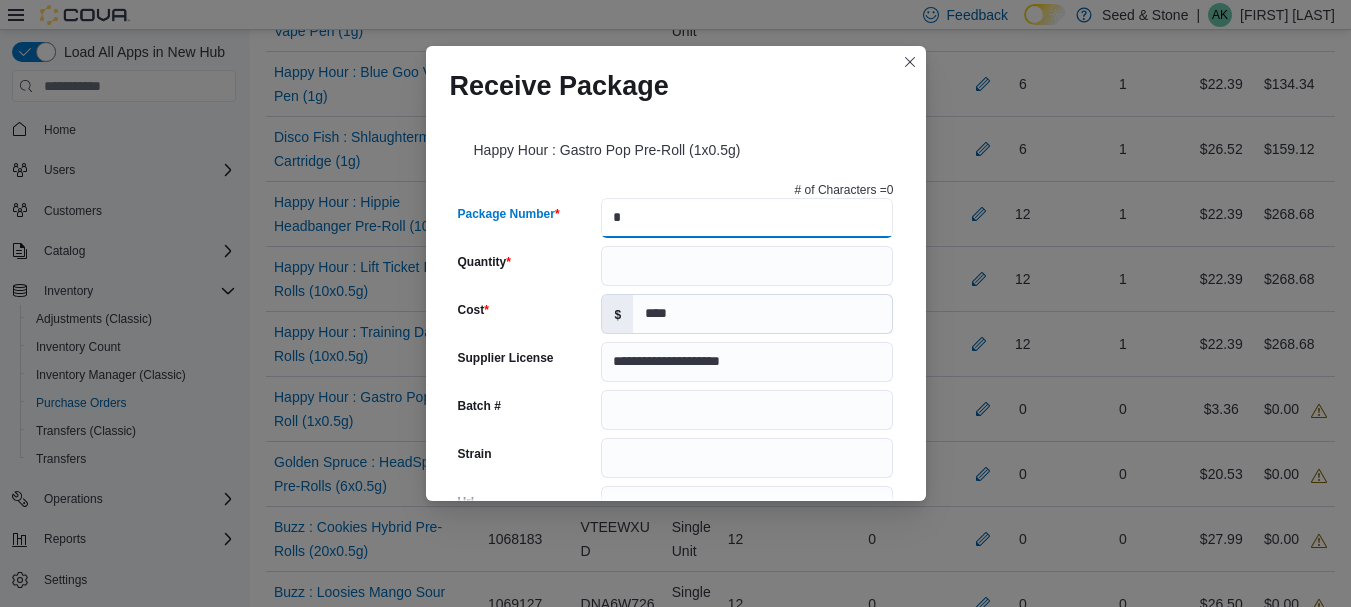 type 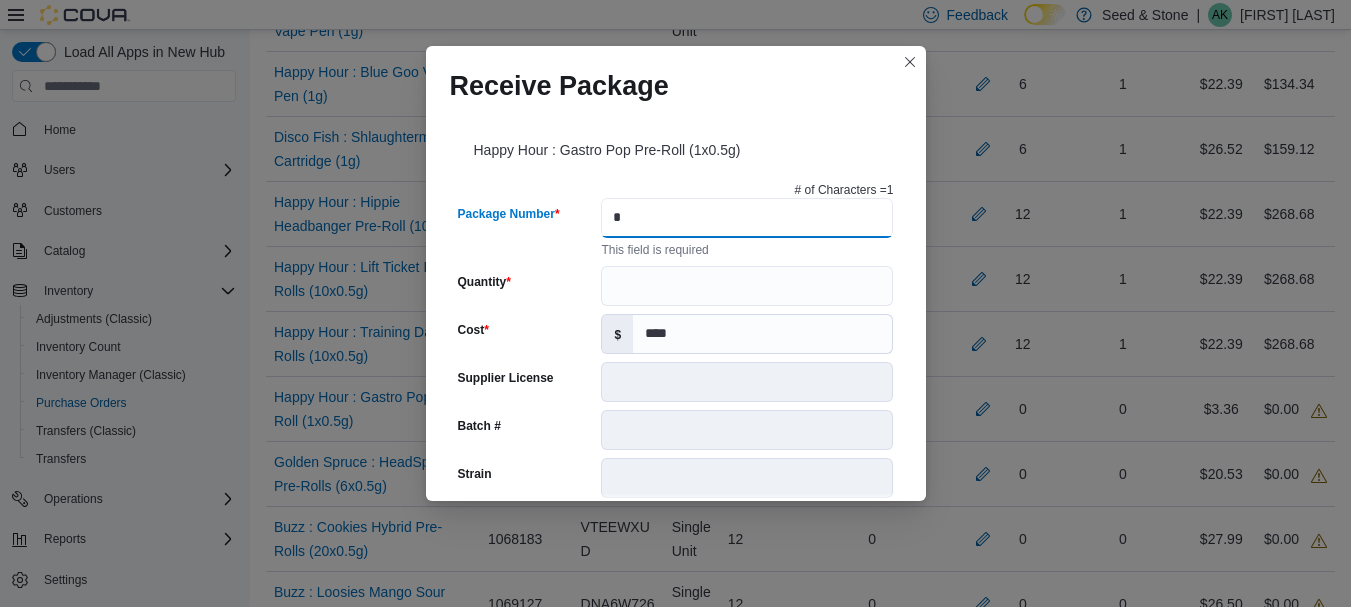 type on "**" 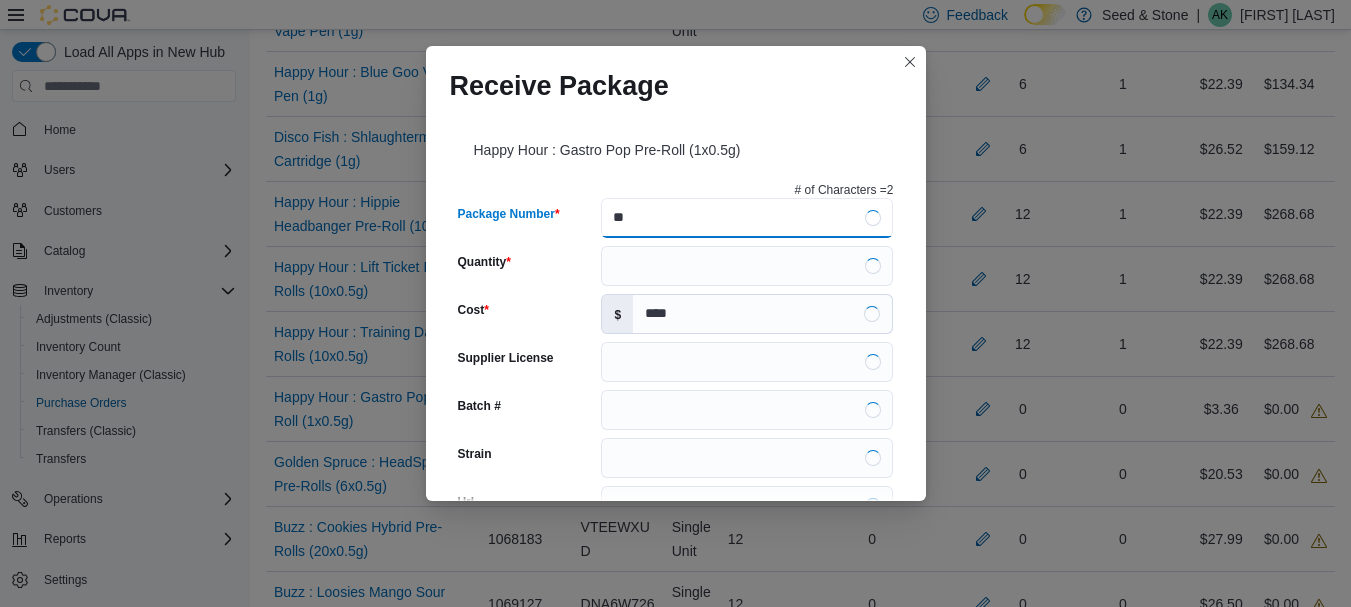 type on "**********" 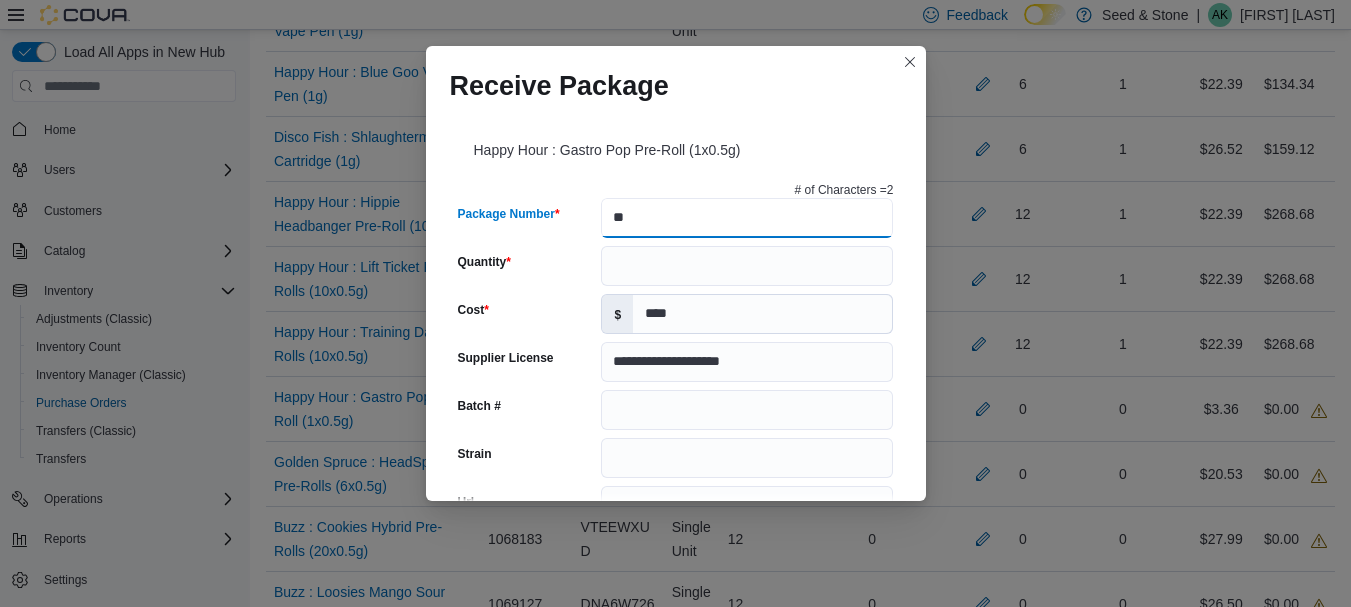 type on "***" 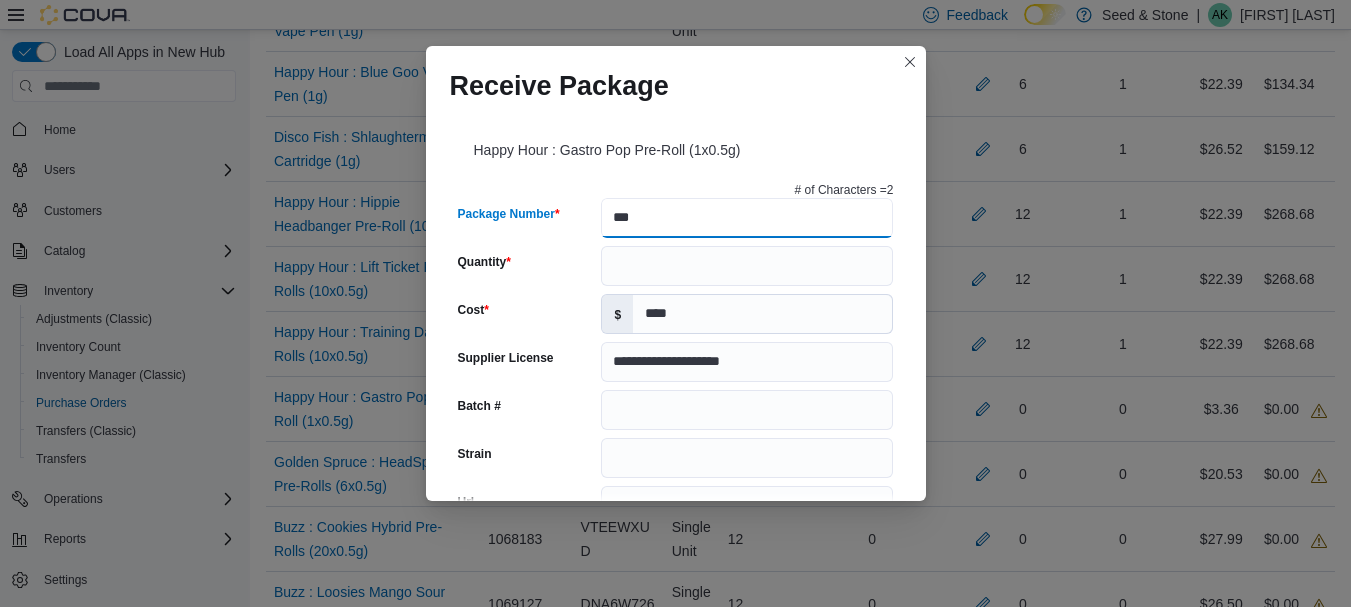 type 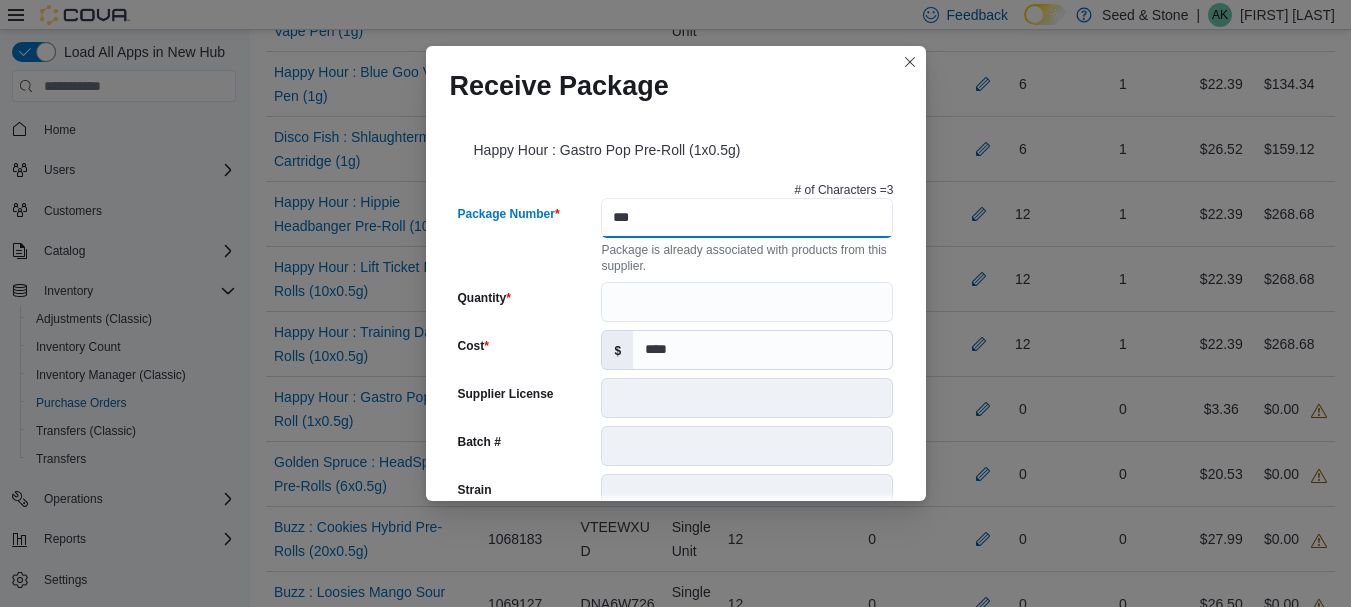 type on "****" 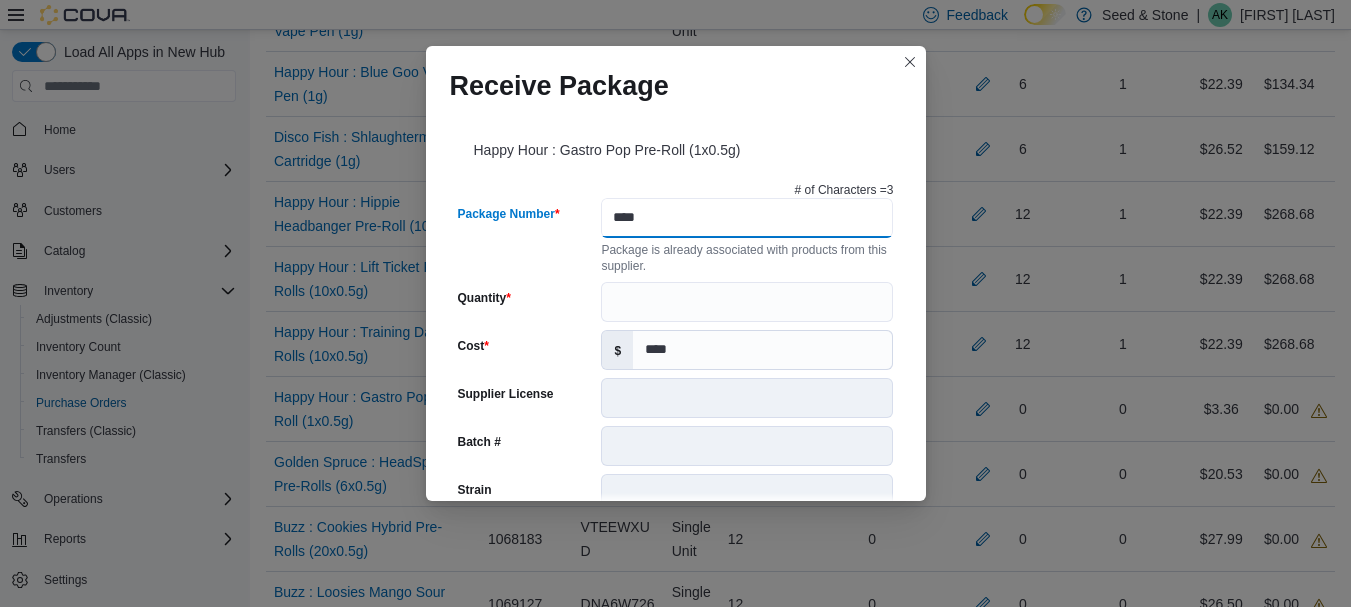 type on "**********" 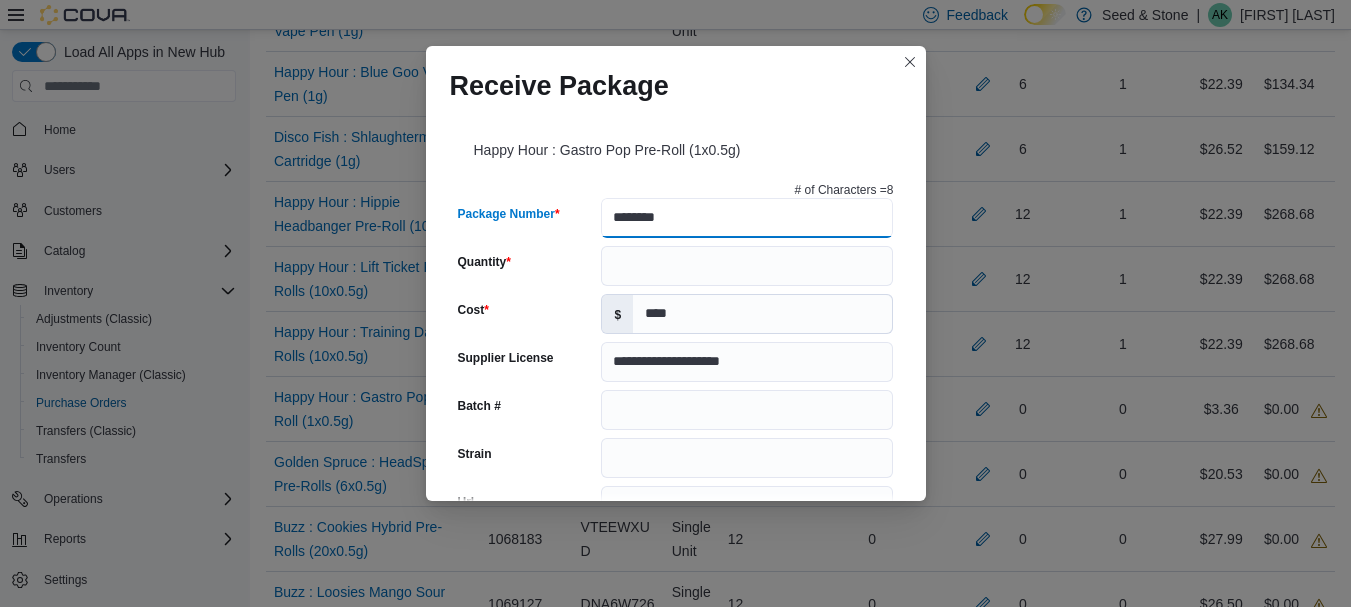 type on "********" 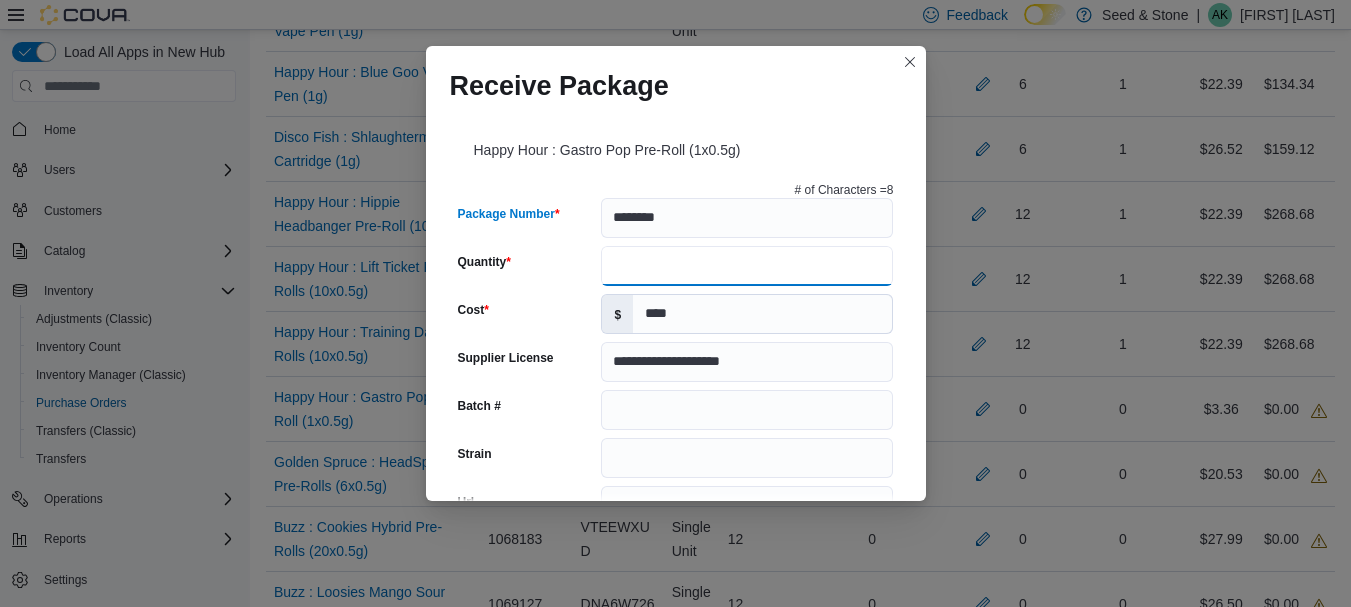 click on "Quantity" at bounding box center (747, 266) 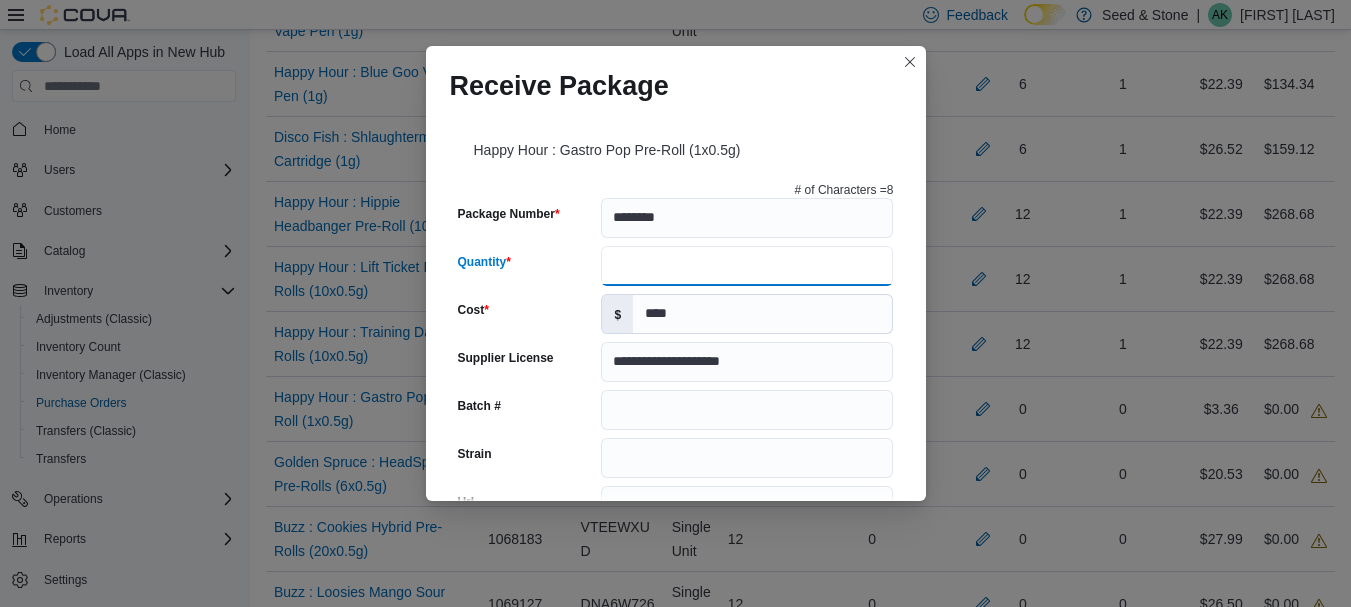 type on "**" 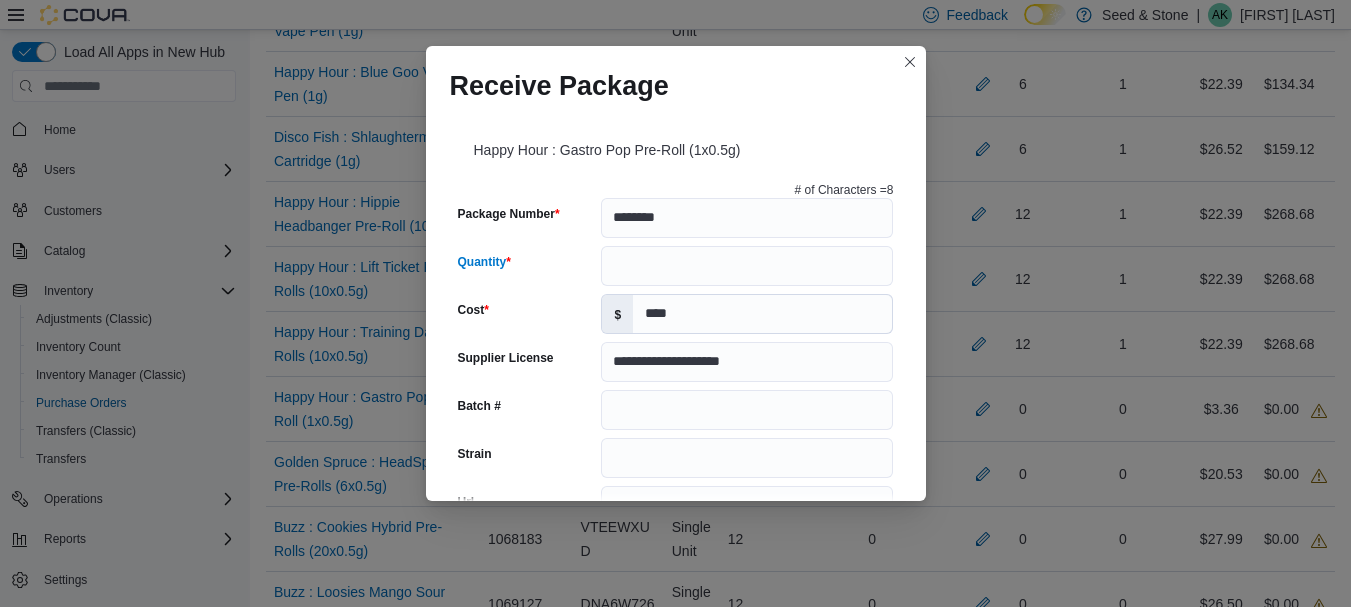click on "**********" at bounding box center (676, 305) 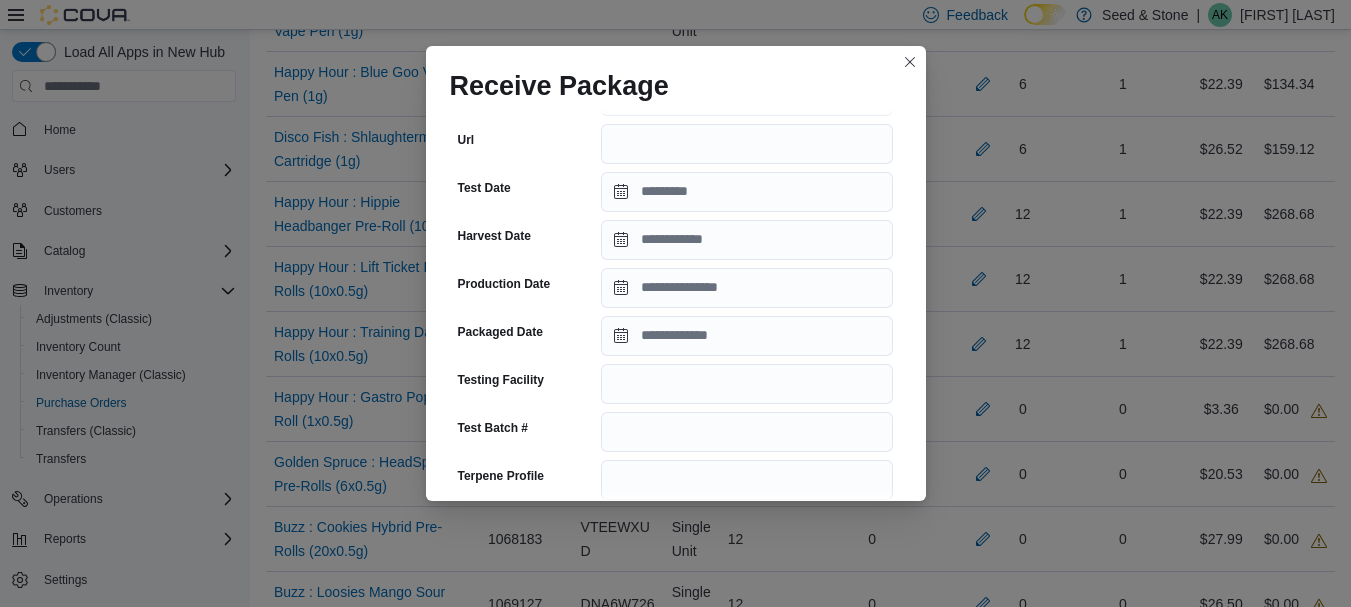 scroll, scrollTop: 400, scrollLeft: 0, axis: vertical 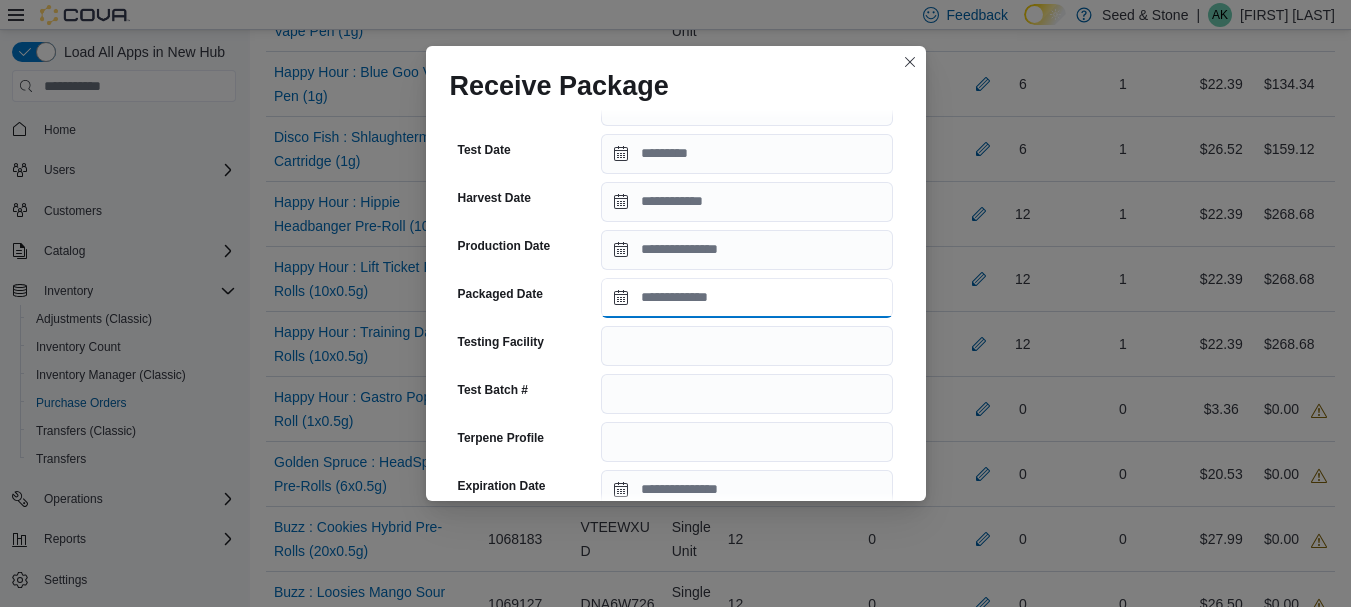 click on "Packaged Date" at bounding box center [747, 298] 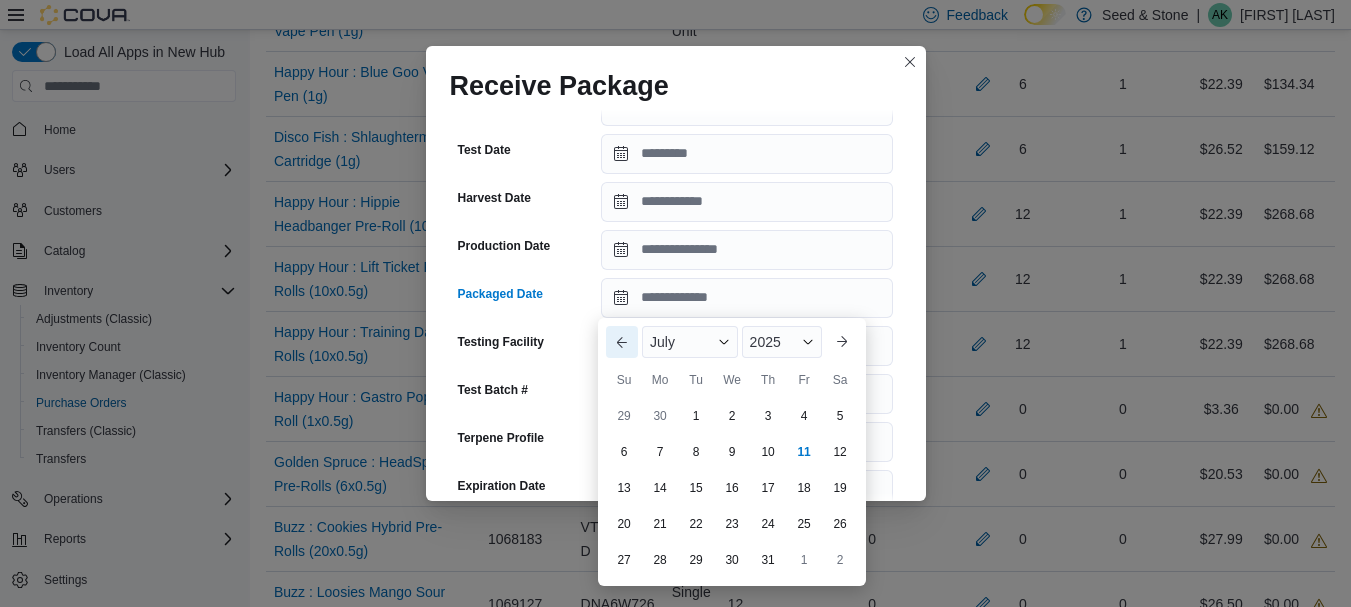 click on "Previous Month" at bounding box center [622, 342] 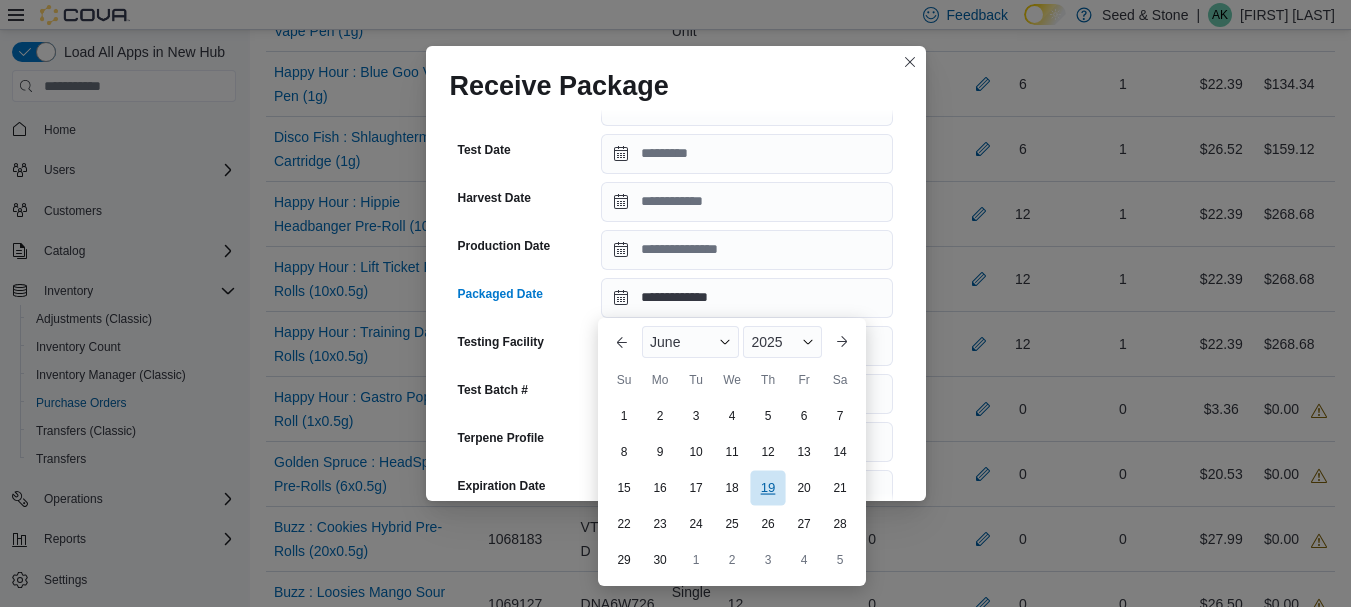 click on "19" at bounding box center (767, 487) 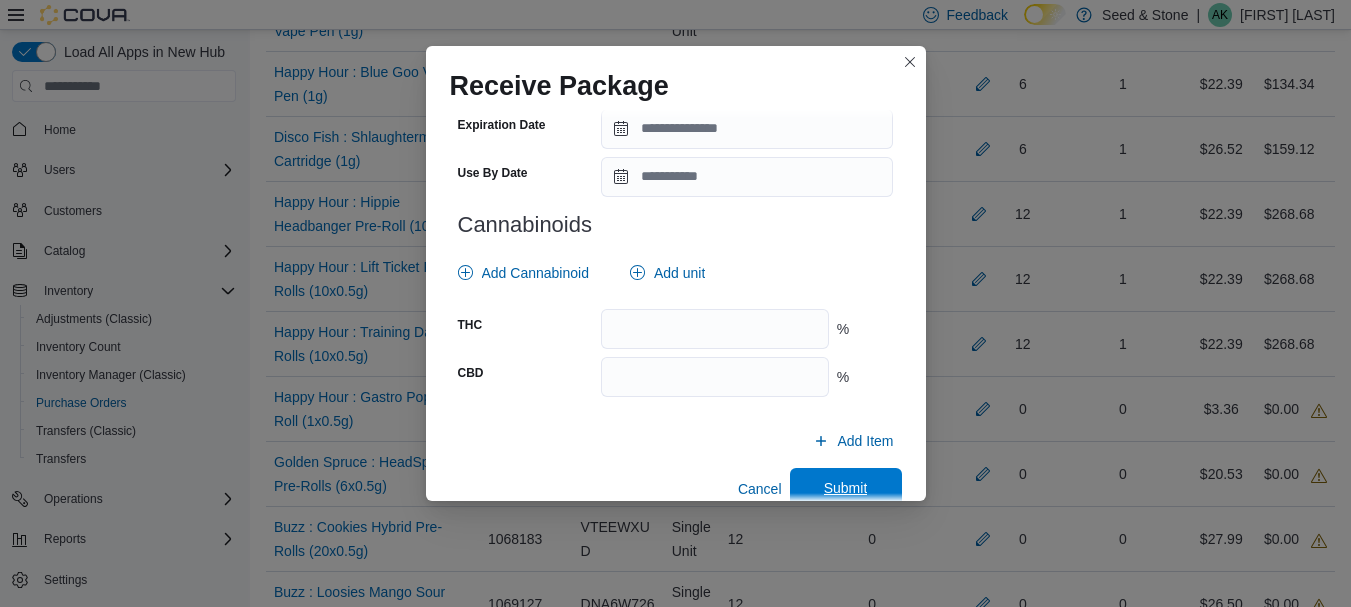 scroll, scrollTop: 793, scrollLeft: 0, axis: vertical 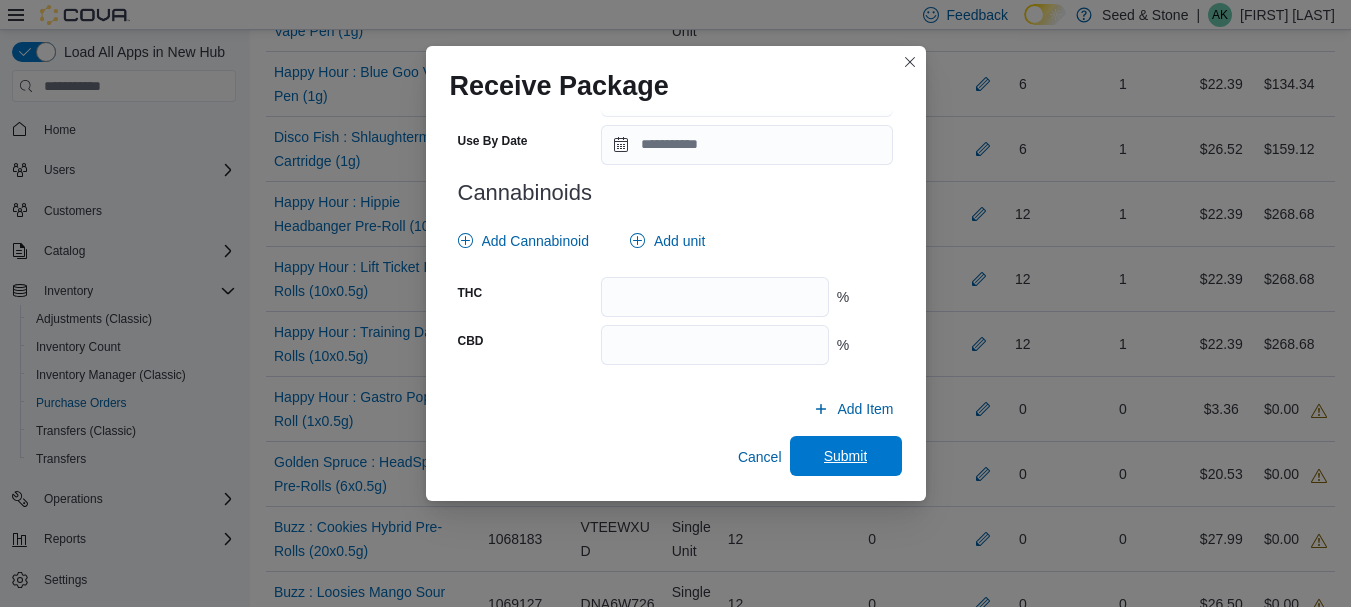 click on "Submit" at bounding box center (846, 456) 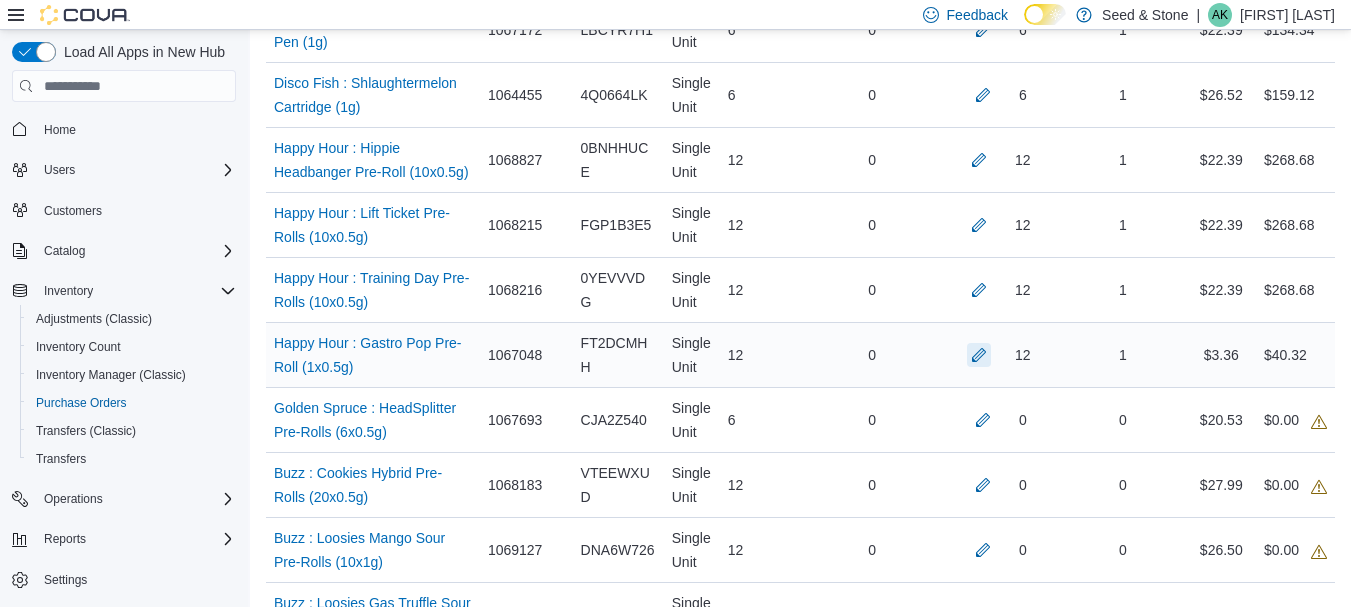 scroll, scrollTop: 753, scrollLeft: 0, axis: vertical 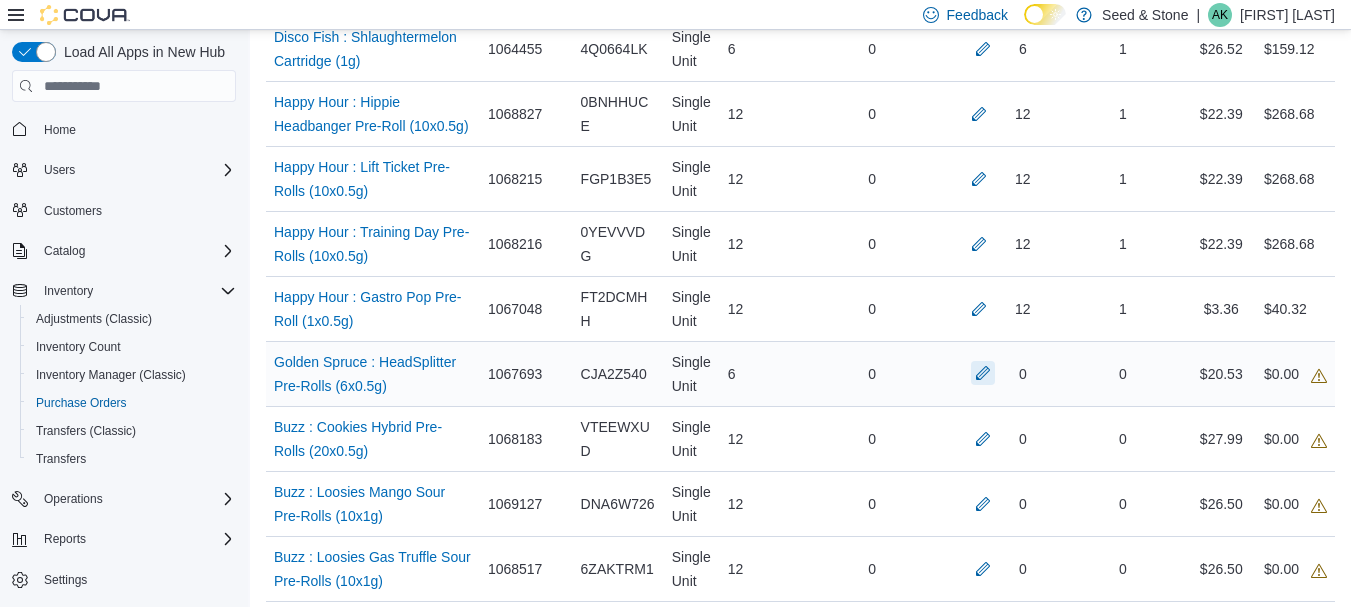 click at bounding box center (983, 373) 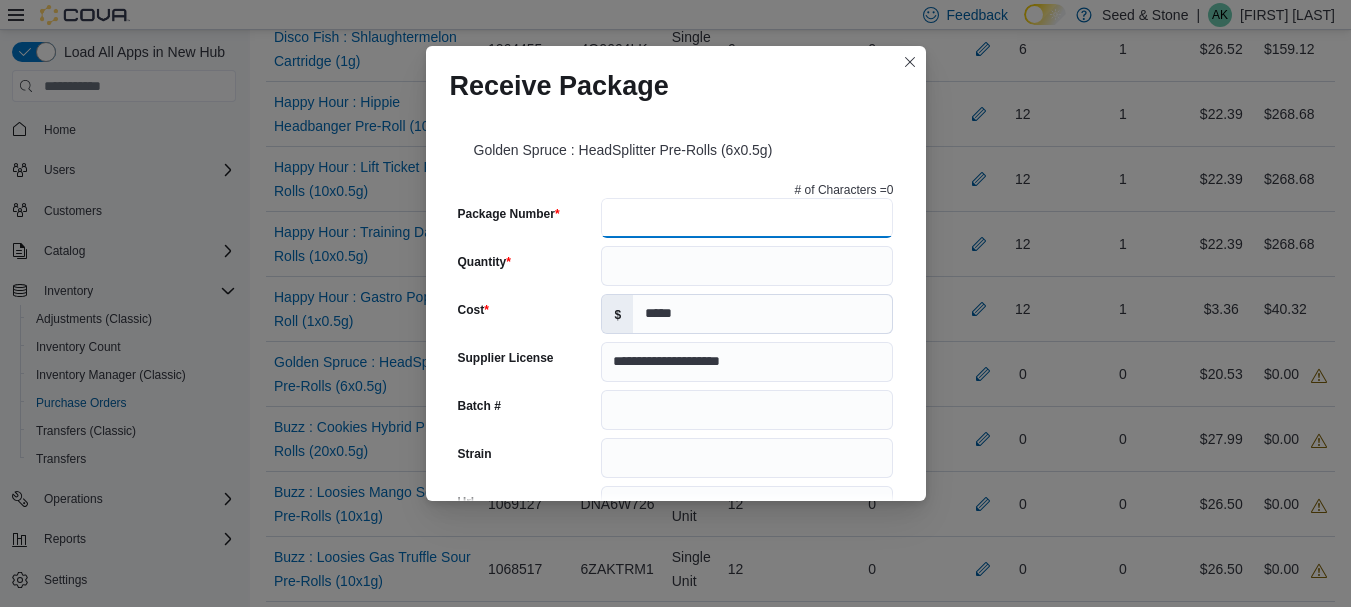 click on "Package Number" at bounding box center (747, 218) 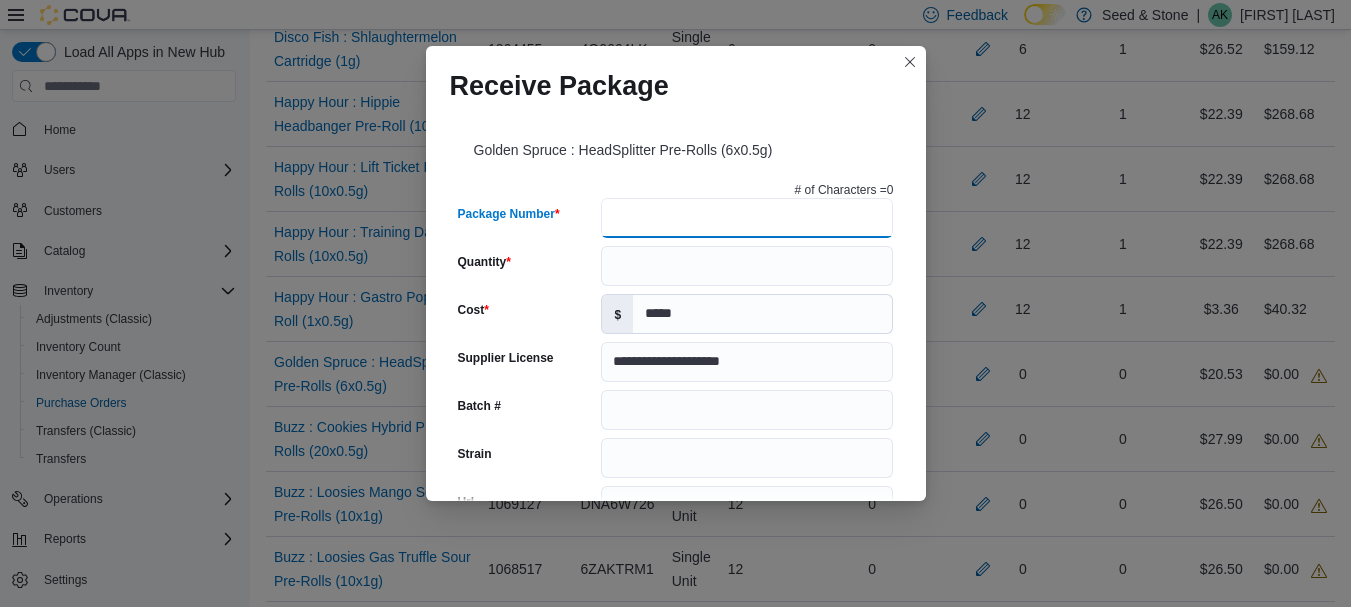type on "*" 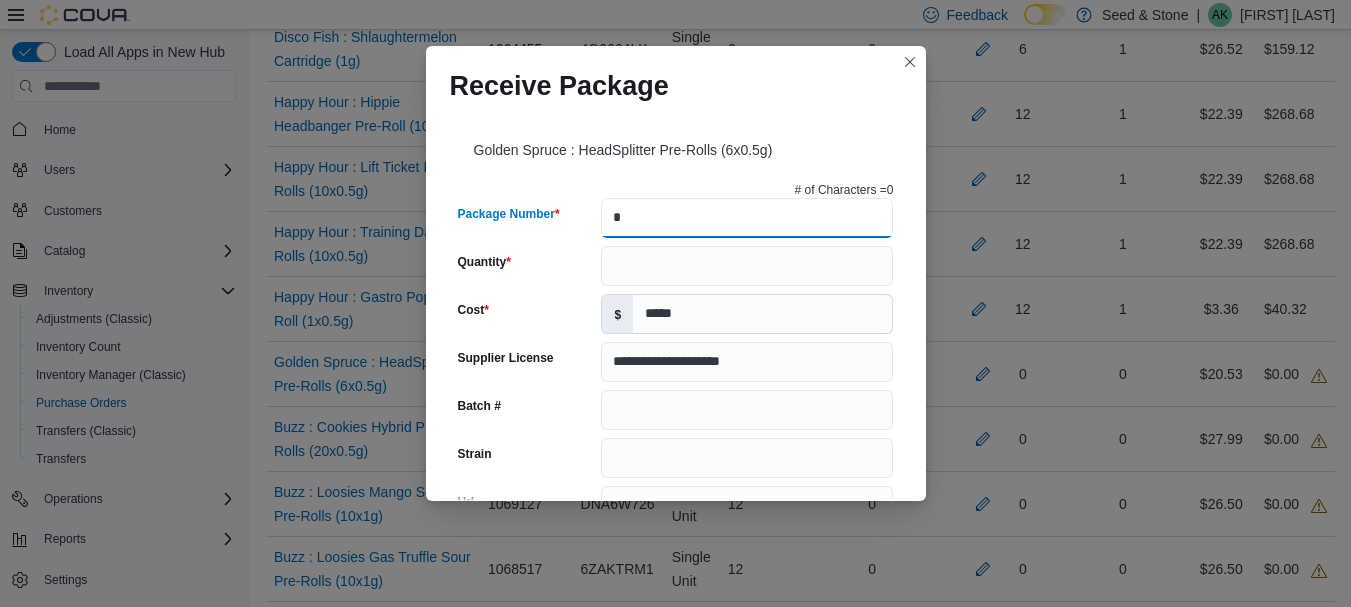 type 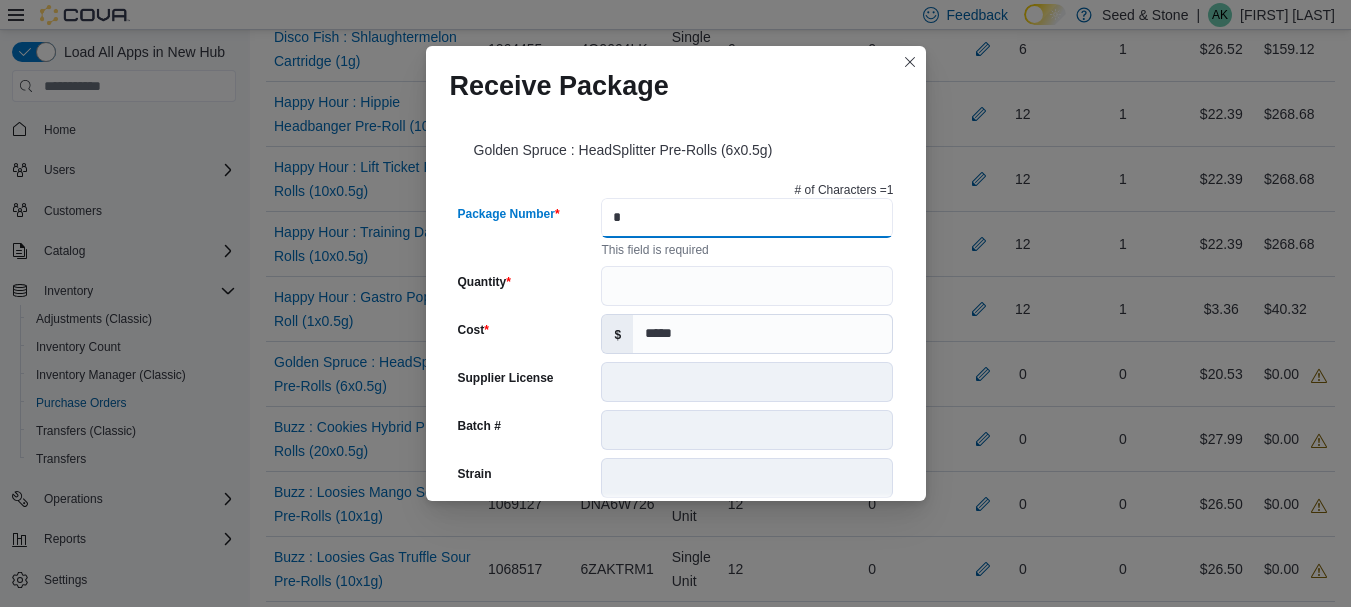 type on "**" 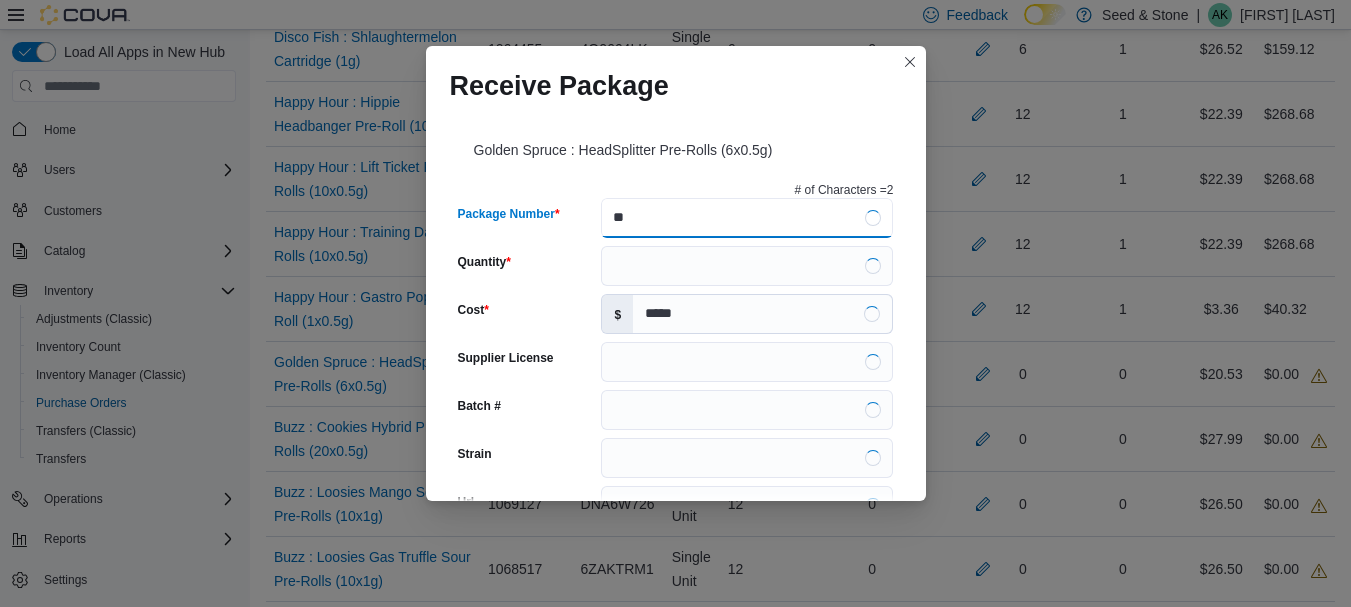 type on "**********" 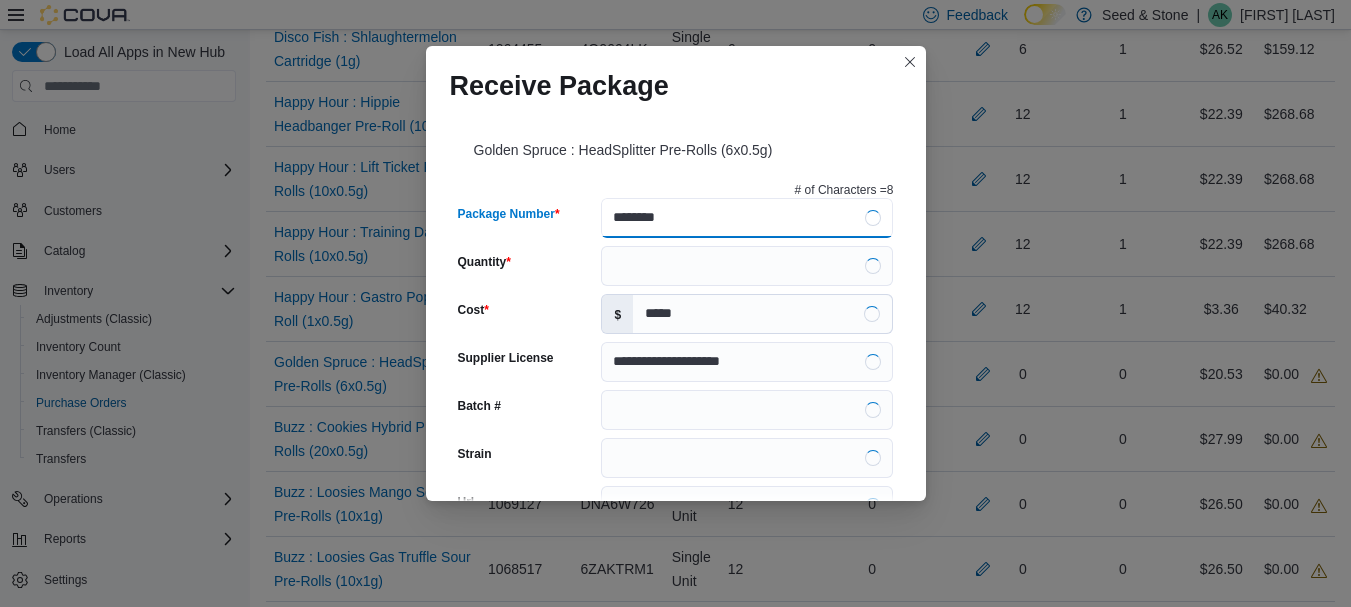 type on "*********" 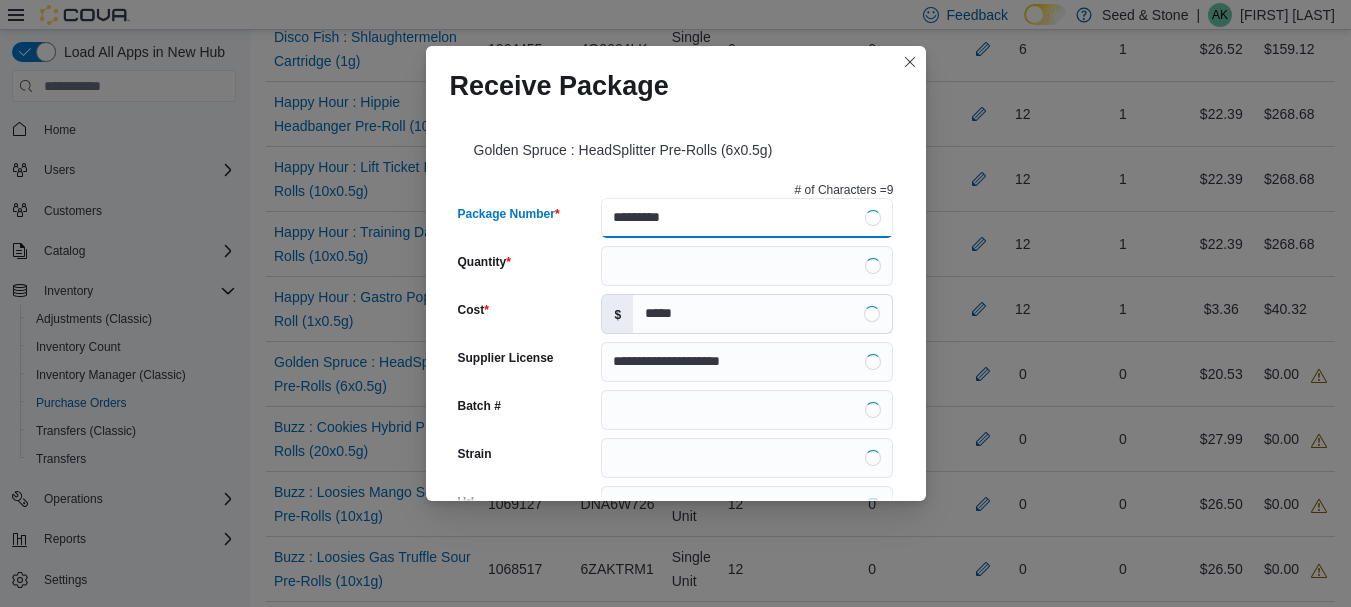 type on "**********" 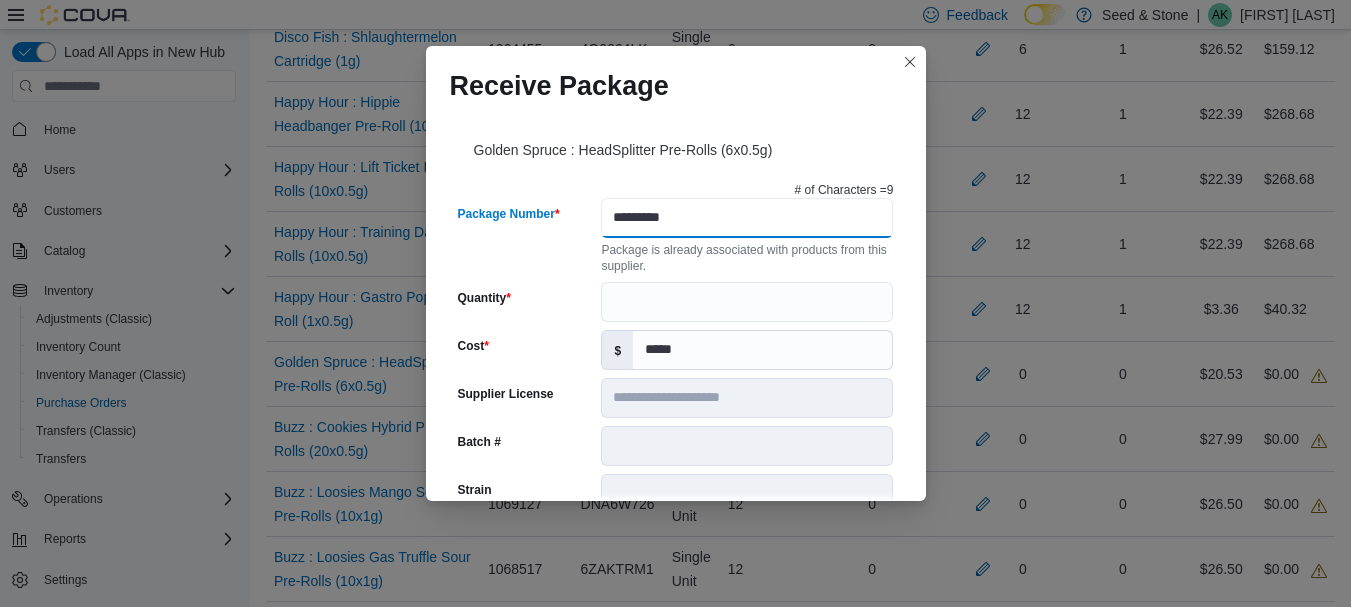type on "*********" 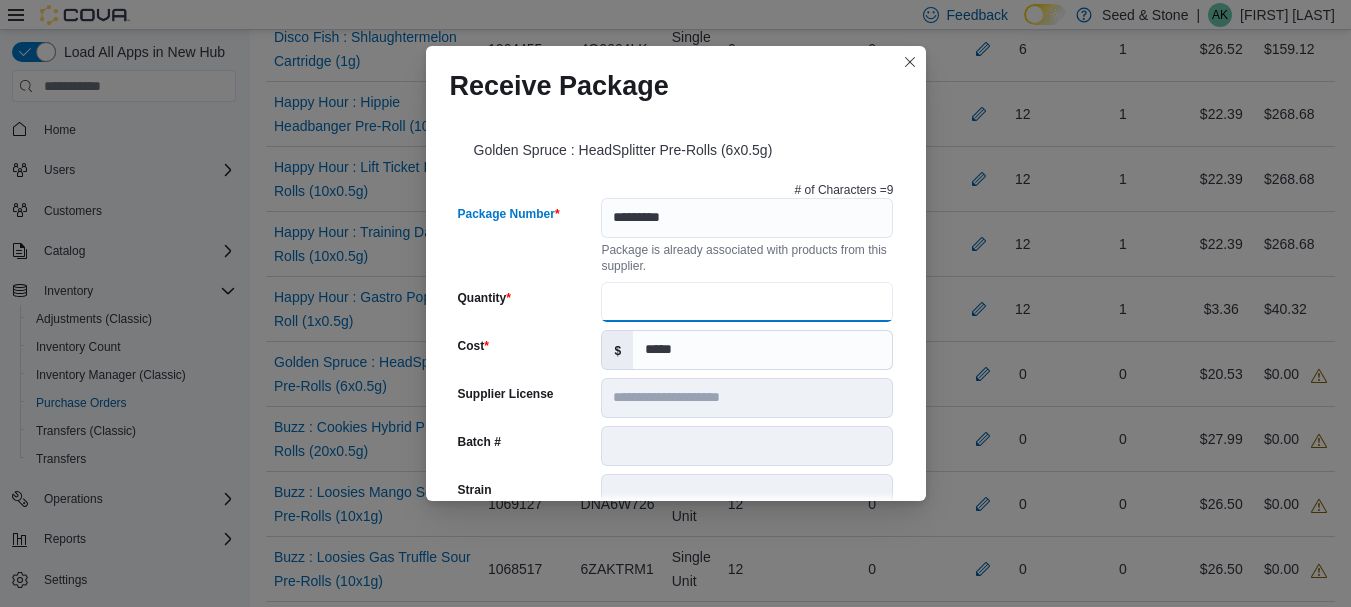 click on "Quantity" at bounding box center (747, 302) 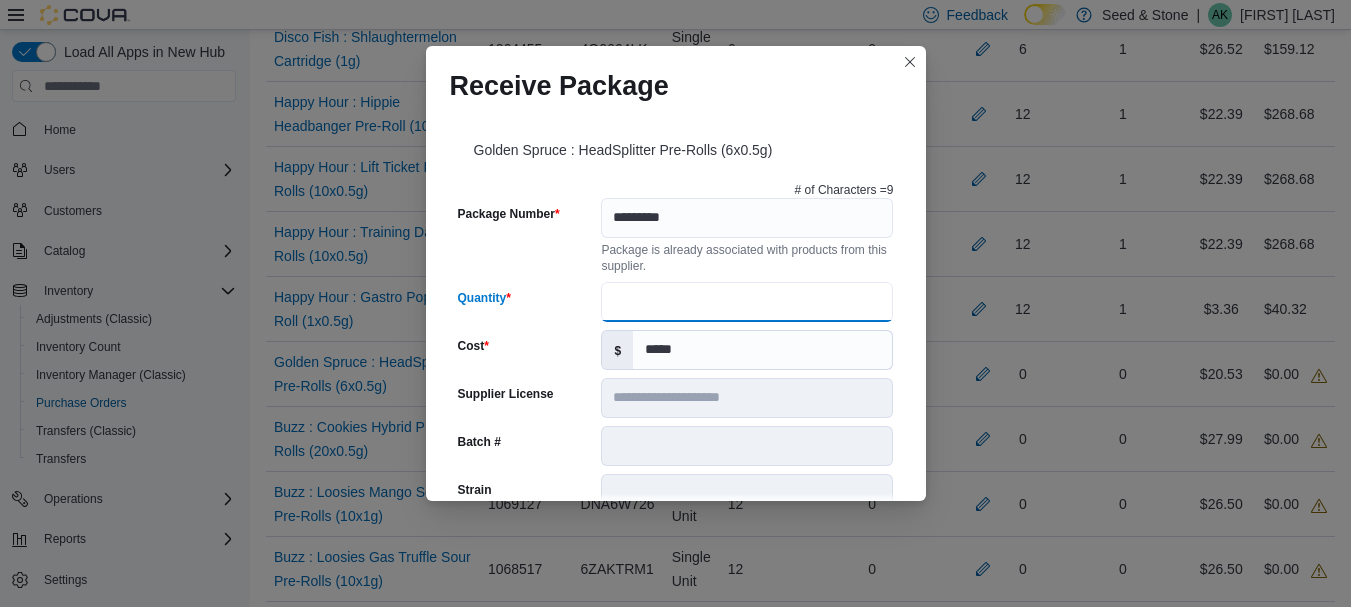 type on "*" 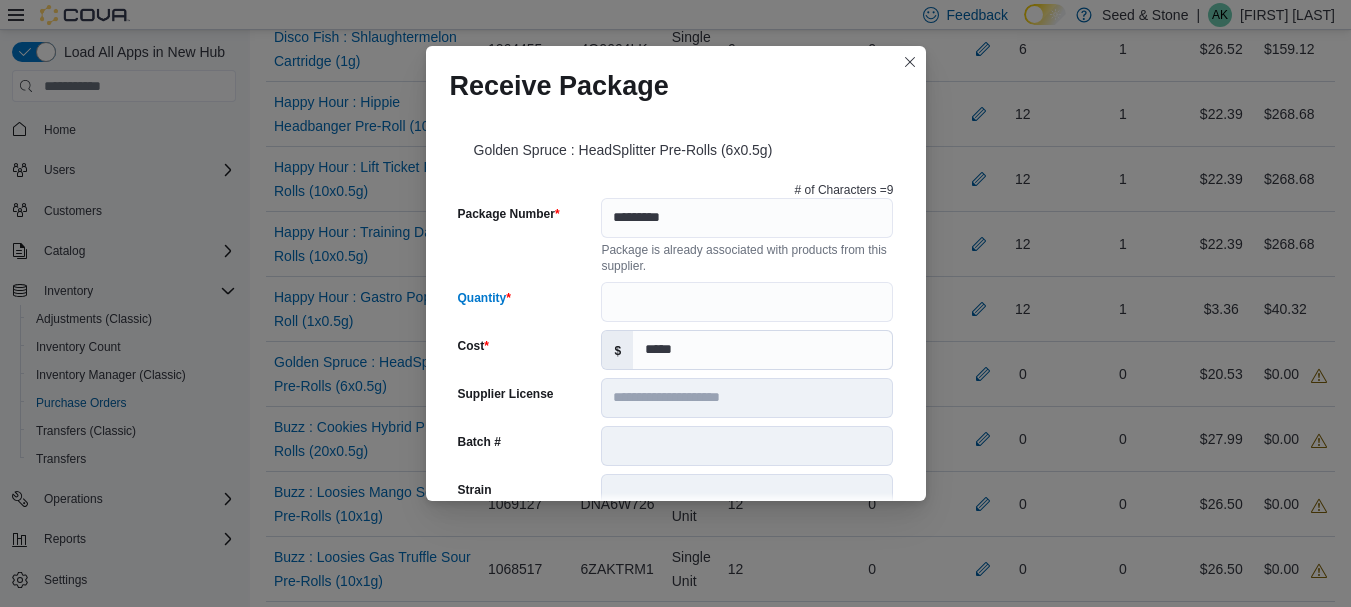 click on "Cost" at bounding box center [526, 350] 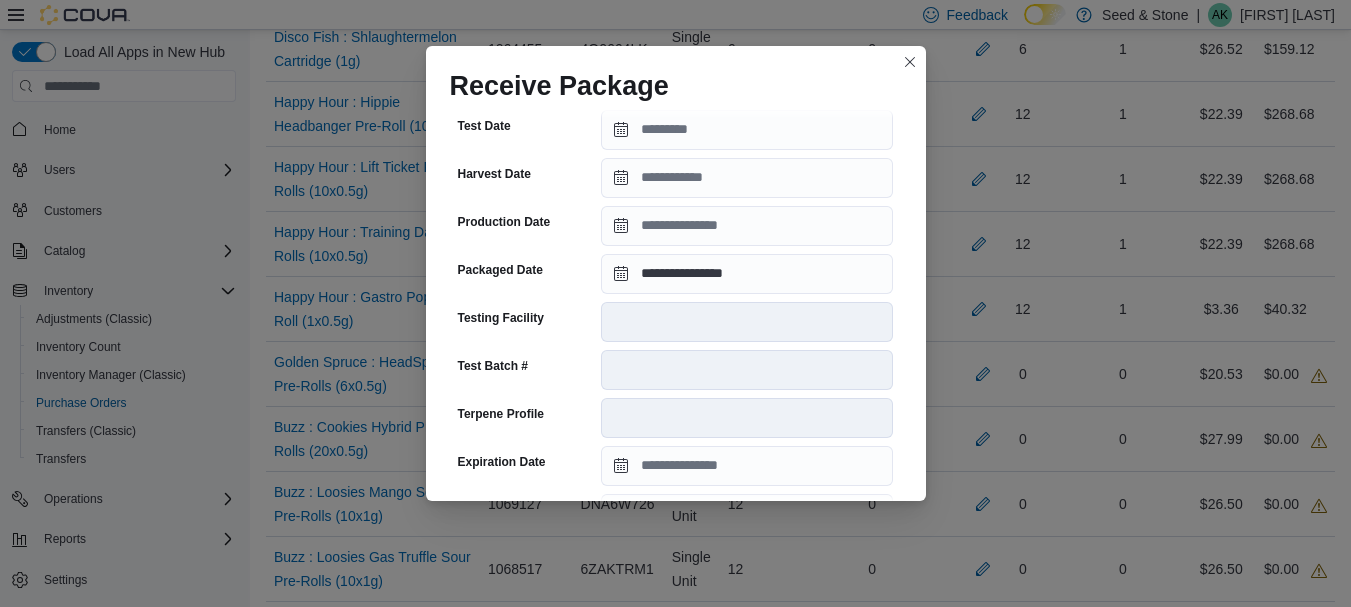 scroll, scrollTop: 773, scrollLeft: 0, axis: vertical 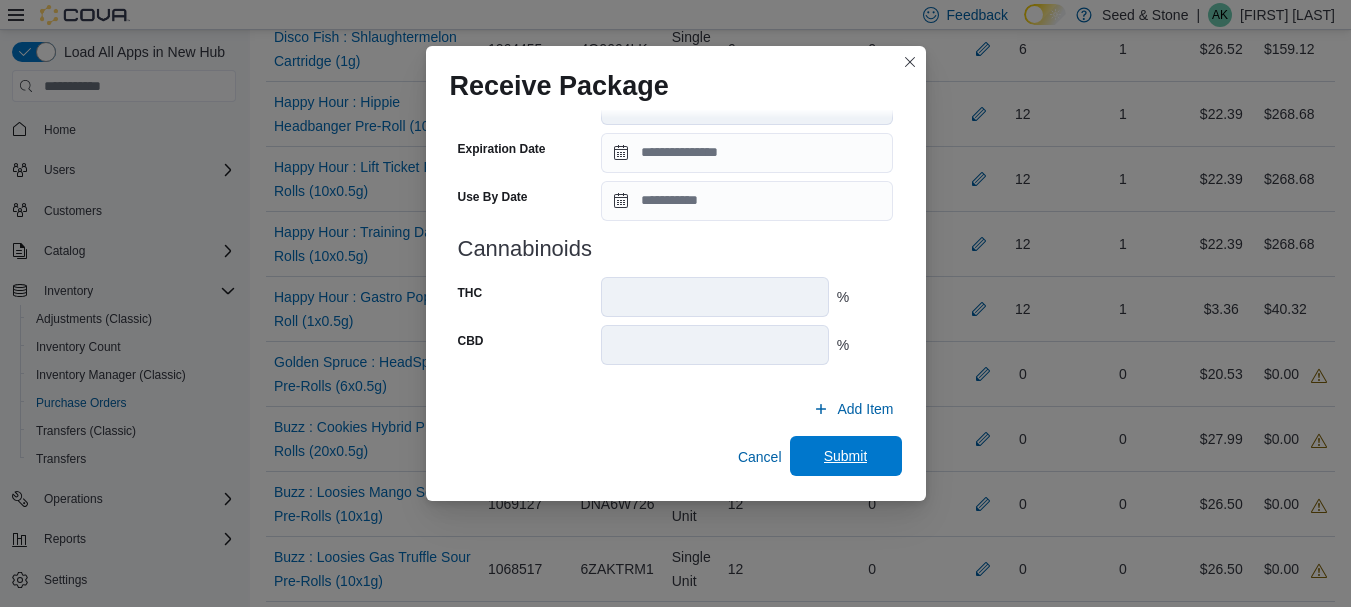 click on "Submit" at bounding box center (846, 456) 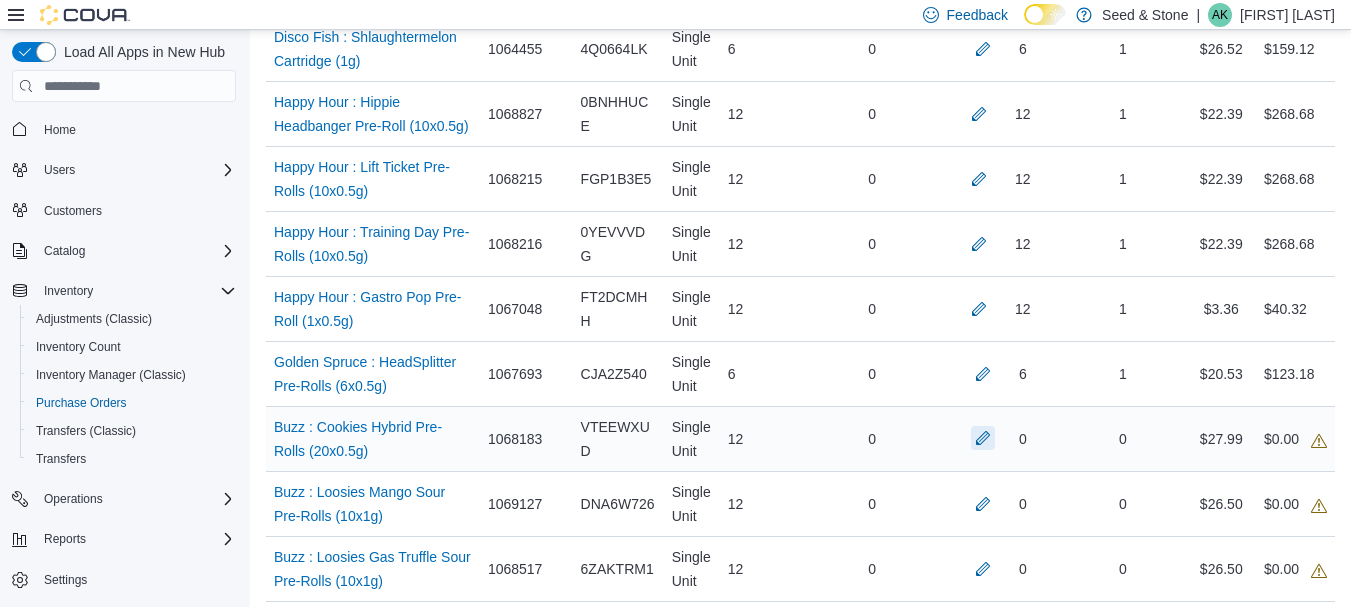 click at bounding box center [983, 438] 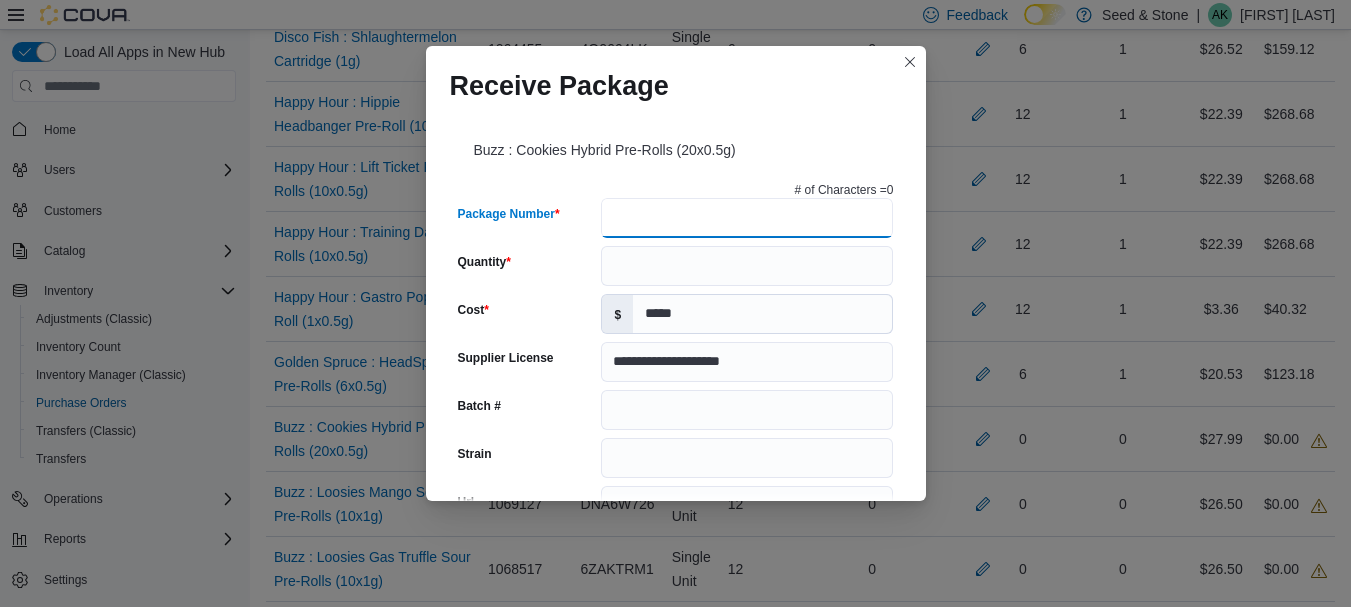 click on "Package Number" at bounding box center [747, 218] 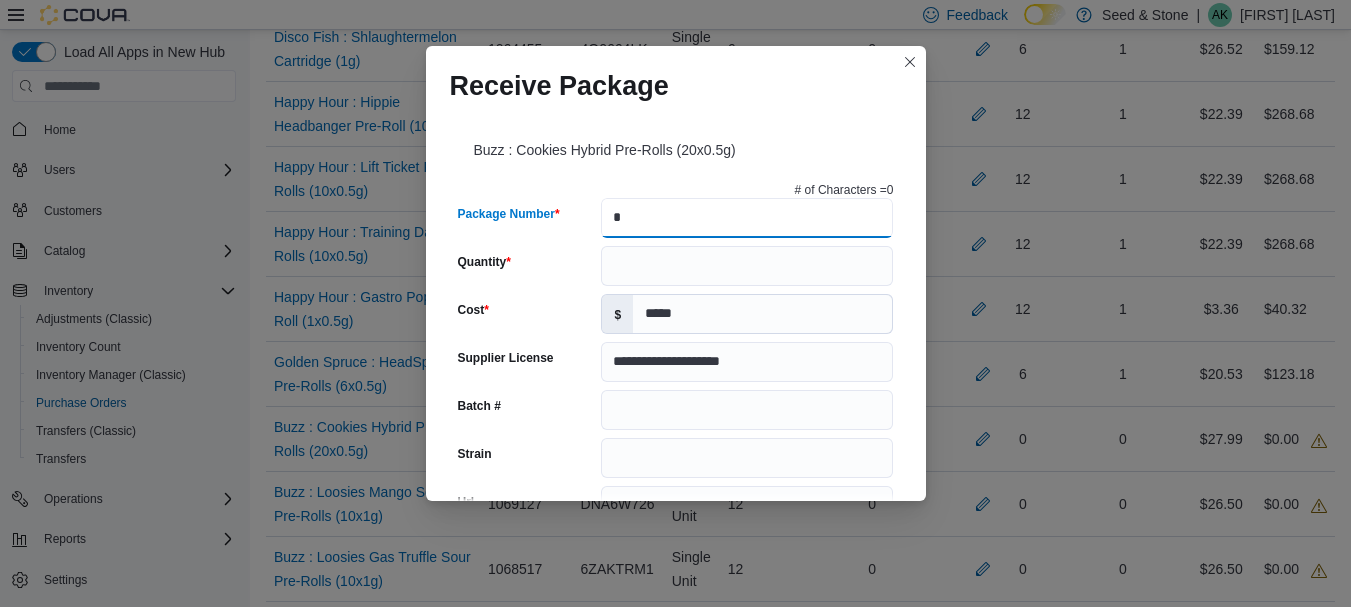 type 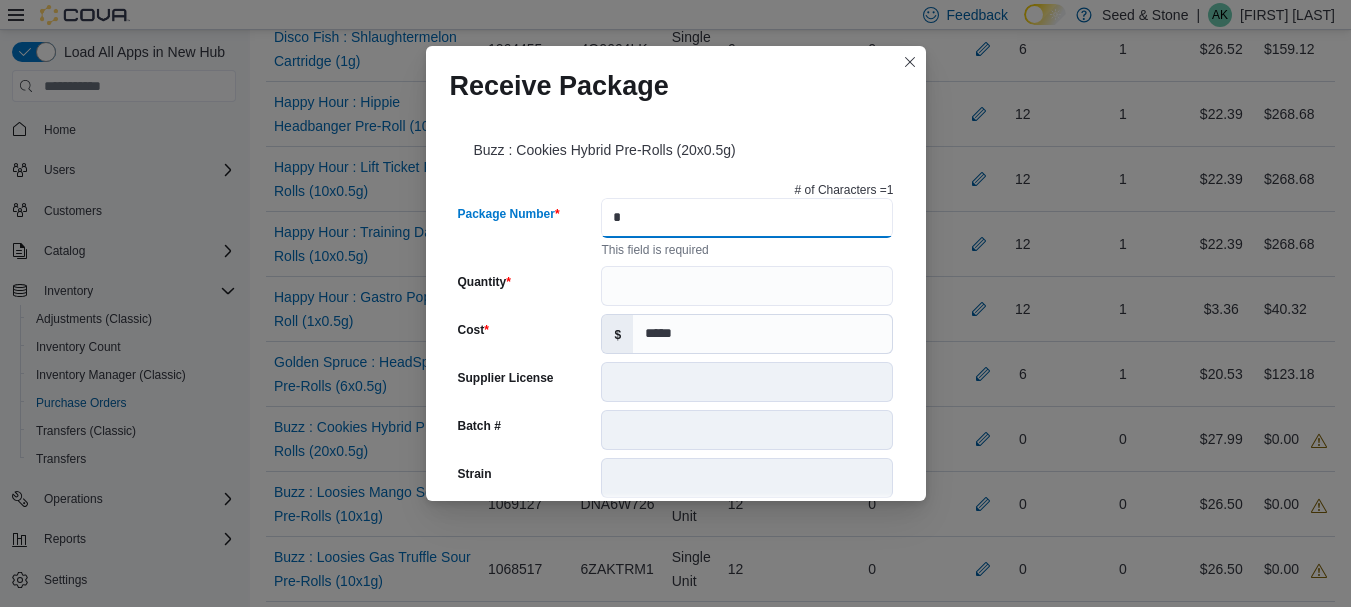 type on "**" 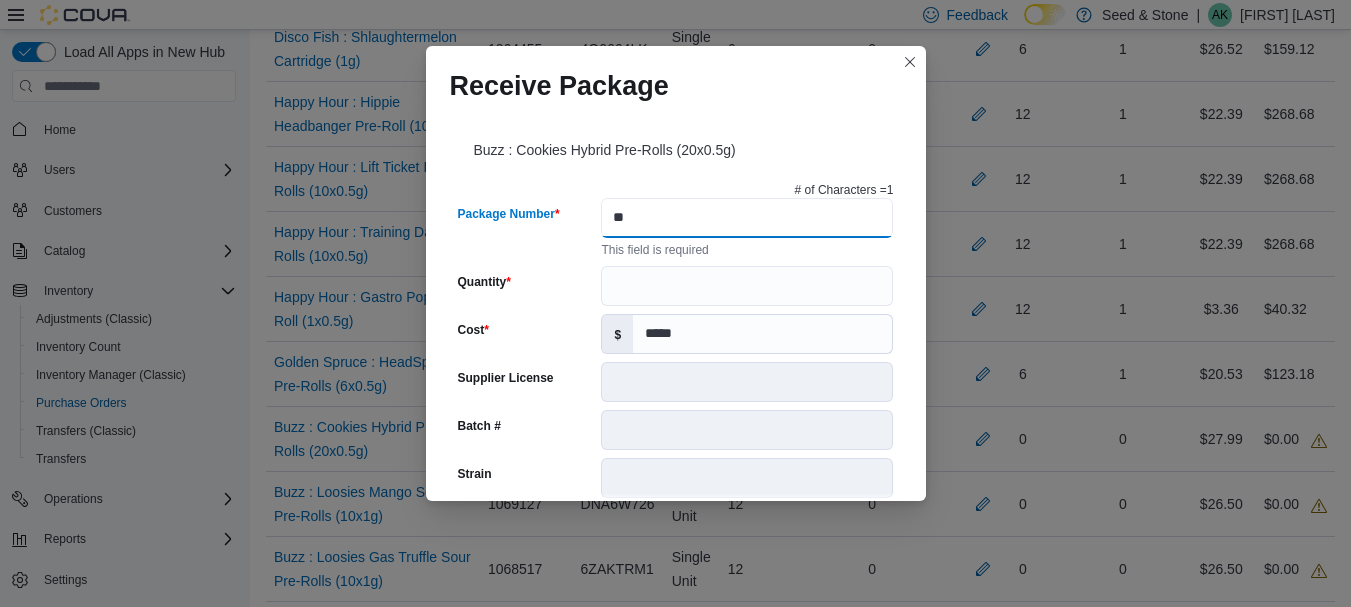 type on "**********" 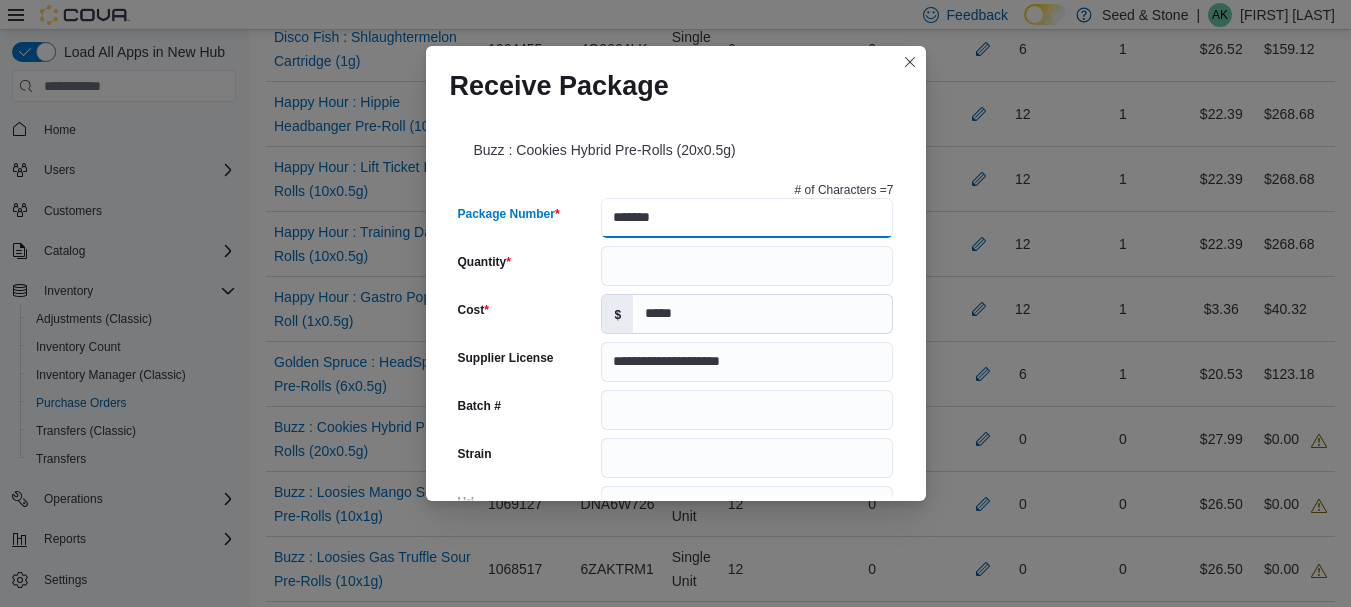 type on "********" 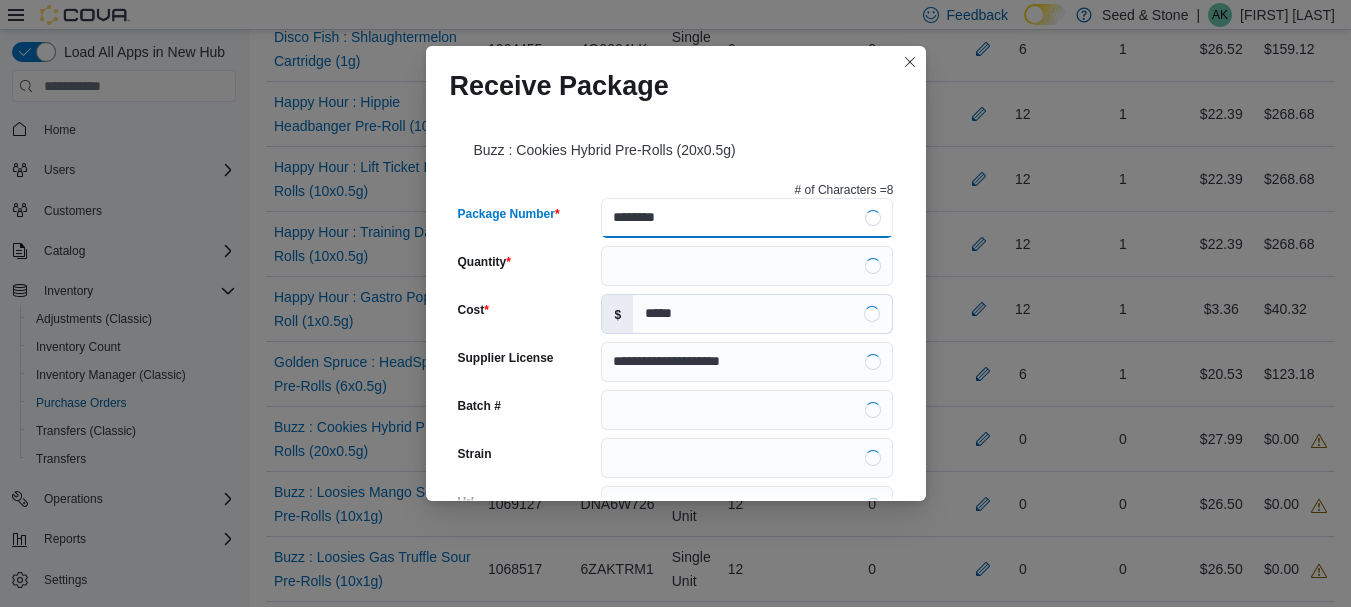 type 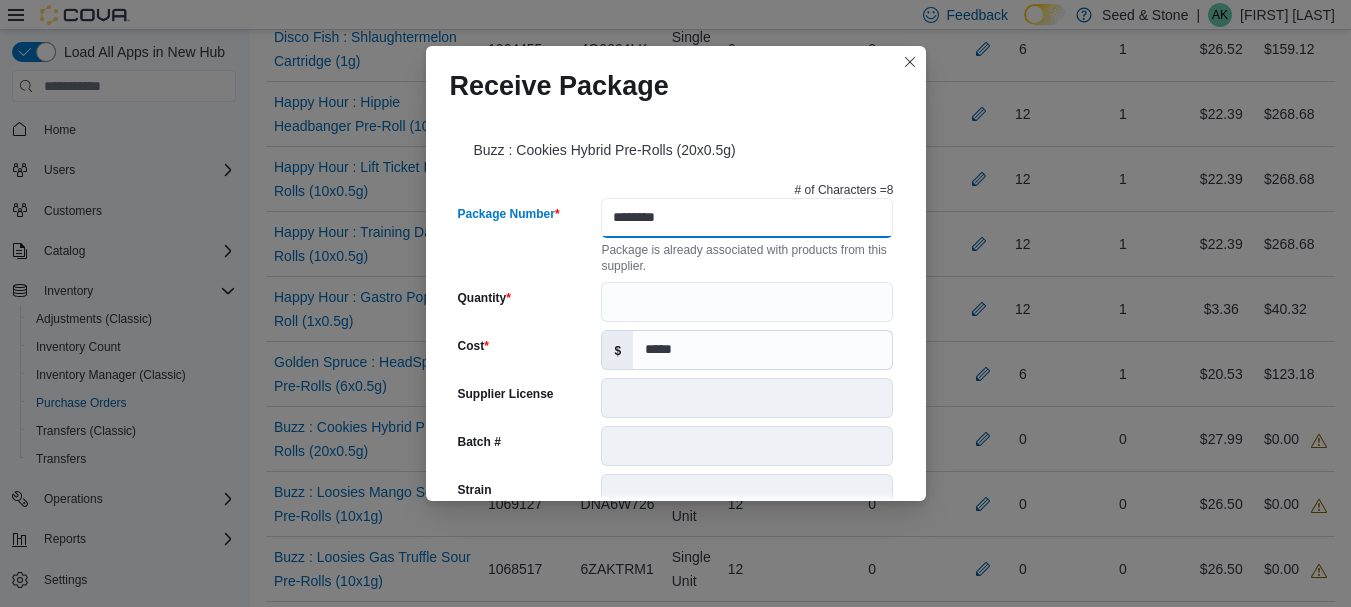 type on "********" 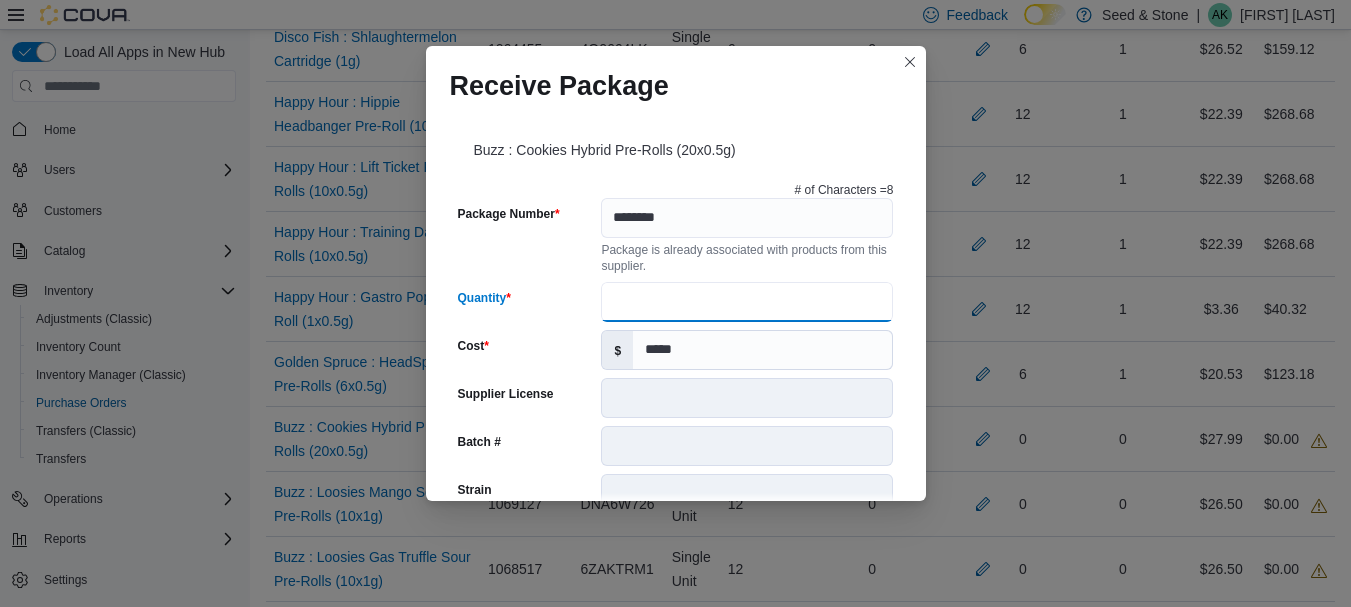 click on "Quantity" at bounding box center (747, 302) 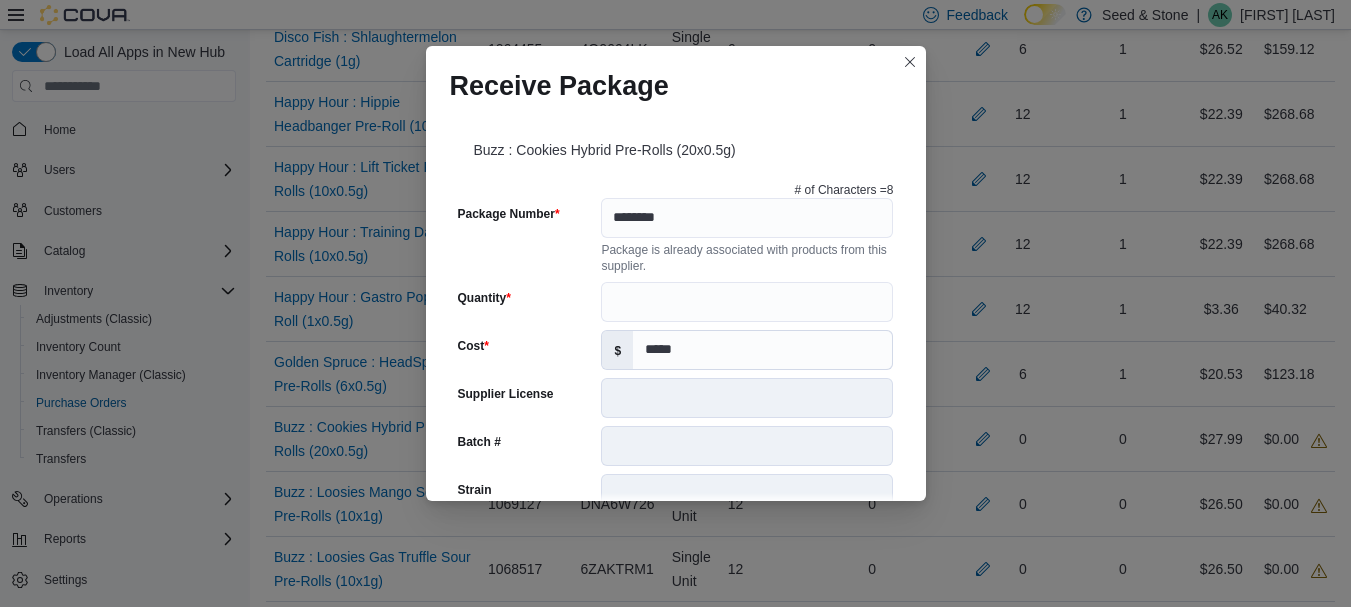 click on "**********" at bounding box center (676, 664) 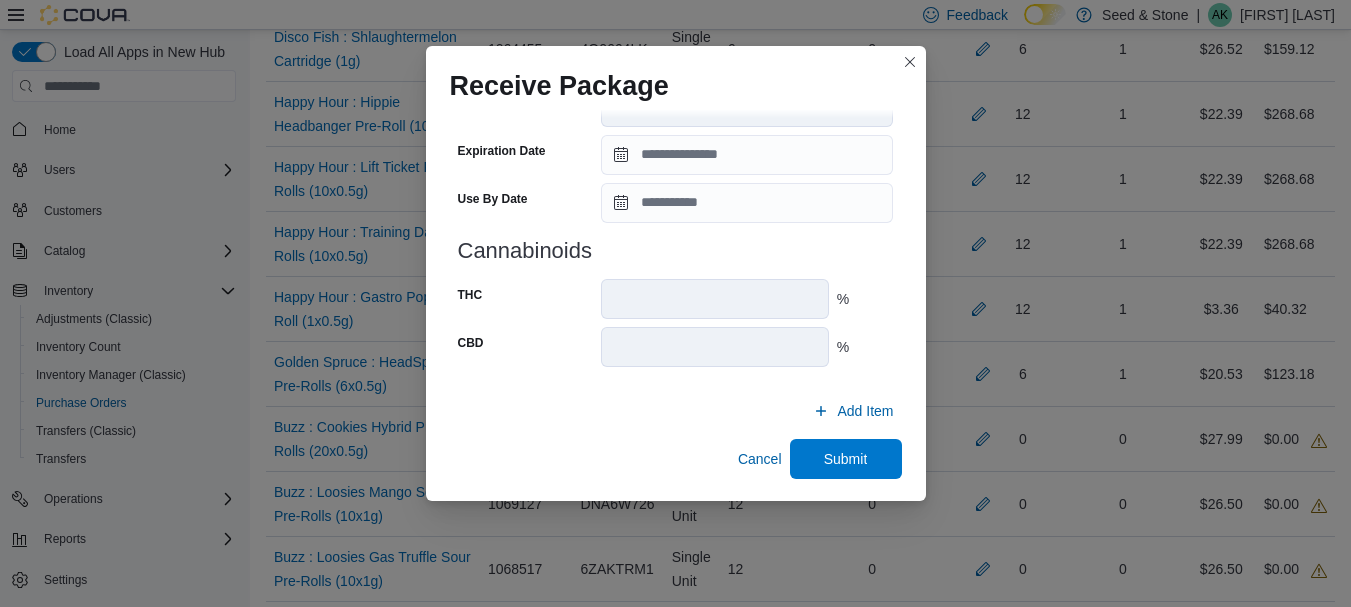 scroll, scrollTop: 773, scrollLeft: 0, axis: vertical 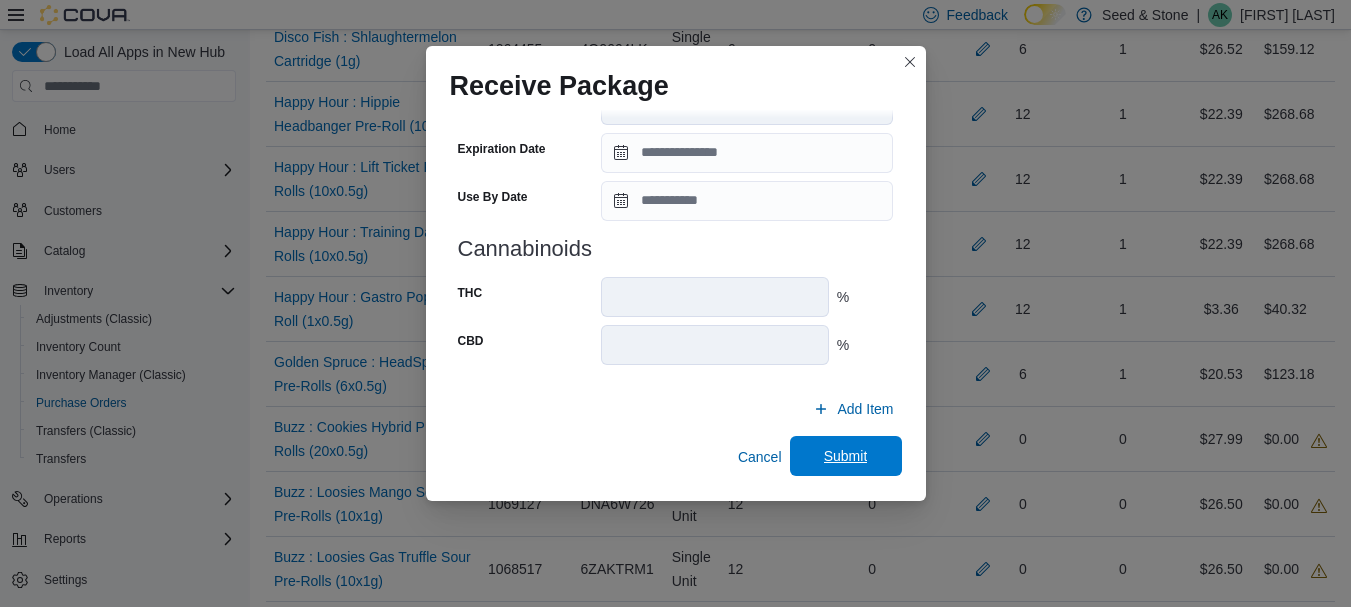 click on "Submit" at bounding box center (846, 456) 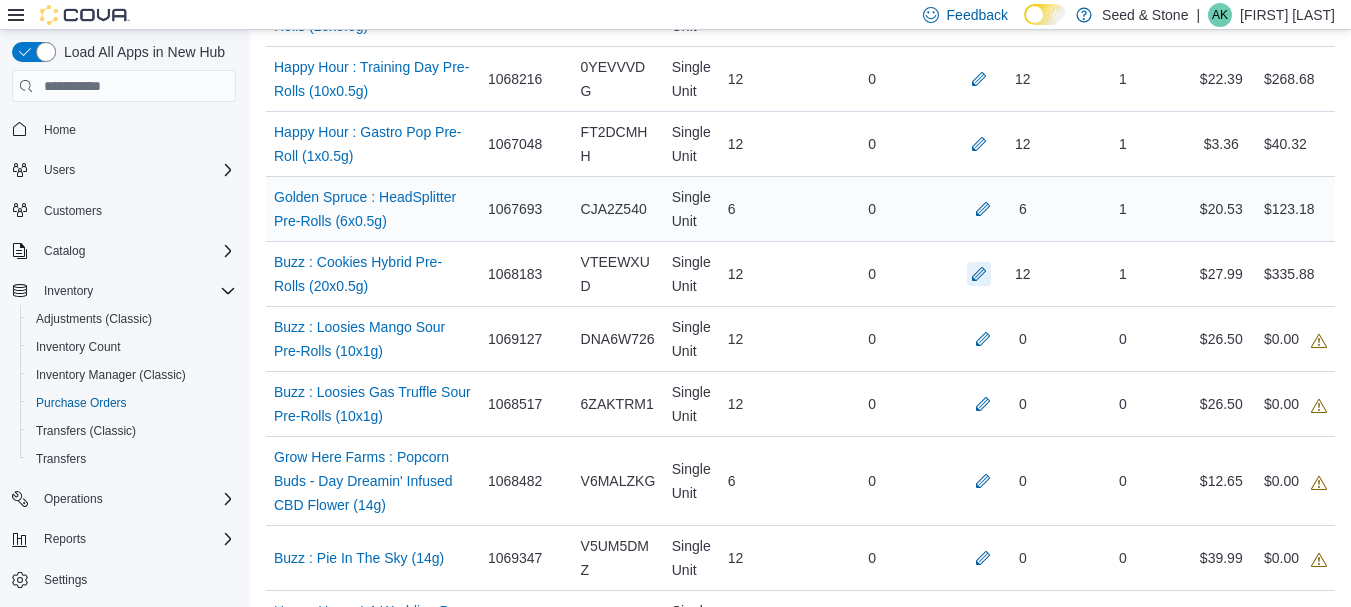 scroll, scrollTop: 953, scrollLeft: 0, axis: vertical 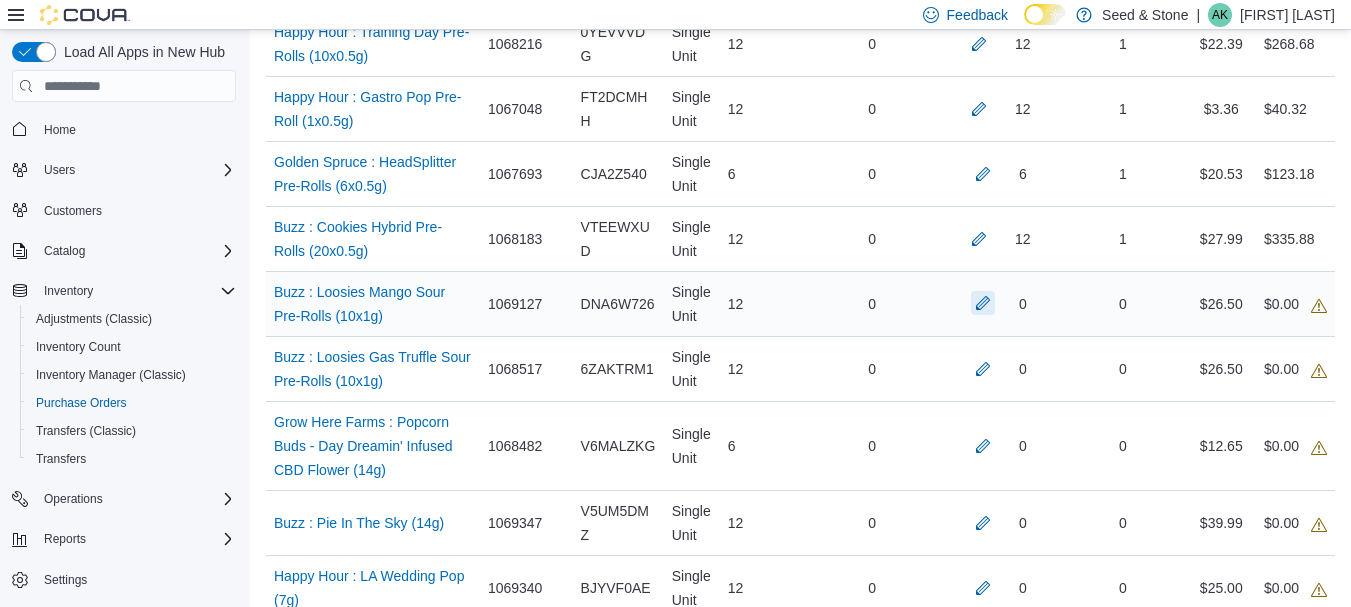 click at bounding box center (983, 303) 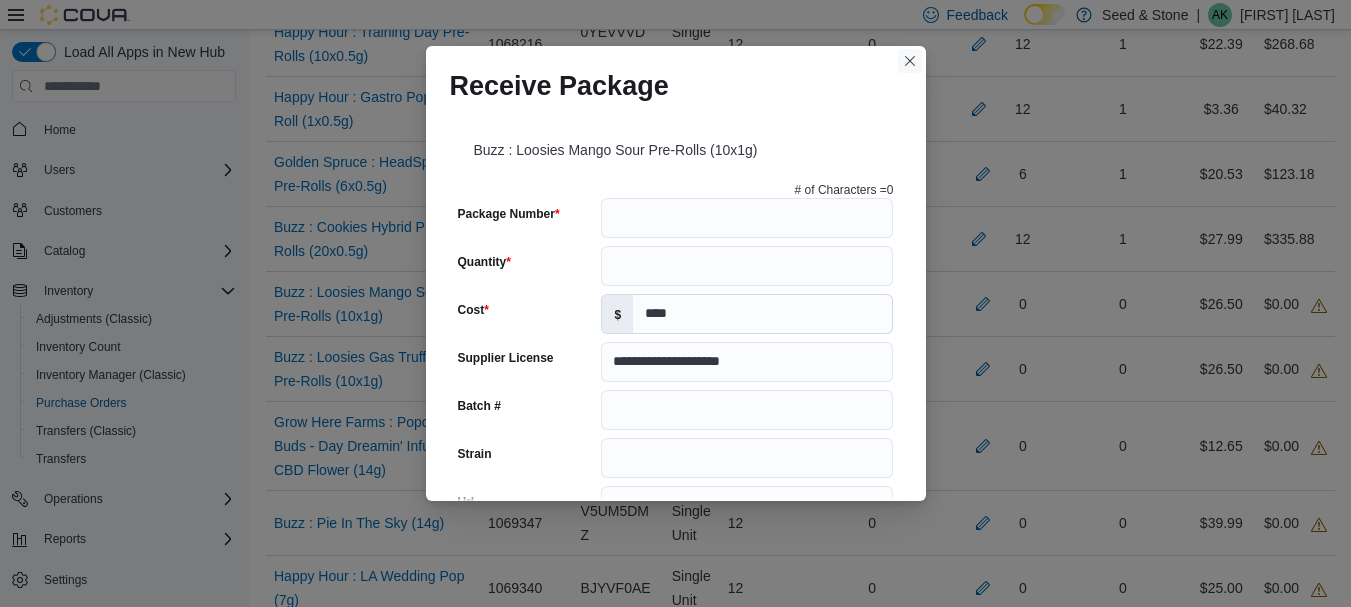 click at bounding box center (910, 61) 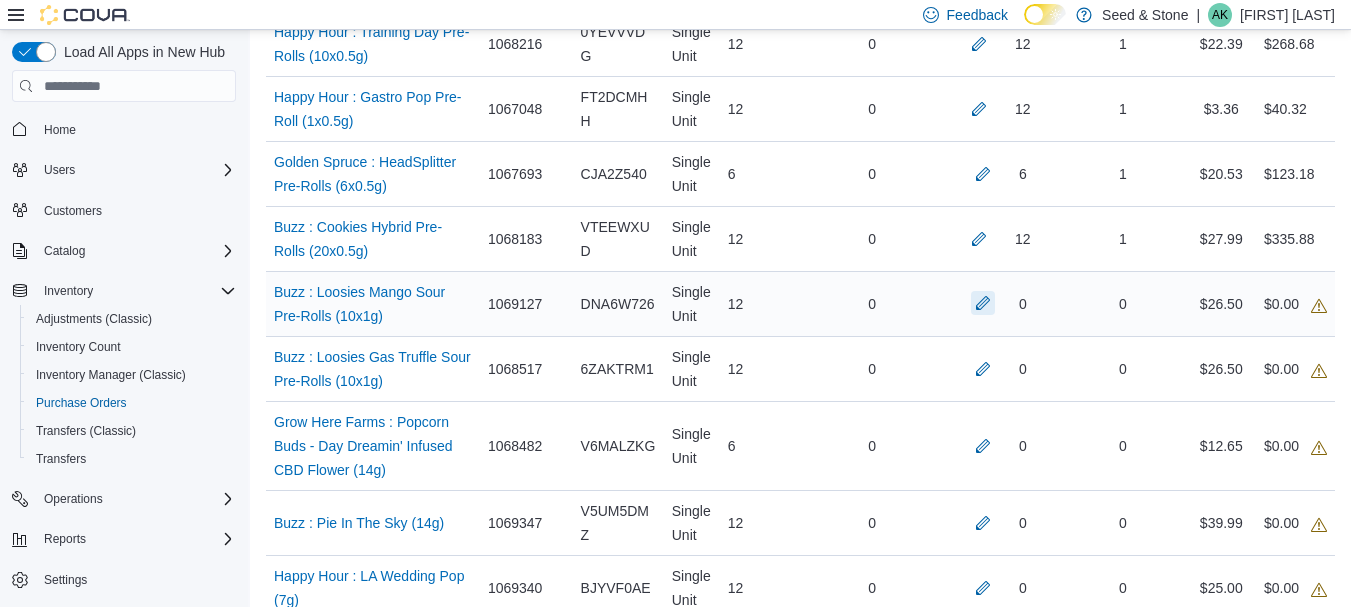 click at bounding box center [983, 303] 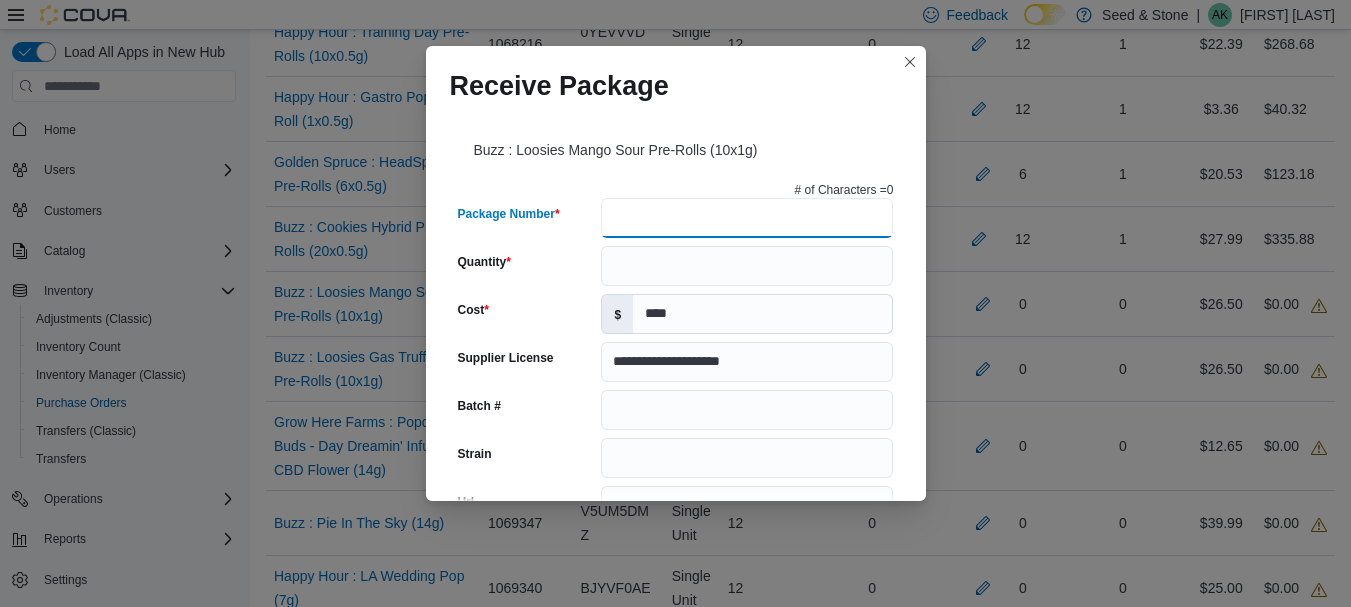 click on "Package Number" at bounding box center [747, 218] 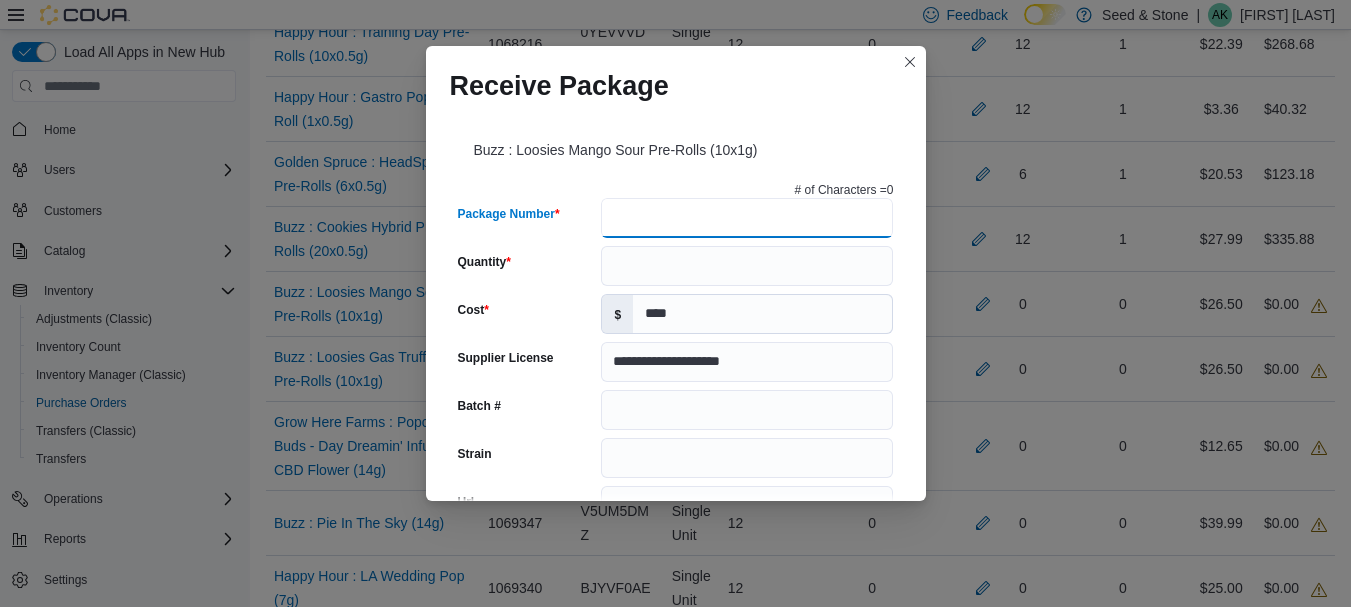type on "*" 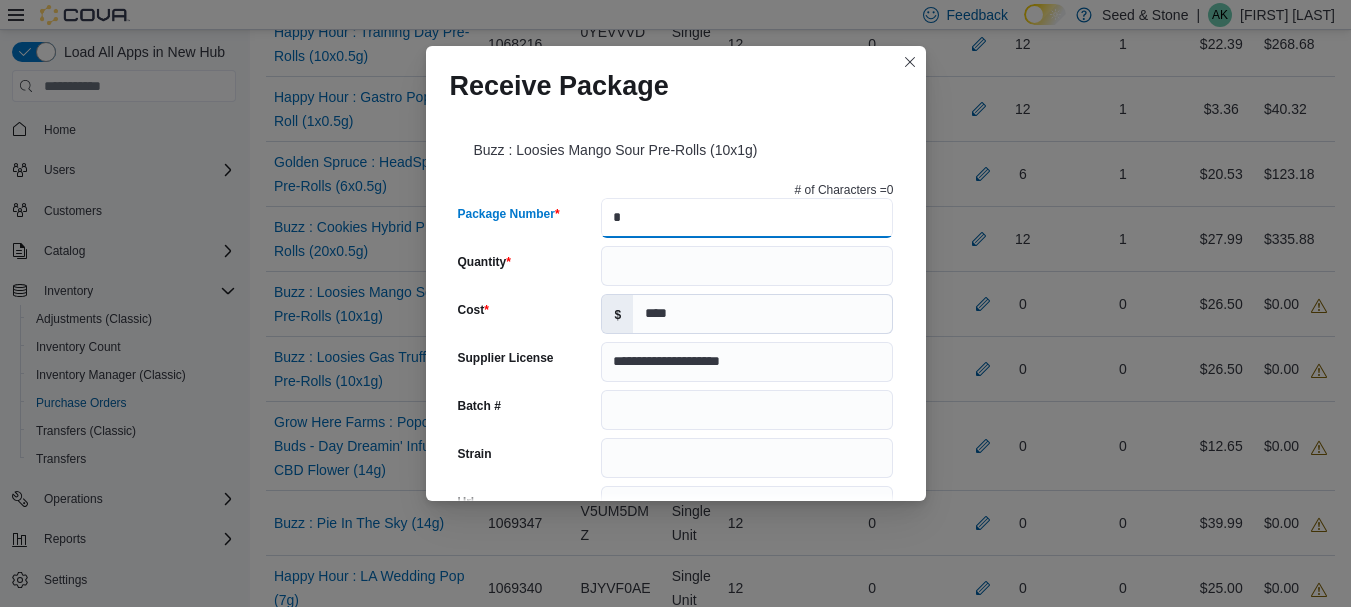 type 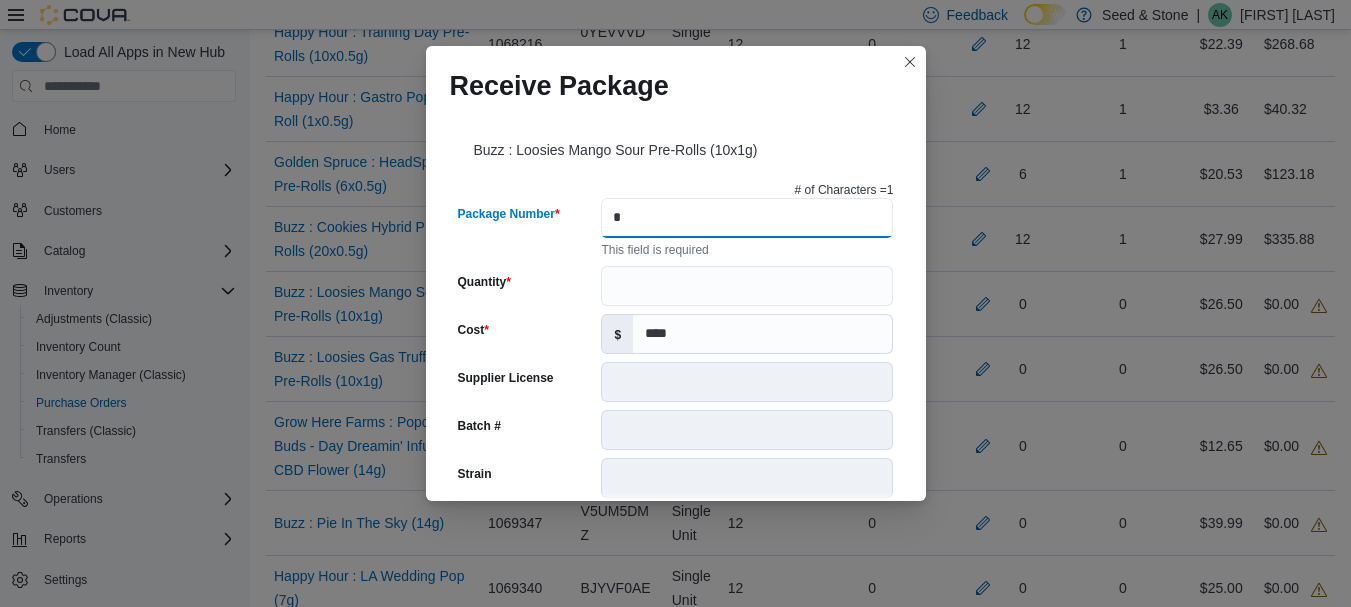 type on "**" 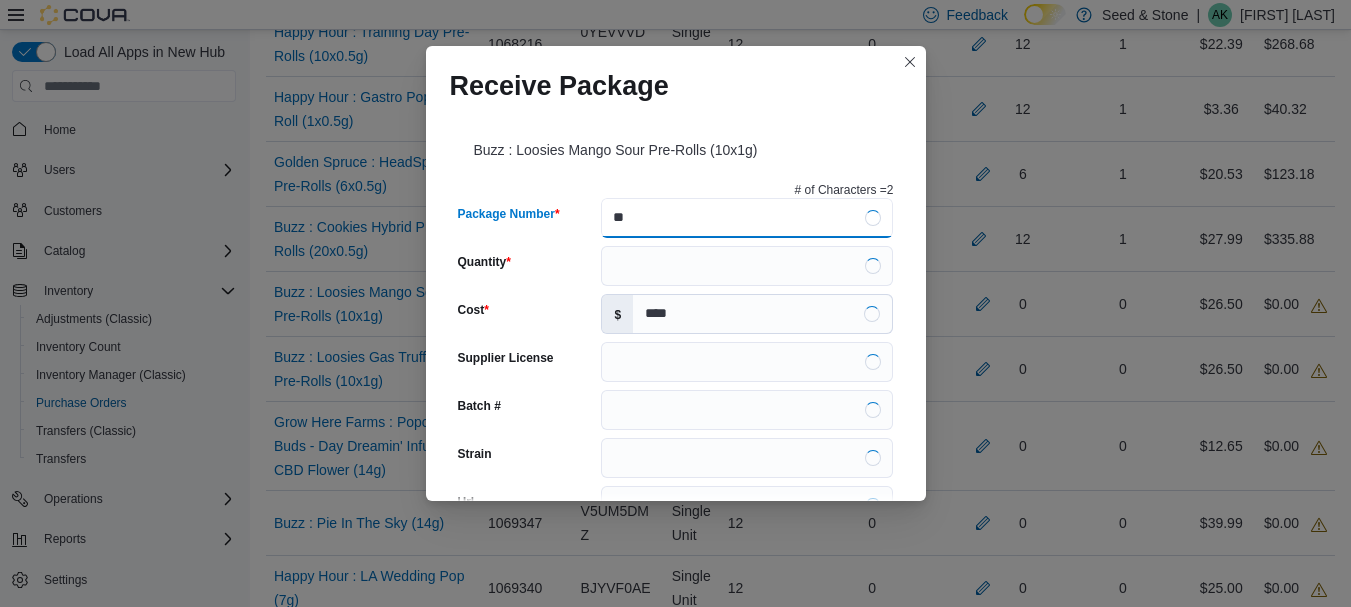 type on "**********" 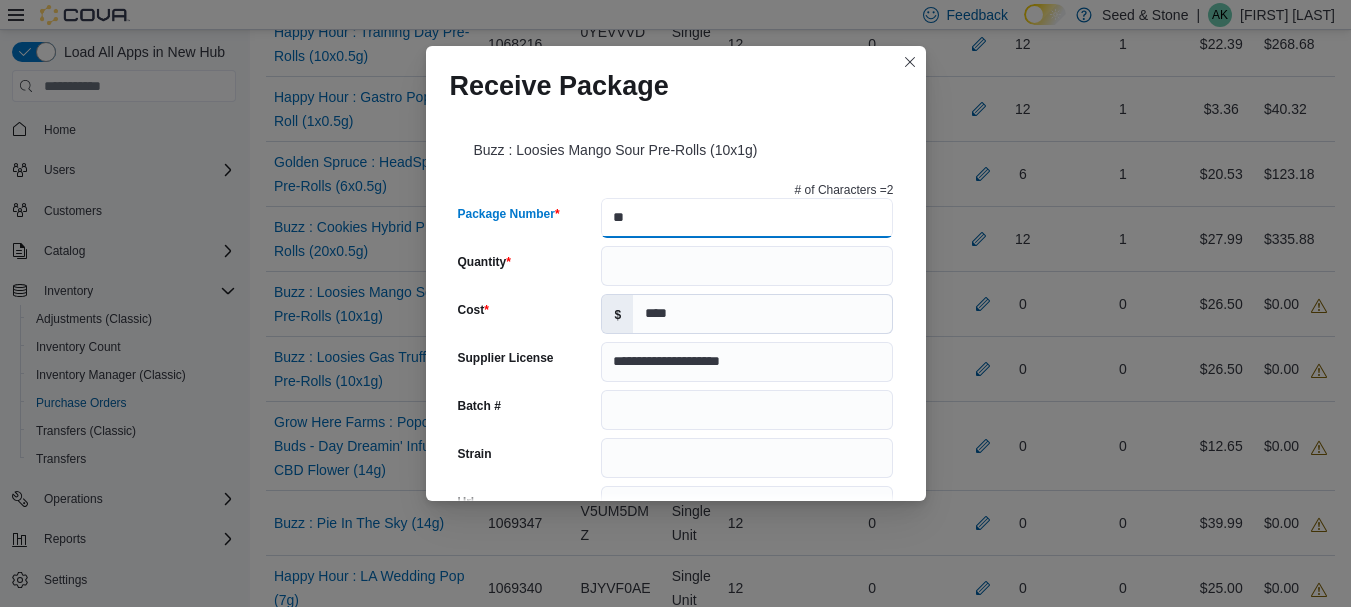 type on "***" 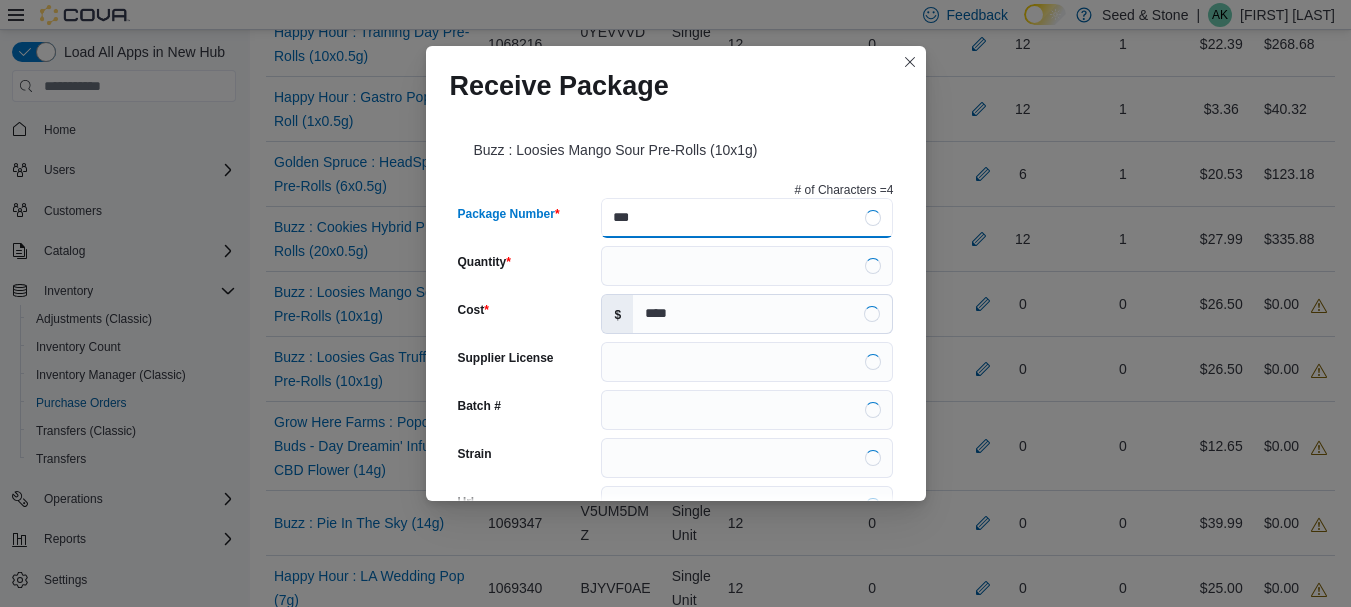 type on "****" 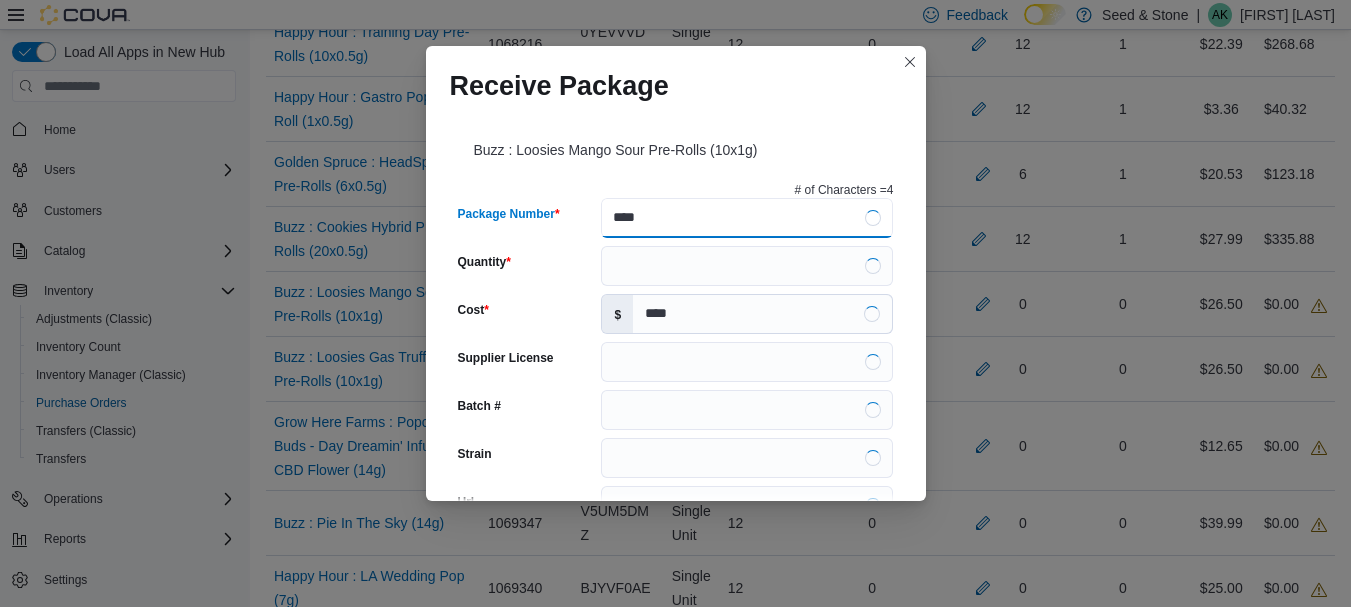type on "**********" 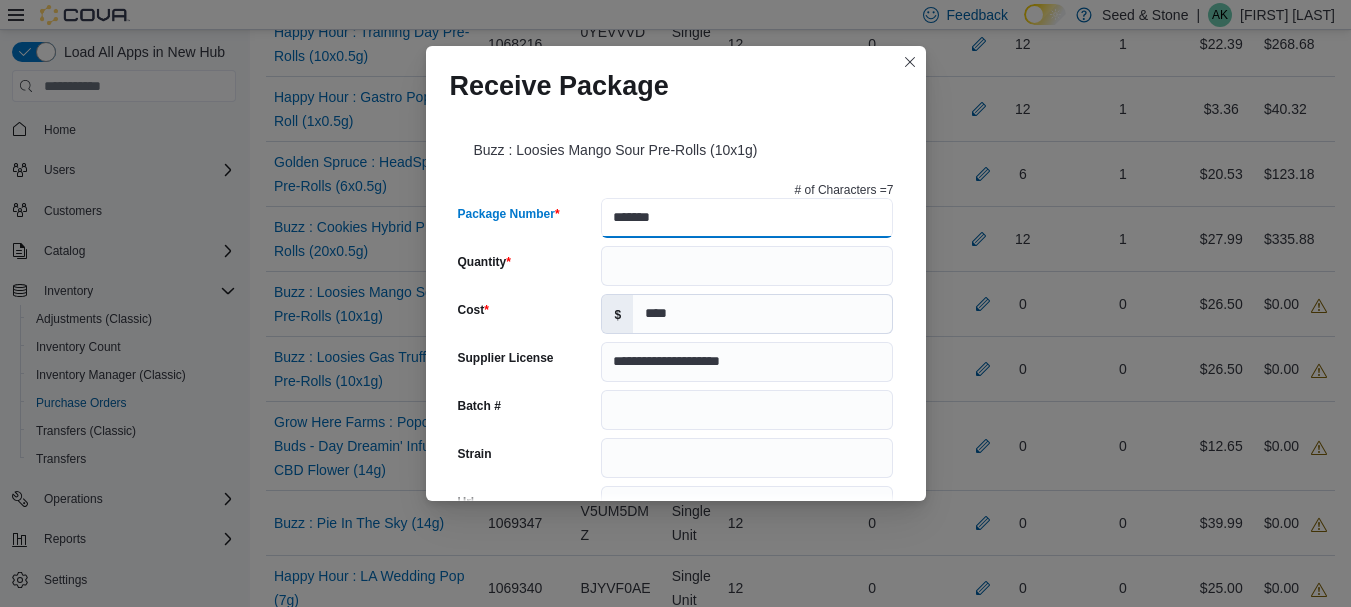 type on "********" 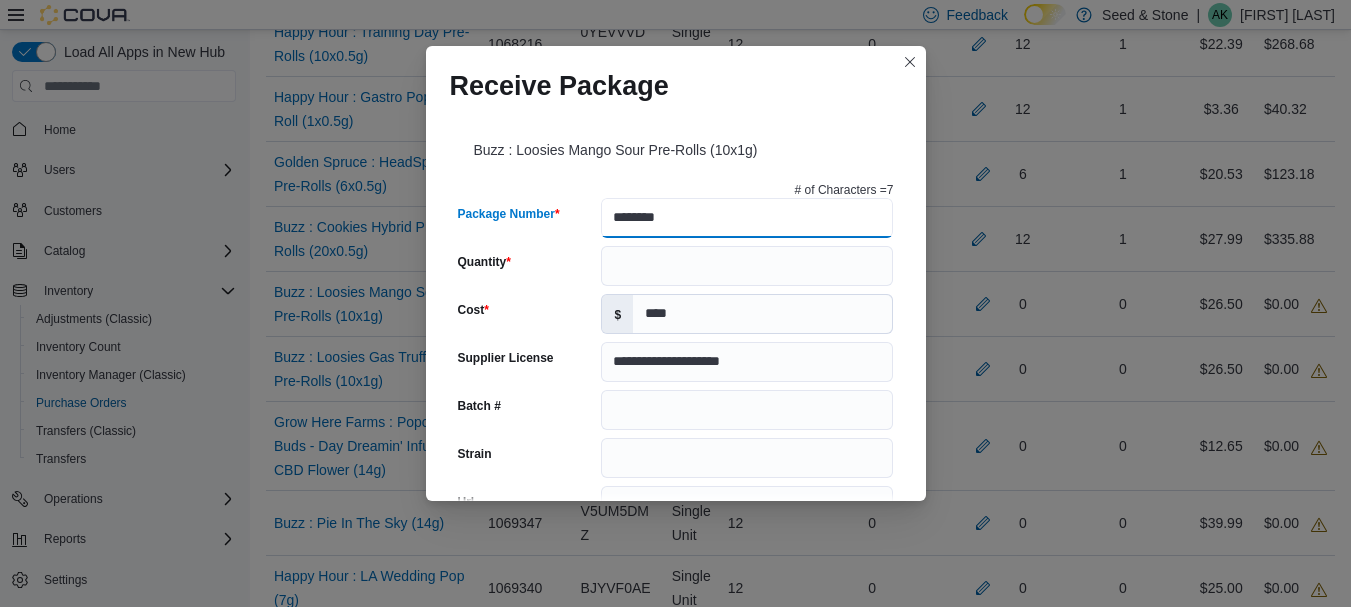 type on "**********" 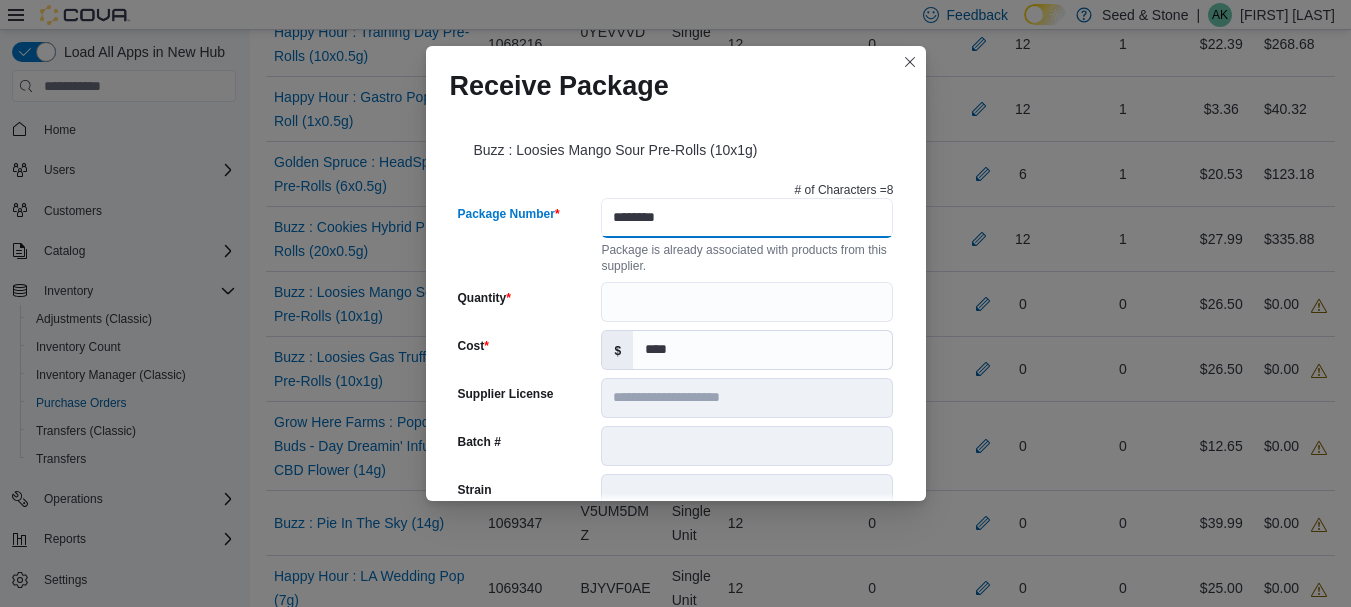 type on "********" 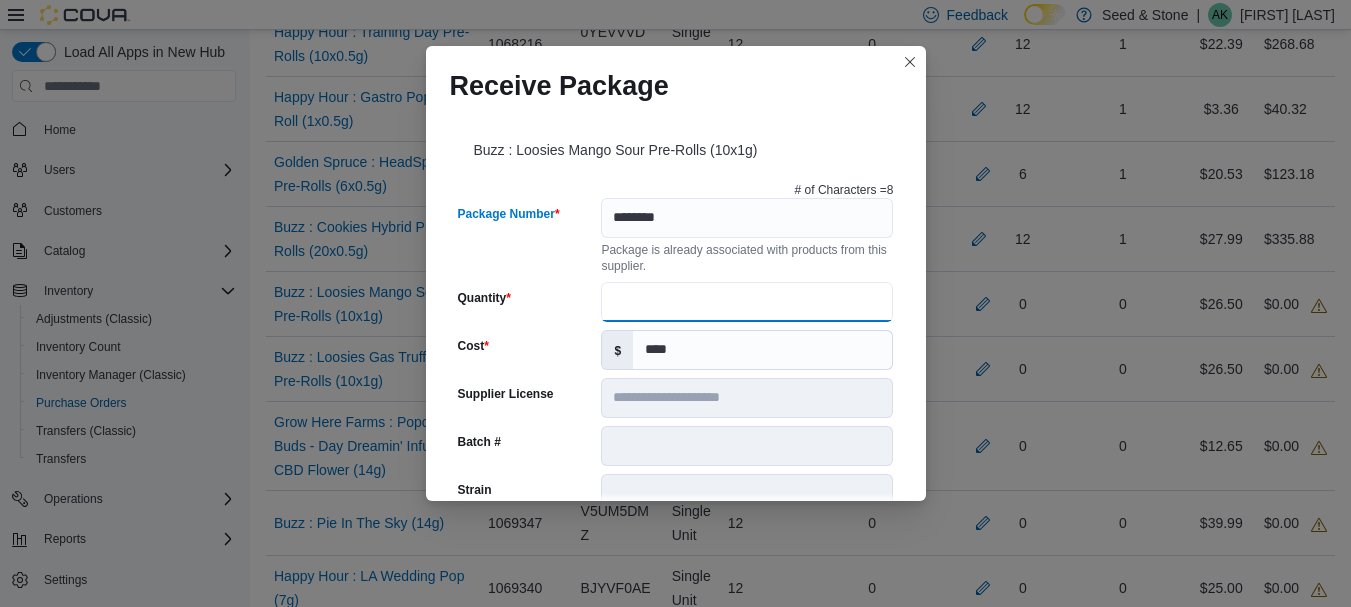 click on "Quantity" at bounding box center [747, 302] 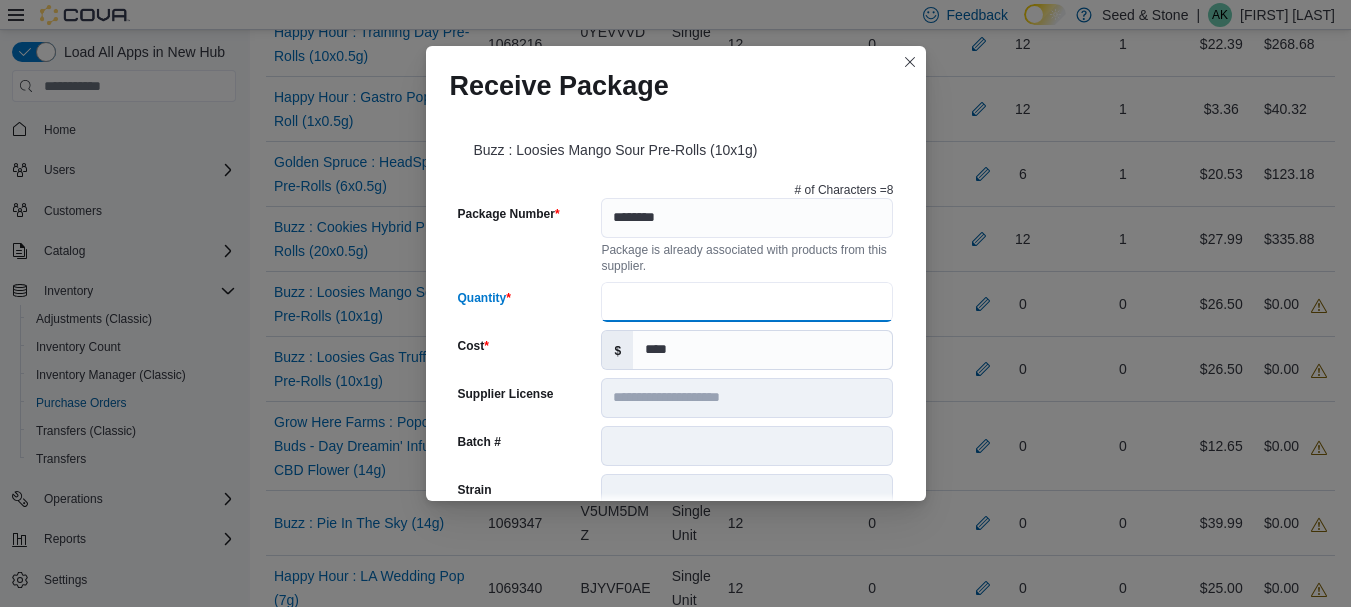 type on "**" 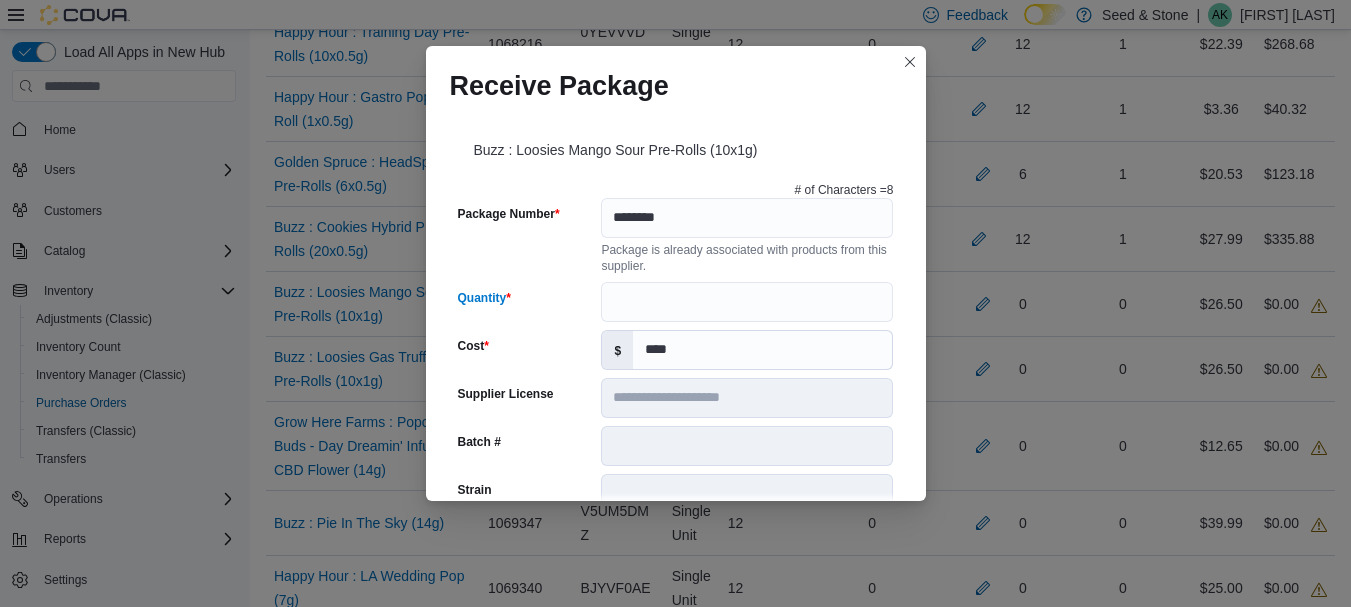 click on "**********" at bounding box center (676, 305) 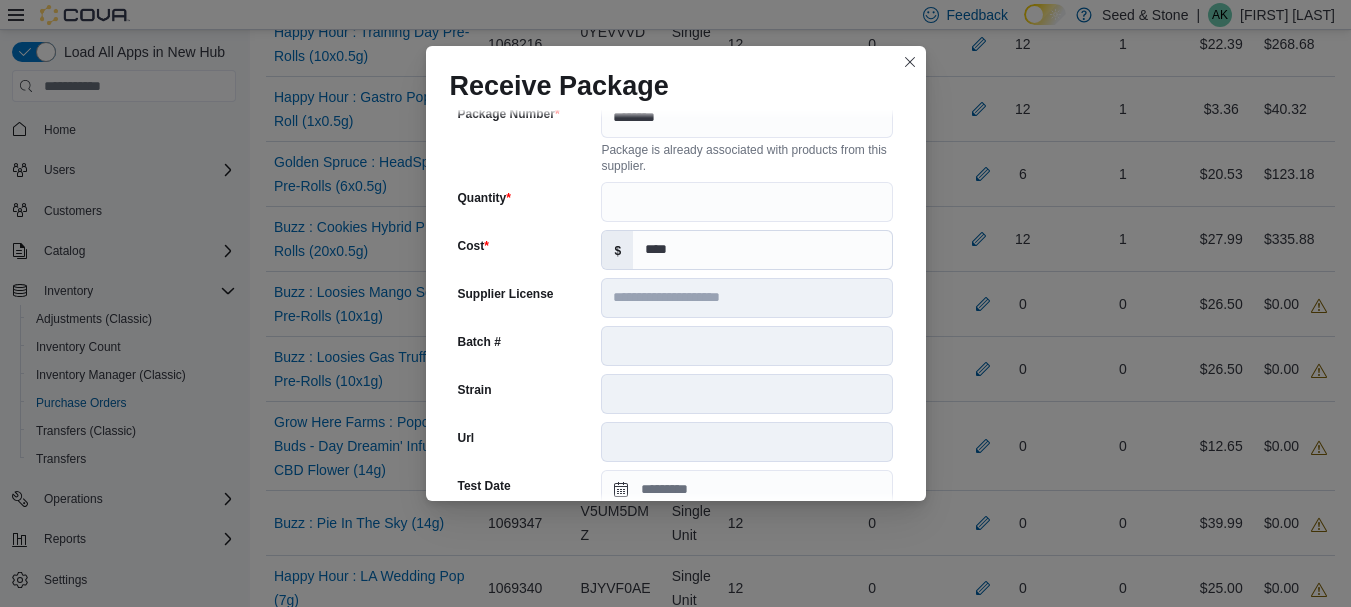 scroll, scrollTop: 300, scrollLeft: 0, axis: vertical 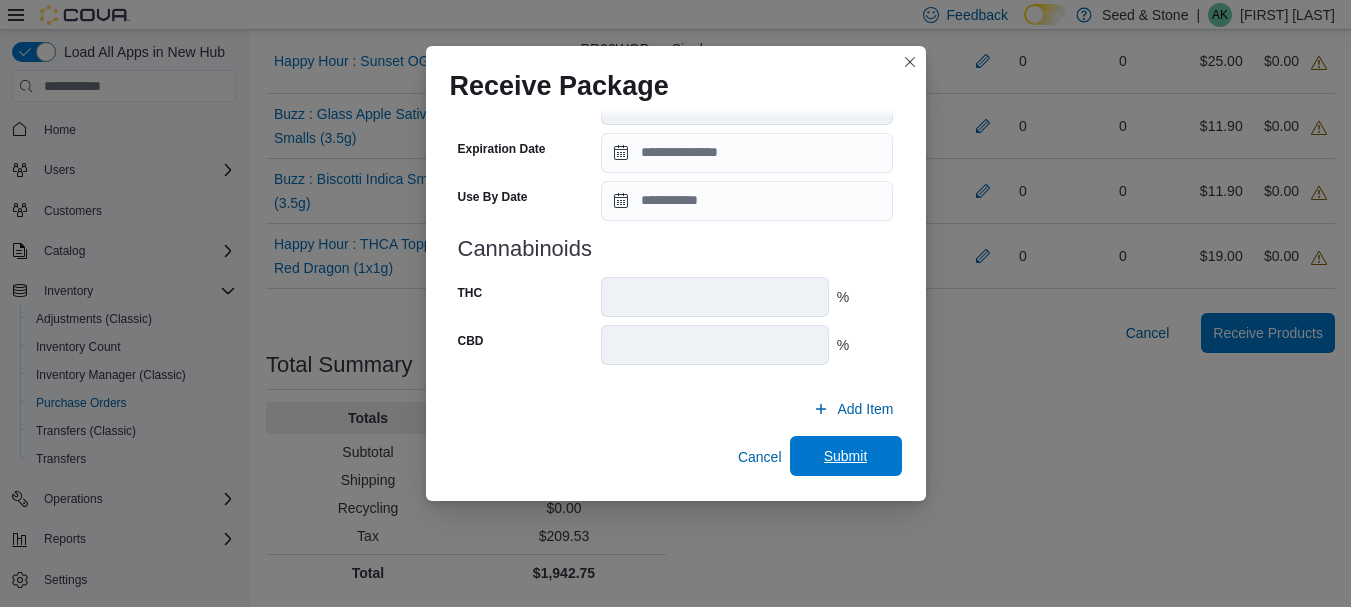 click on "Submit" at bounding box center [846, 456] 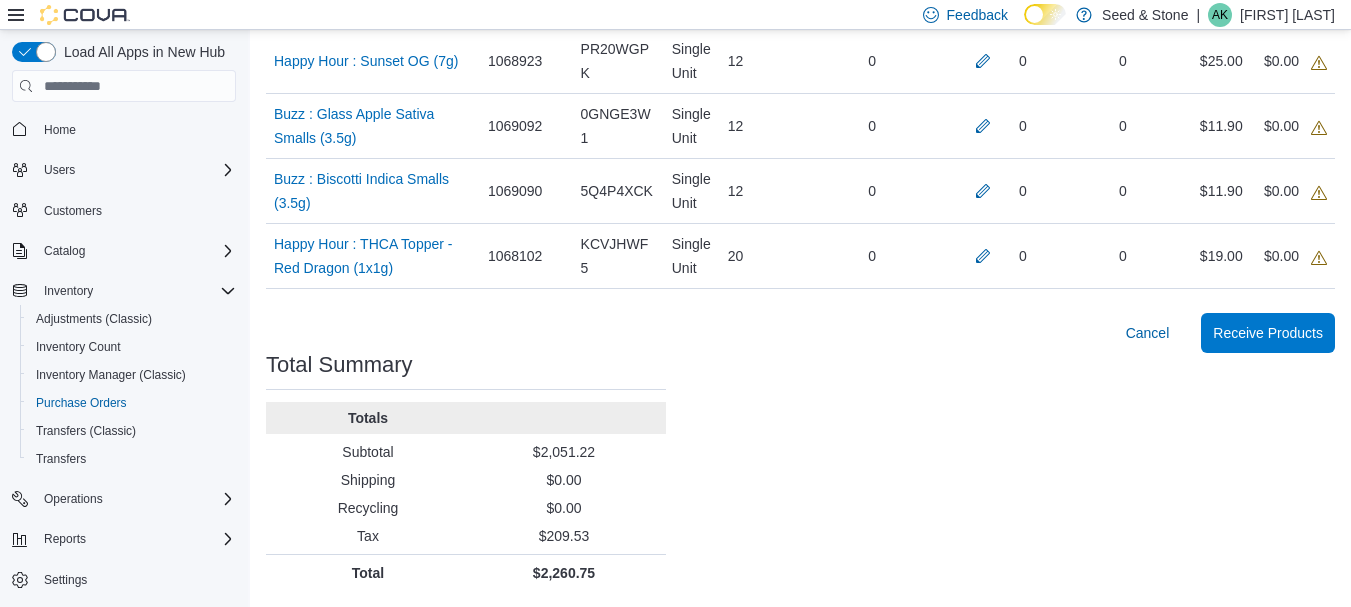 scroll, scrollTop: 978, scrollLeft: 0, axis: vertical 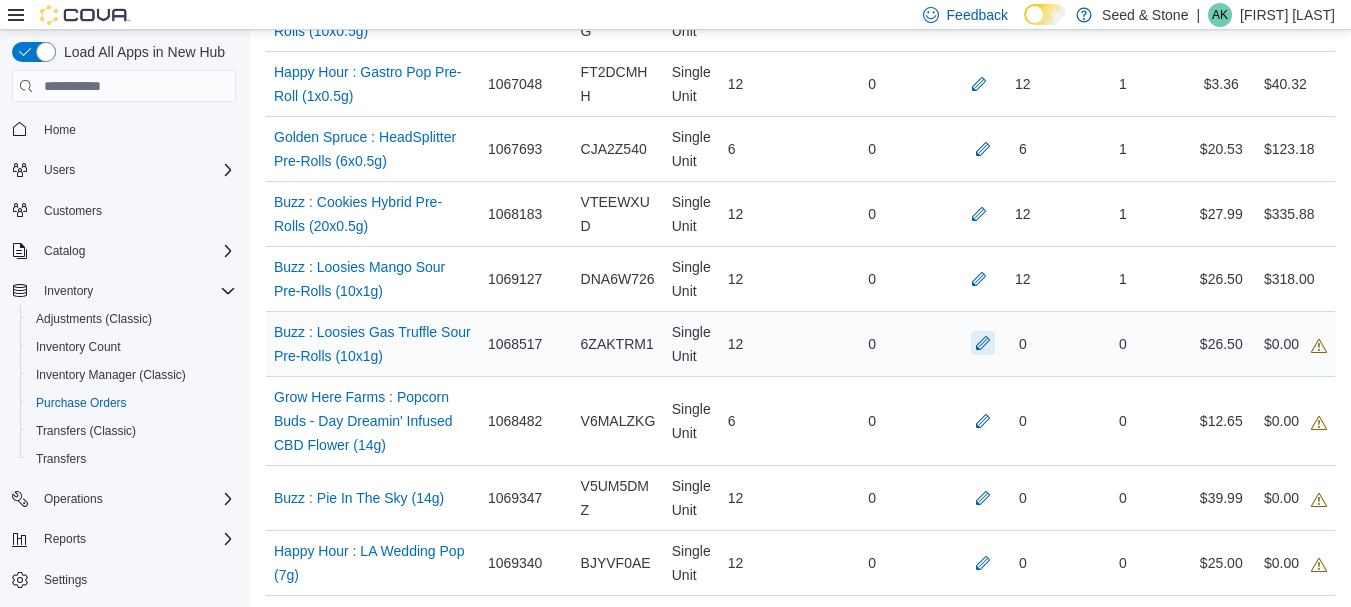 click at bounding box center [983, 343] 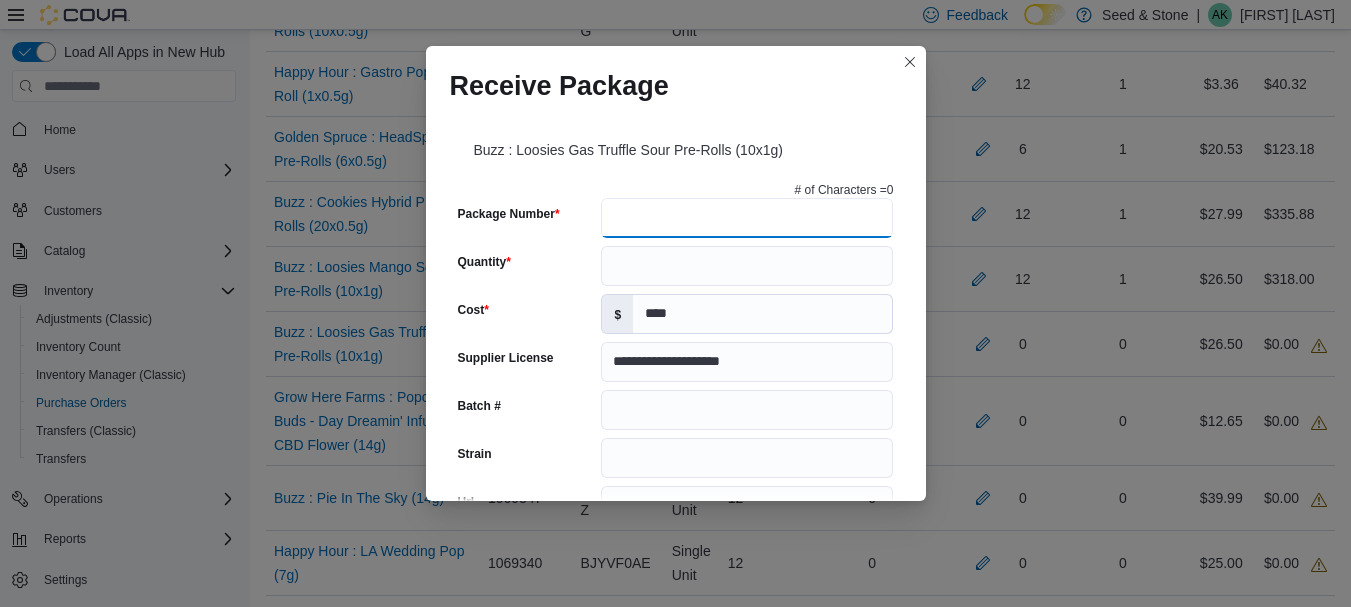 click on "Package Number" at bounding box center (747, 218) 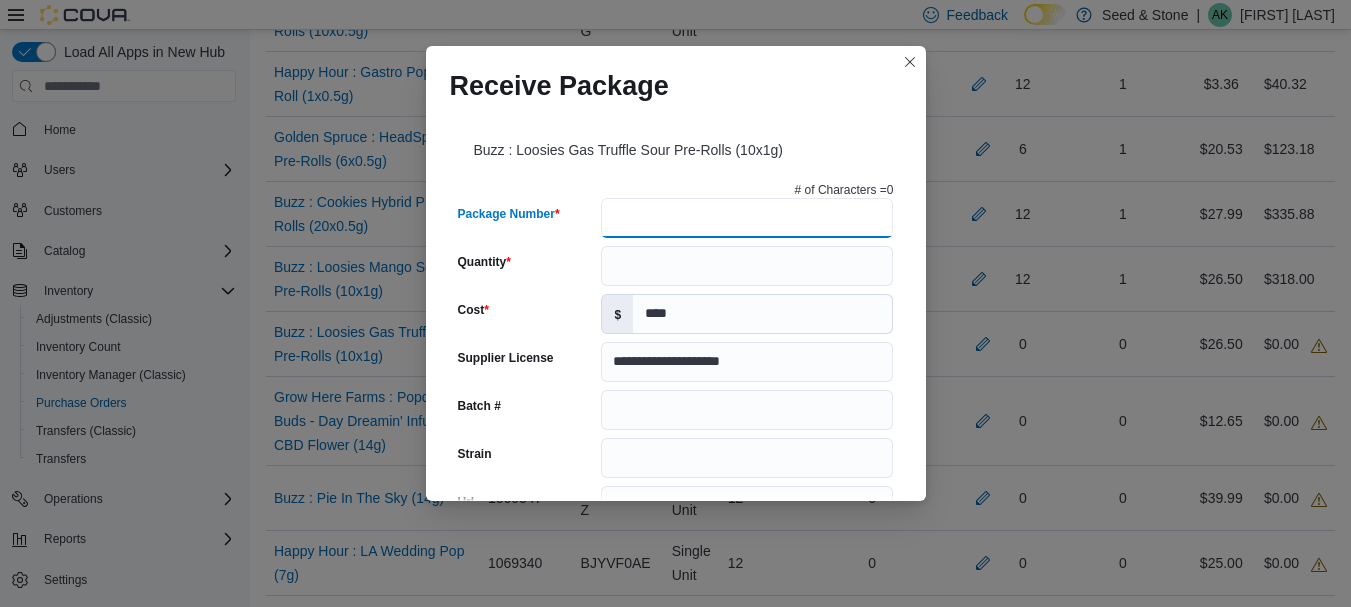 type on "*" 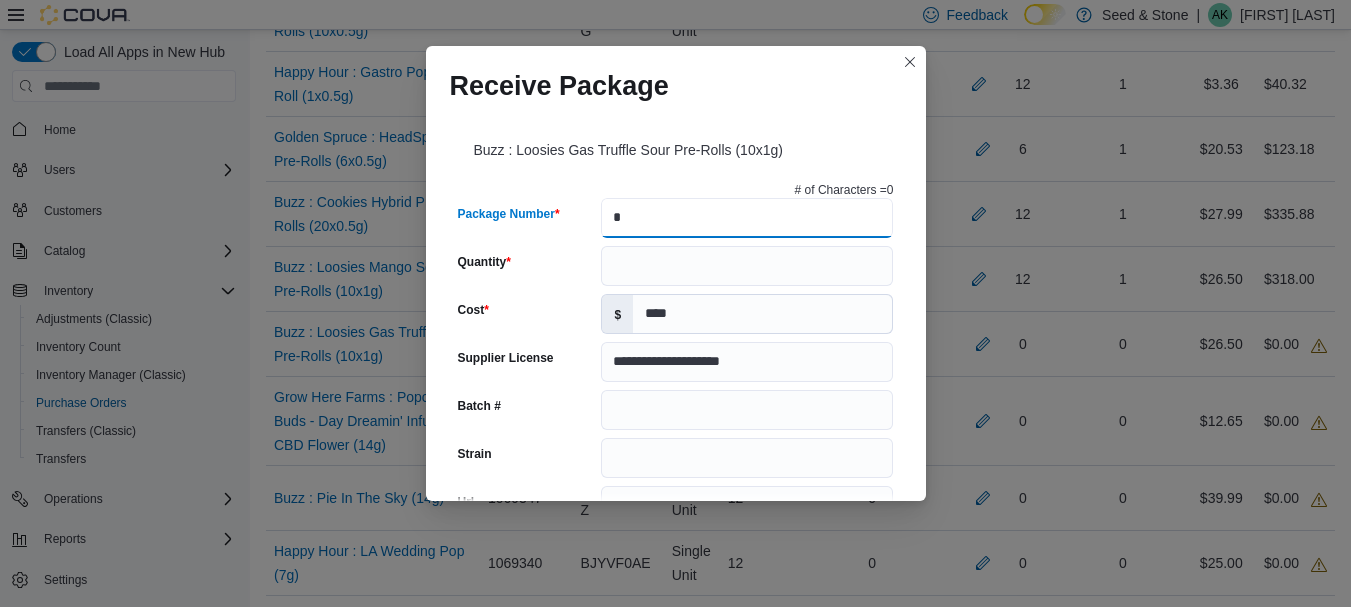 type 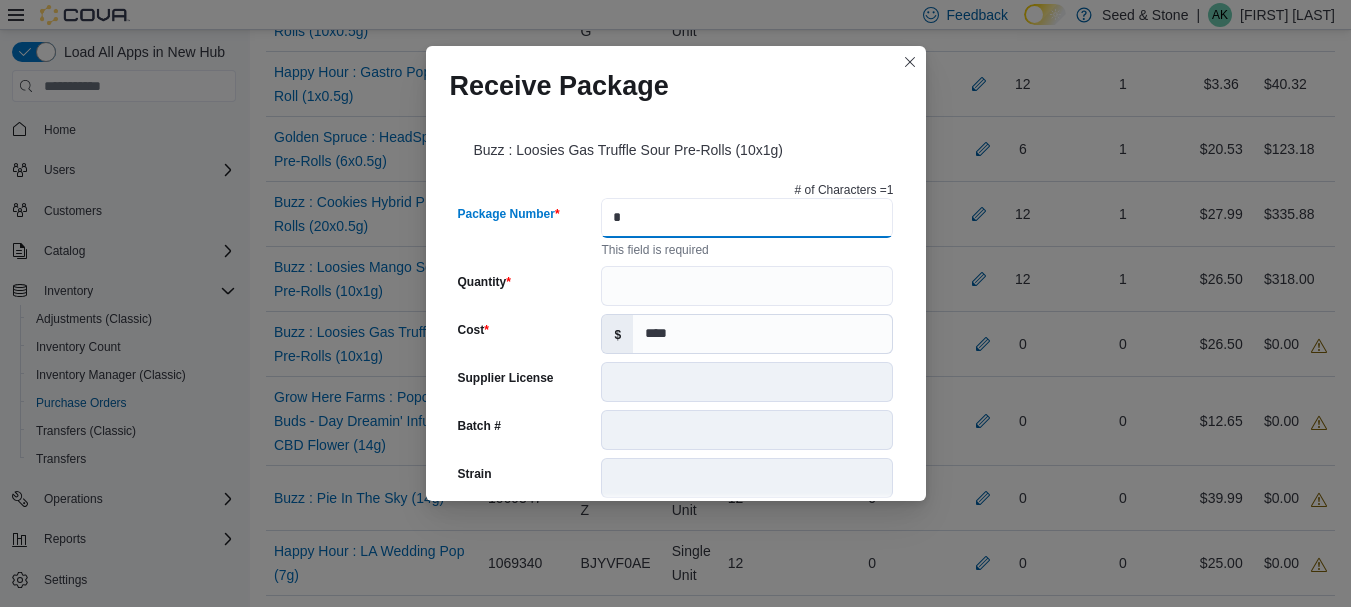 type on "**" 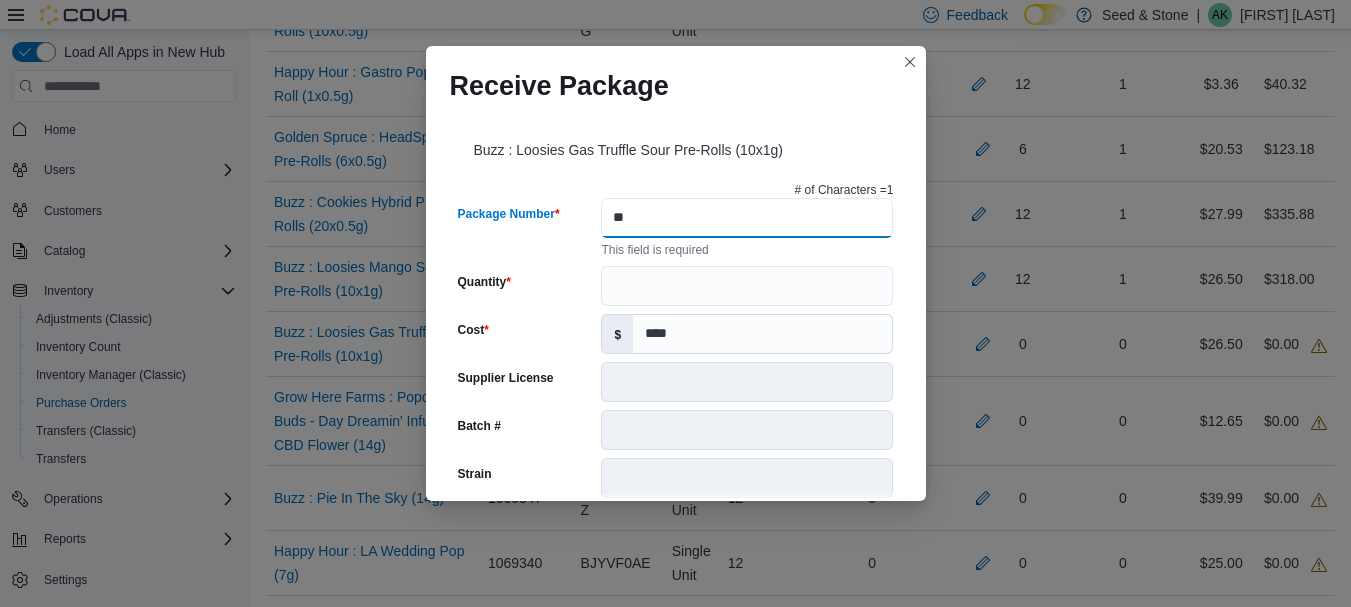 type on "**********" 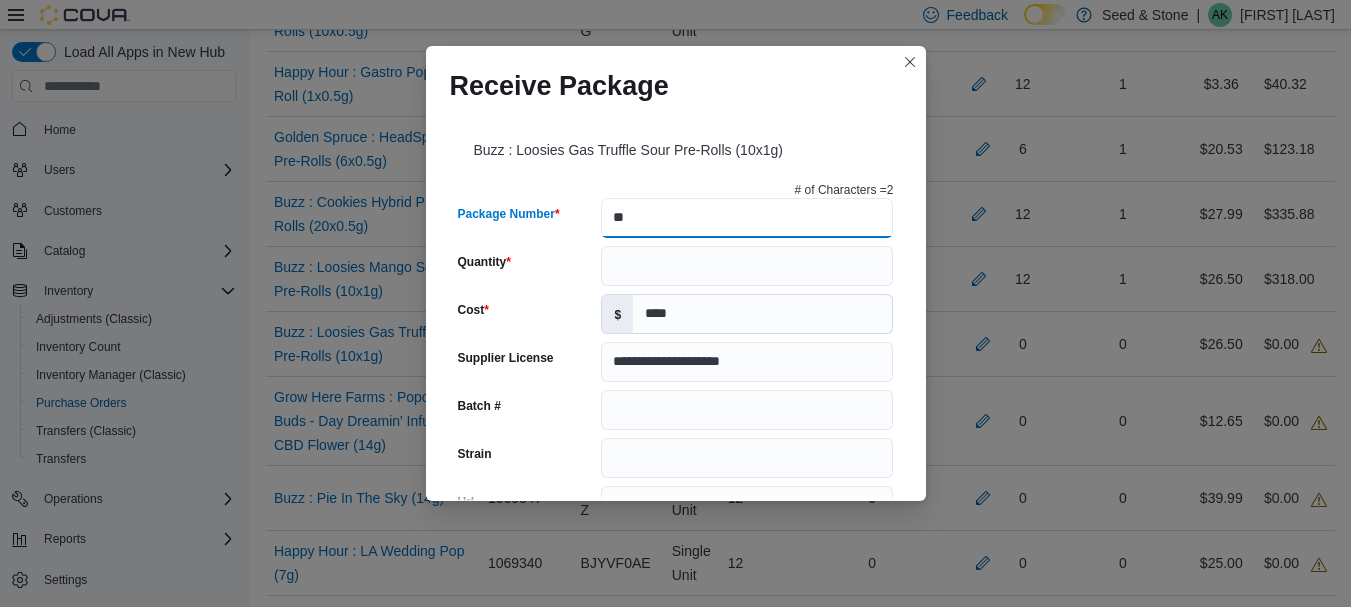 type on "***" 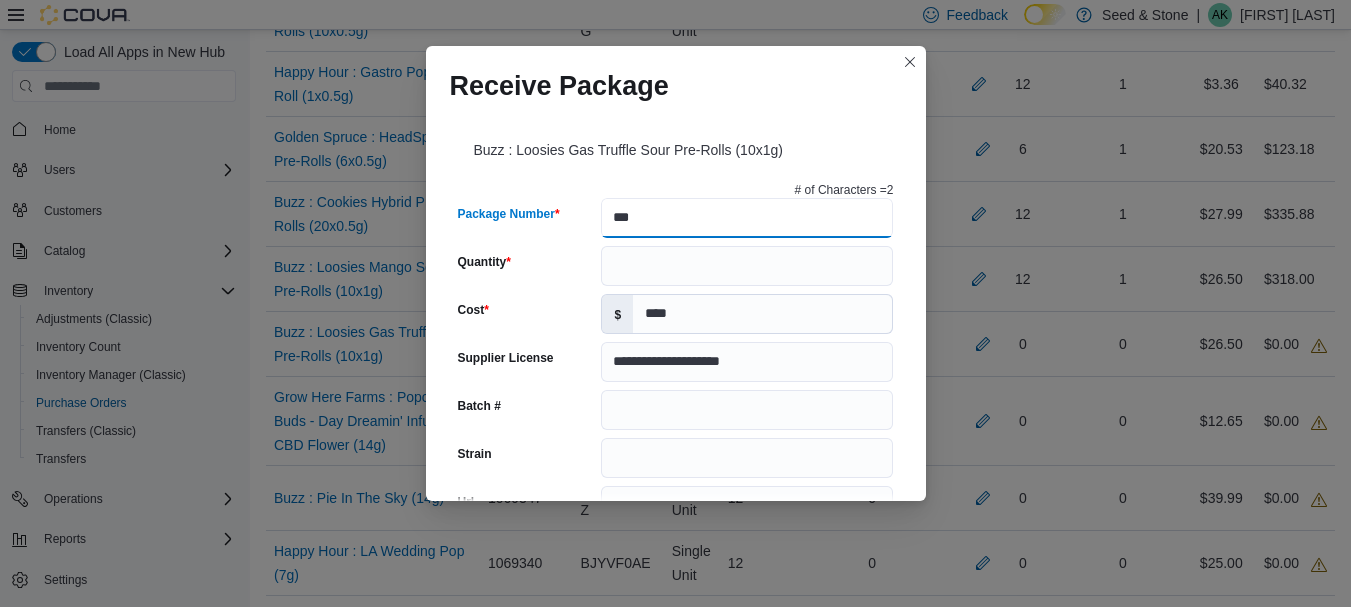 type 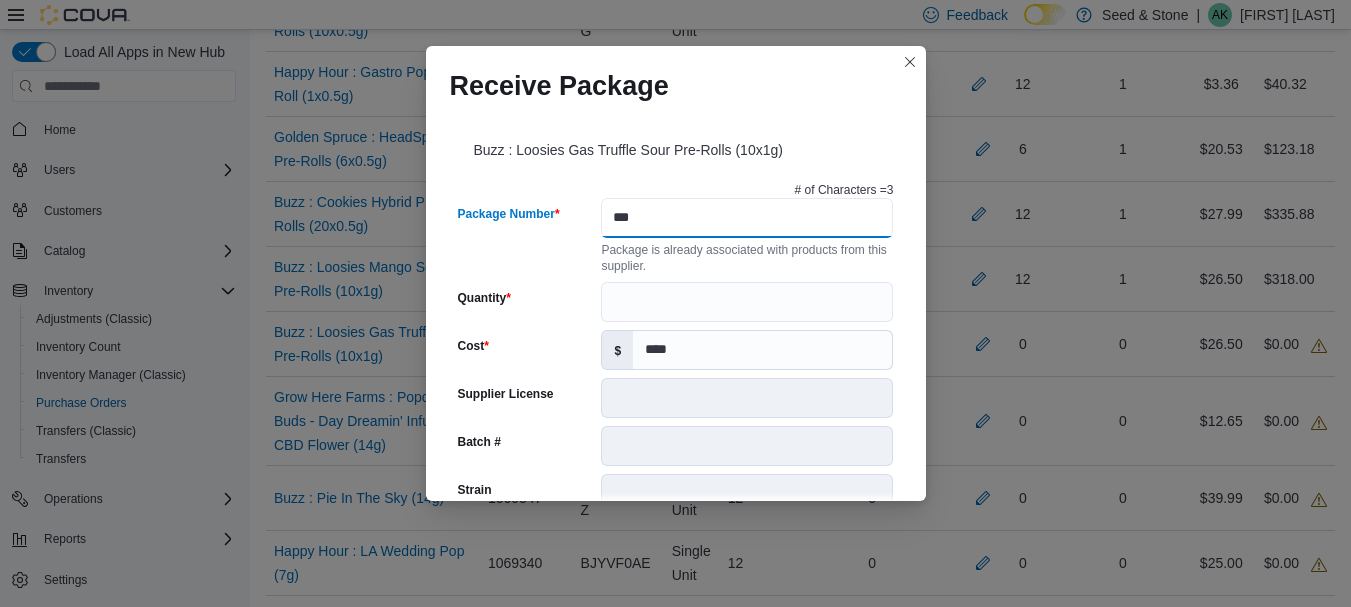 type on "****" 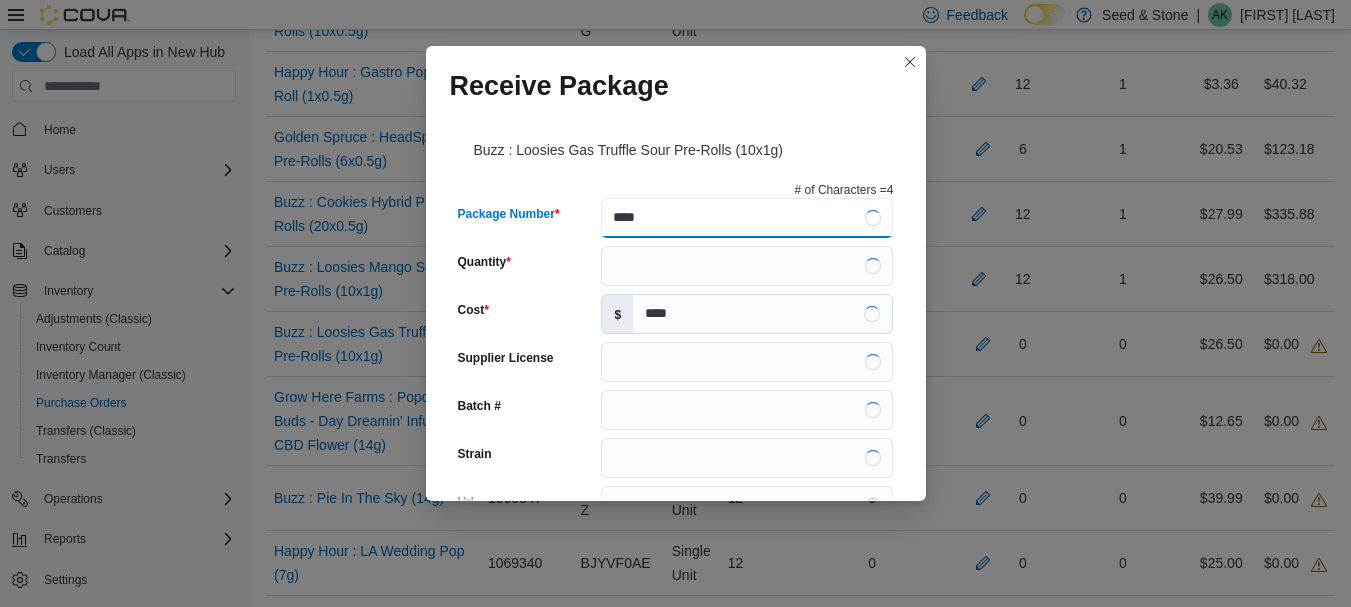type on "**********" 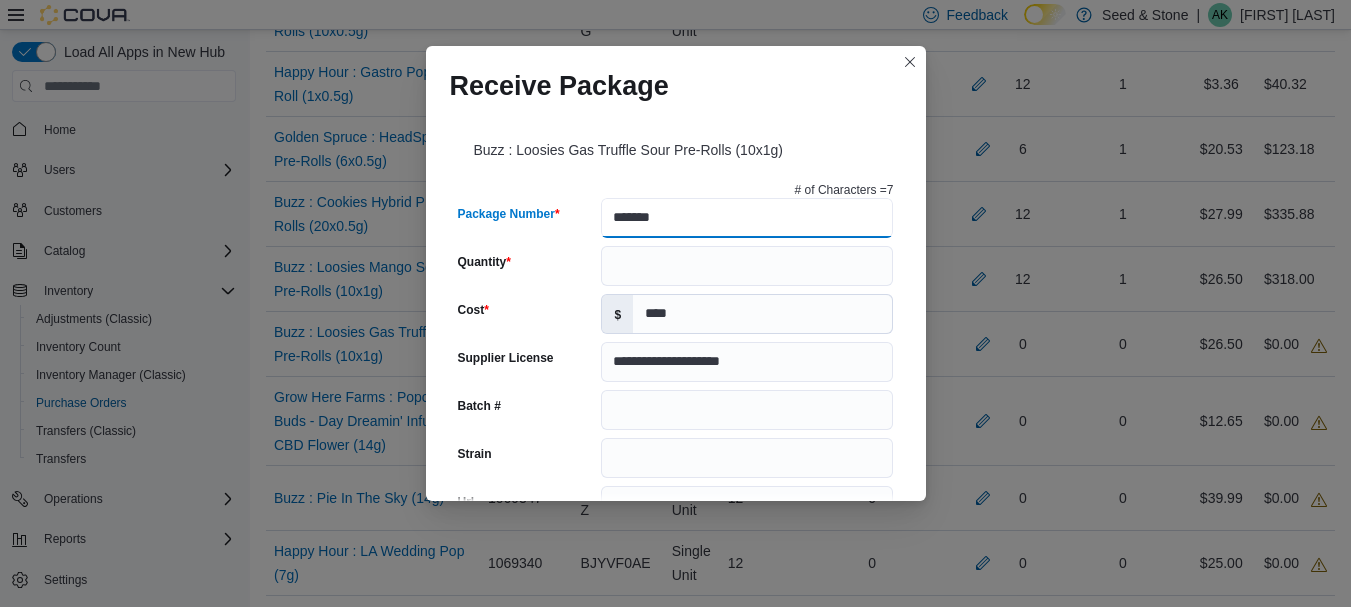 type on "********" 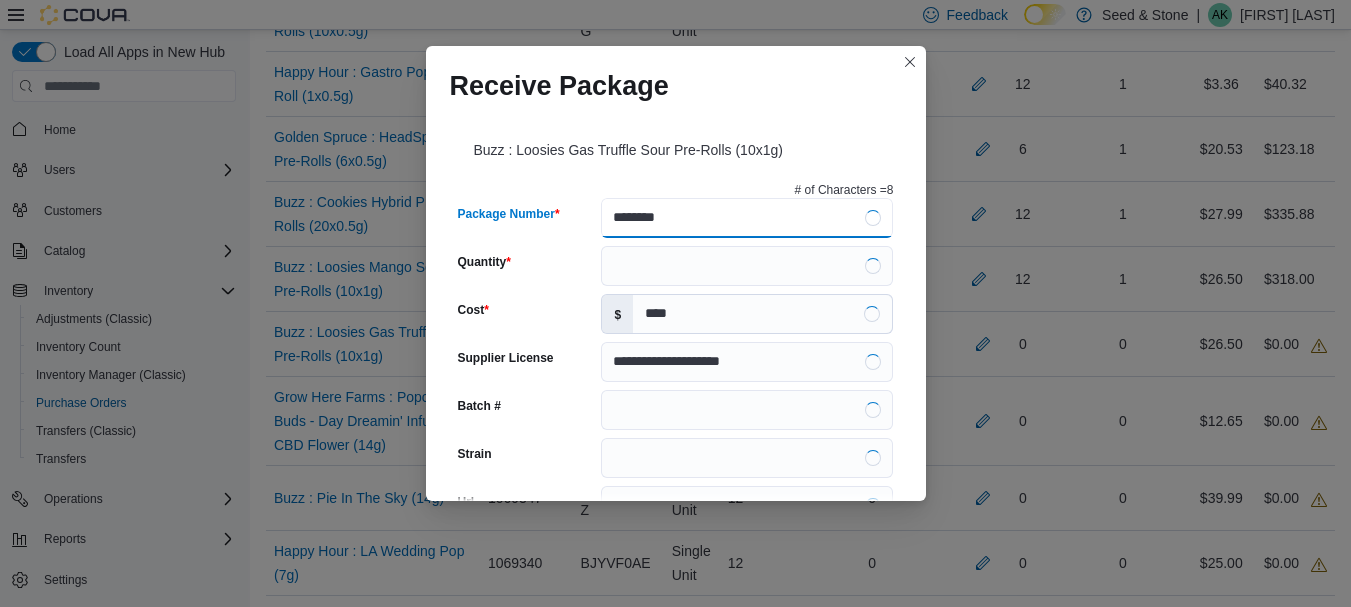 type 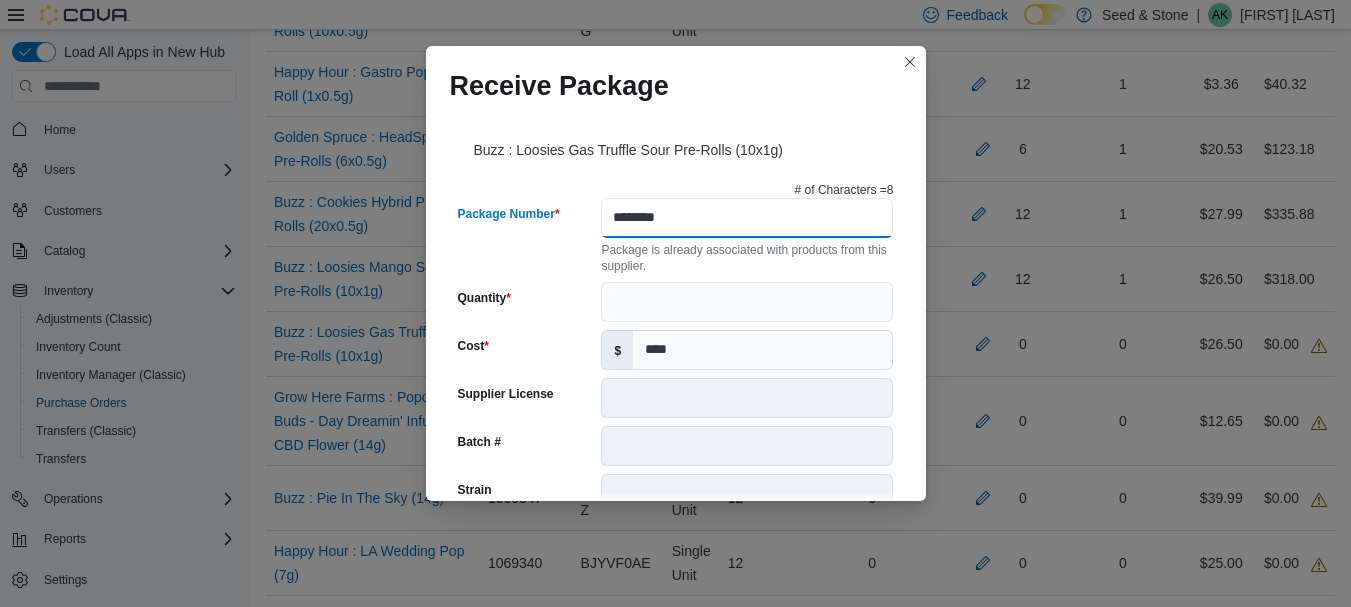 type on "********" 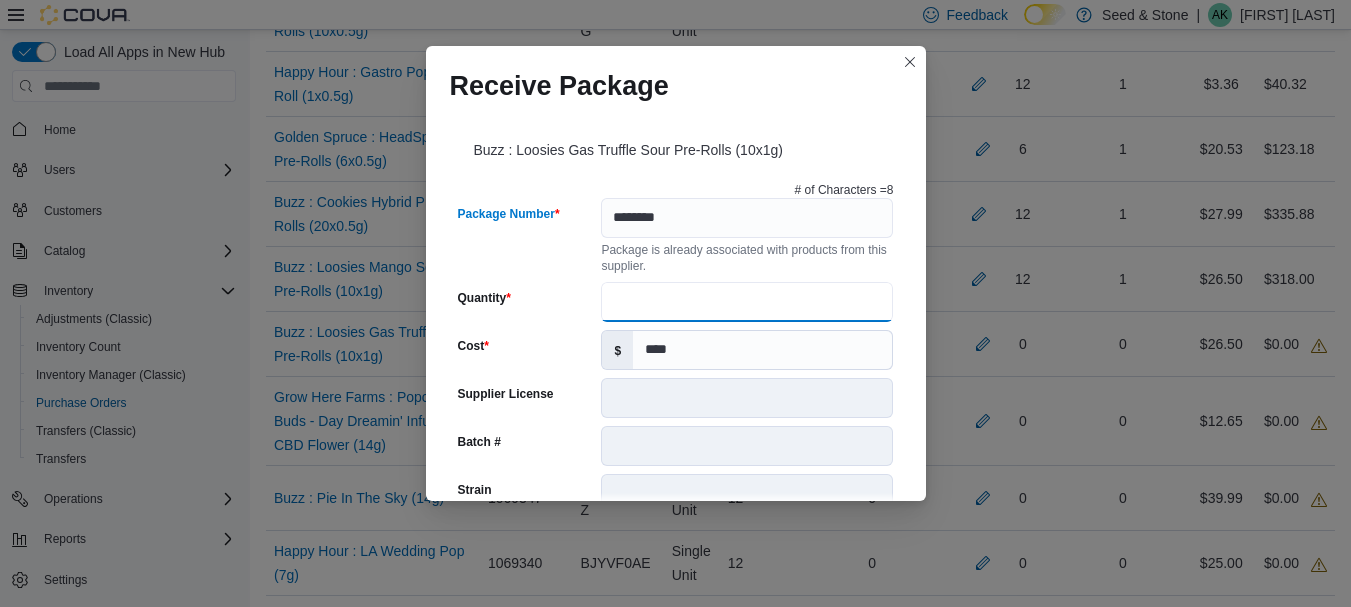 click on "Quantity" at bounding box center [747, 302] 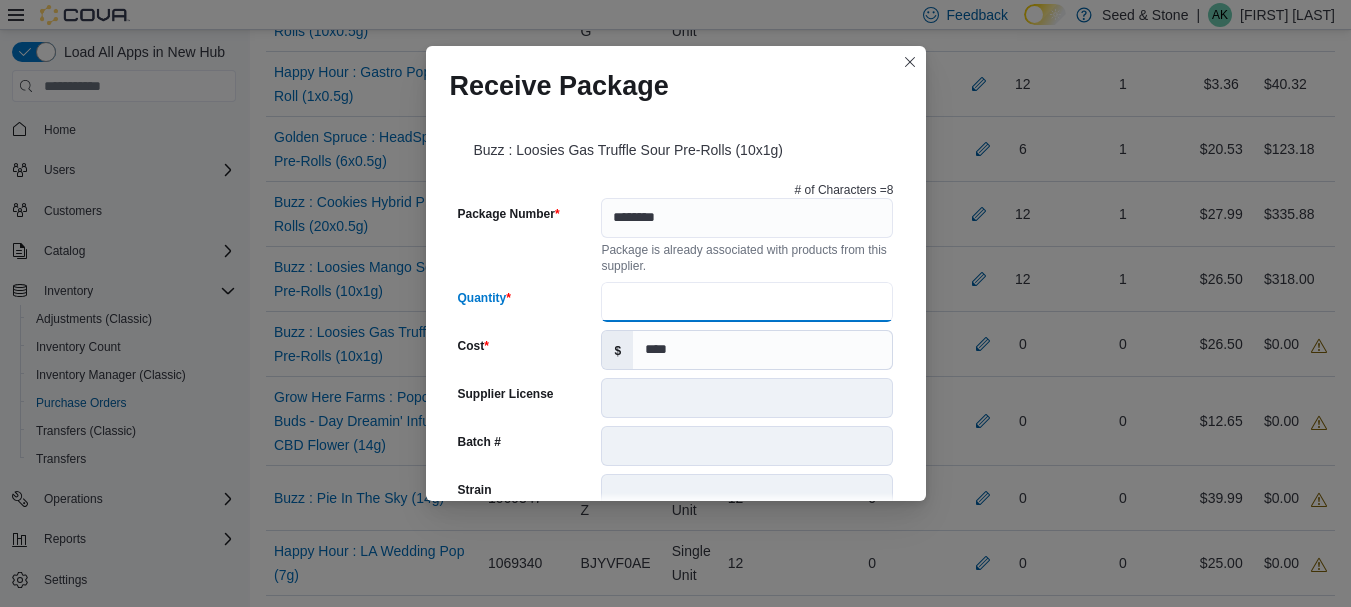 type on "**" 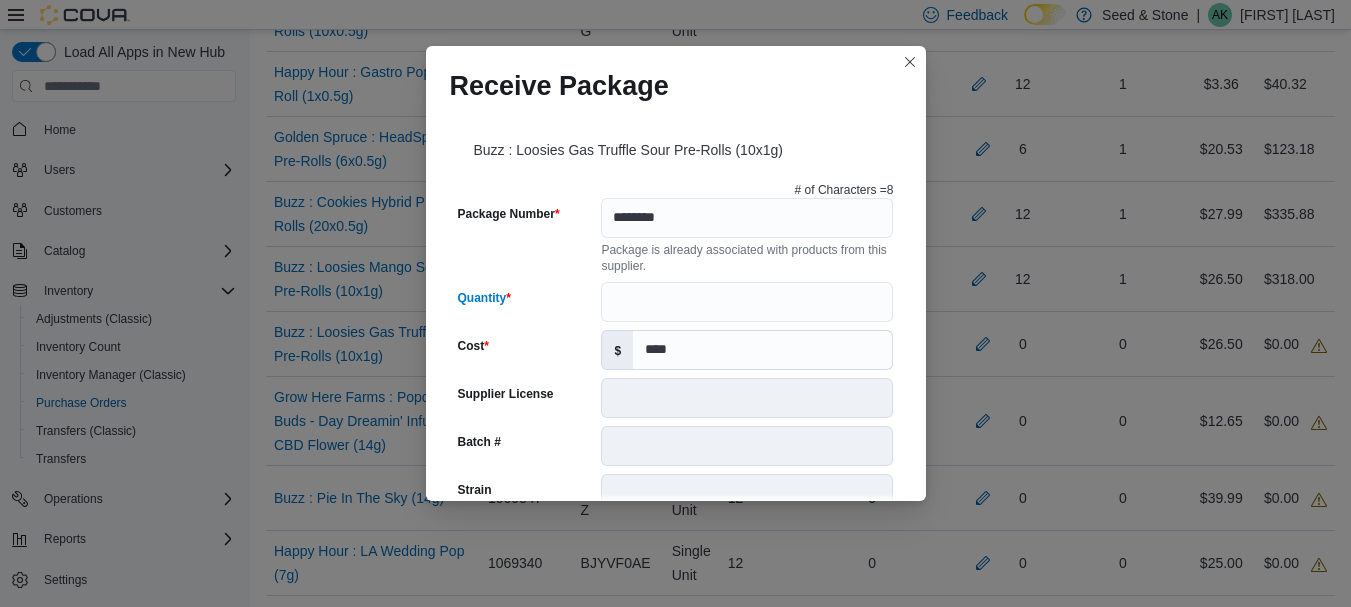 click on "**********" at bounding box center (676, 305) 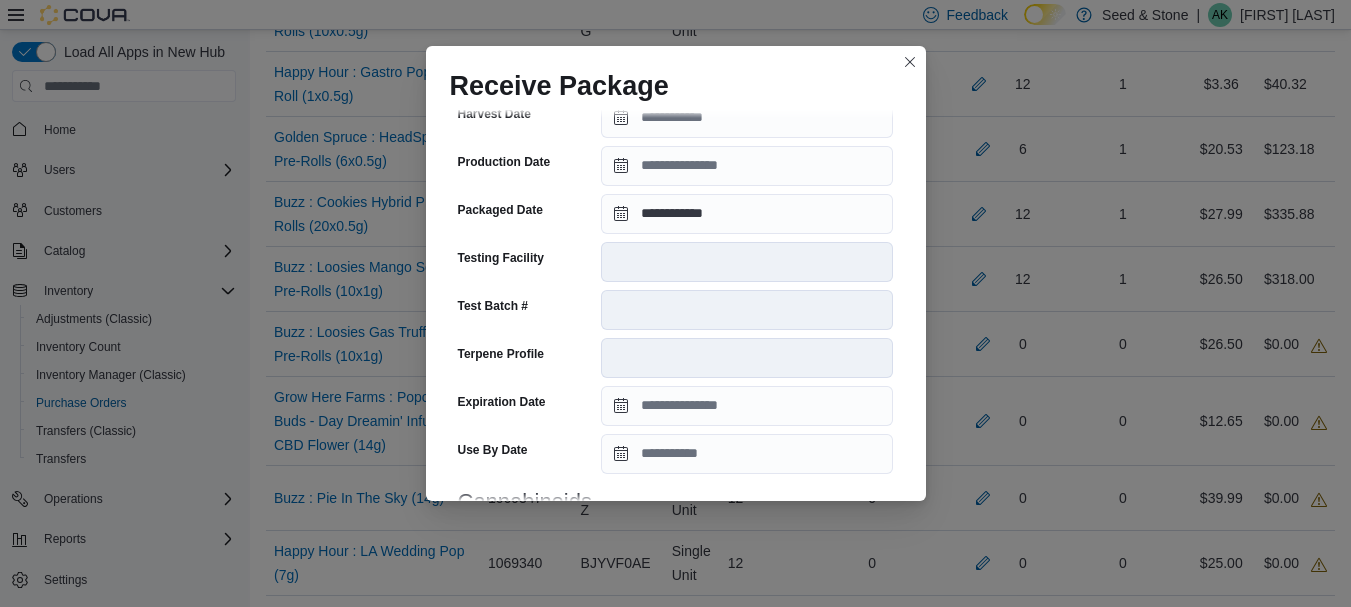 scroll, scrollTop: 773, scrollLeft: 0, axis: vertical 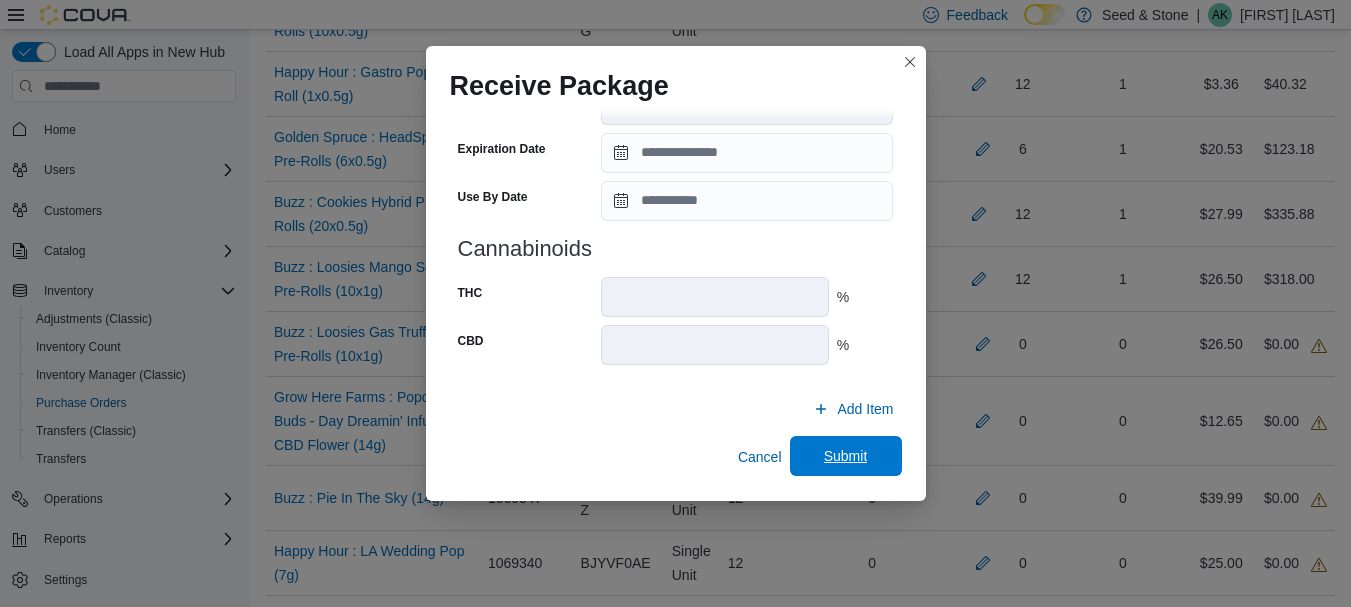 click on "Submit" at bounding box center (846, 456) 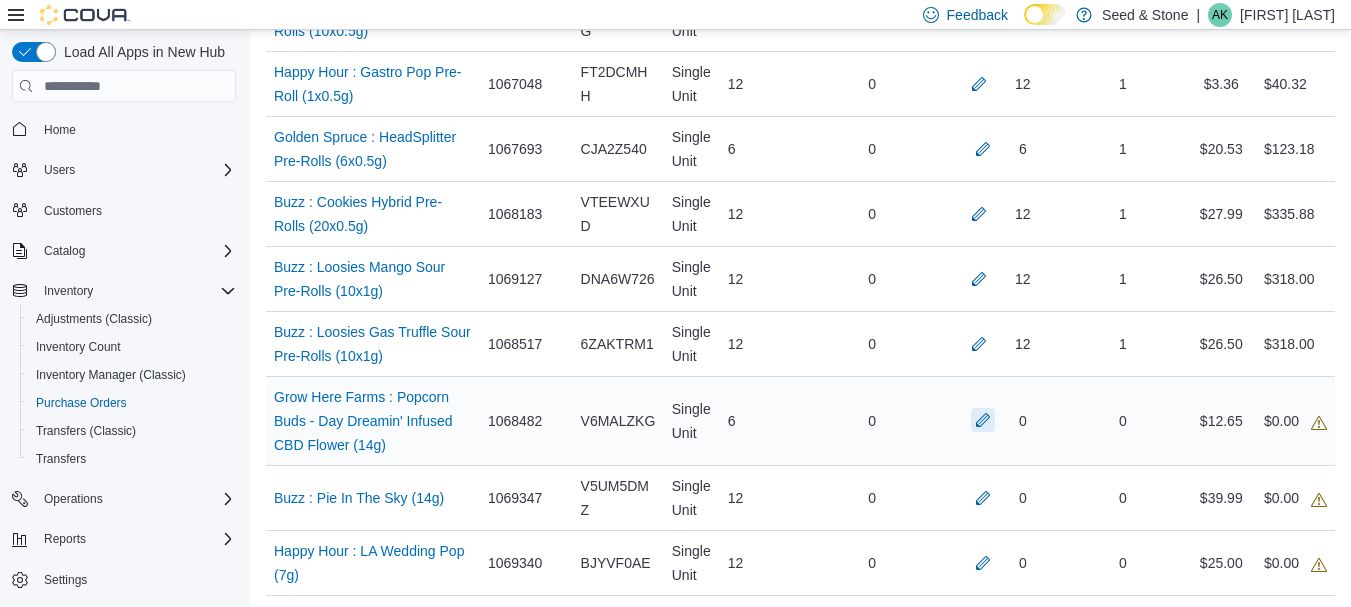 click at bounding box center (983, 420) 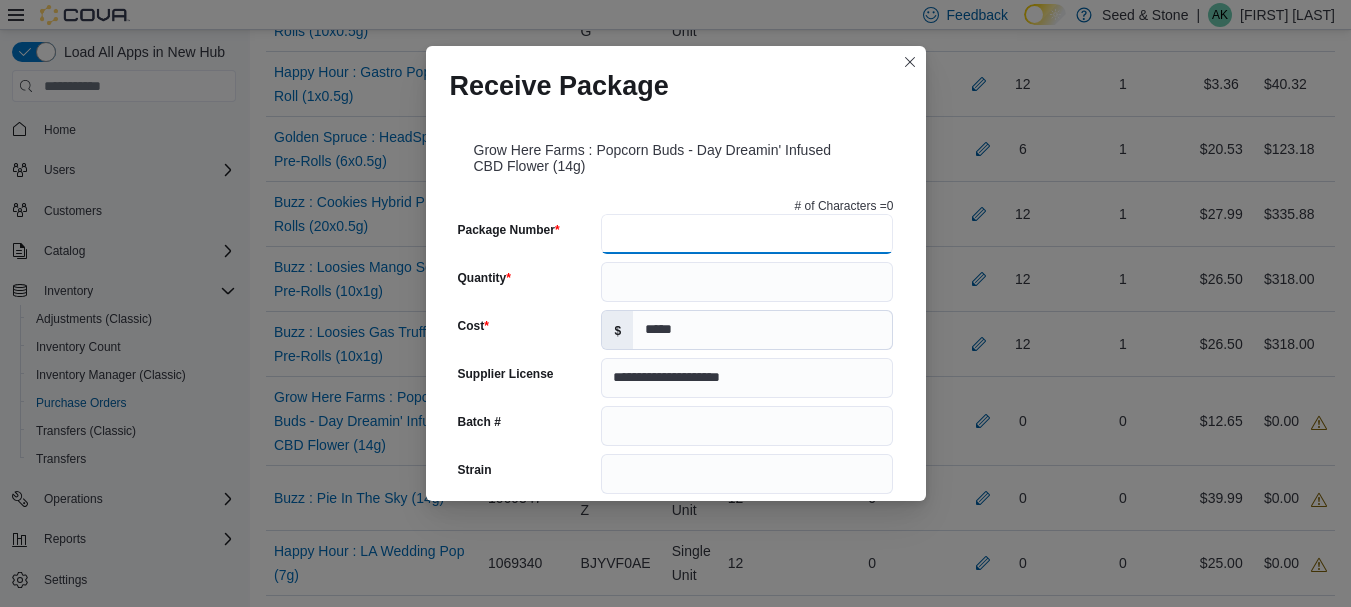 click on "Package Number" at bounding box center (747, 234) 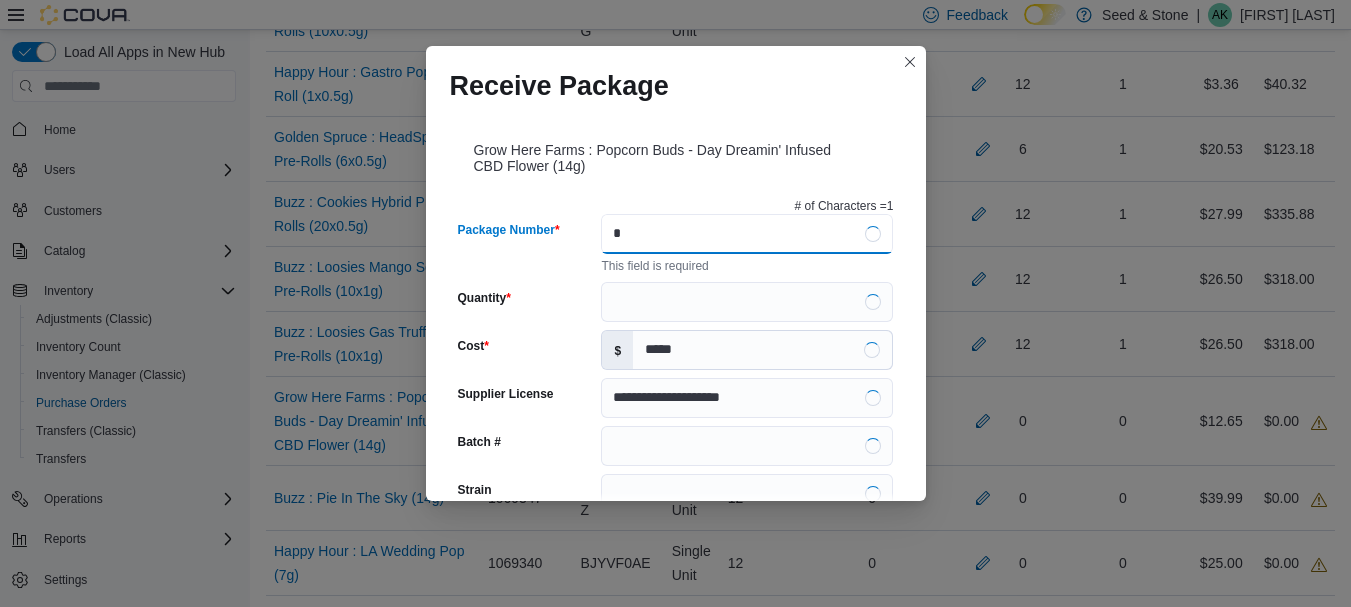 type on "**" 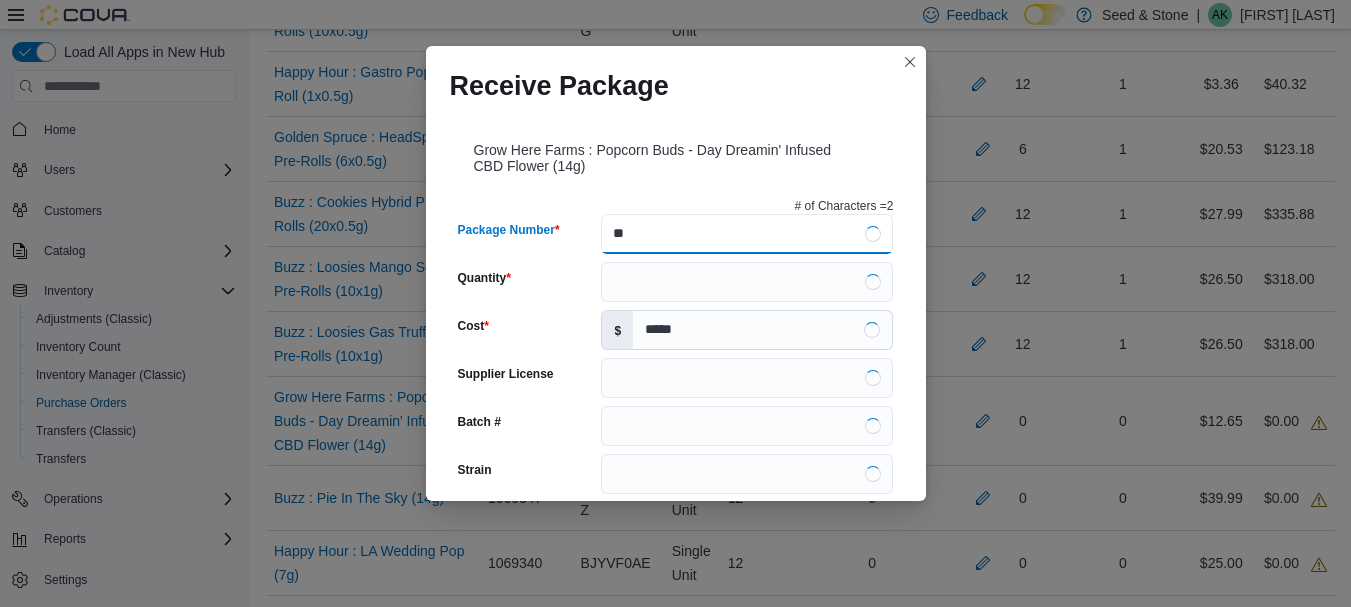 type on "**********" 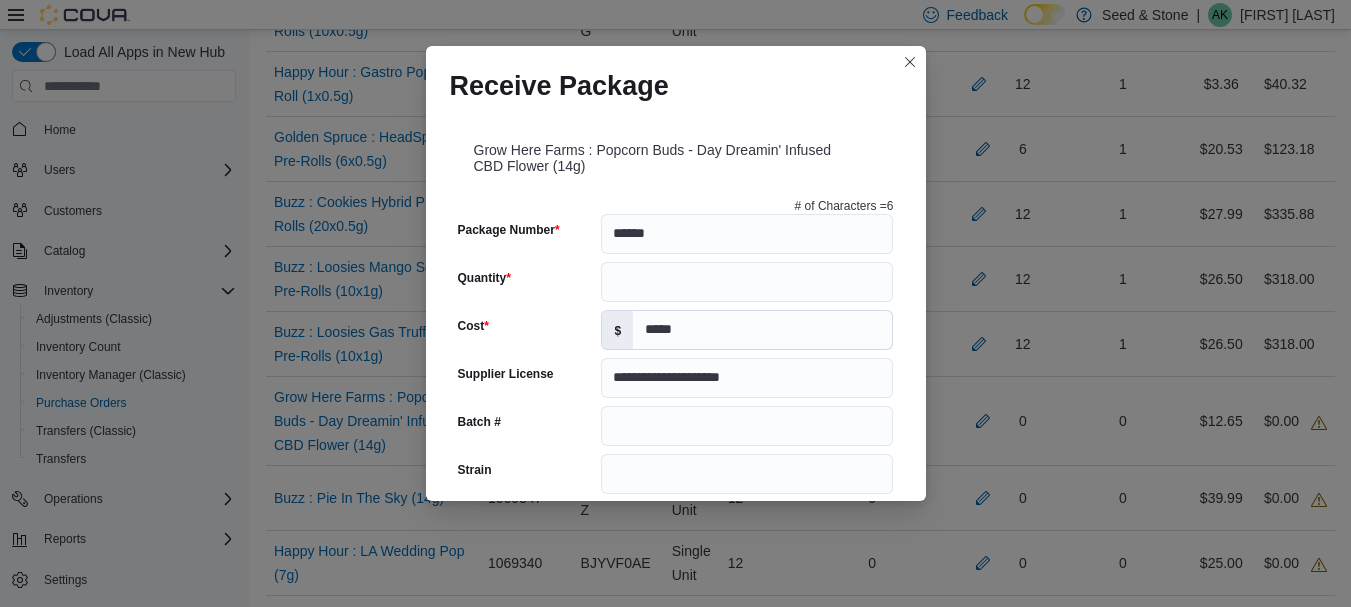 click on "Grow Here Farms : Popcorn Buds - Day Dreamin' Infused CBD Flower (14g)" at bounding box center (676, 154) 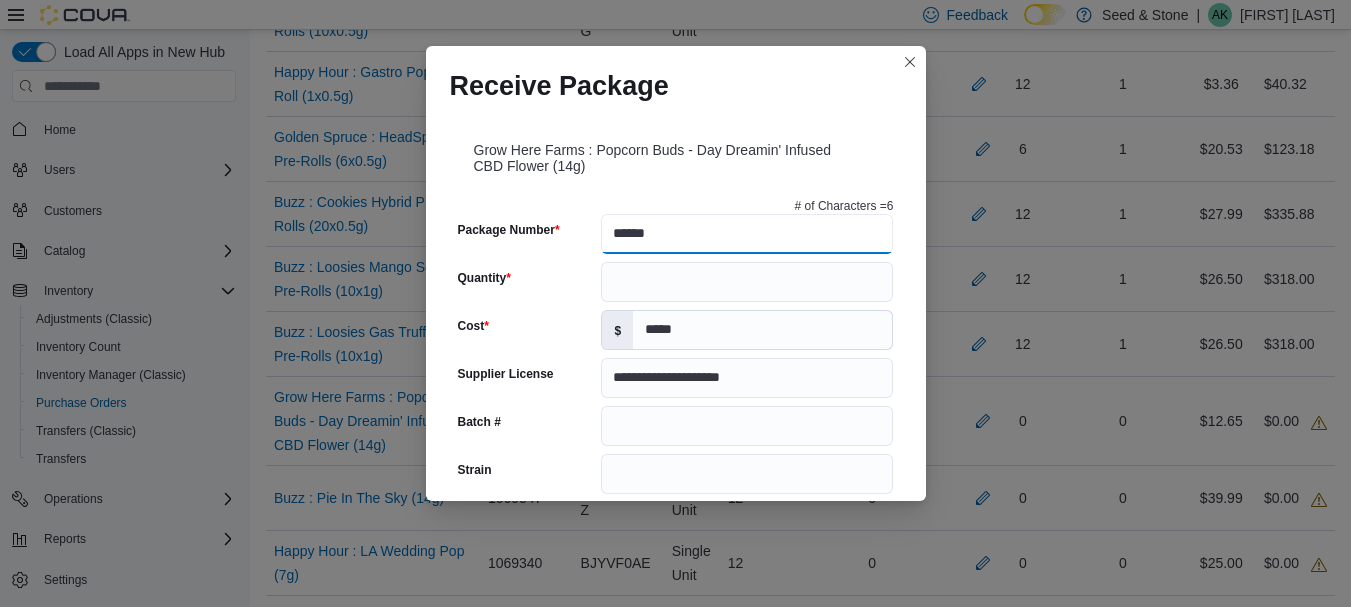 click on "******" at bounding box center [747, 234] 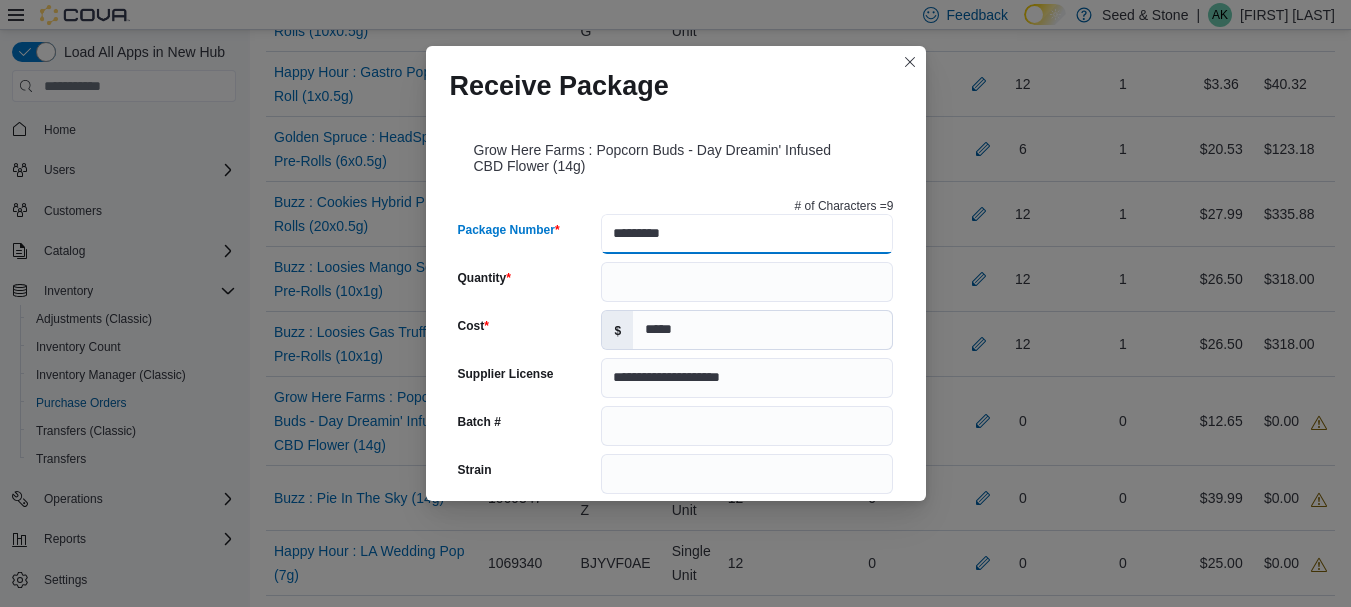 type on "*********" 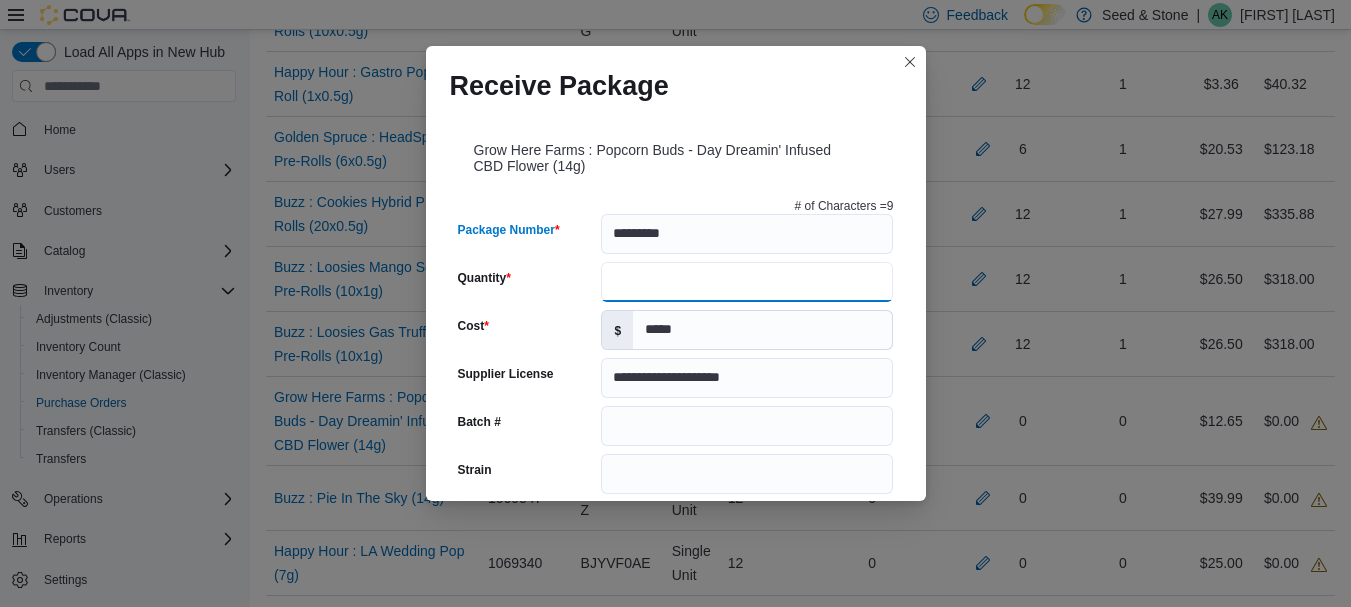 click on "Quantity" at bounding box center [747, 282] 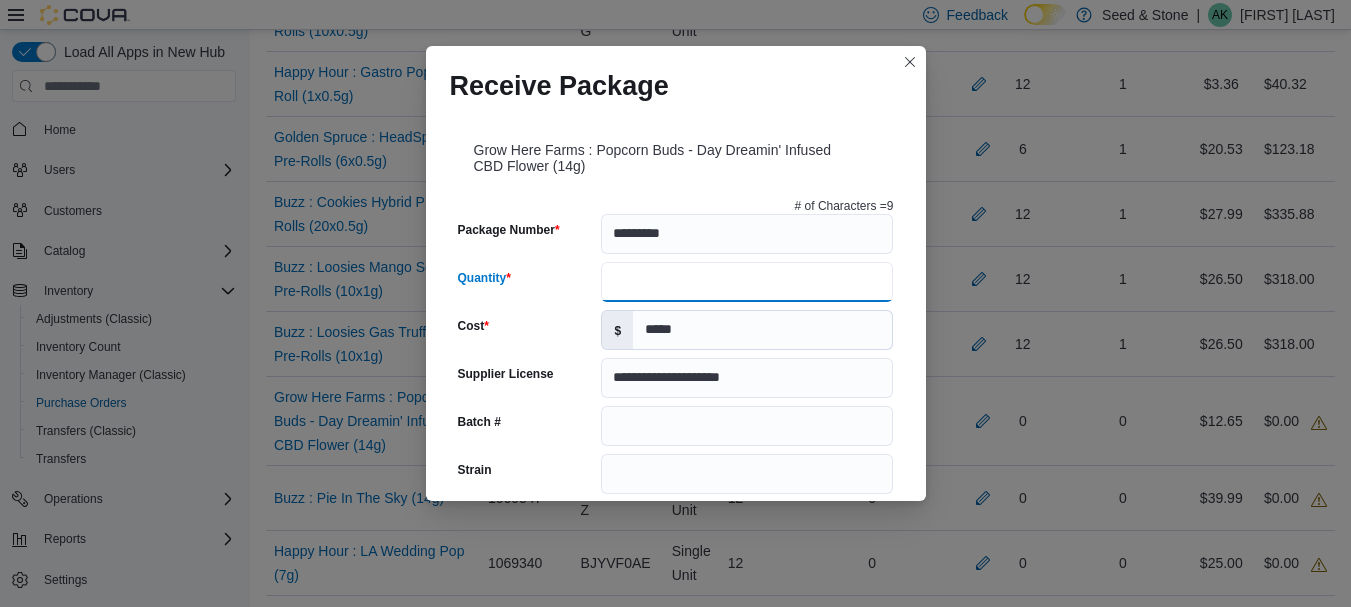 type on "*" 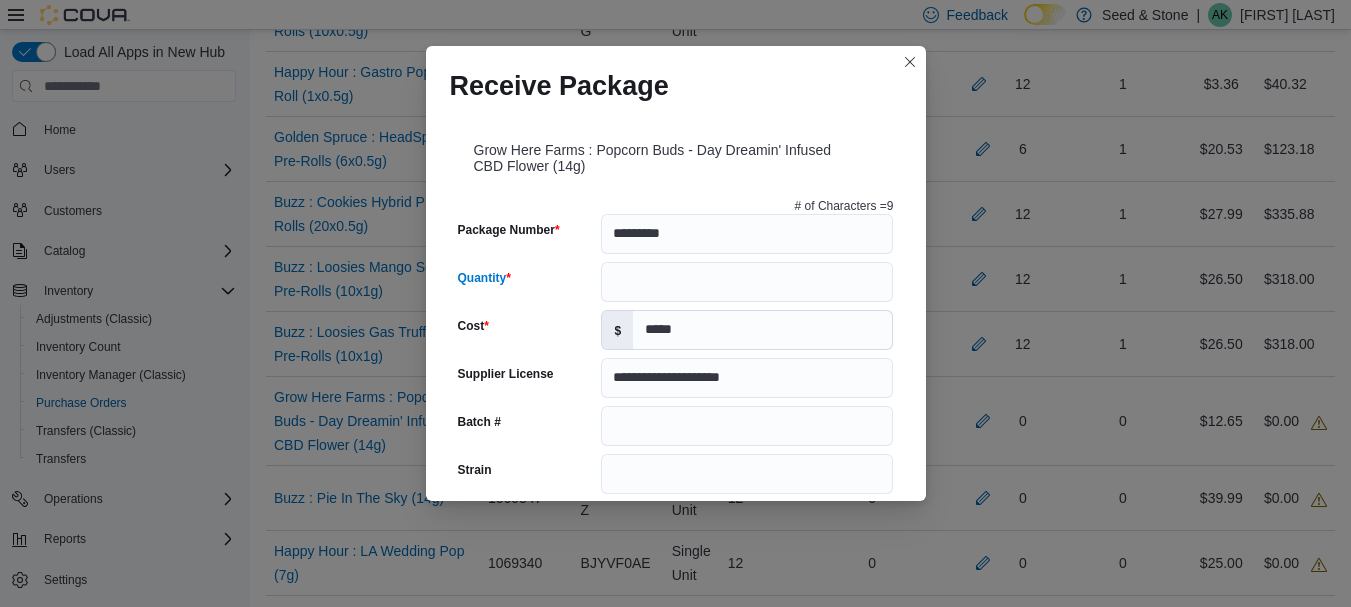 click on "Cost" at bounding box center [526, 330] 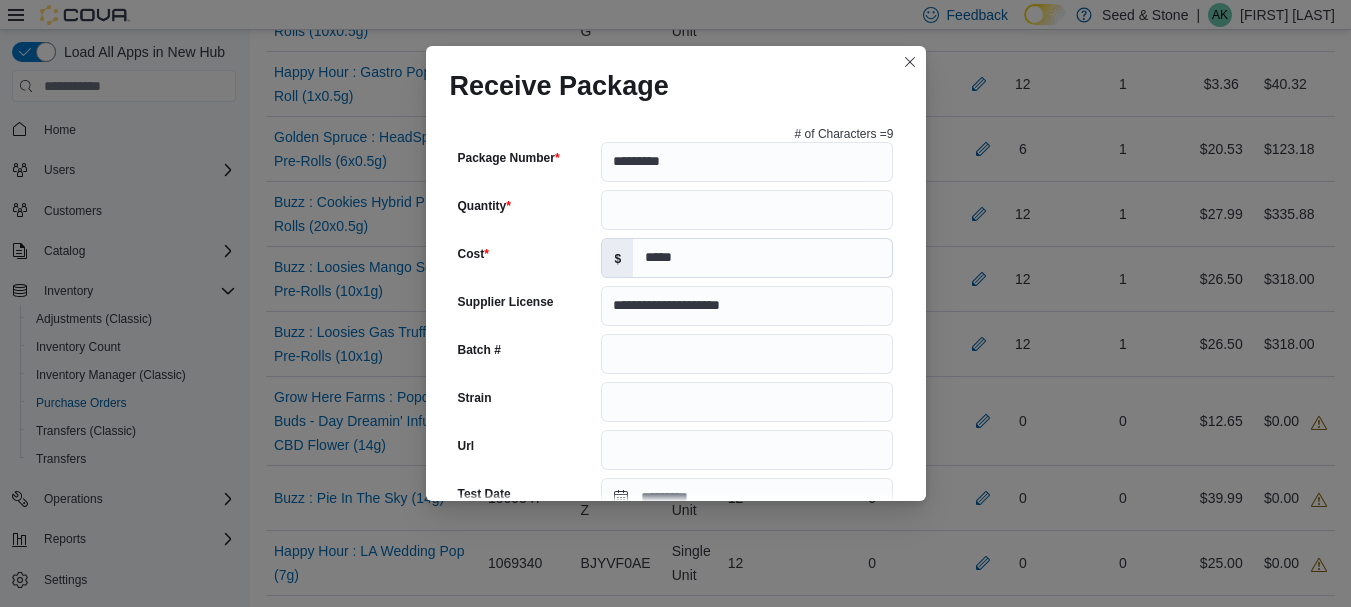 scroll, scrollTop: 400, scrollLeft: 0, axis: vertical 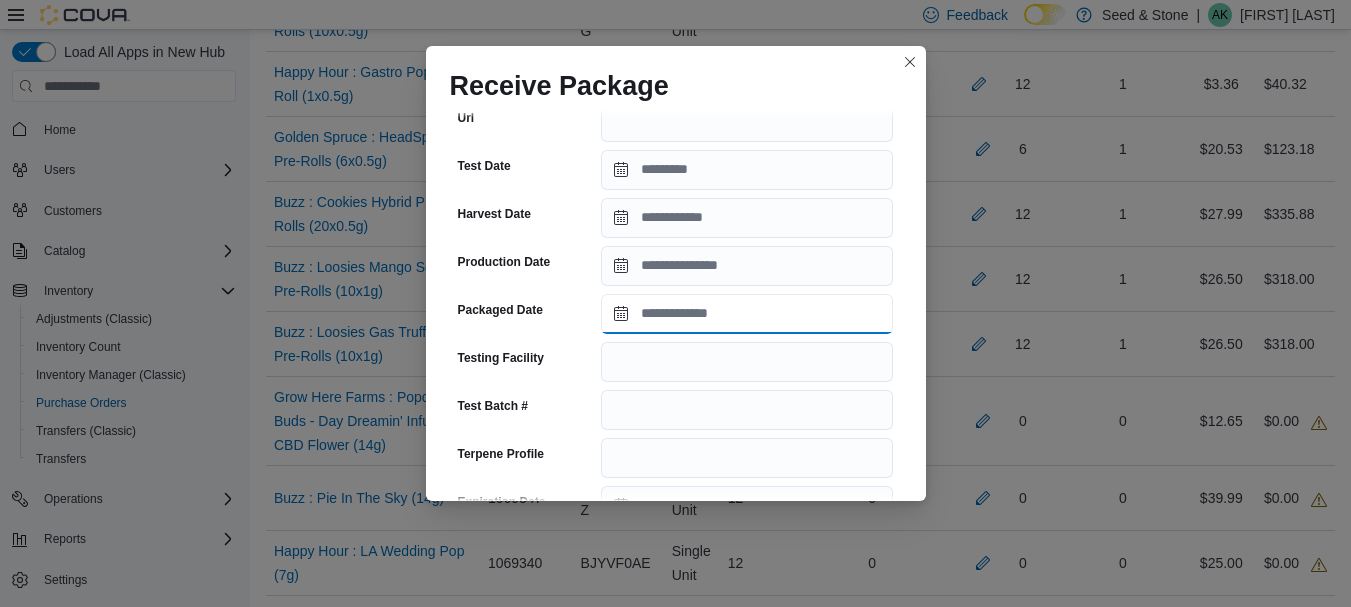click on "Packaged Date" at bounding box center (747, 314) 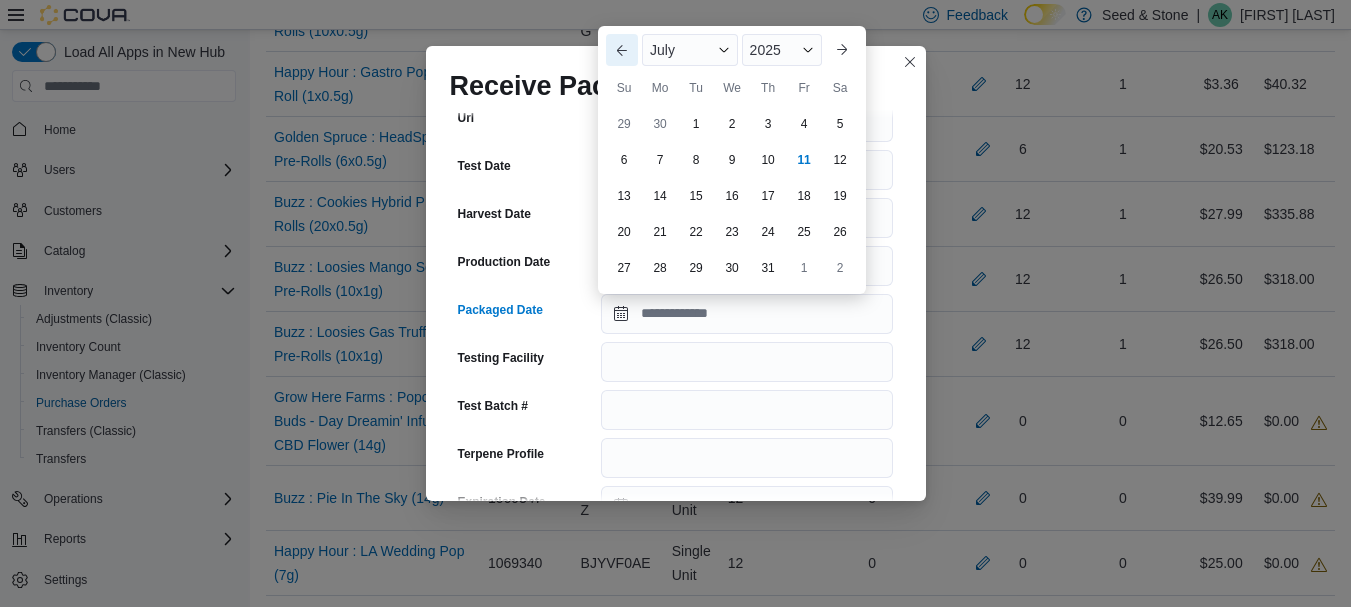 click on "Previous Month" at bounding box center [622, 50] 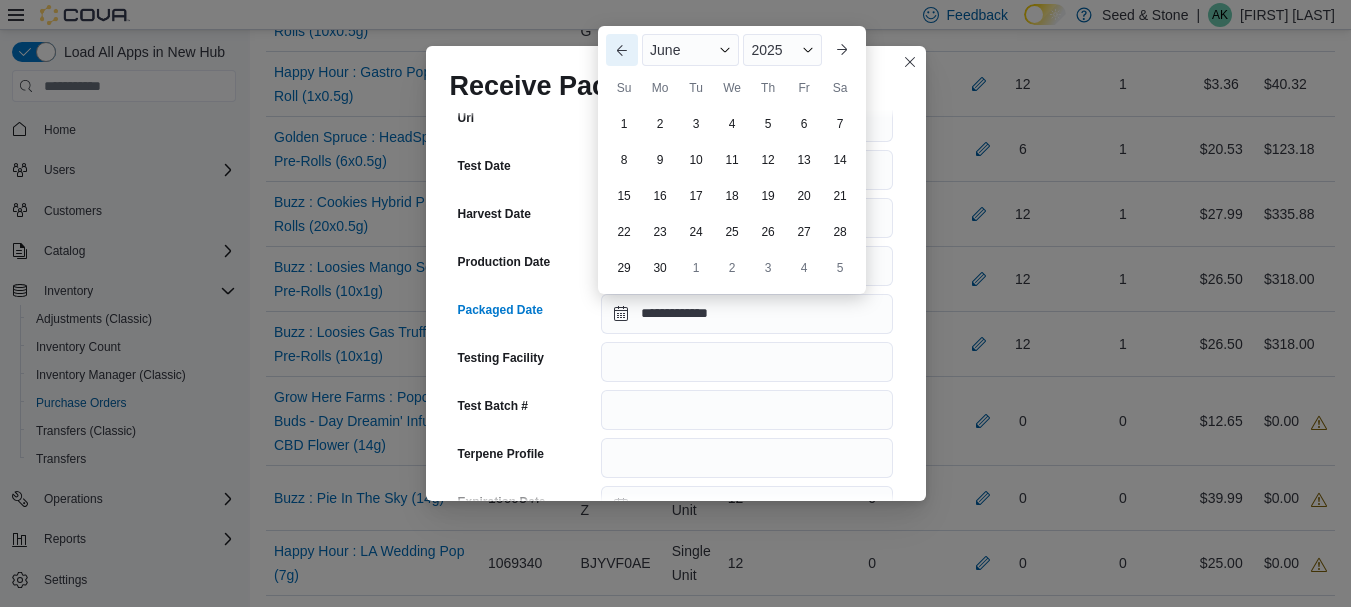 click on "Previous Month" at bounding box center (622, 50) 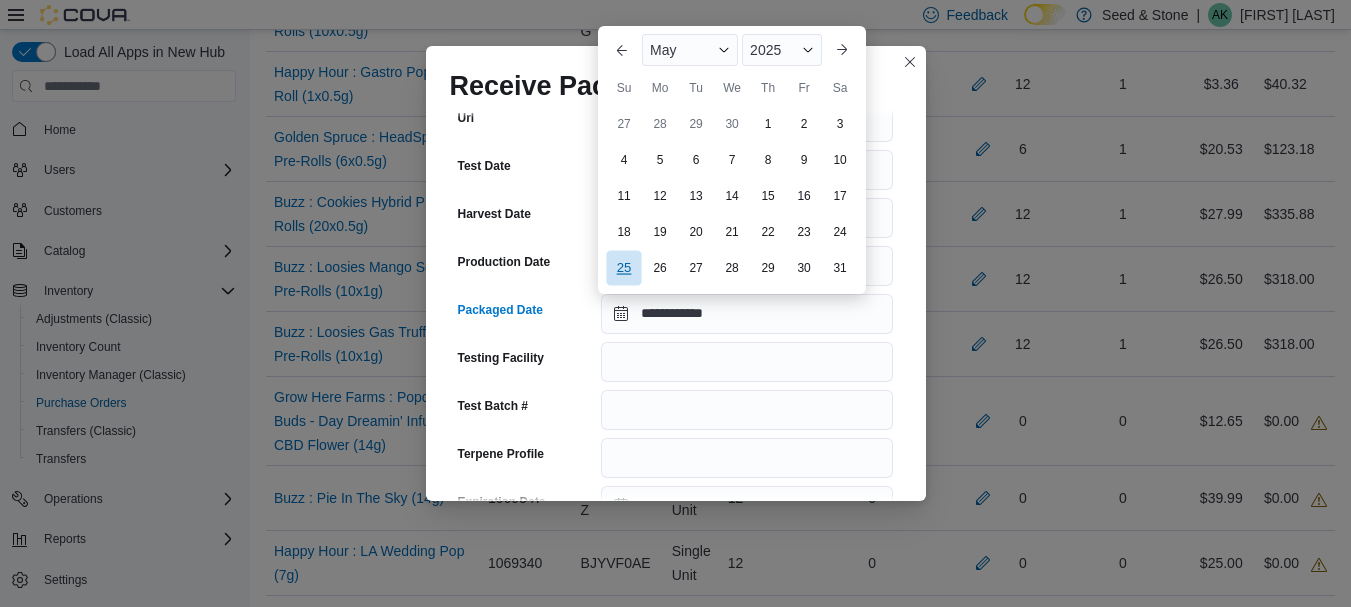 click on "25" at bounding box center (623, 267) 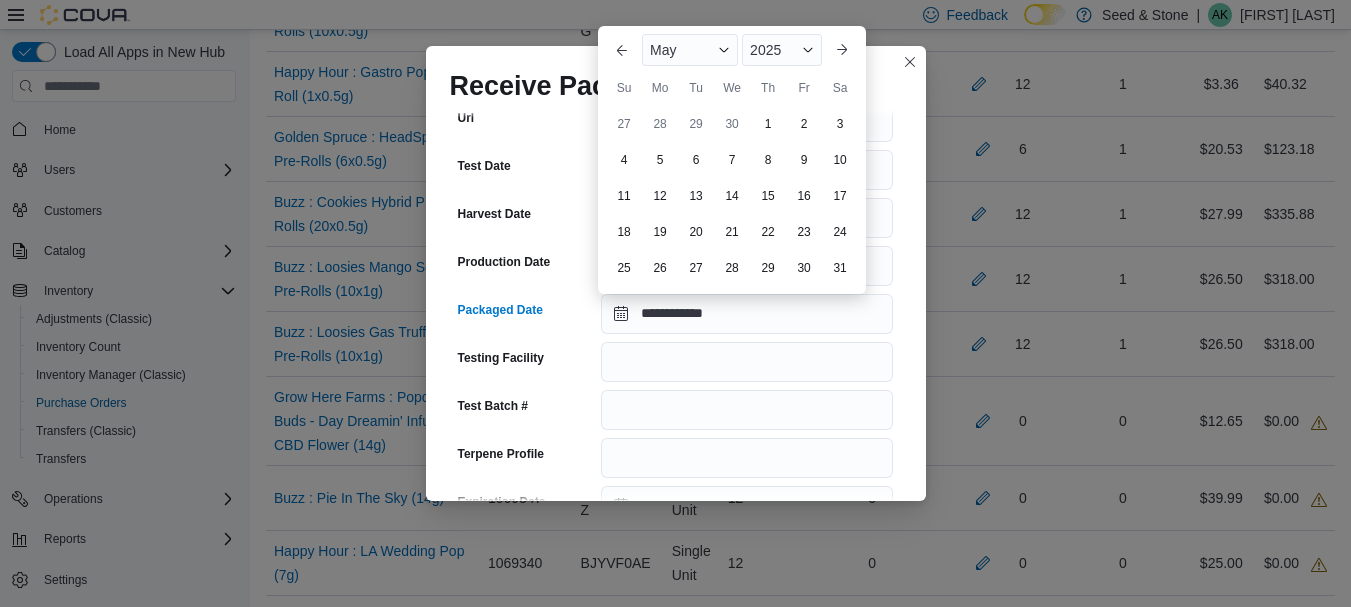 type on "**********" 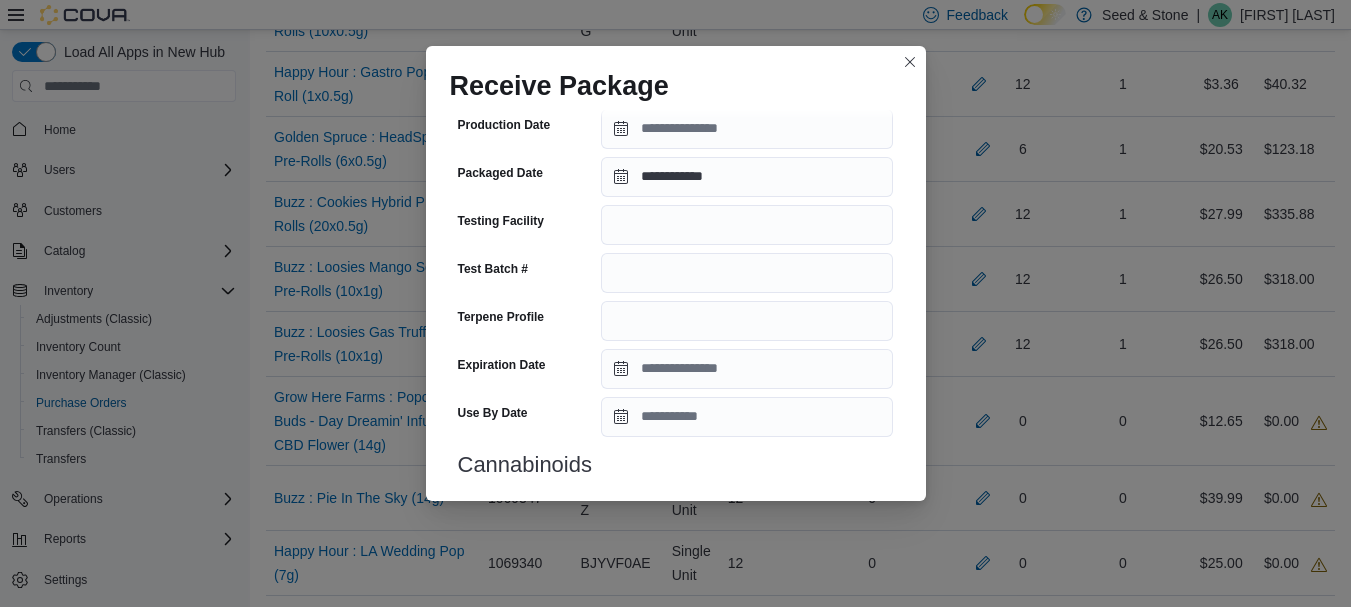 scroll, scrollTop: 809, scrollLeft: 0, axis: vertical 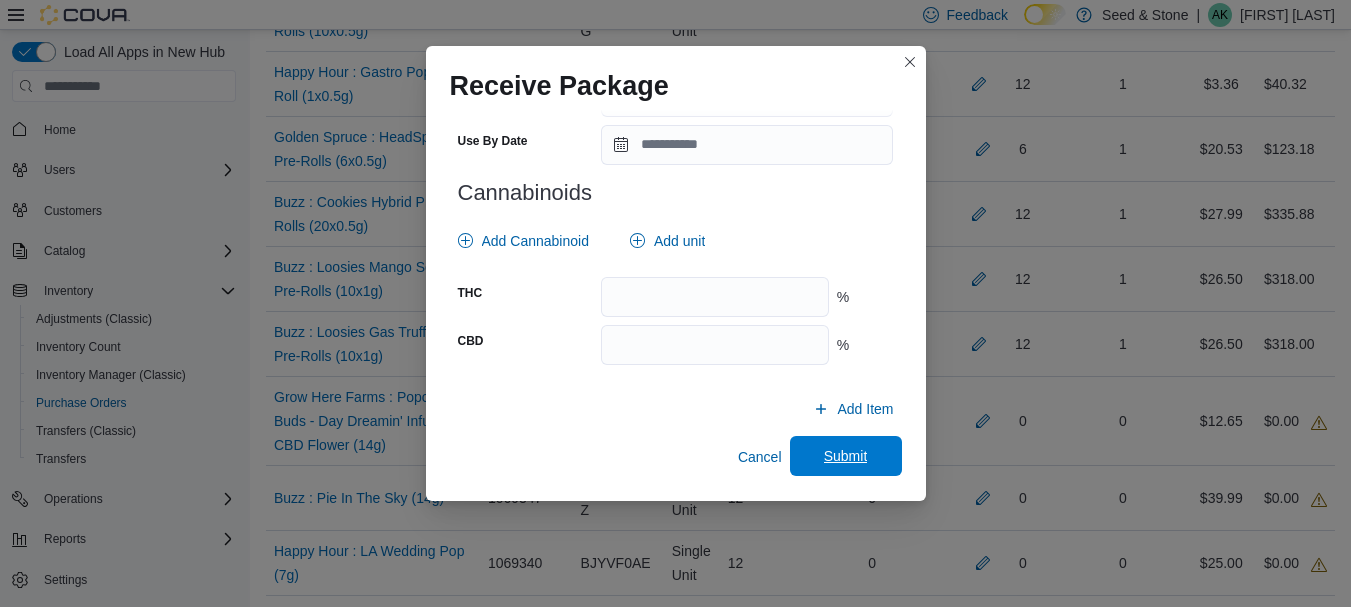 click on "Submit" at bounding box center [846, 456] 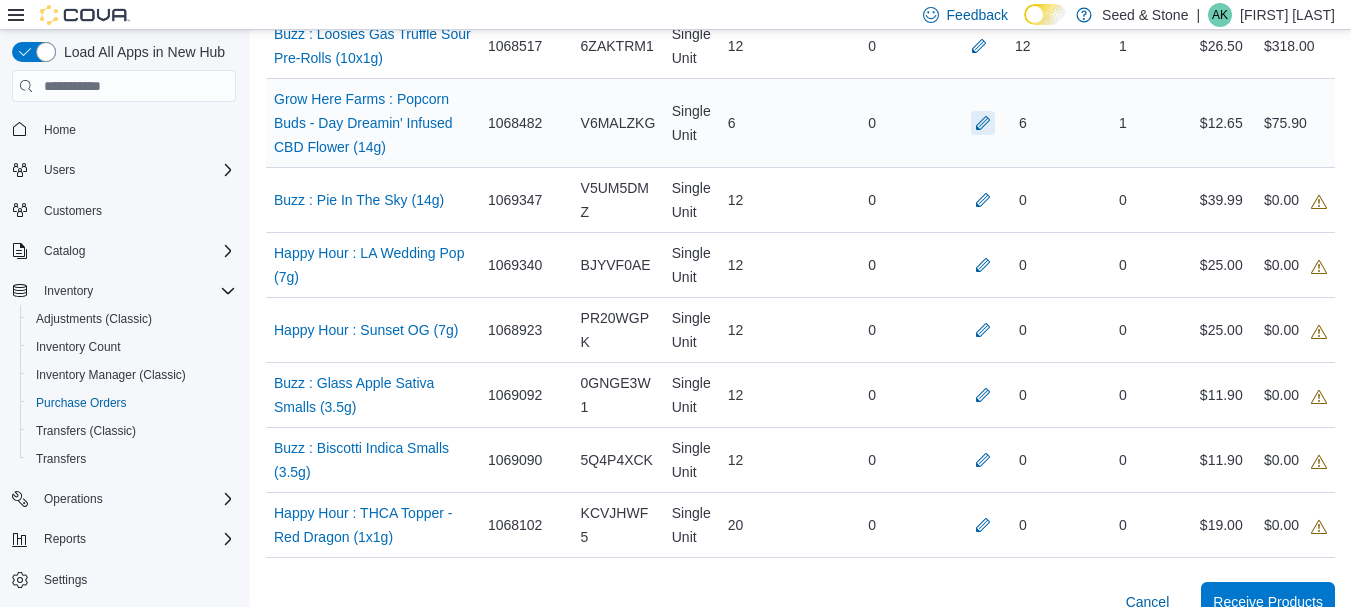 scroll, scrollTop: 1278, scrollLeft: 0, axis: vertical 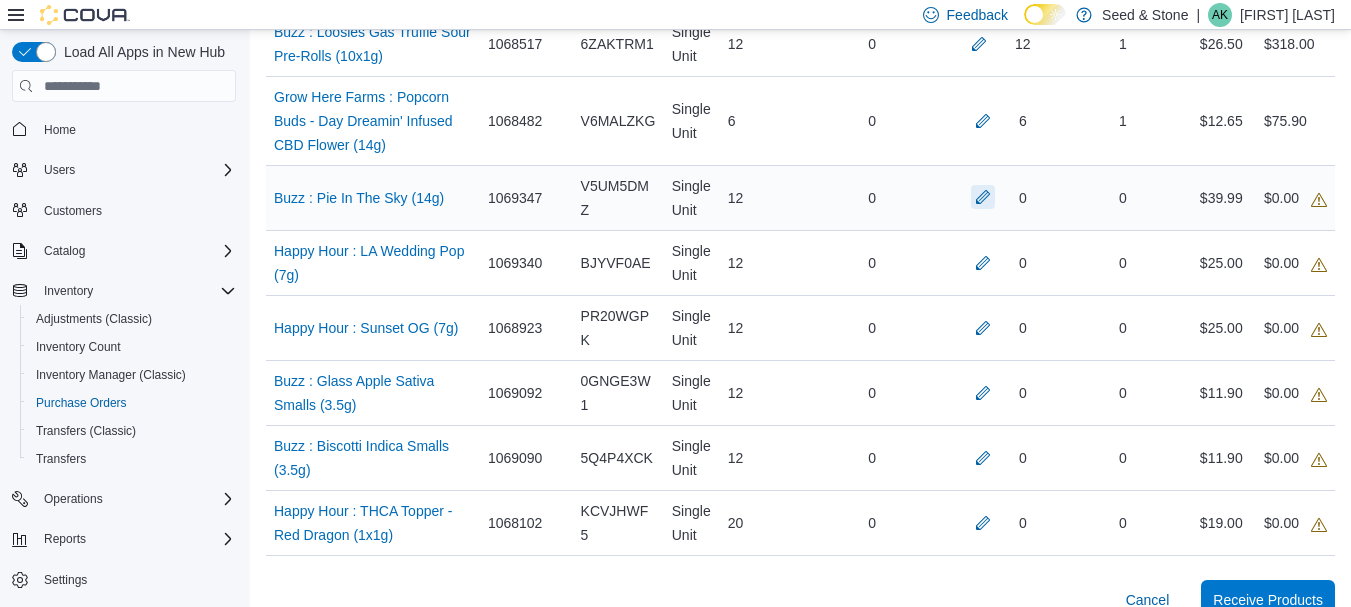 click at bounding box center [983, 197] 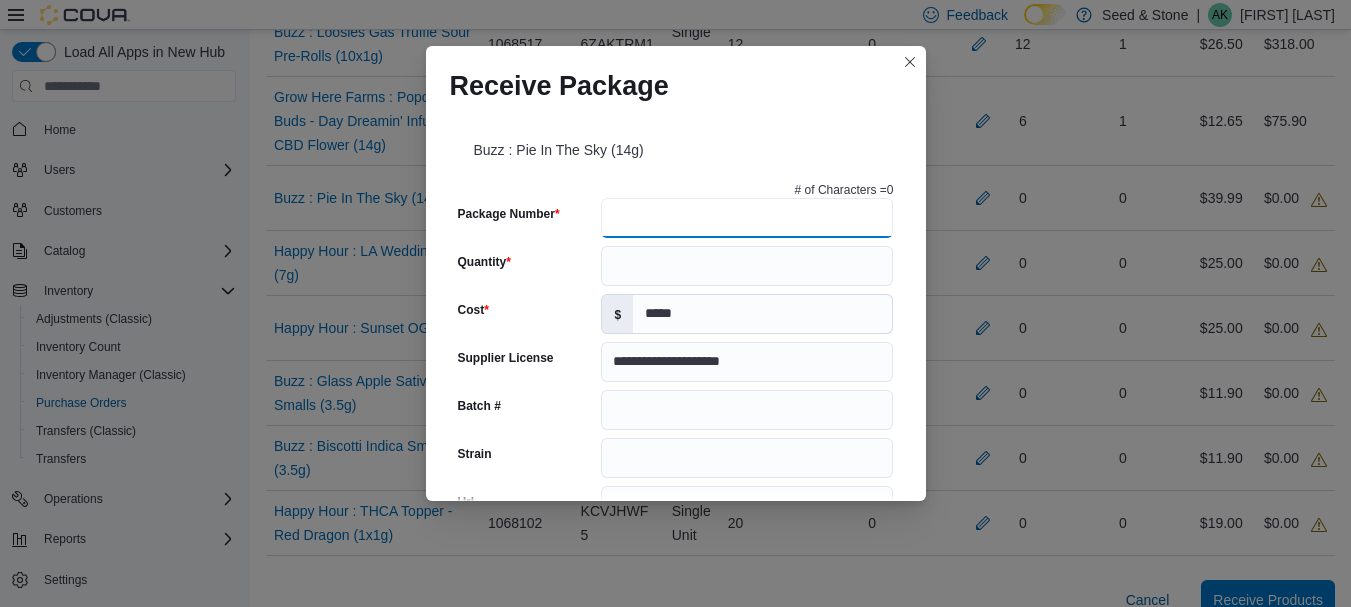click on "Package Number" at bounding box center (747, 218) 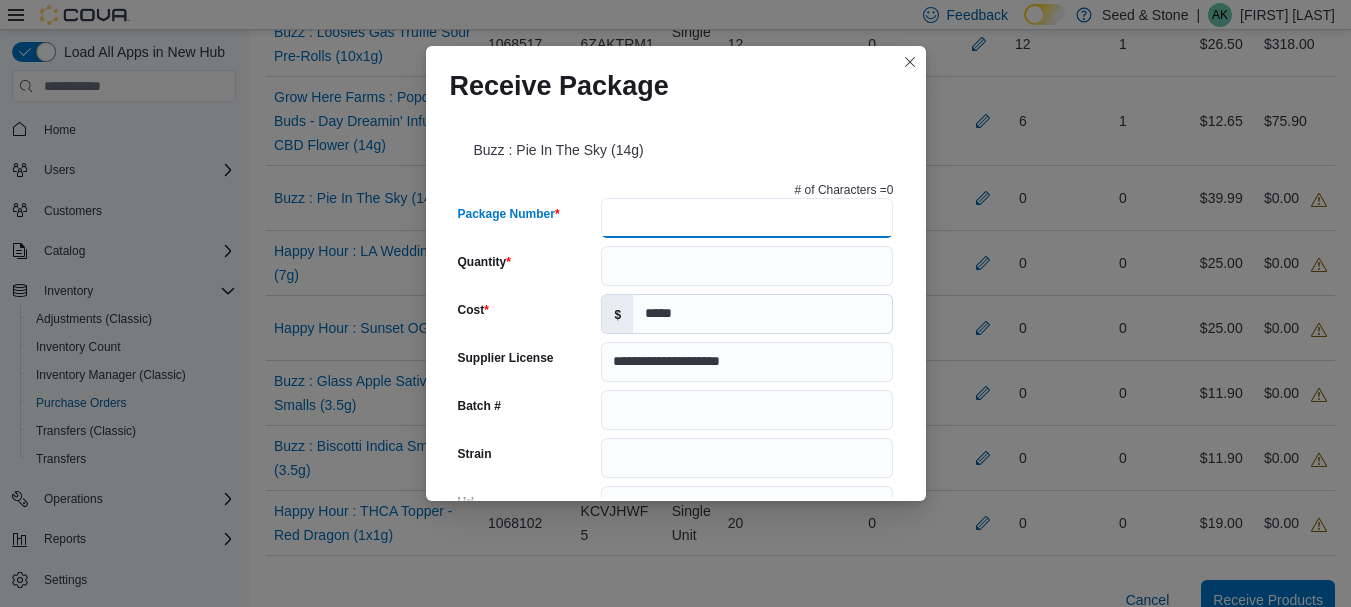 type on "*" 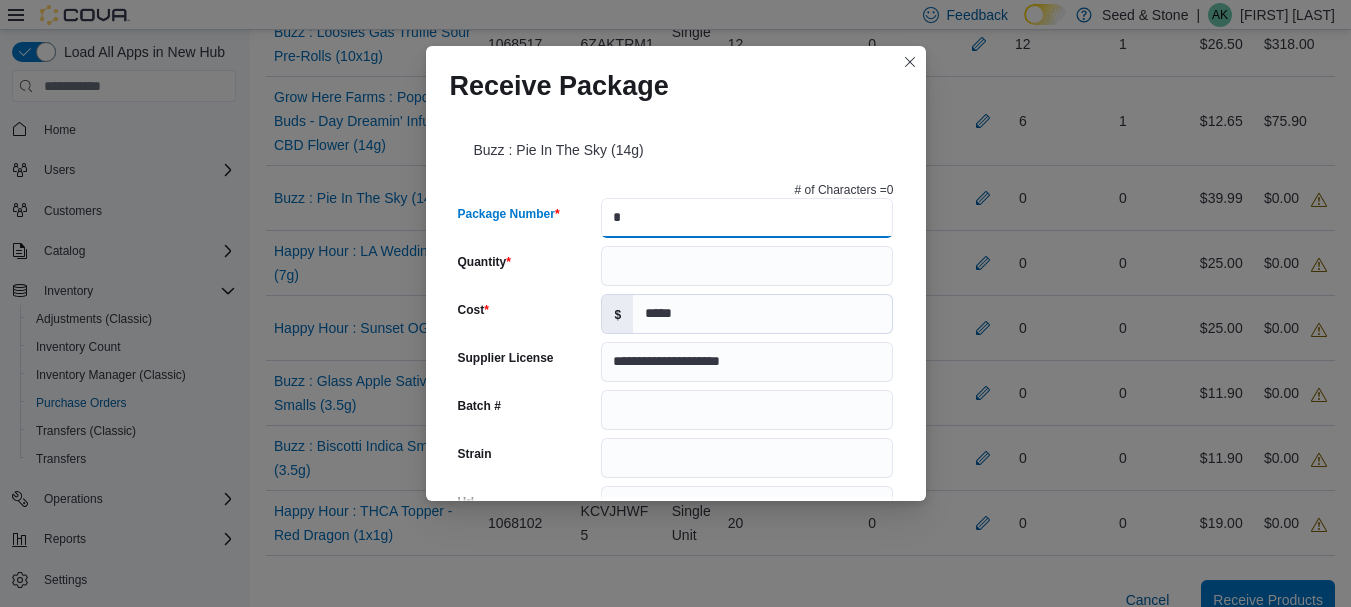 type 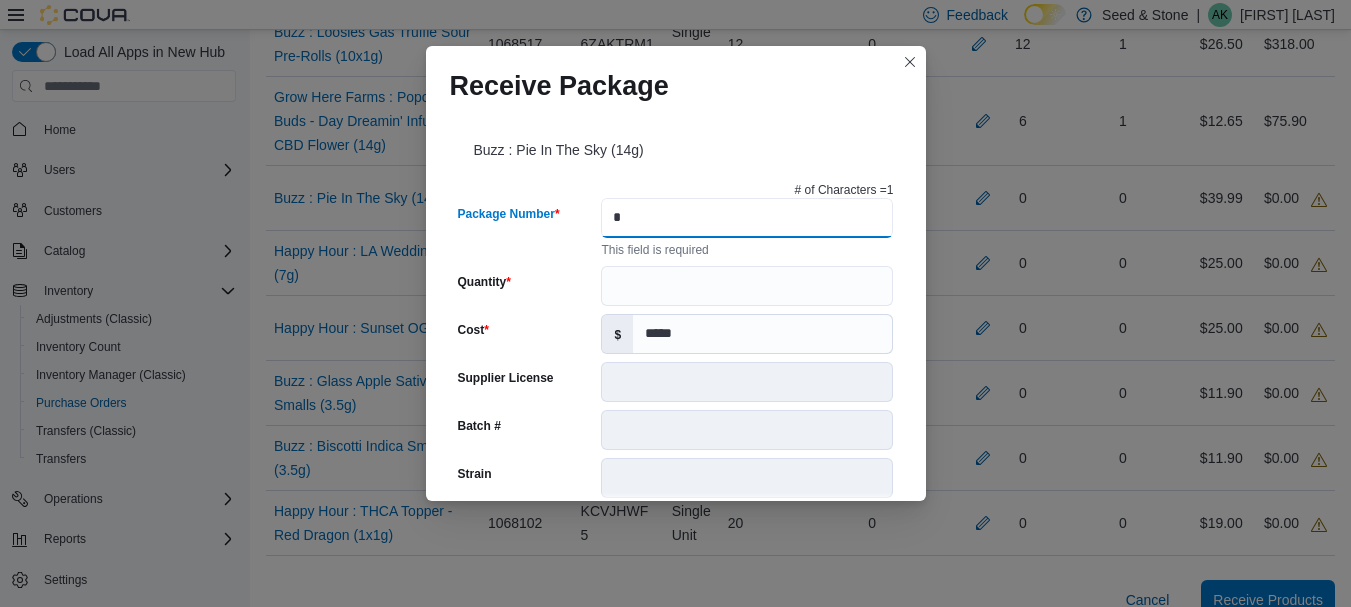 type on "**" 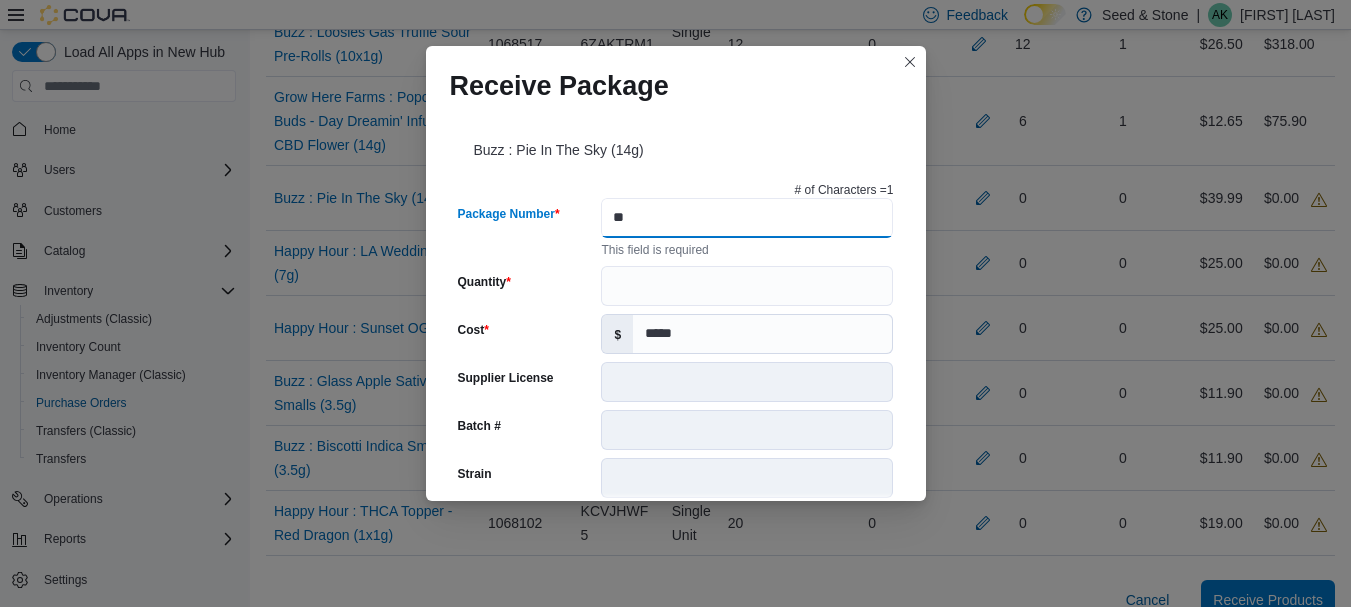 type on "**********" 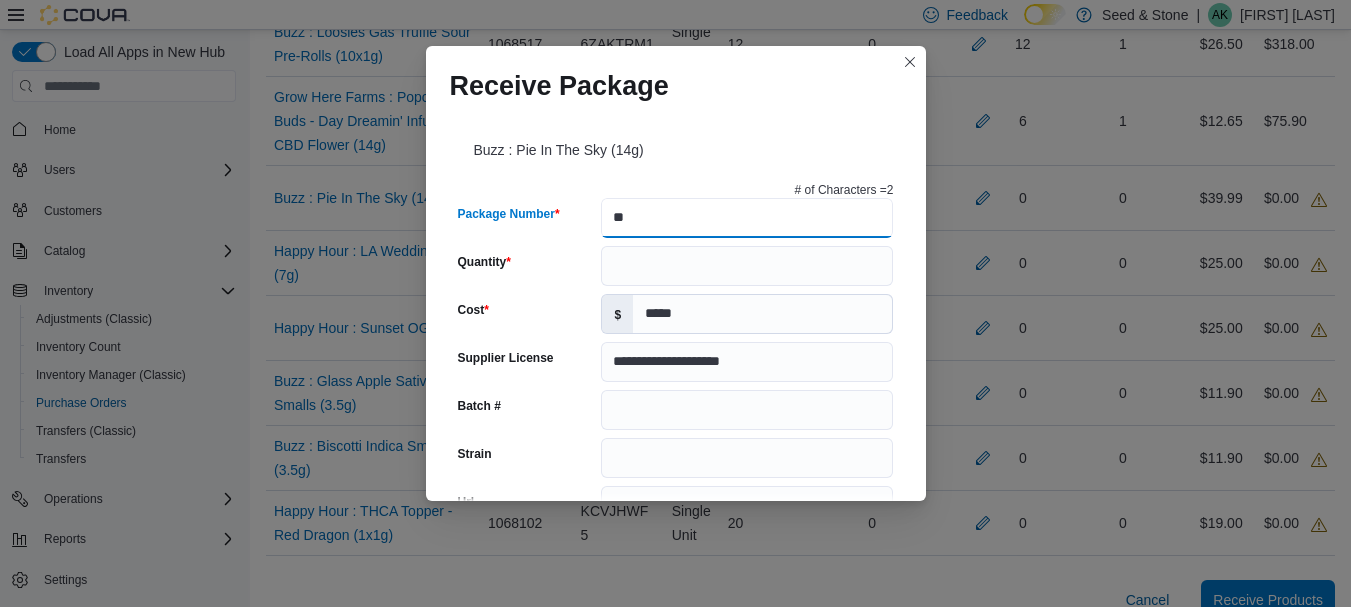 type on "***" 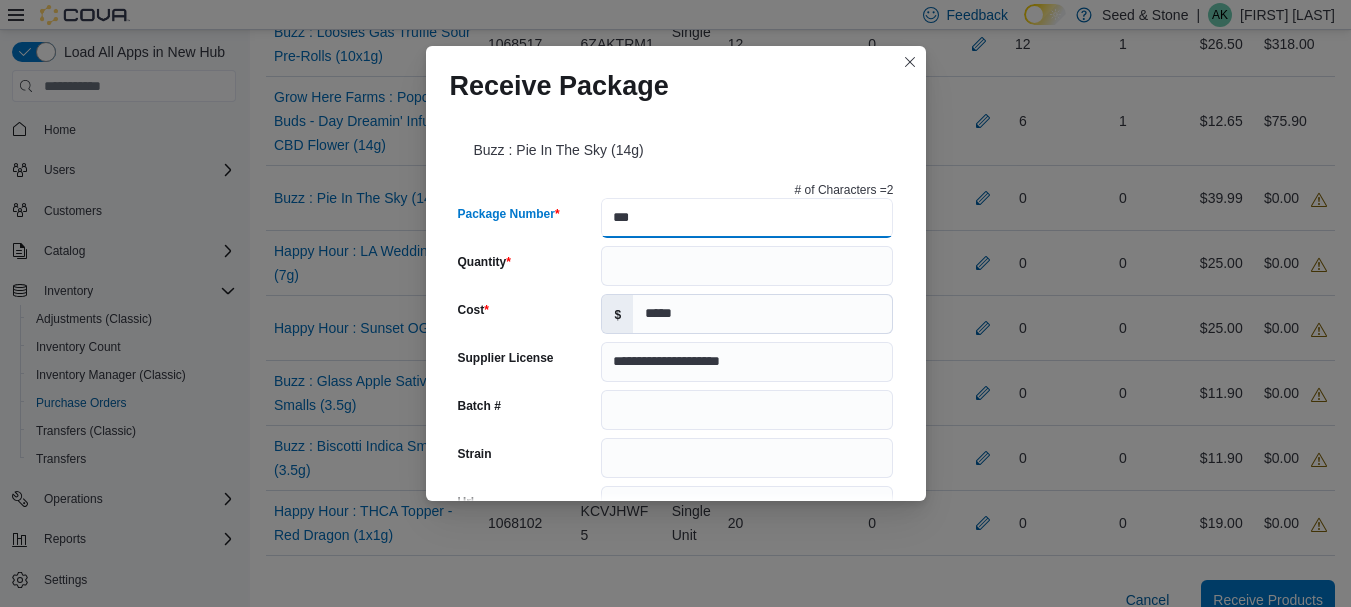 type 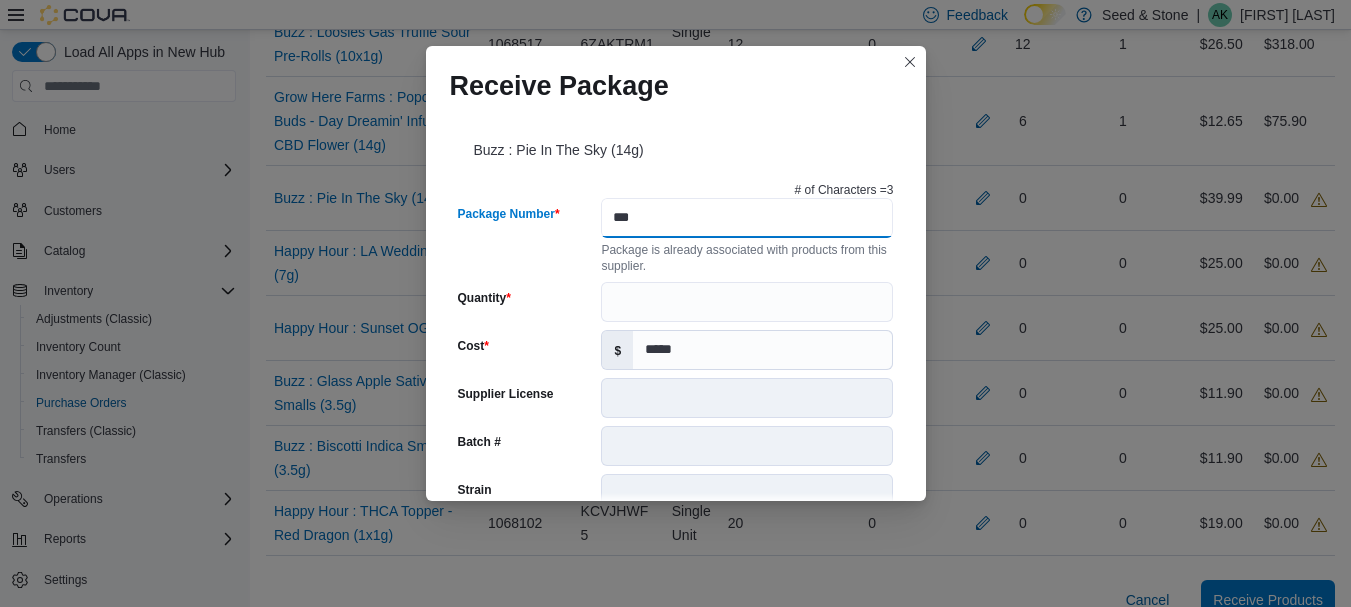 type on "****" 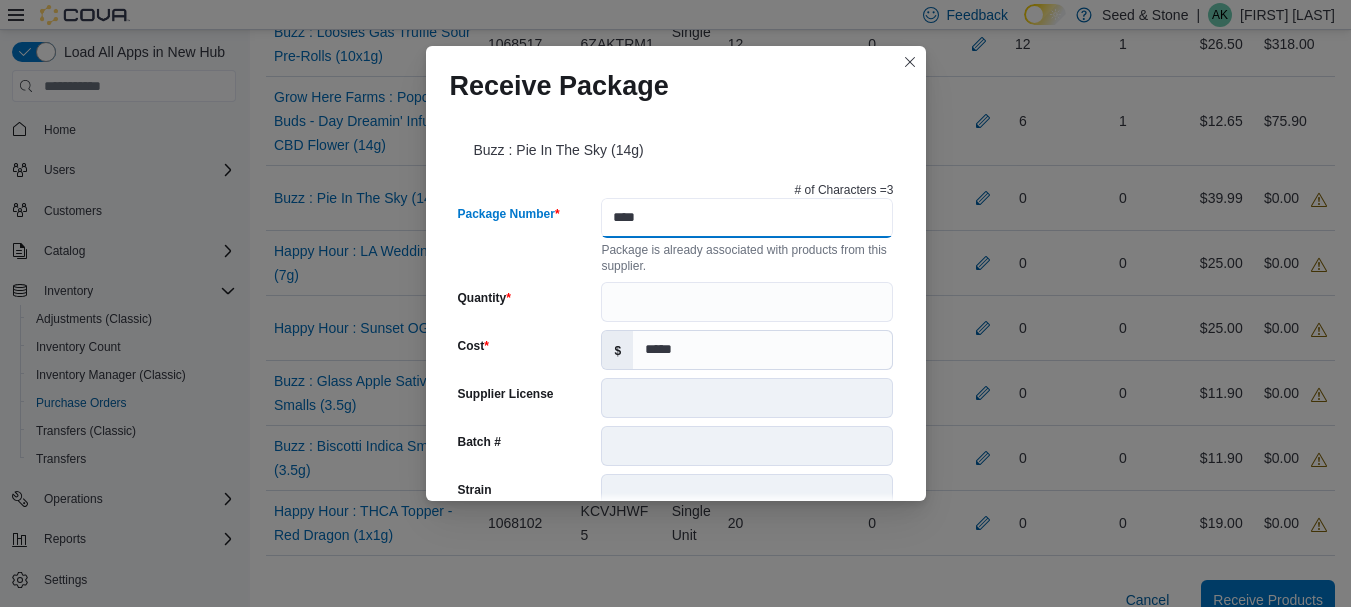type on "**********" 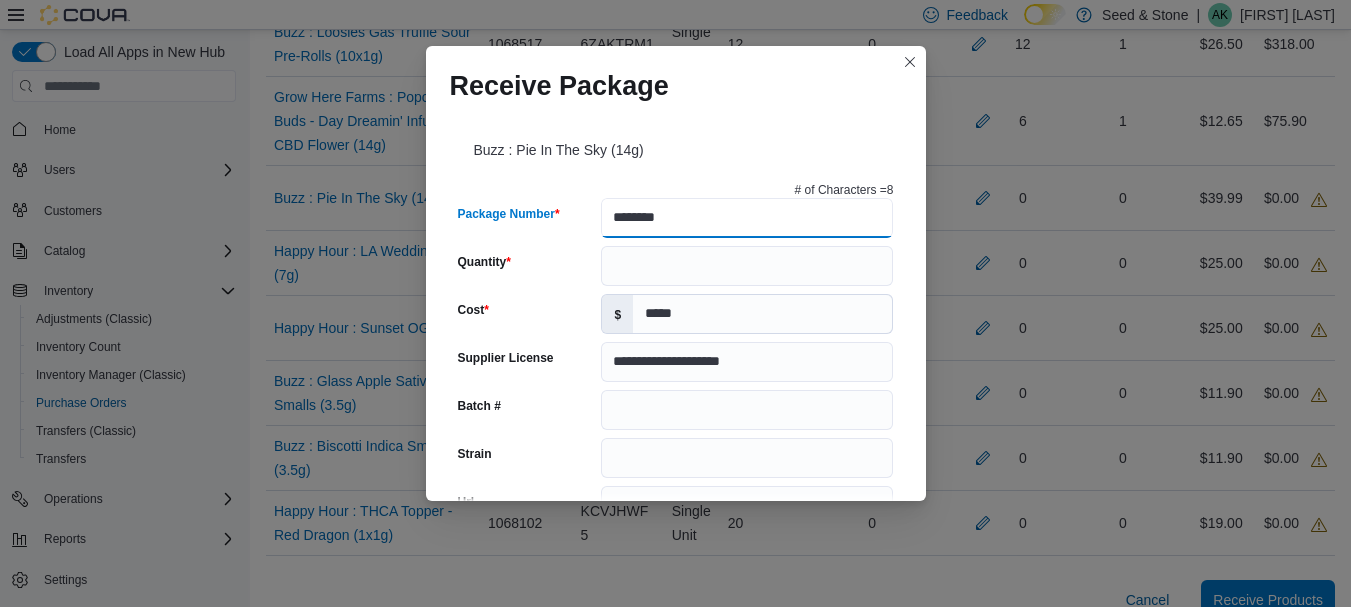 type on "********" 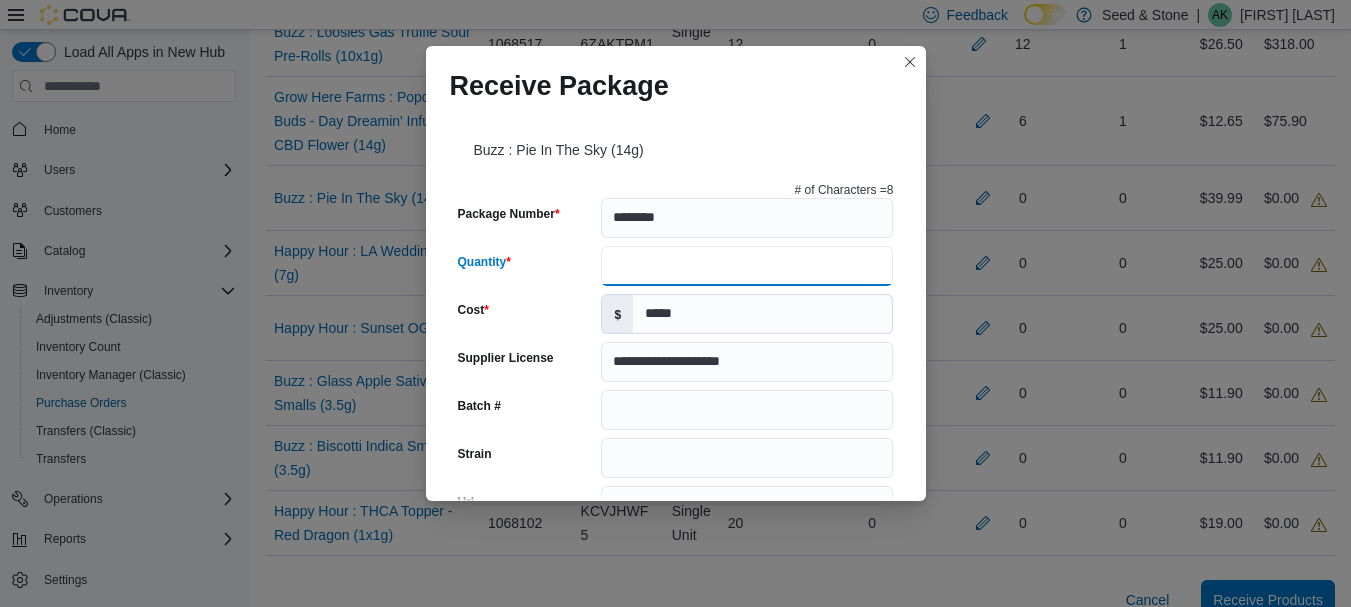 click on "Quantity" at bounding box center [747, 266] 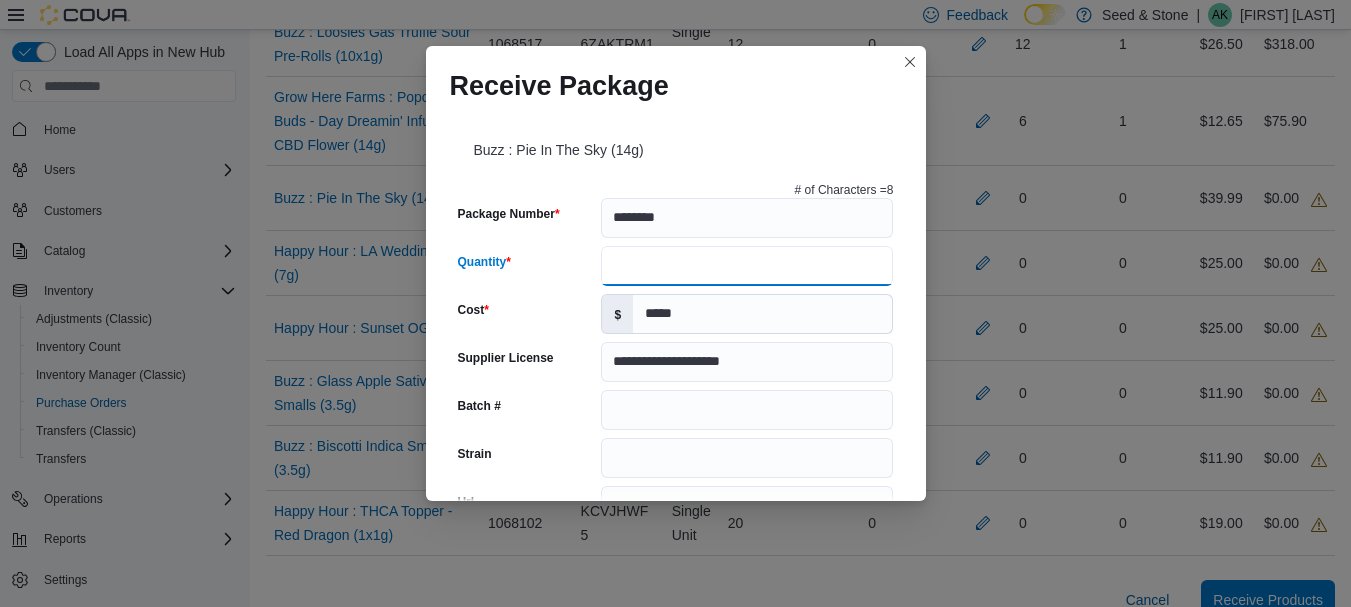 type on "**" 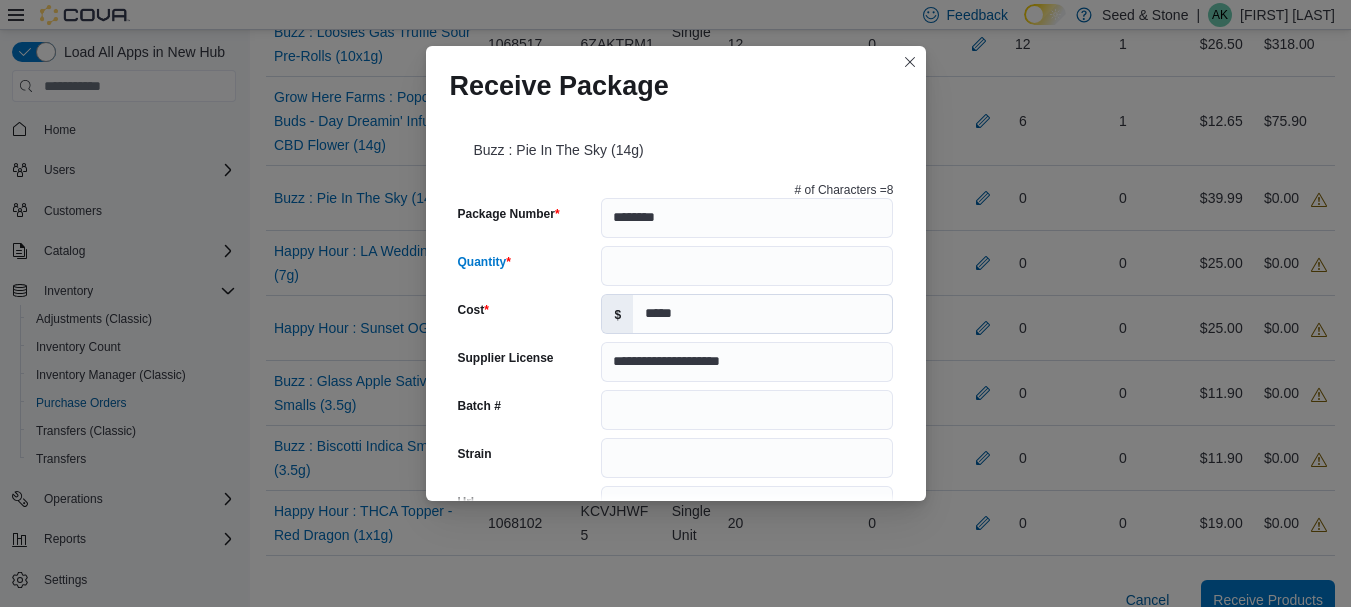 click on "**********" at bounding box center (676, 305) 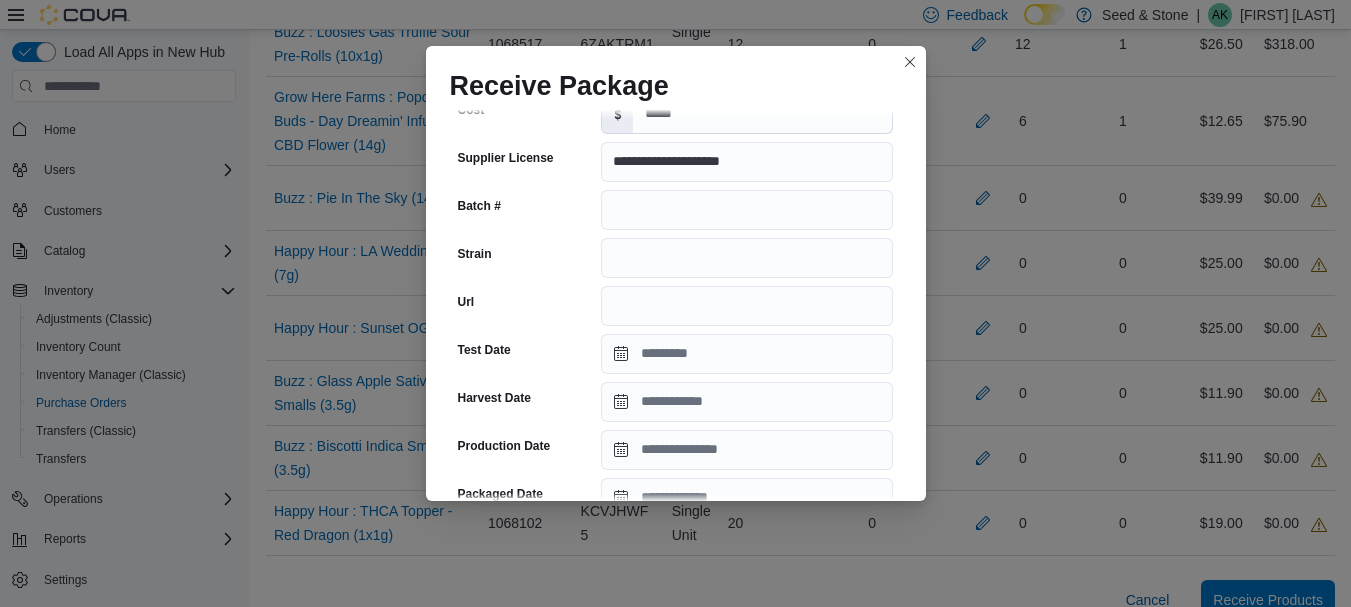 scroll, scrollTop: 300, scrollLeft: 0, axis: vertical 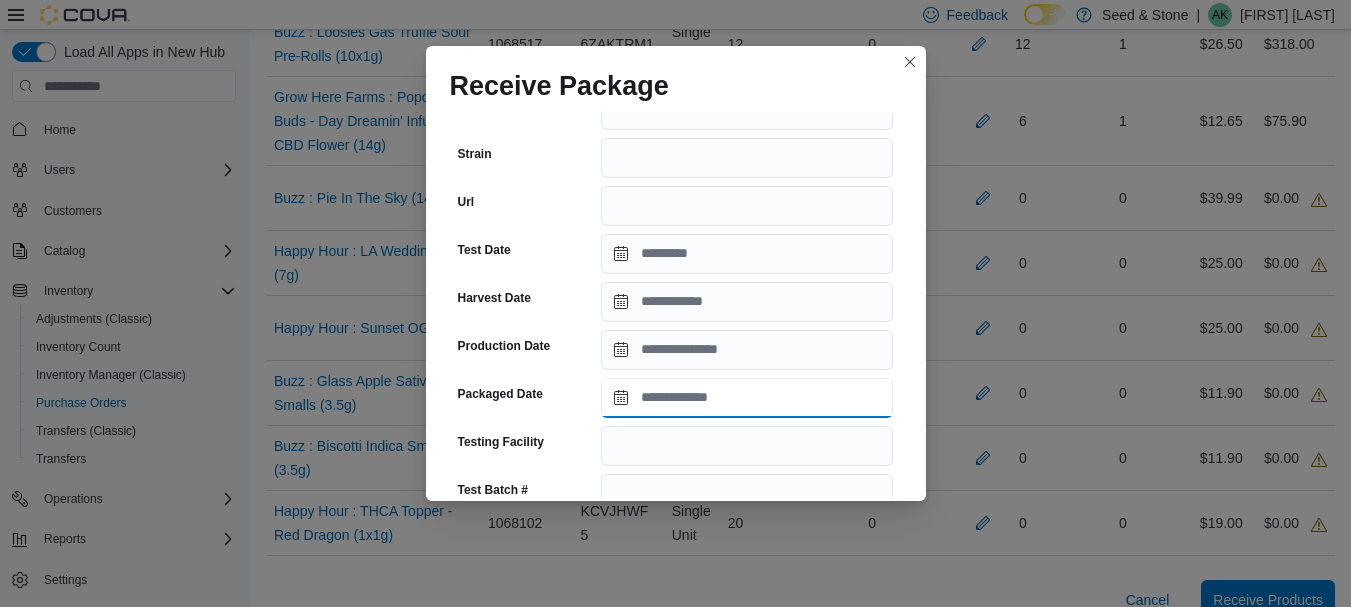 click on "Packaged Date" at bounding box center [747, 398] 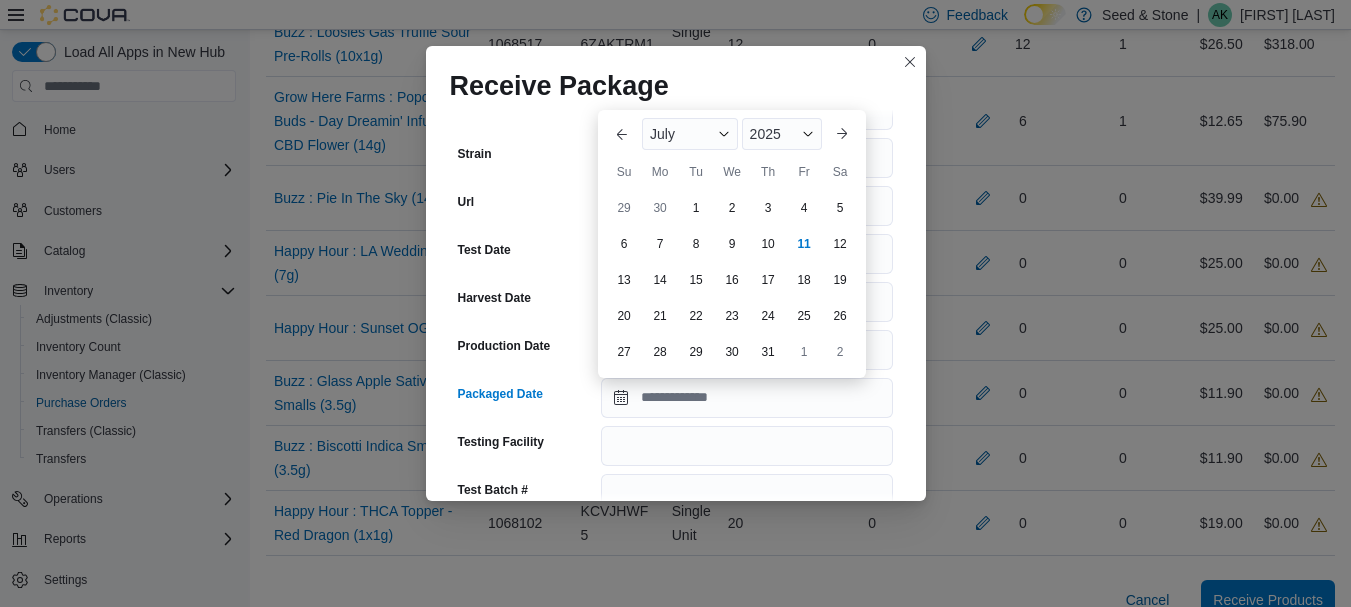 click on "Su Mo Tu We Th Fr Sa" at bounding box center (732, 172) 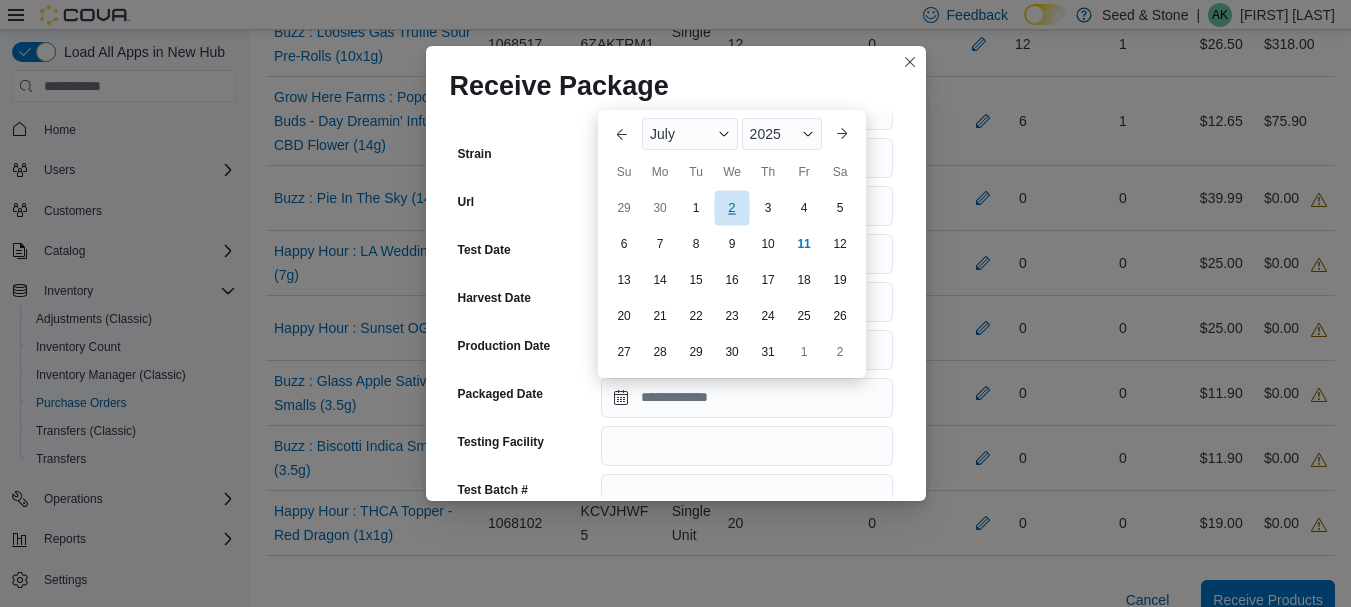 click on "2" at bounding box center [731, 207] 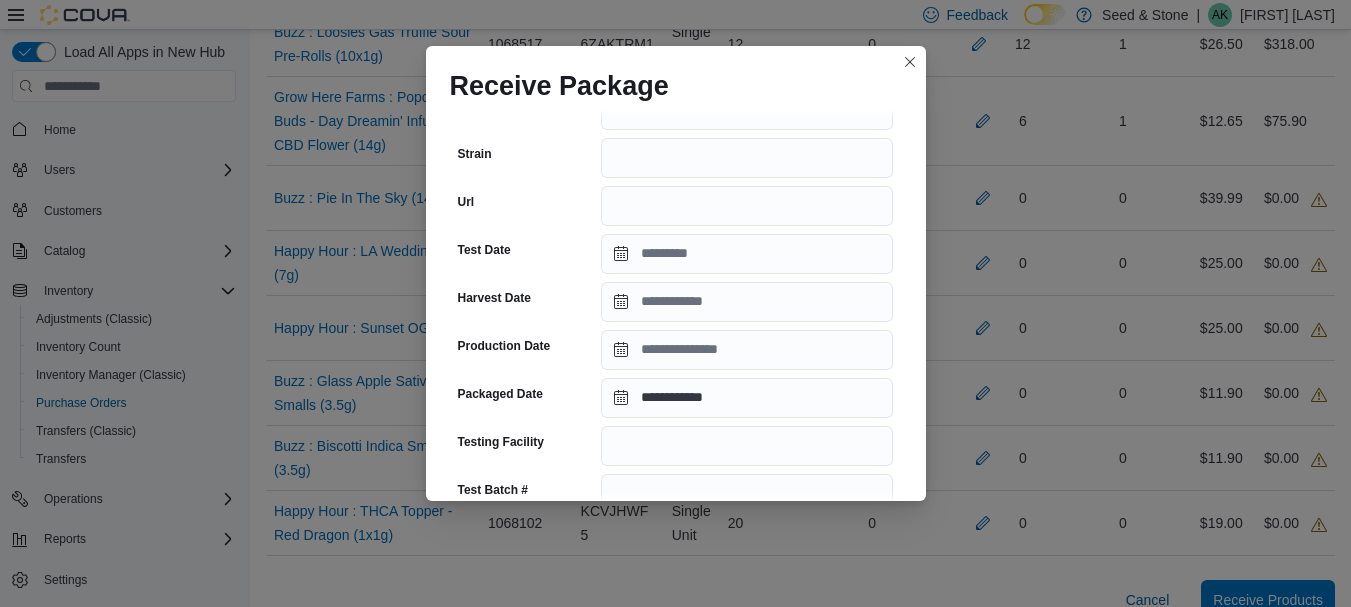 scroll, scrollTop: 793, scrollLeft: 0, axis: vertical 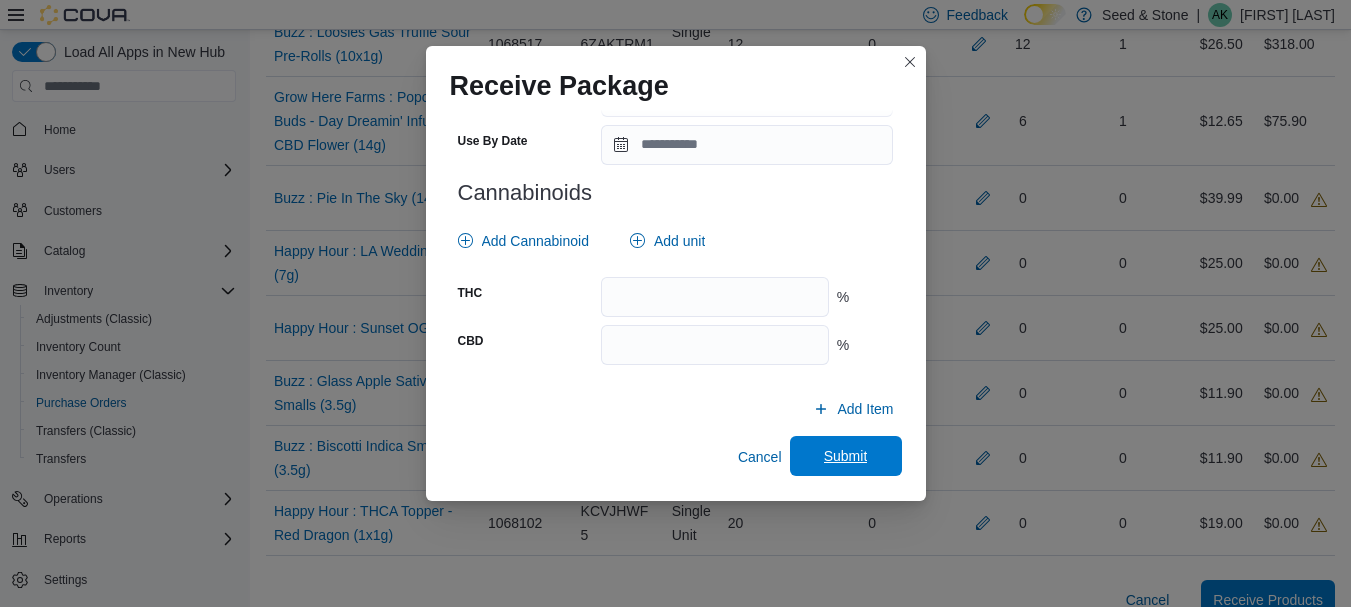 click on "Submit" at bounding box center (846, 456) 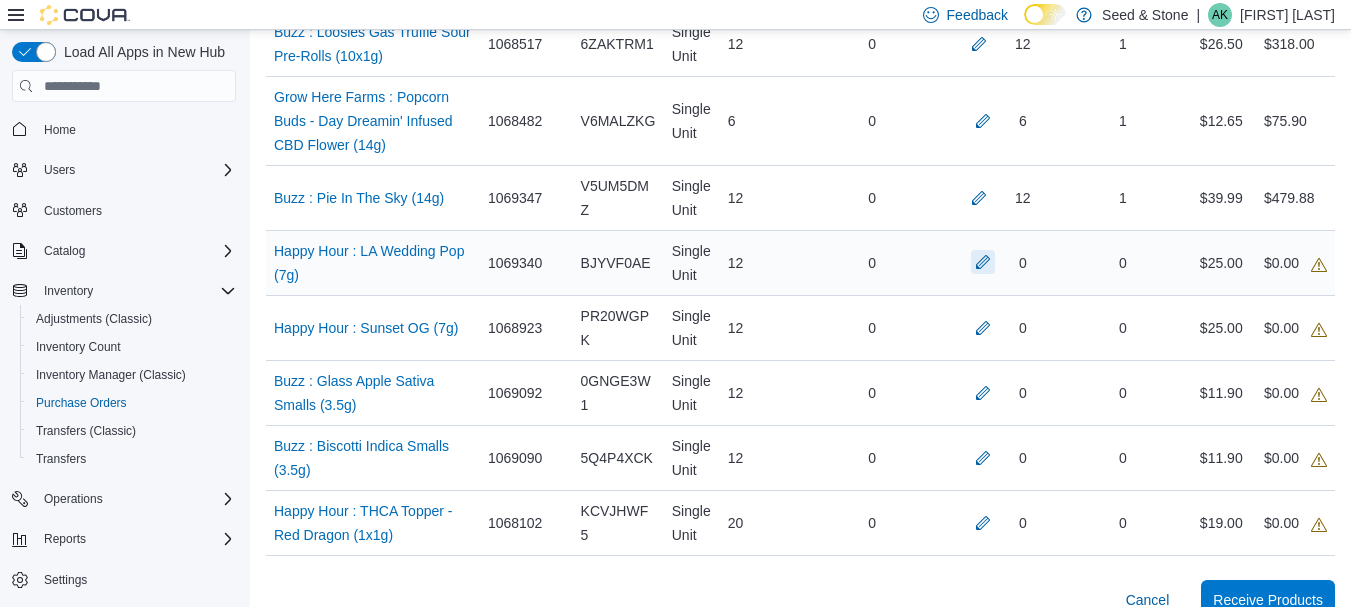 click at bounding box center (983, 262) 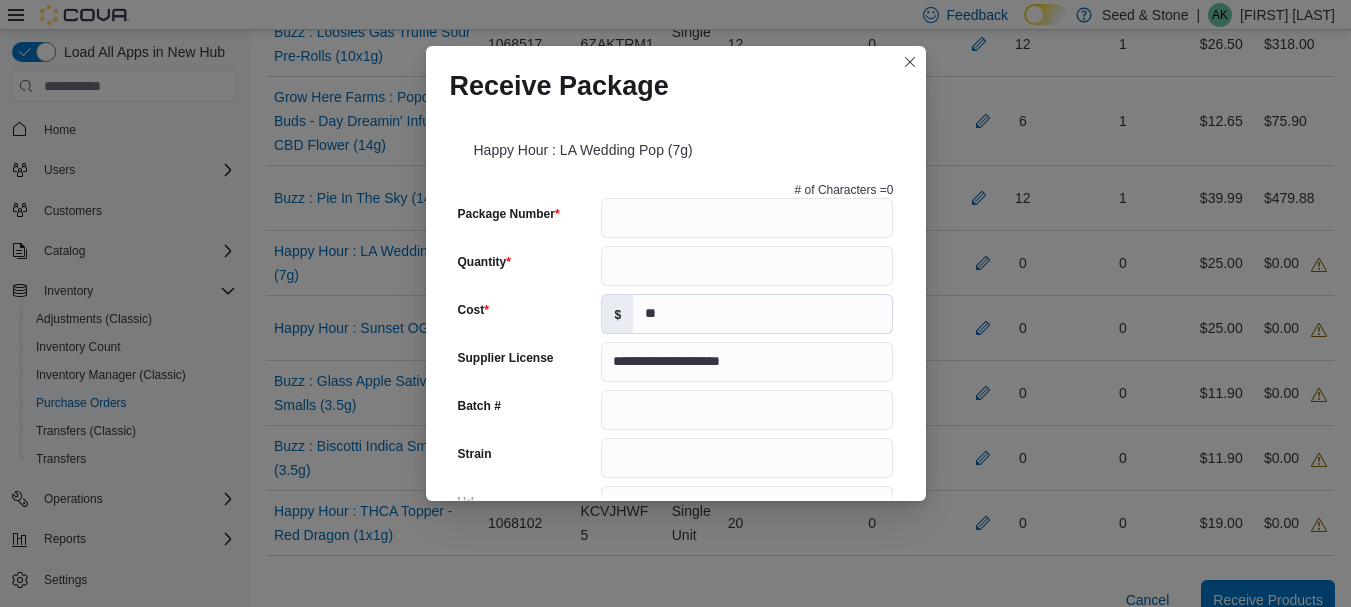 drag, startPoint x: 692, startPoint y: 185, endPoint x: 665, endPoint y: 200, distance: 30.88689 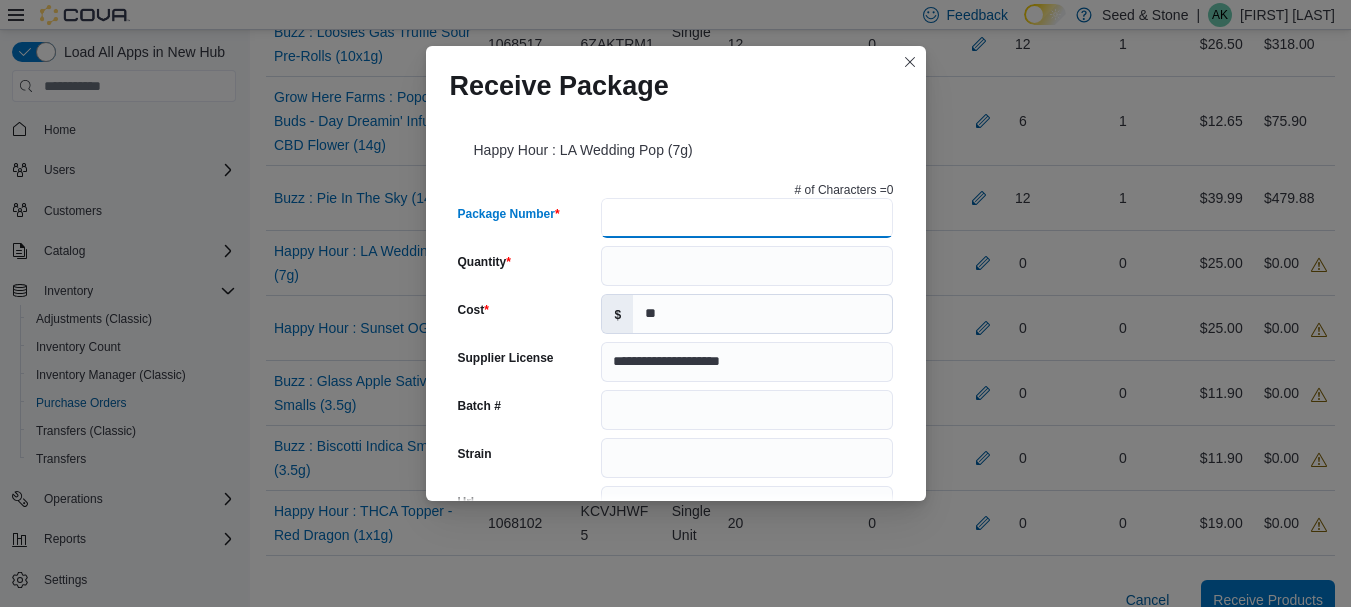 click on "Package Number" at bounding box center (747, 218) 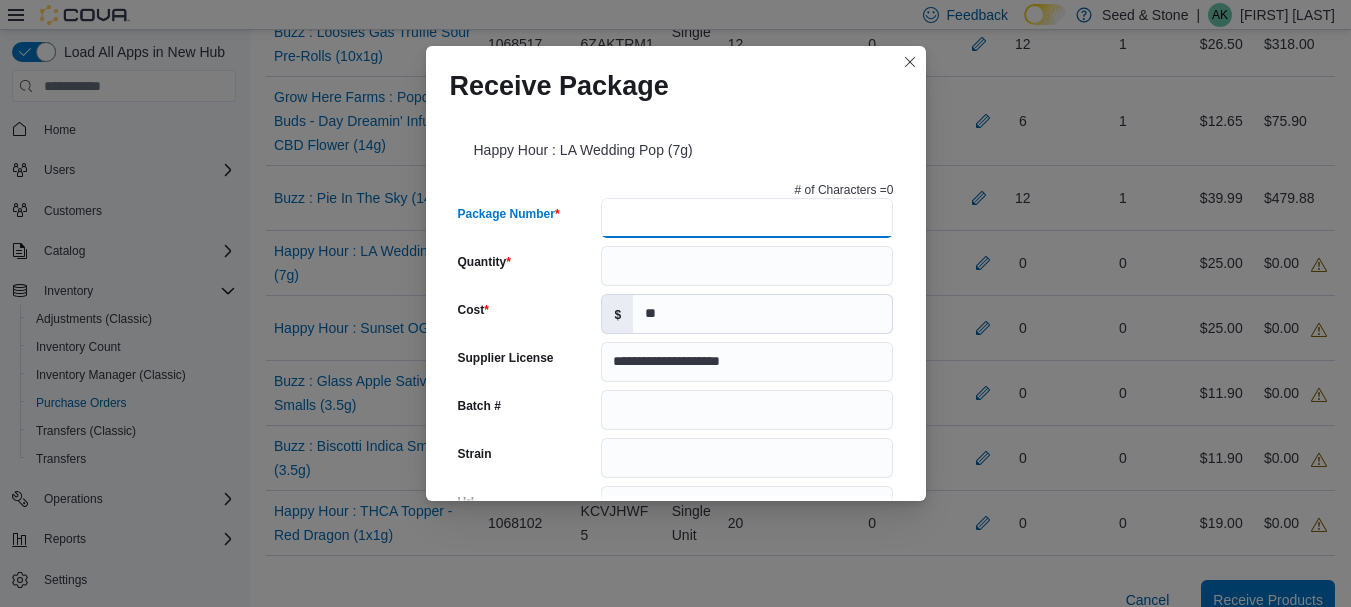 type on "*" 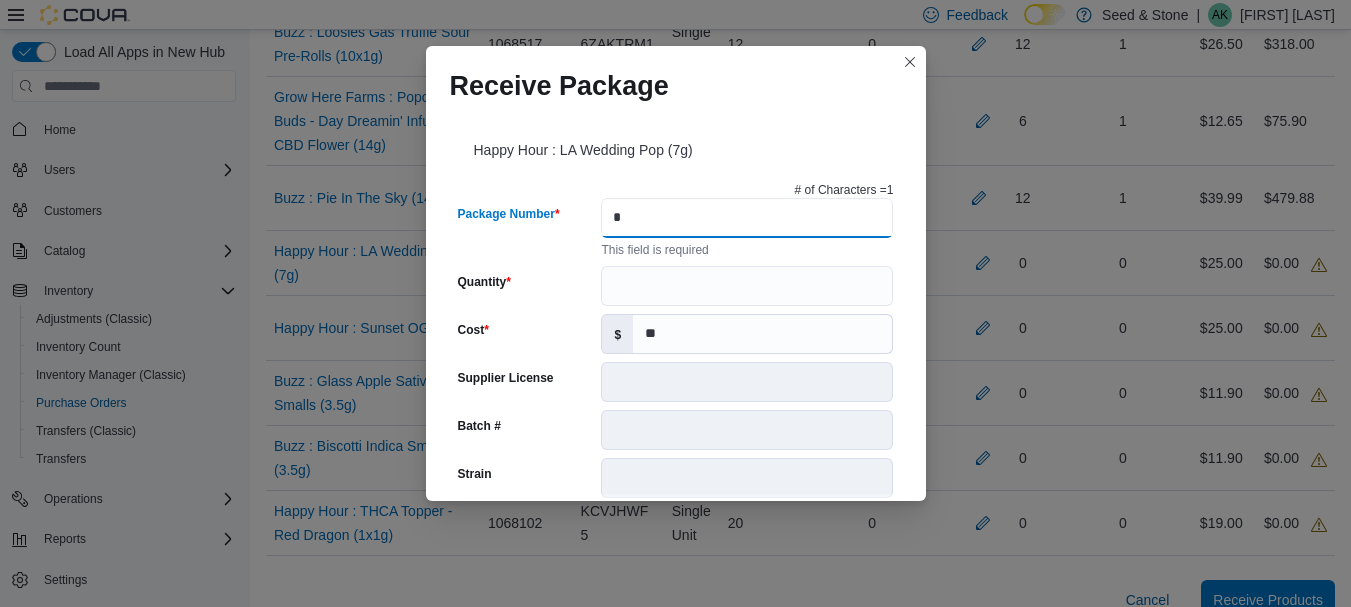 type on "**" 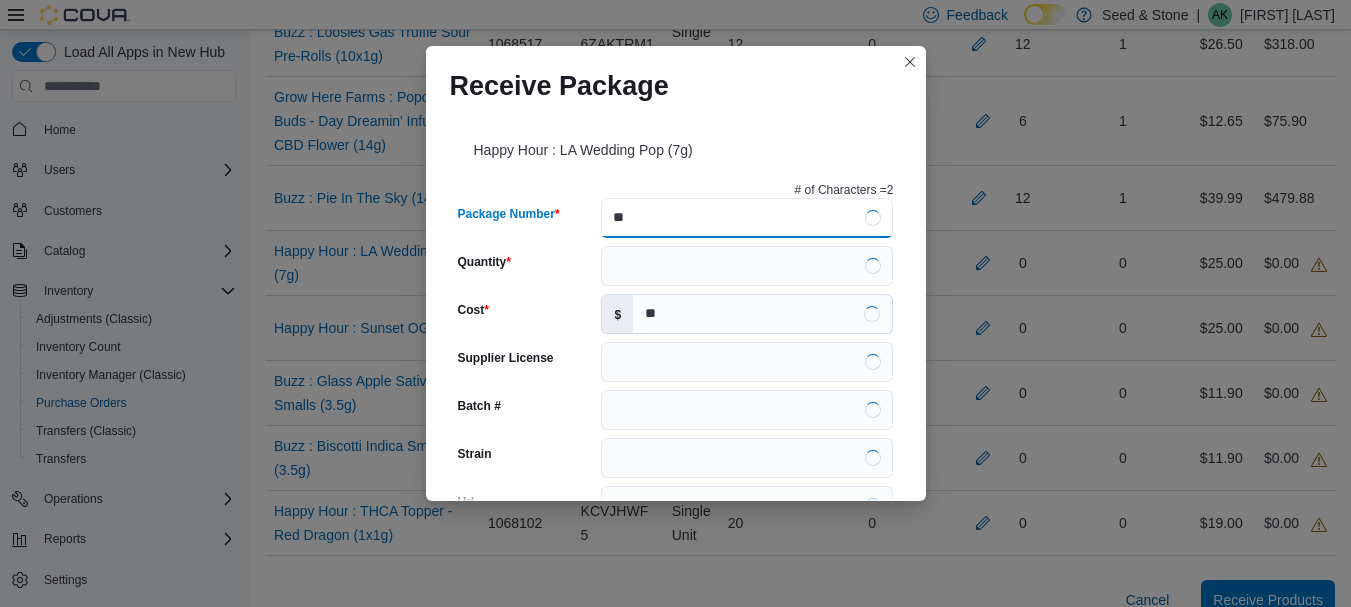 type on "**********" 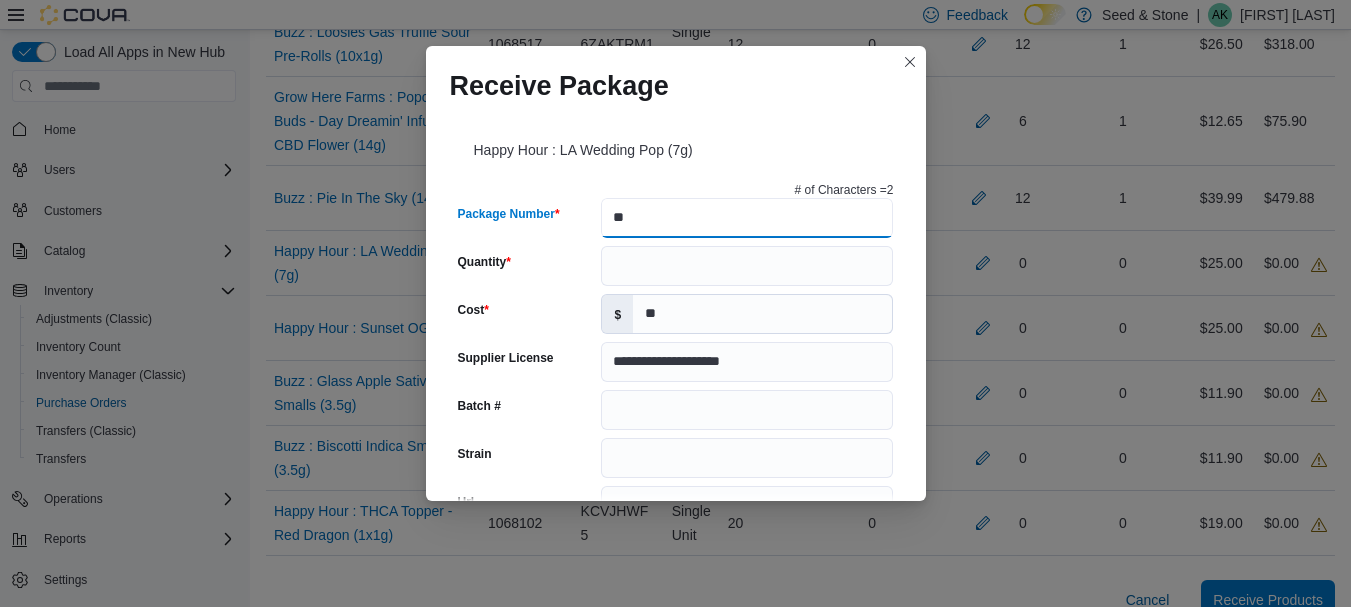 type on "***" 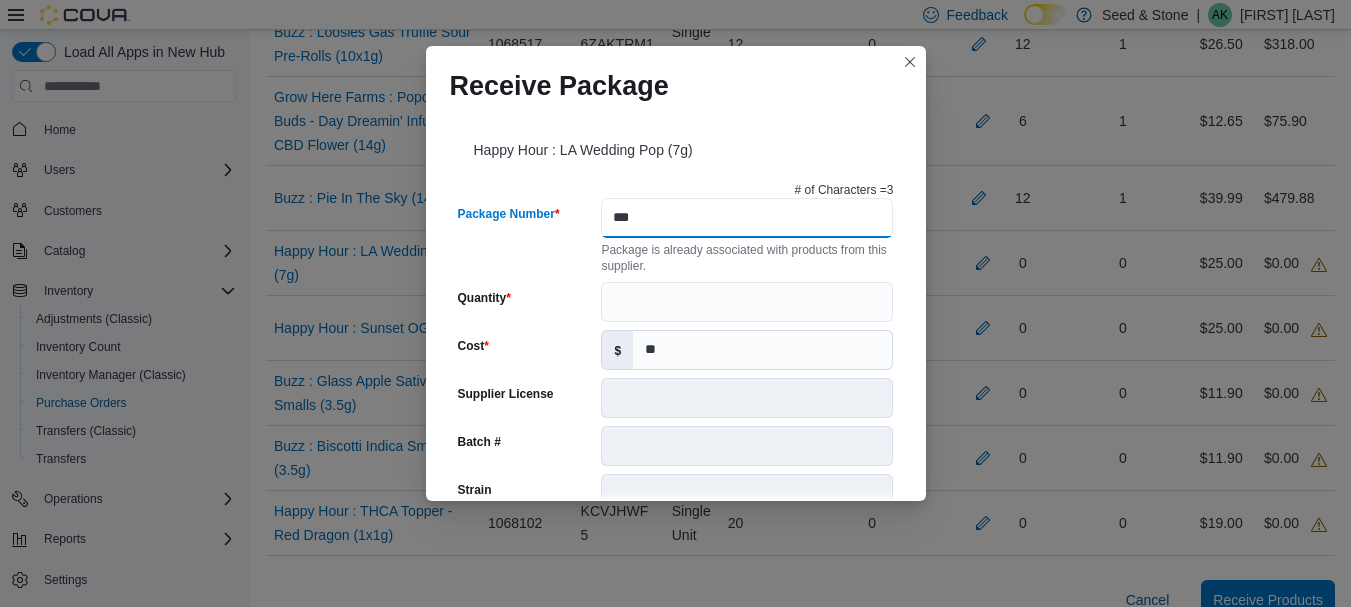 type on "****" 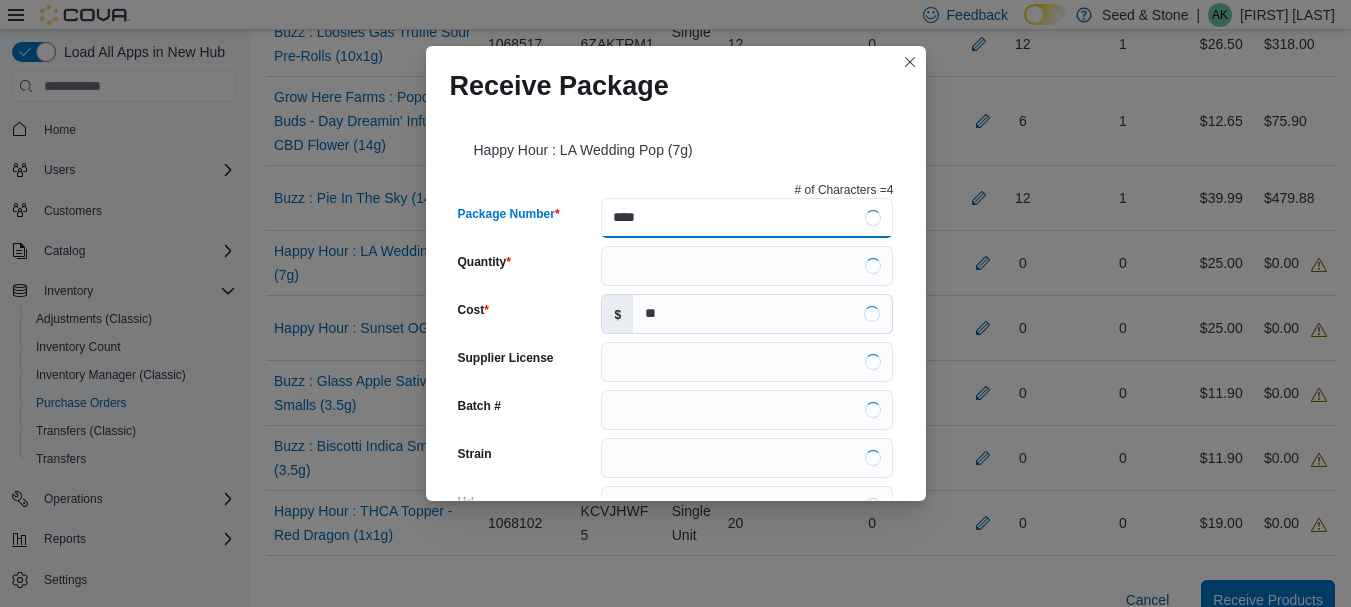 type on "**********" 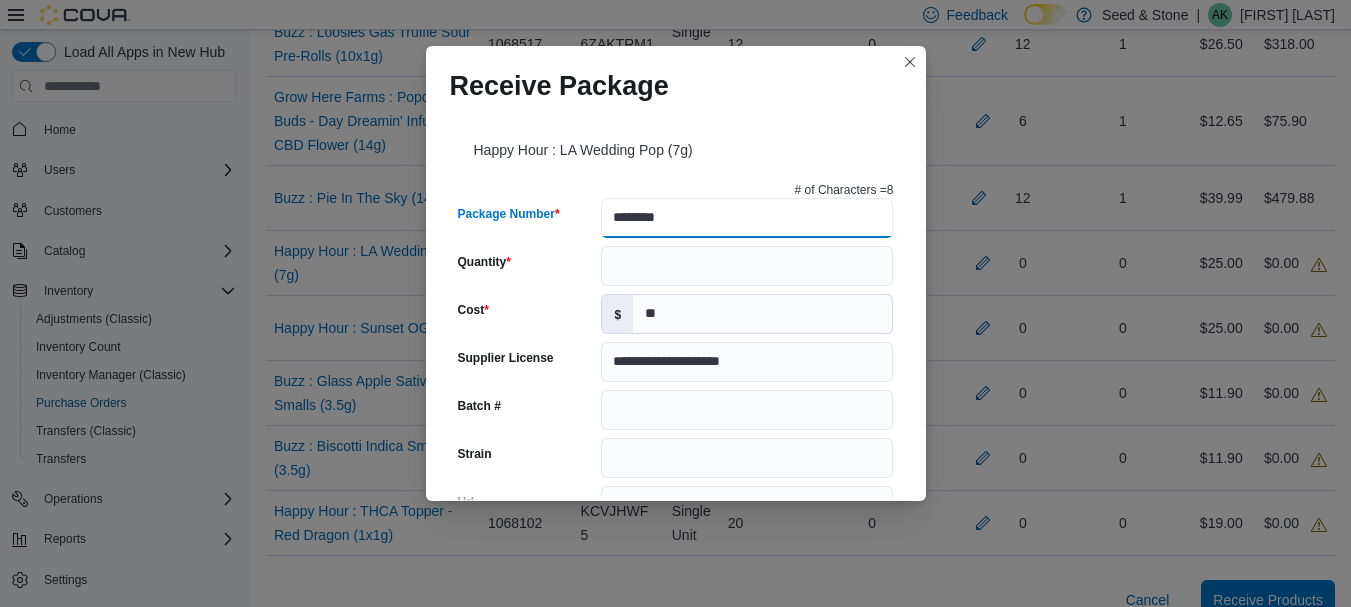 type on "********" 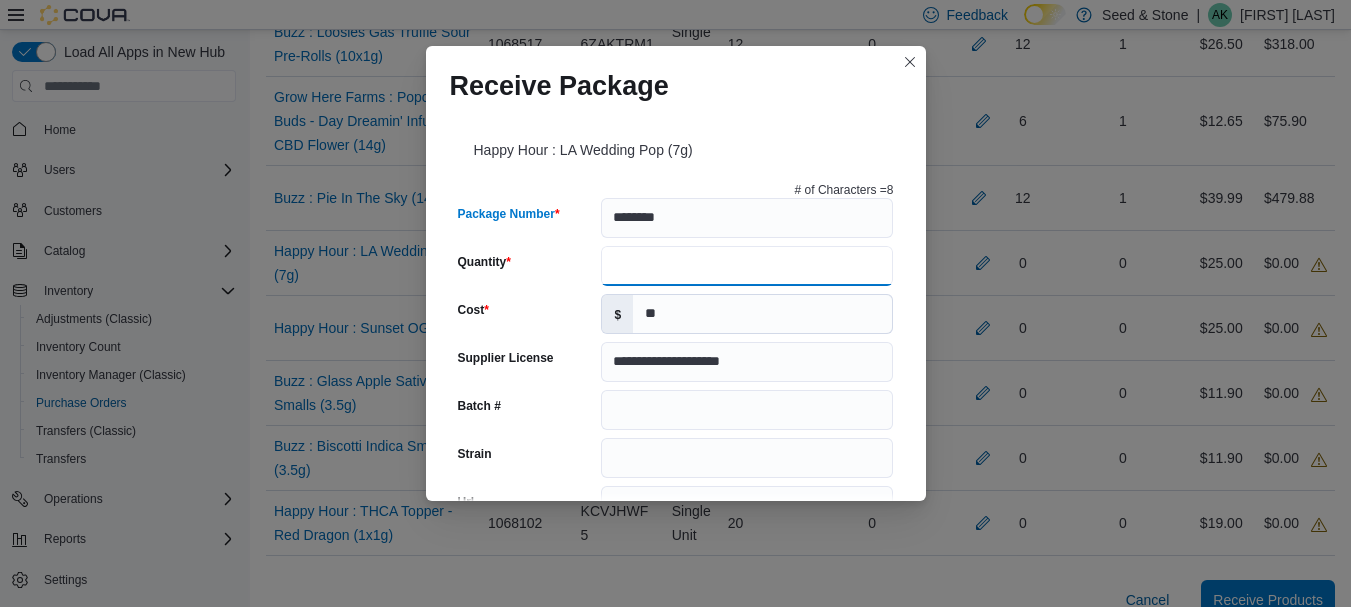 click on "Quantity" at bounding box center (747, 266) 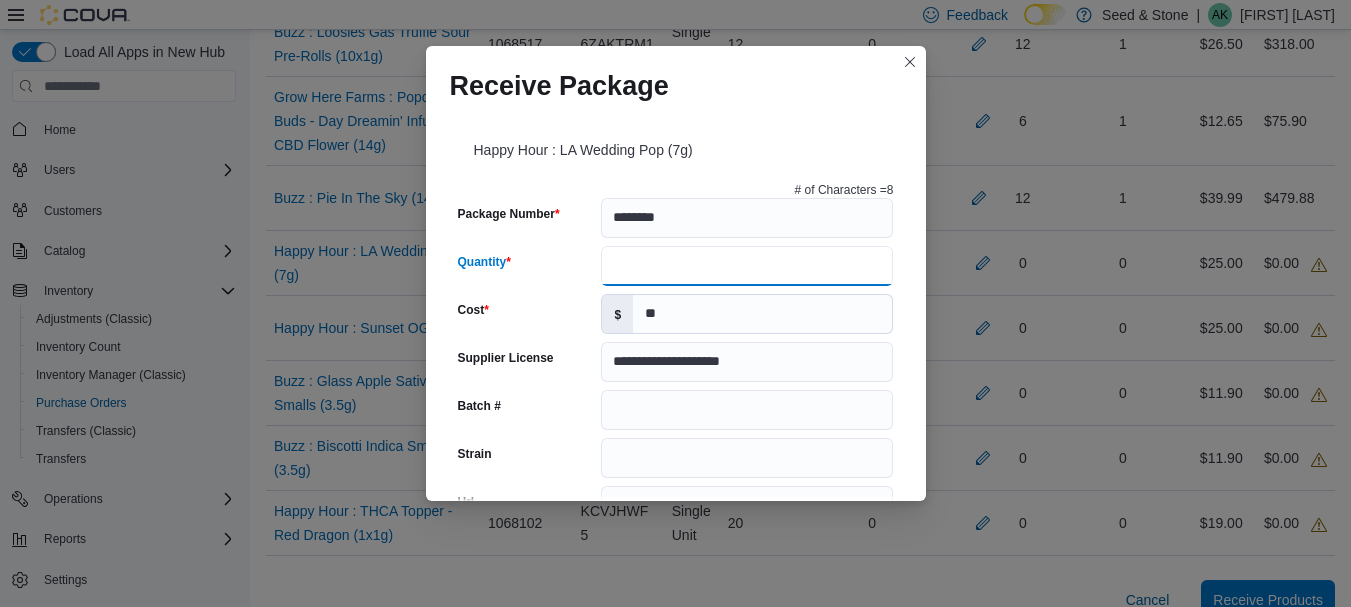 type on "**" 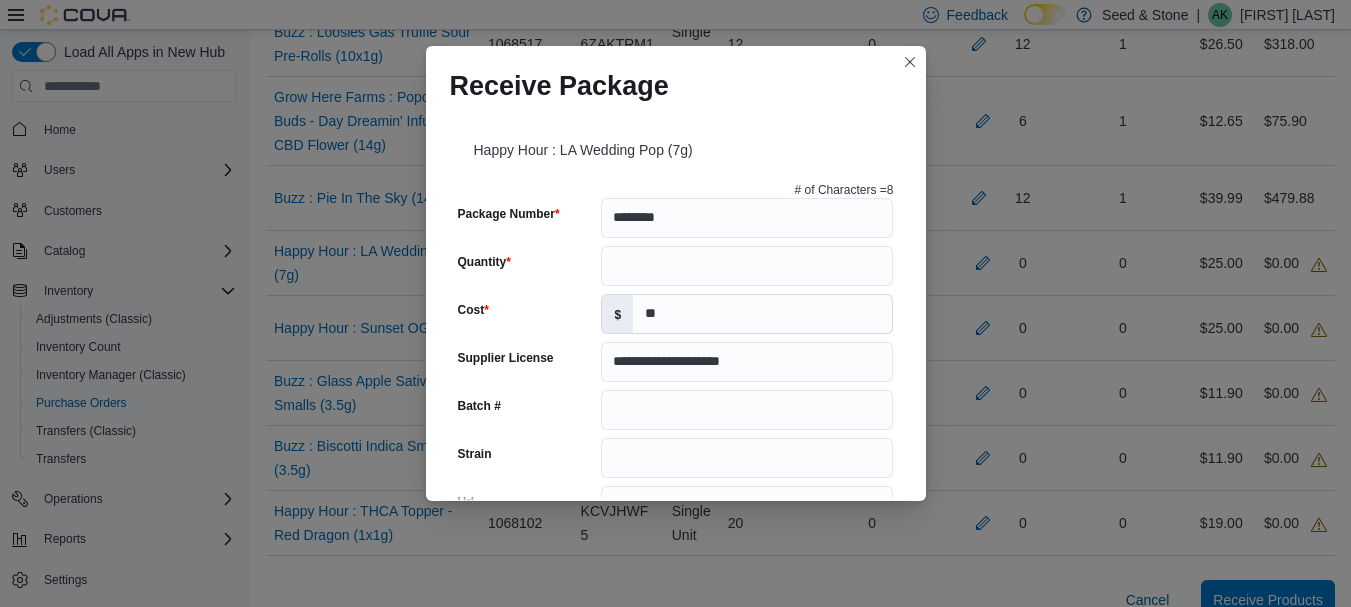 click on "**********" at bounding box center [676, 305] 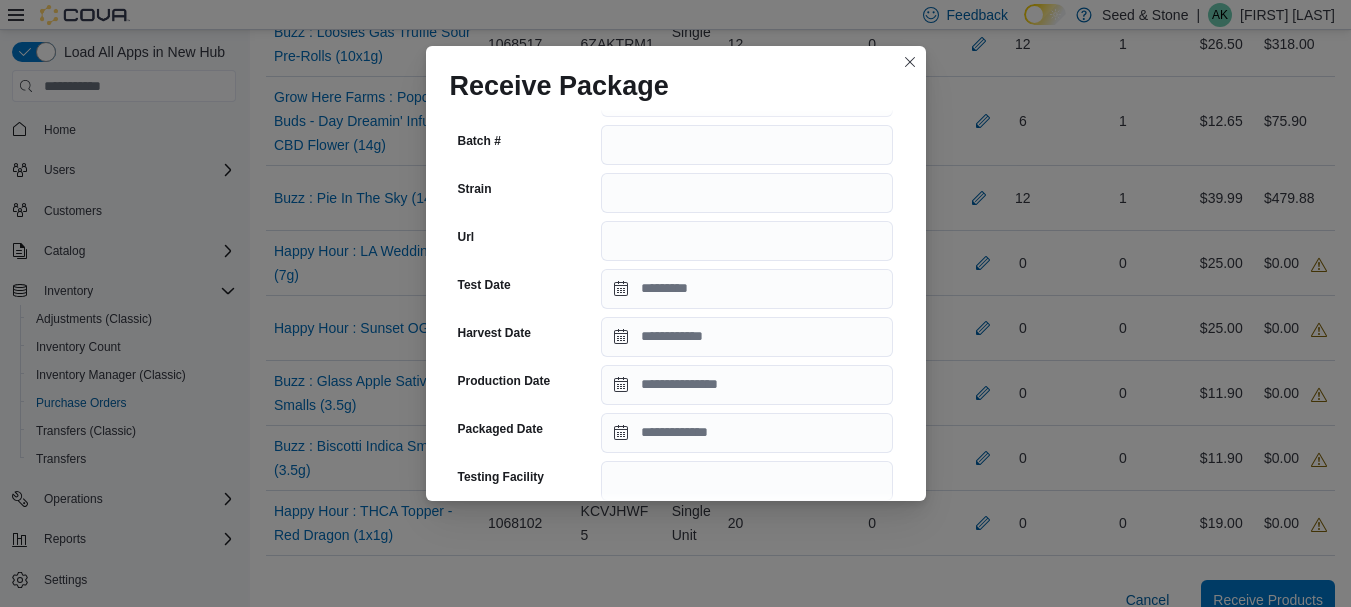 scroll, scrollTop: 300, scrollLeft: 0, axis: vertical 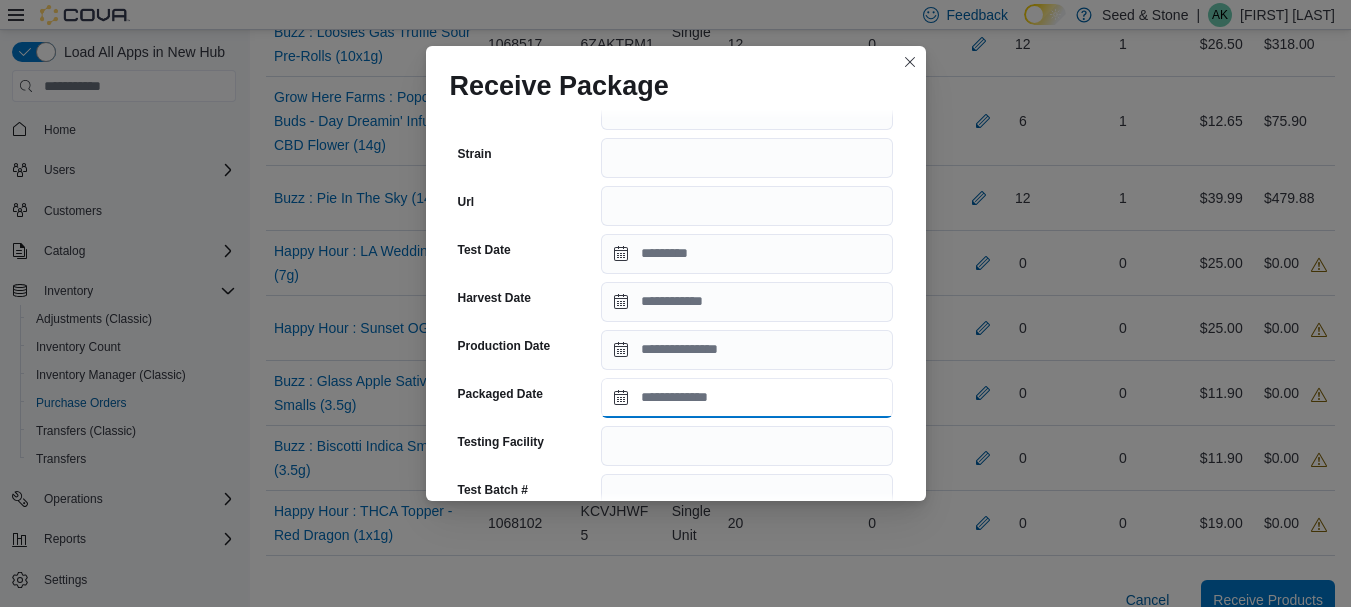 click on "Packaged Date" at bounding box center (747, 398) 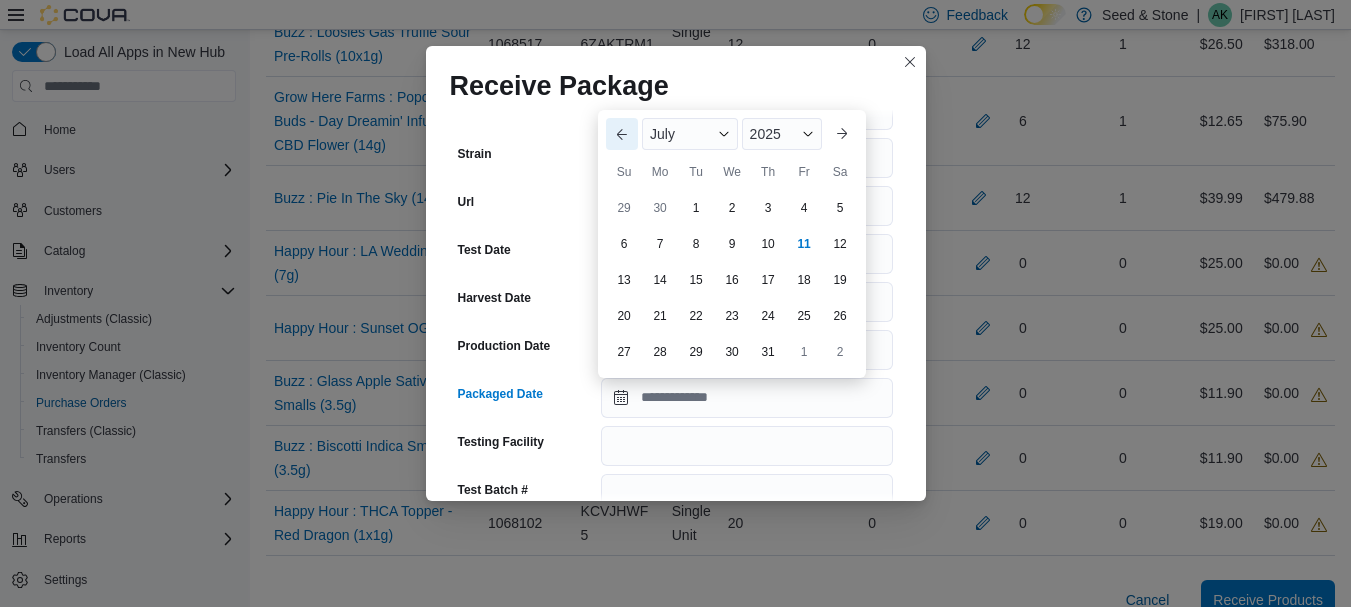 click on "Previous Month" at bounding box center [622, 134] 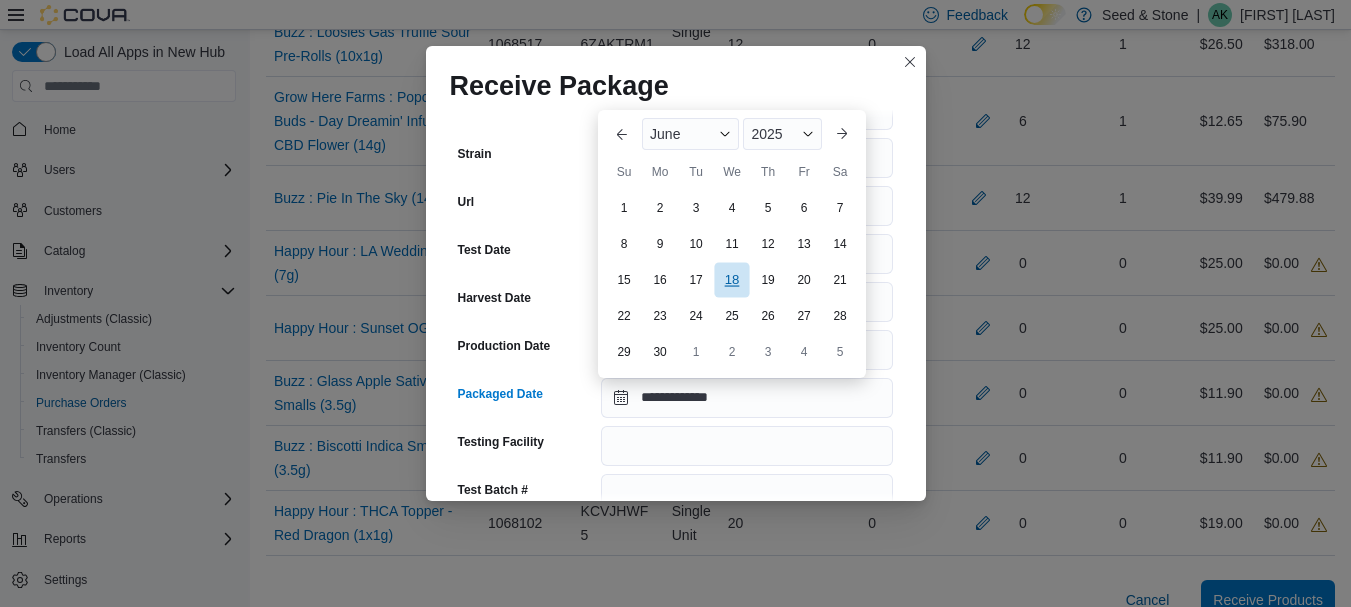 click on "18" at bounding box center [731, 279] 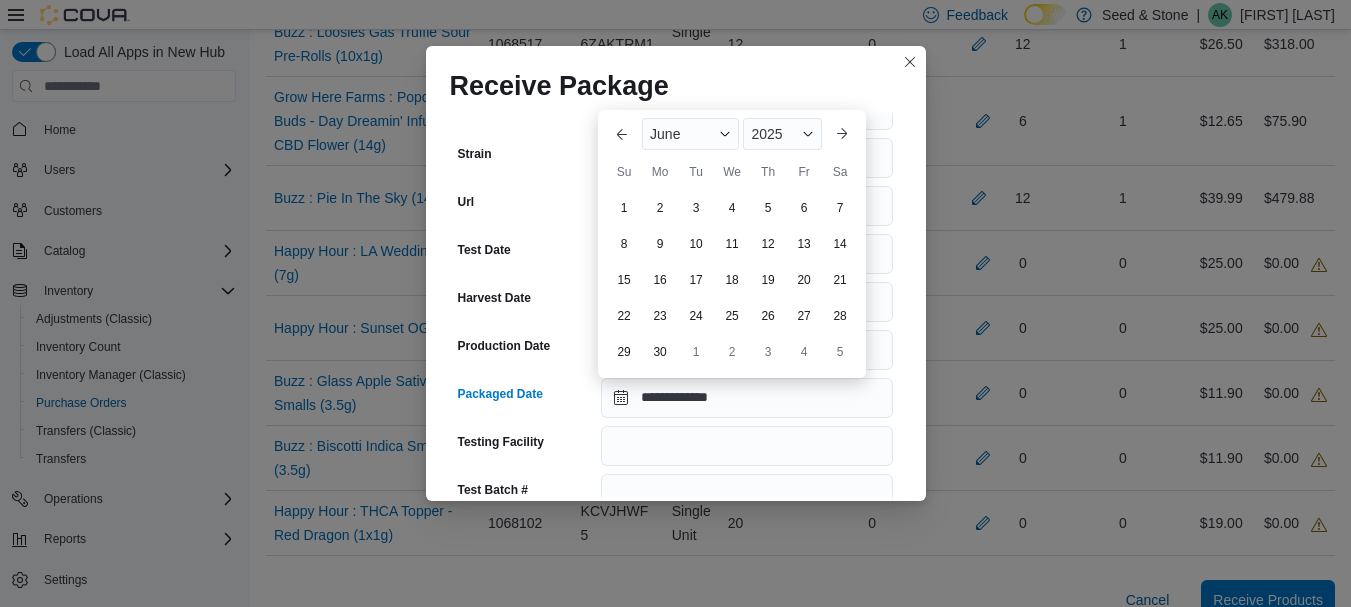 type on "**********" 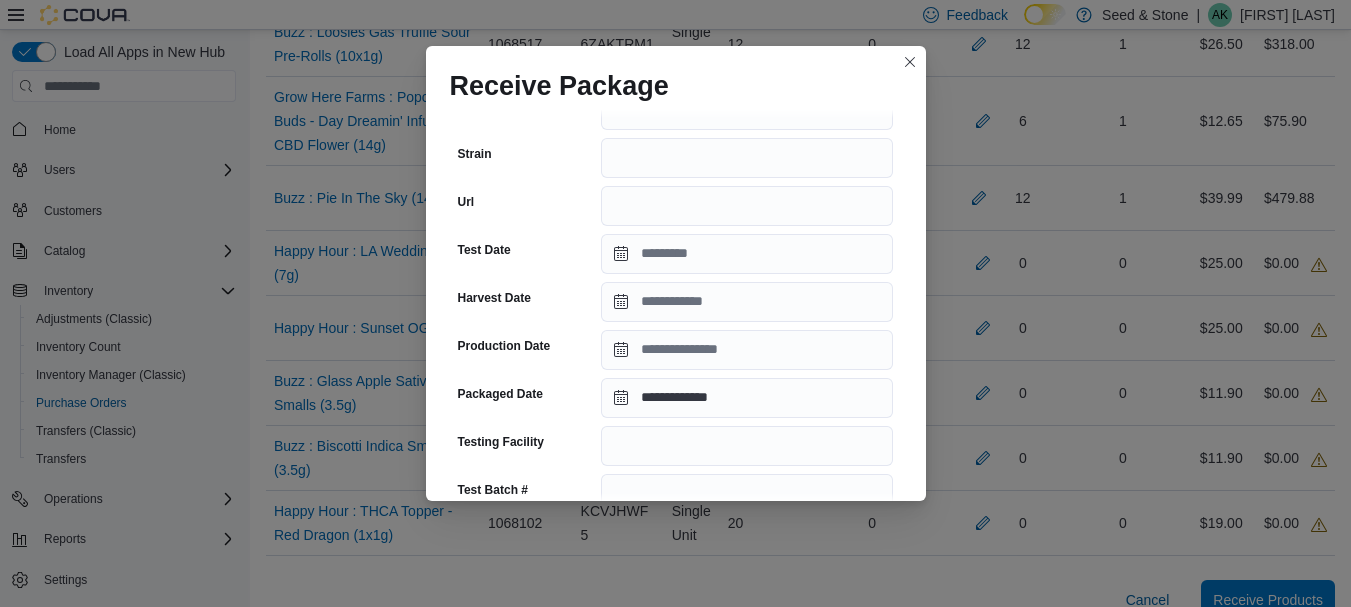 click on "**********" at bounding box center (676, 305) 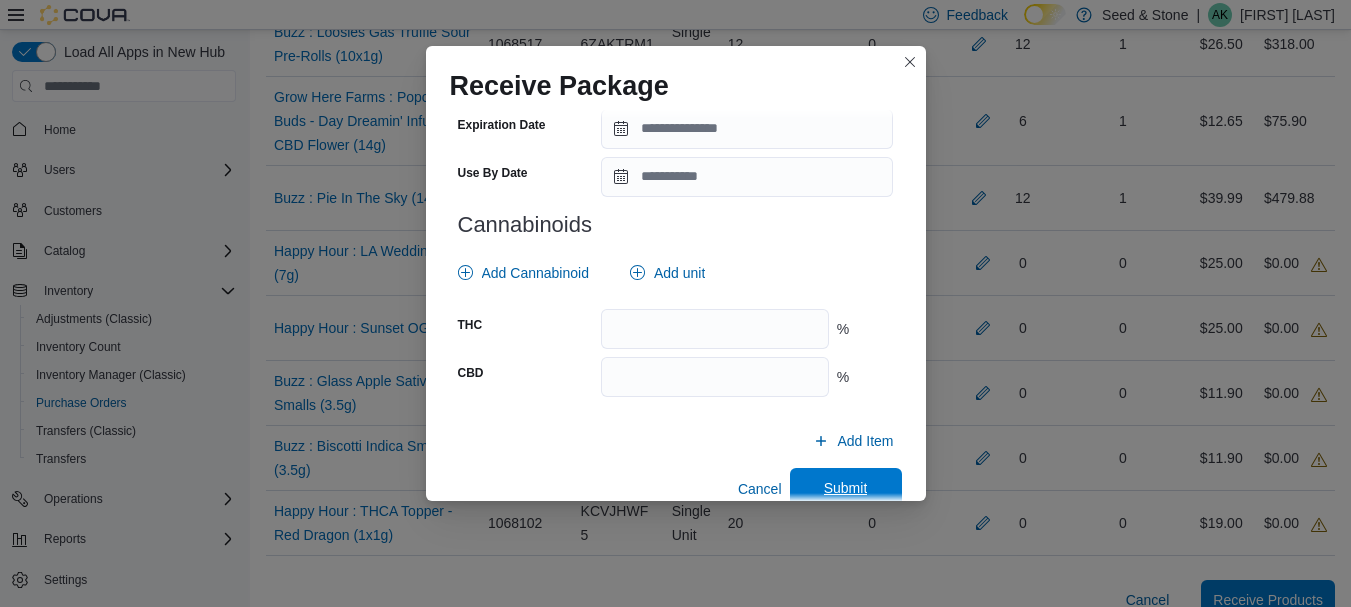 scroll, scrollTop: 793, scrollLeft: 0, axis: vertical 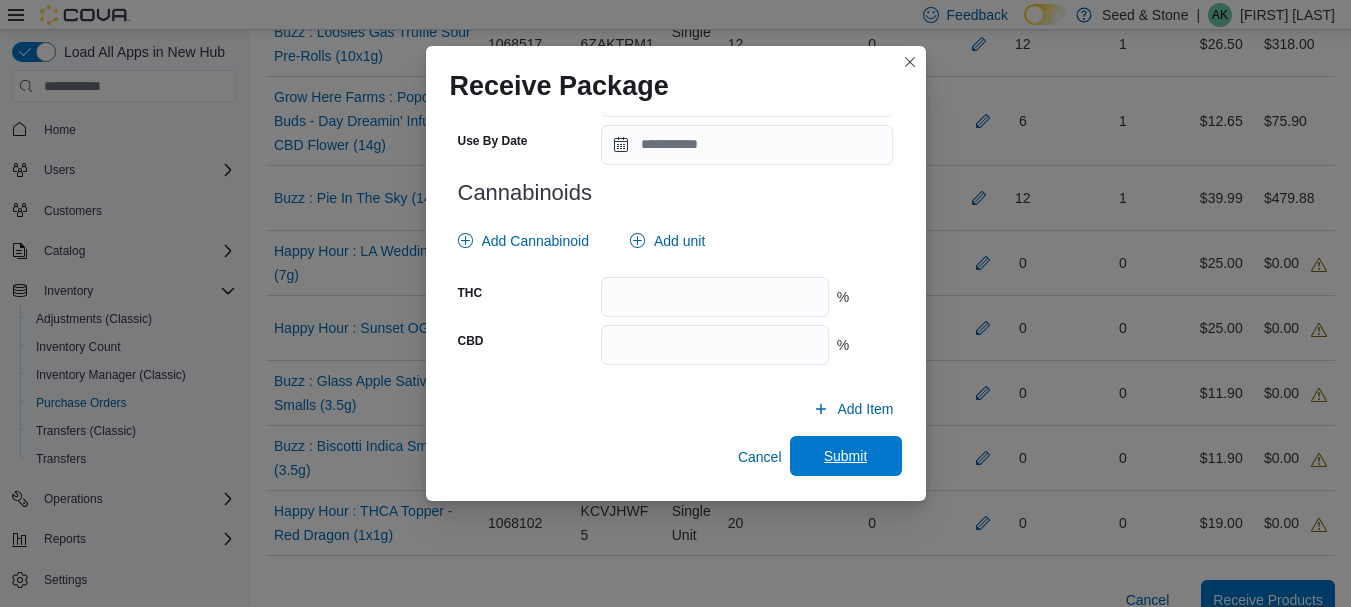 click on "Submit" at bounding box center [846, 456] 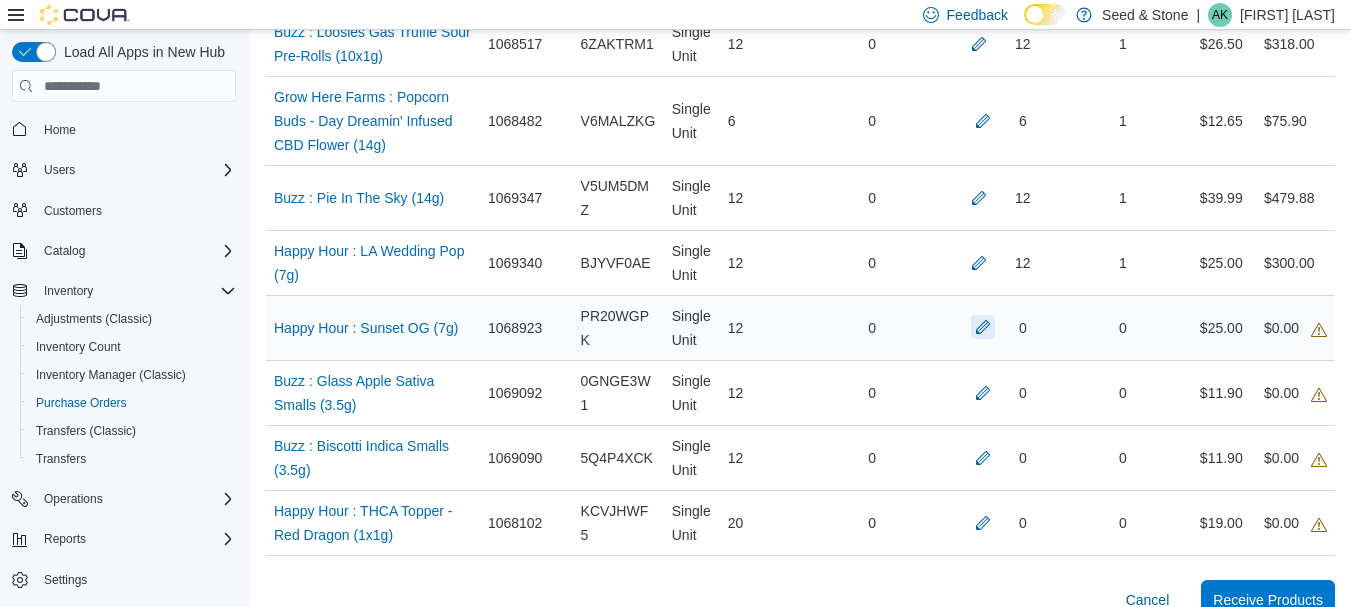 click at bounding box center [983, 327] 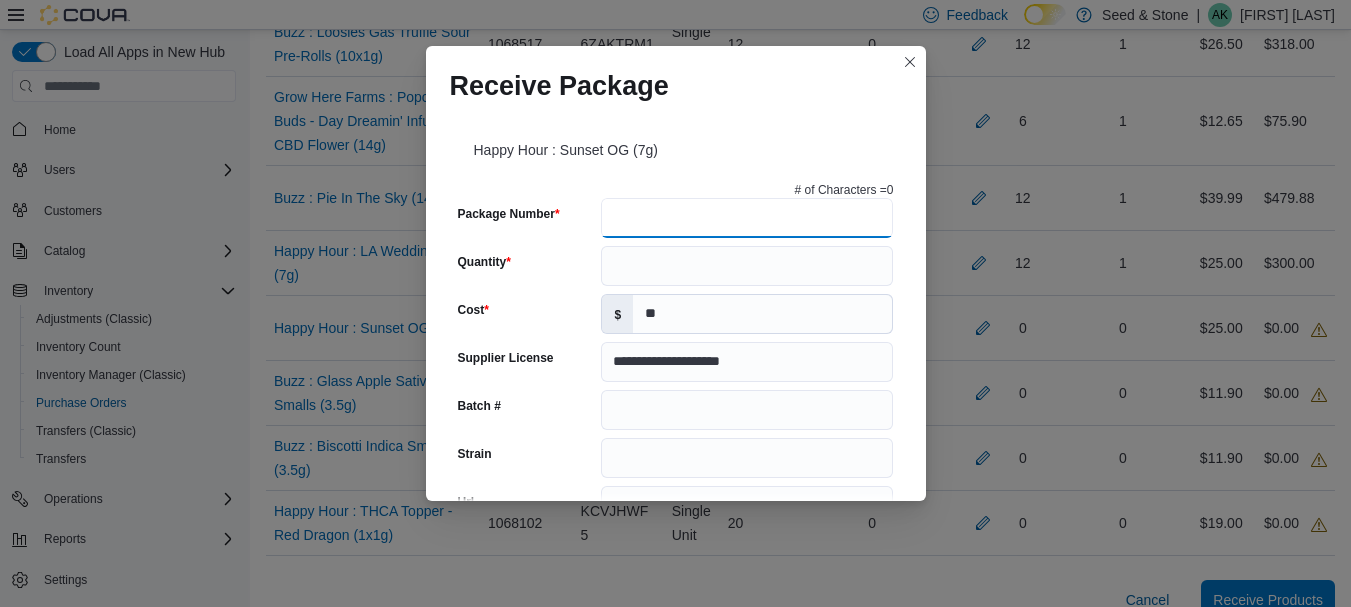 click on "Package Number" at bounding box center [747, 218] 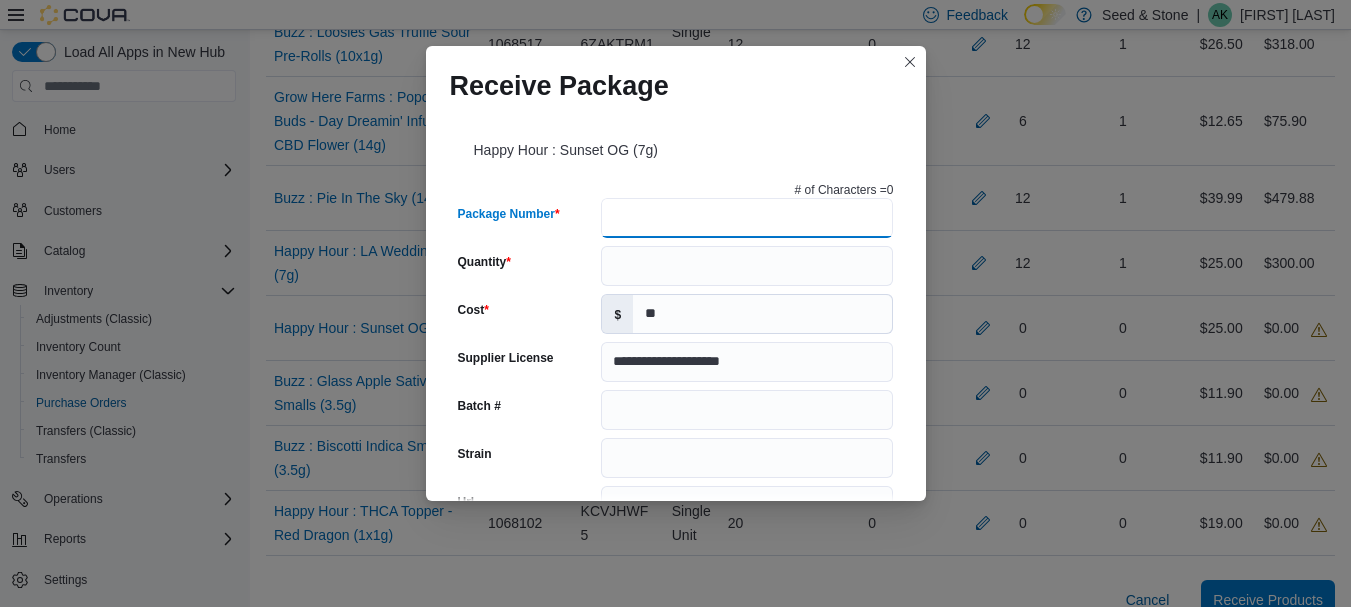 type on "*" 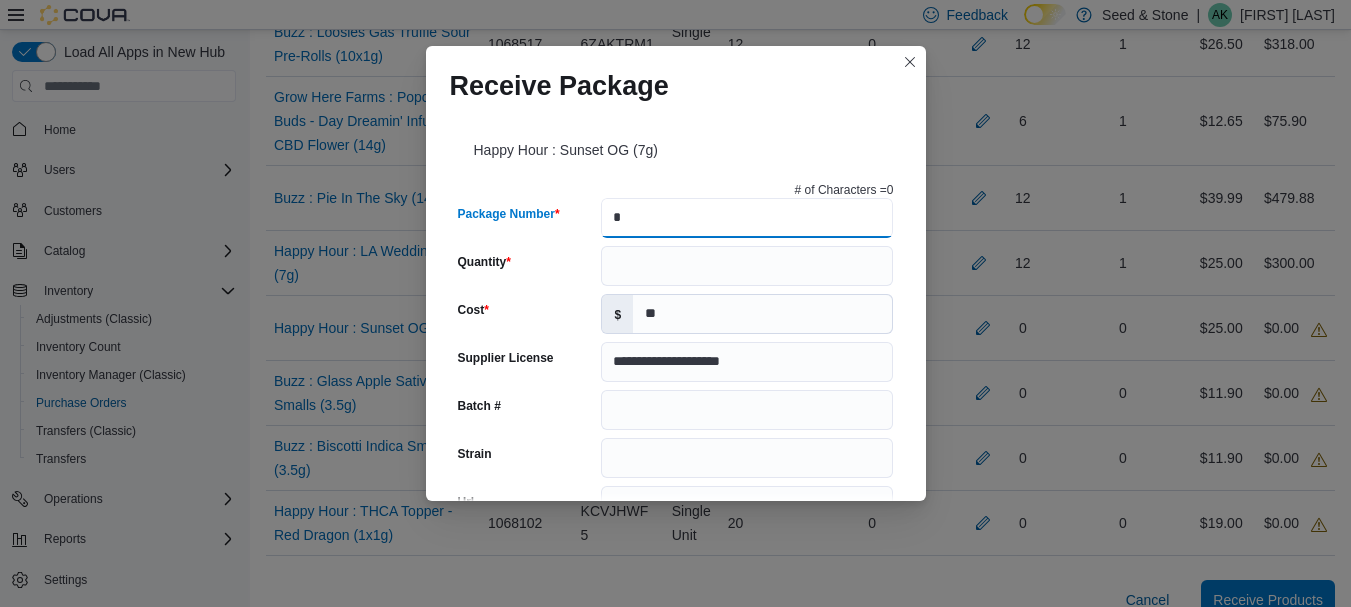type 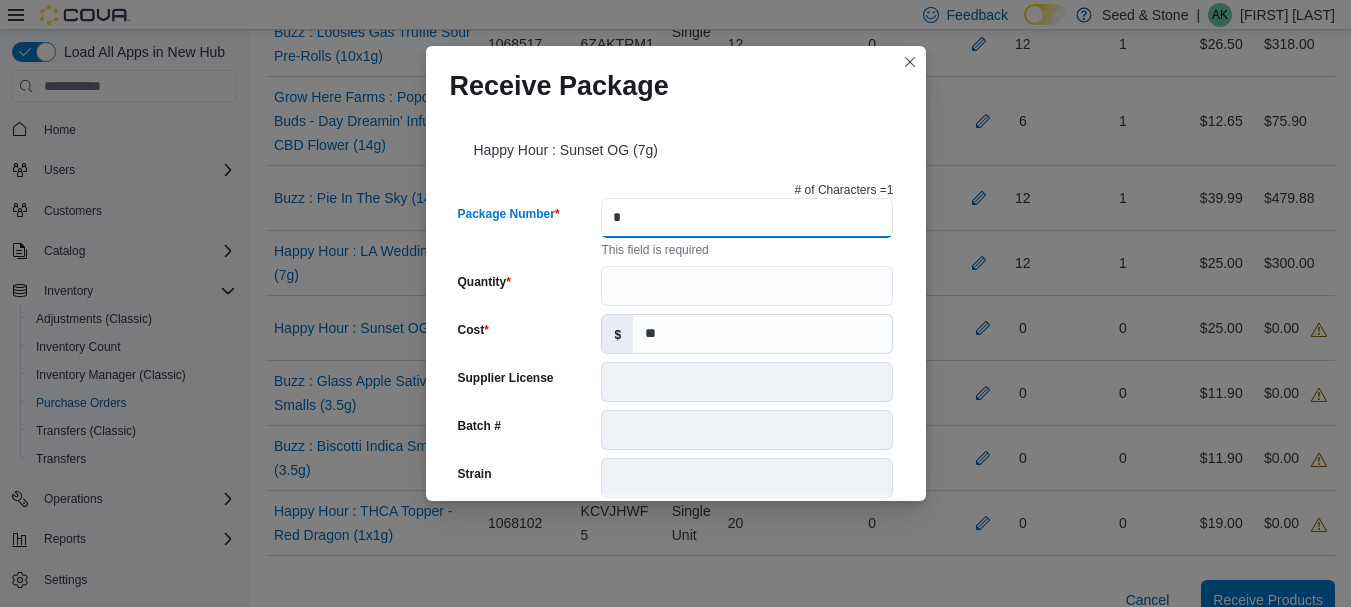 type on "**" 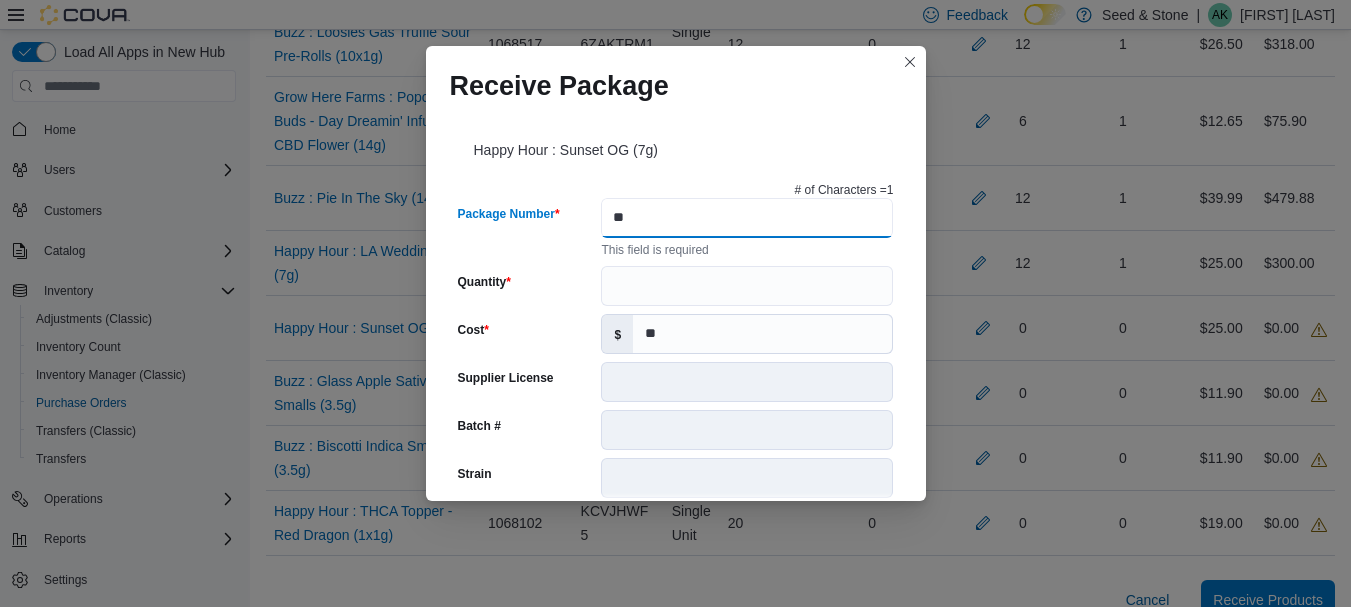type on "**********" 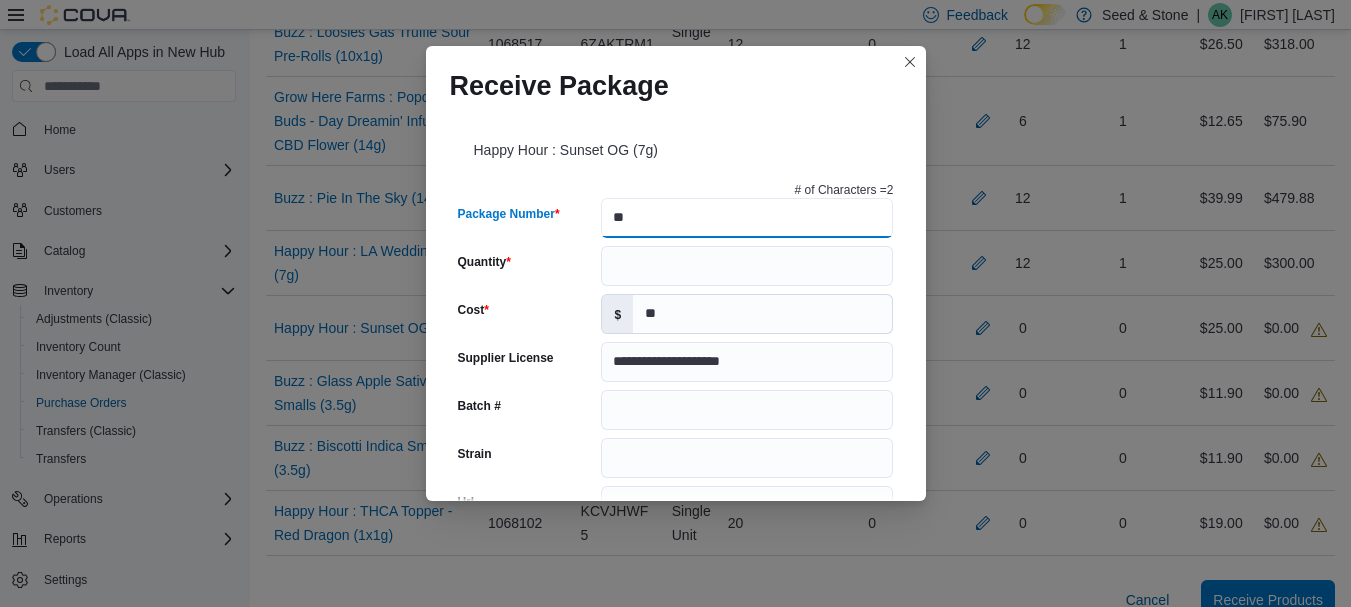type on "***" 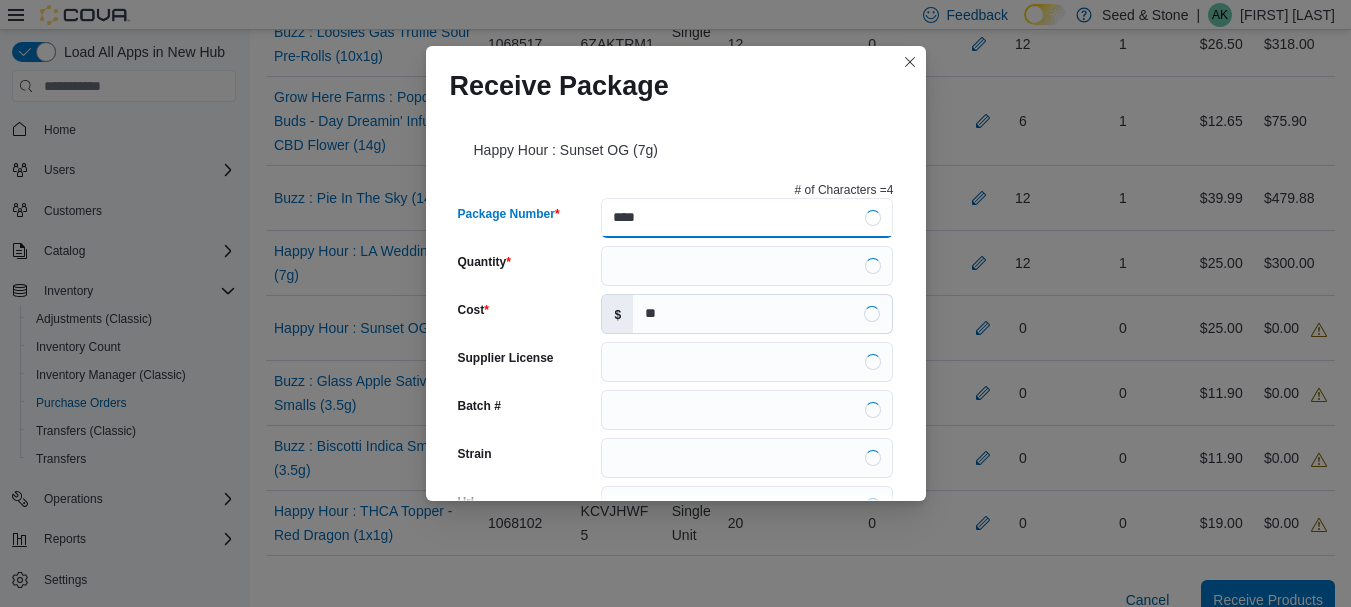 type on "*****" 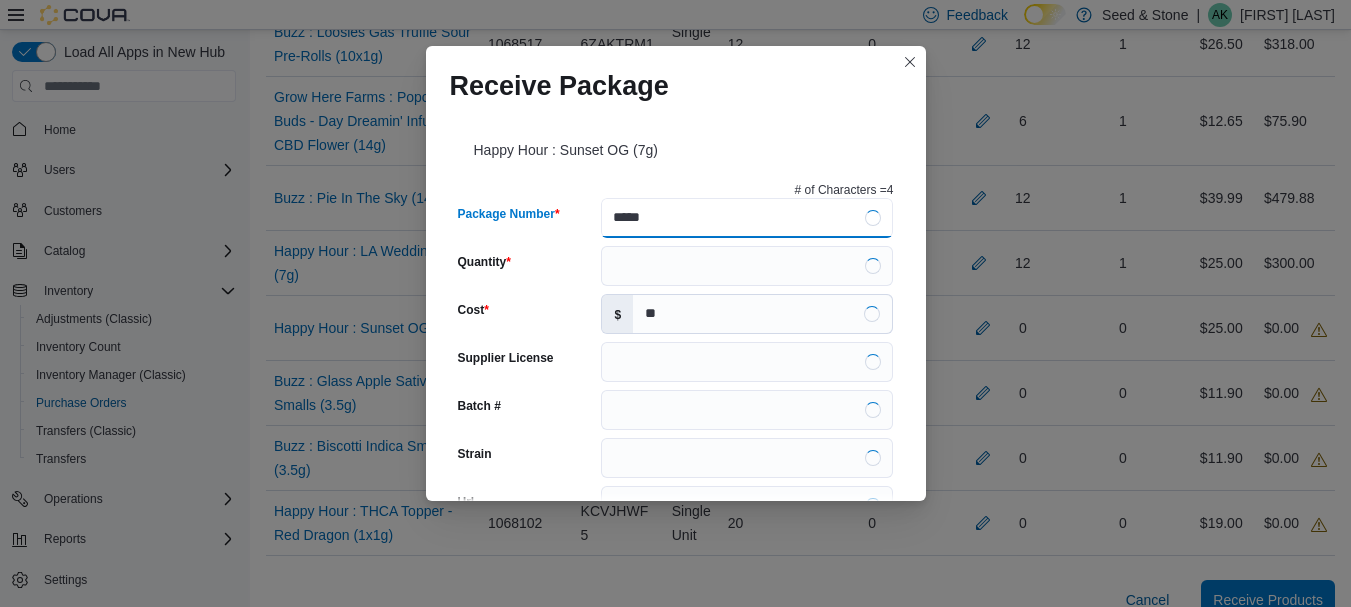 type on "**********" 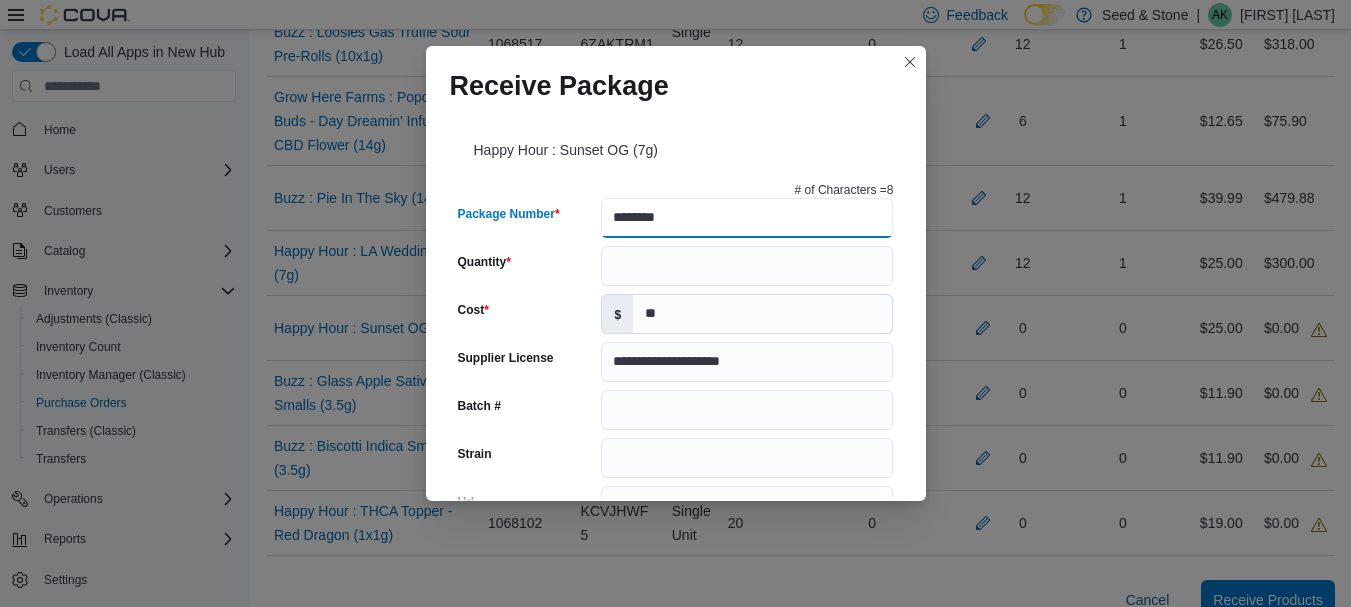 type on "********" 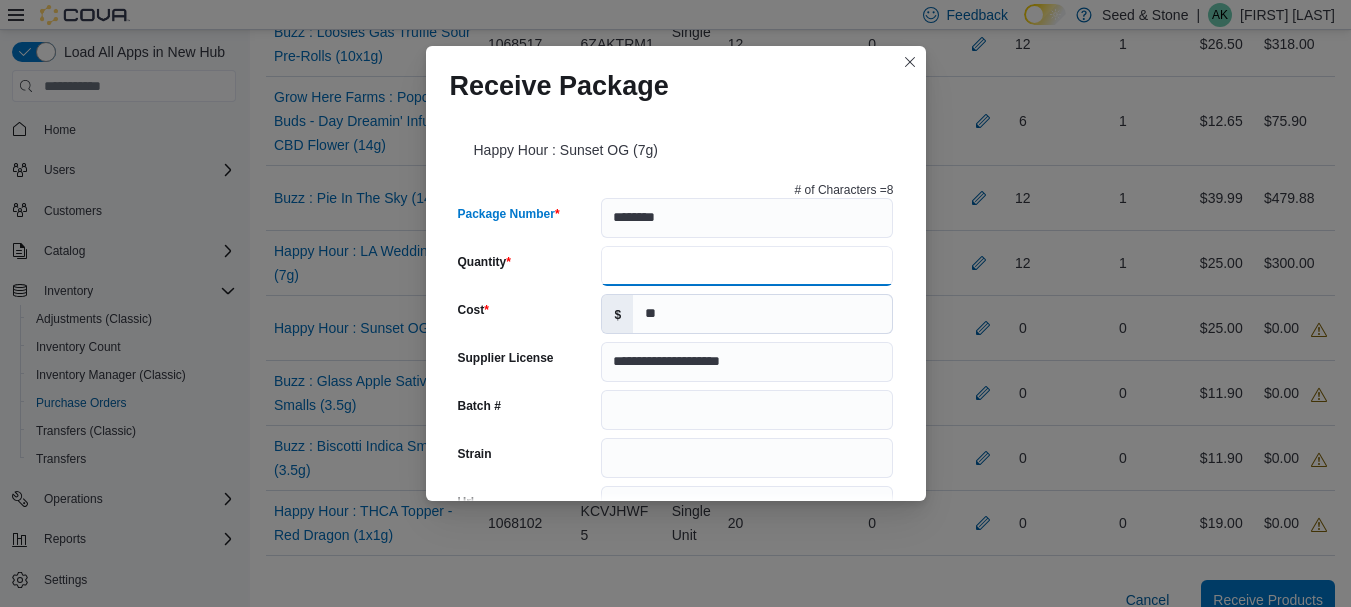 click on "Quantity" at bounding box center [747, 266] 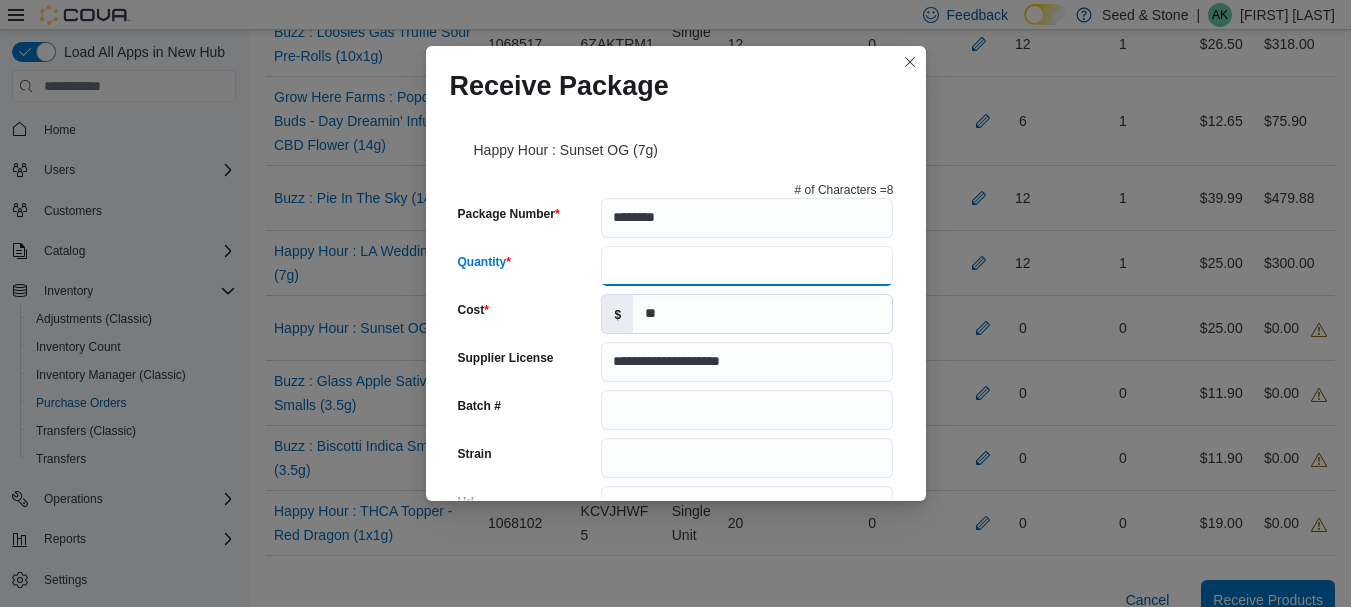 type on "**" 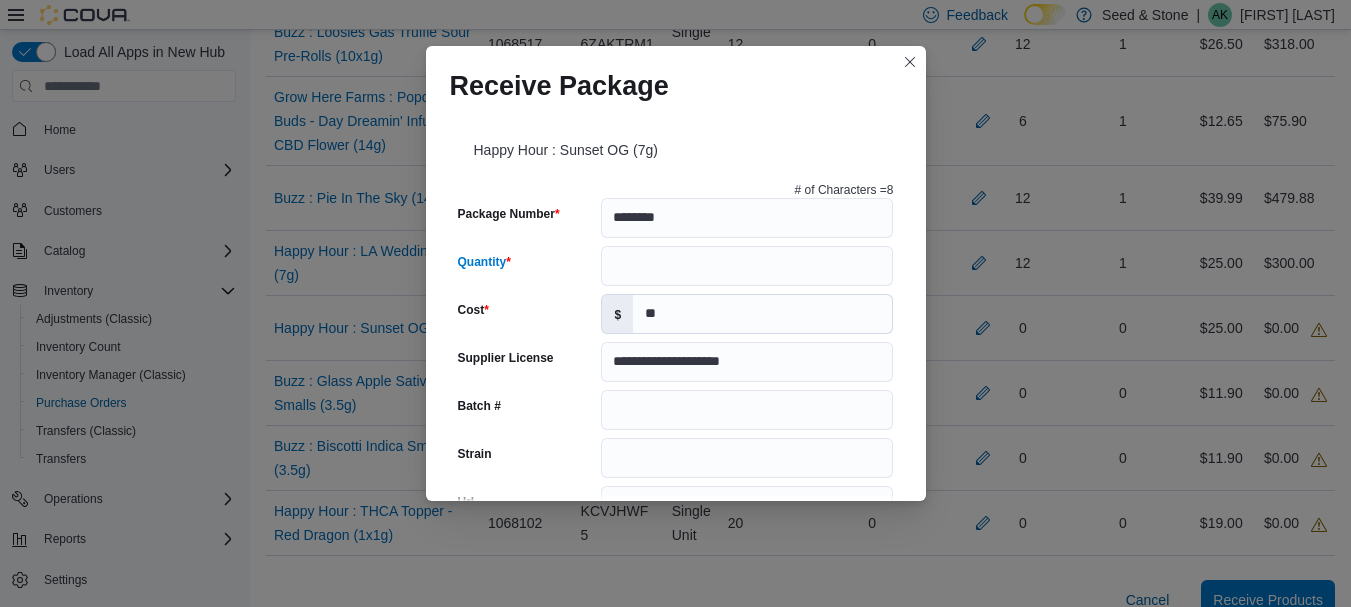 click on "**********" at bounding box center (676, 674) 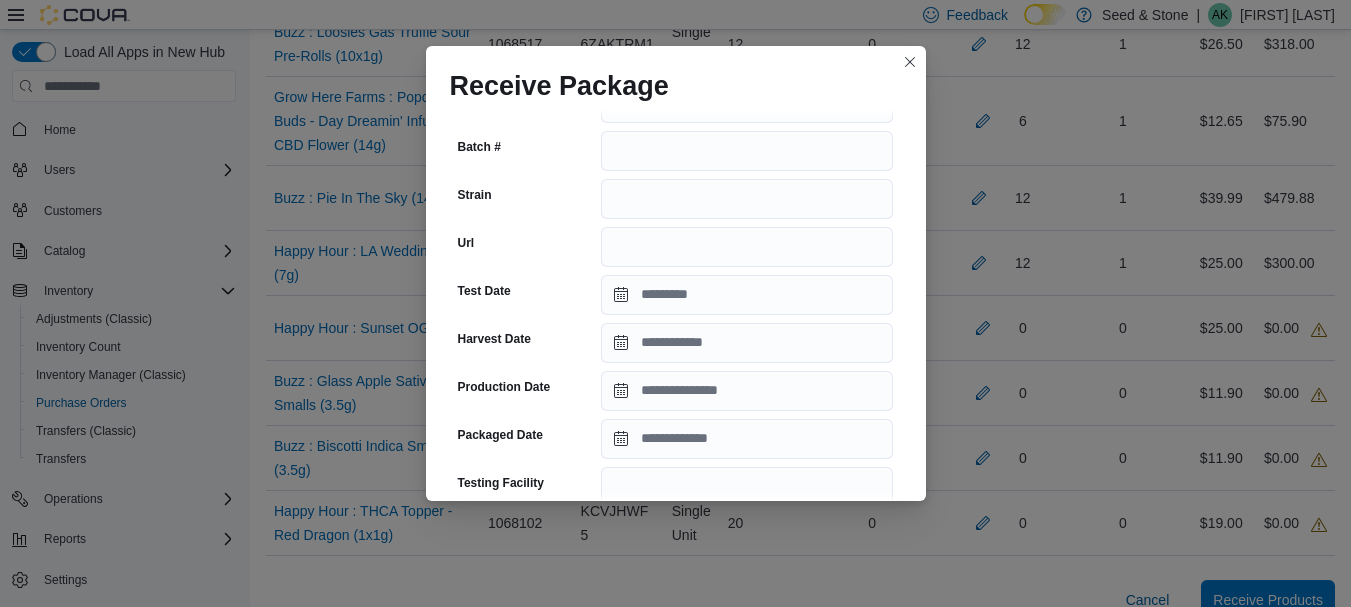 scroll, scrollTop: 300, scrollLeft: 0, axis: vertical 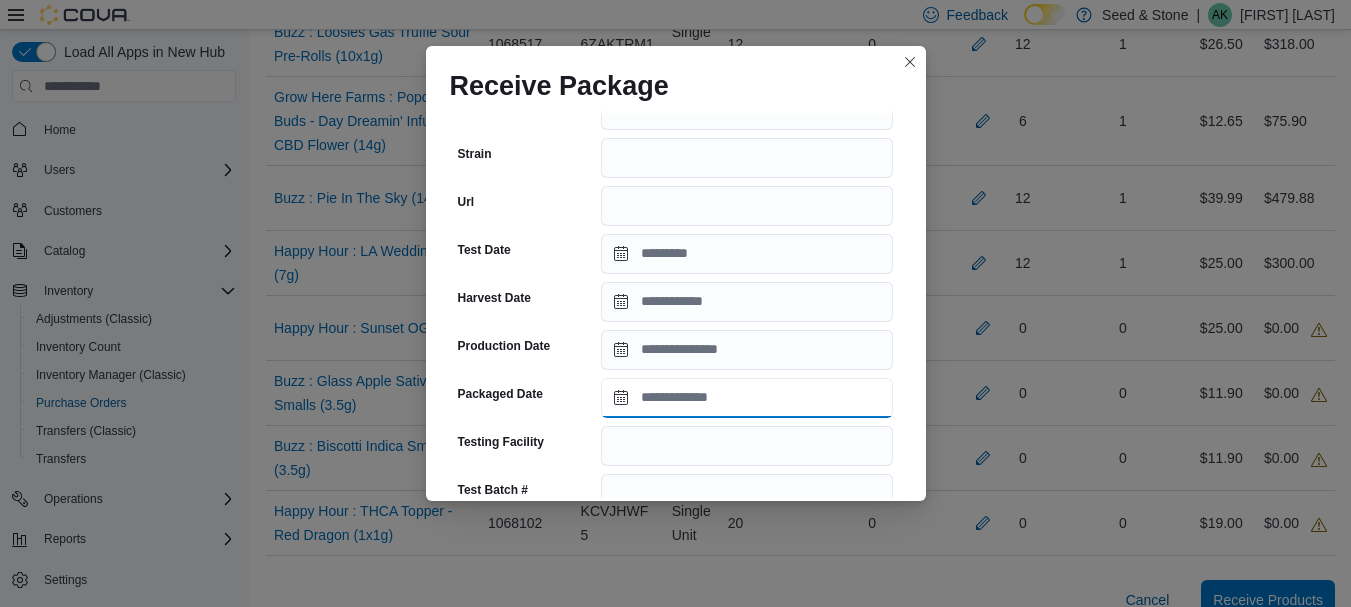 click on "Packaged Date" at bounding box center [747, 398] 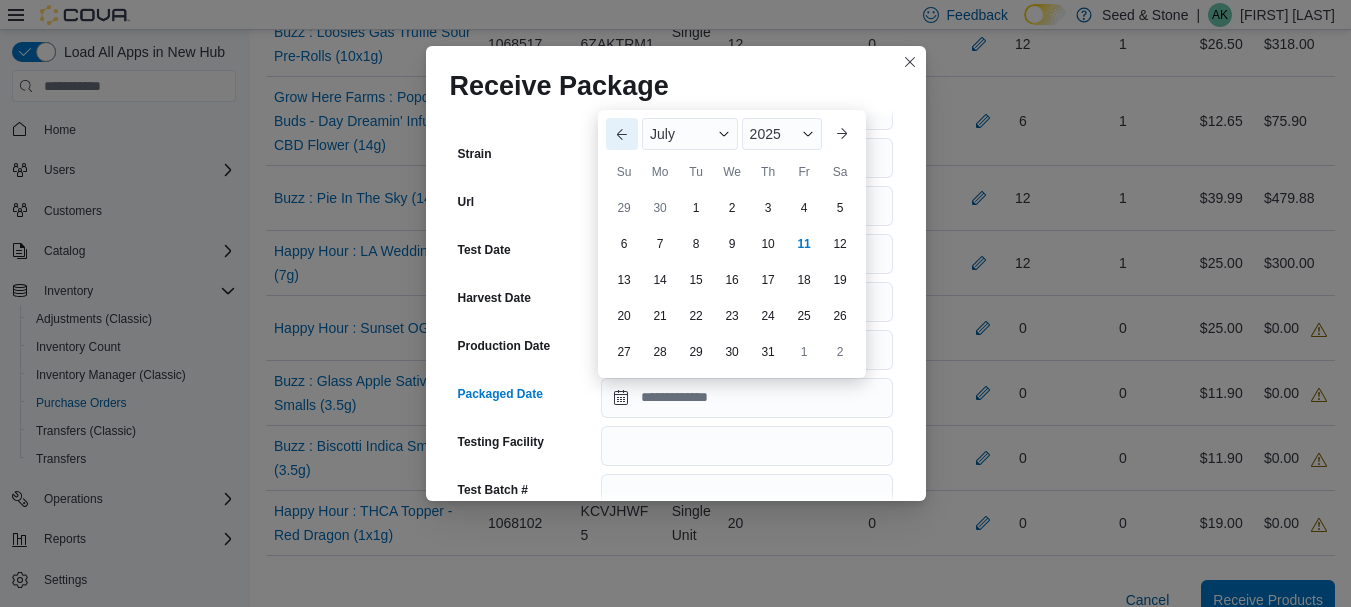 click on "Previous Month" at bounding box center [622, 134] 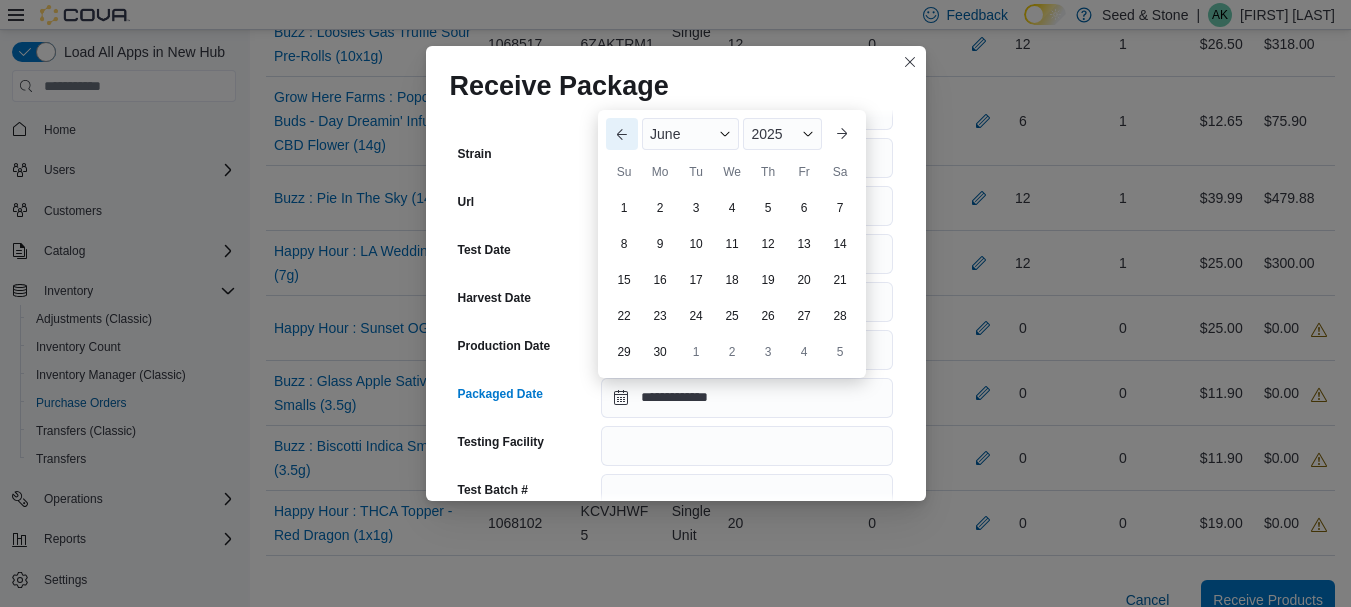 click on "Previous Month" at bounding box center (622, 134) 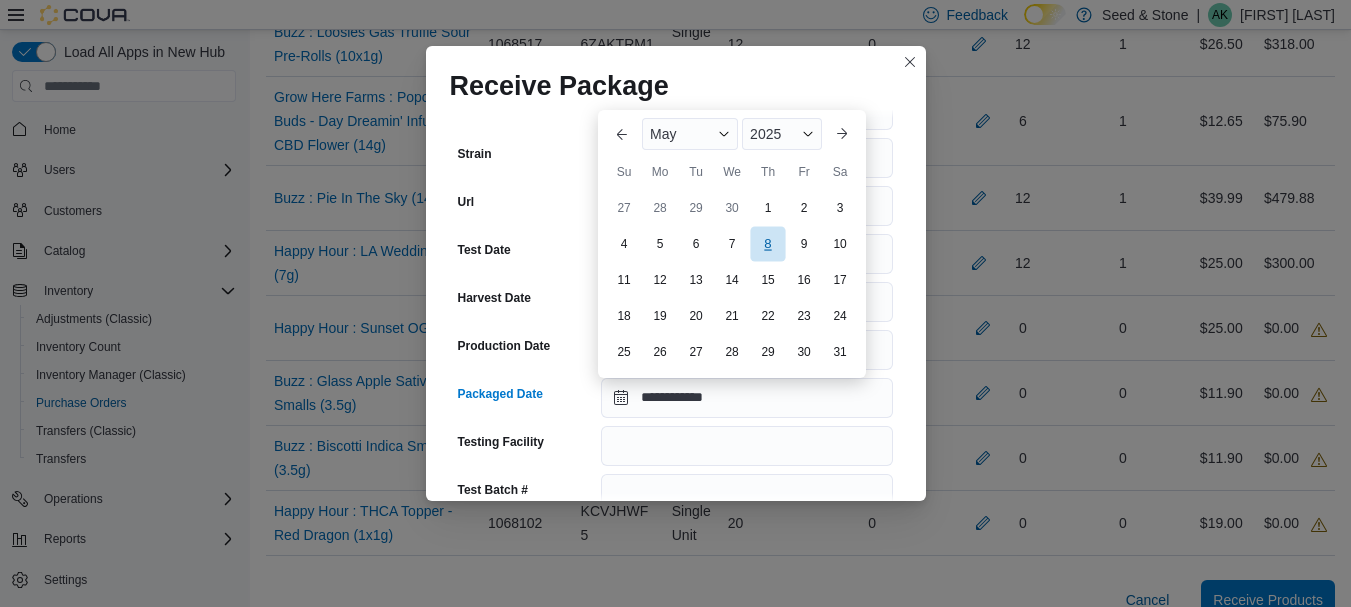 click on "8" at bounding box center [767, 243] 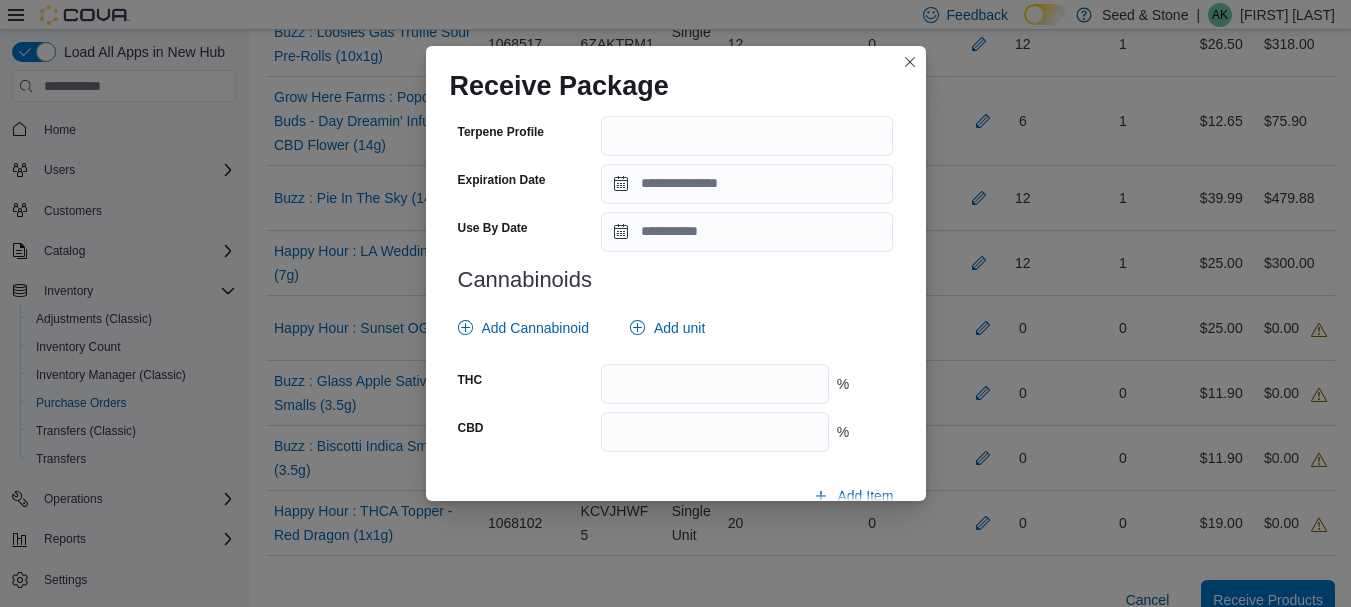 scroll, scrollTop: 793, scrollLeft: 0, axis: vertical 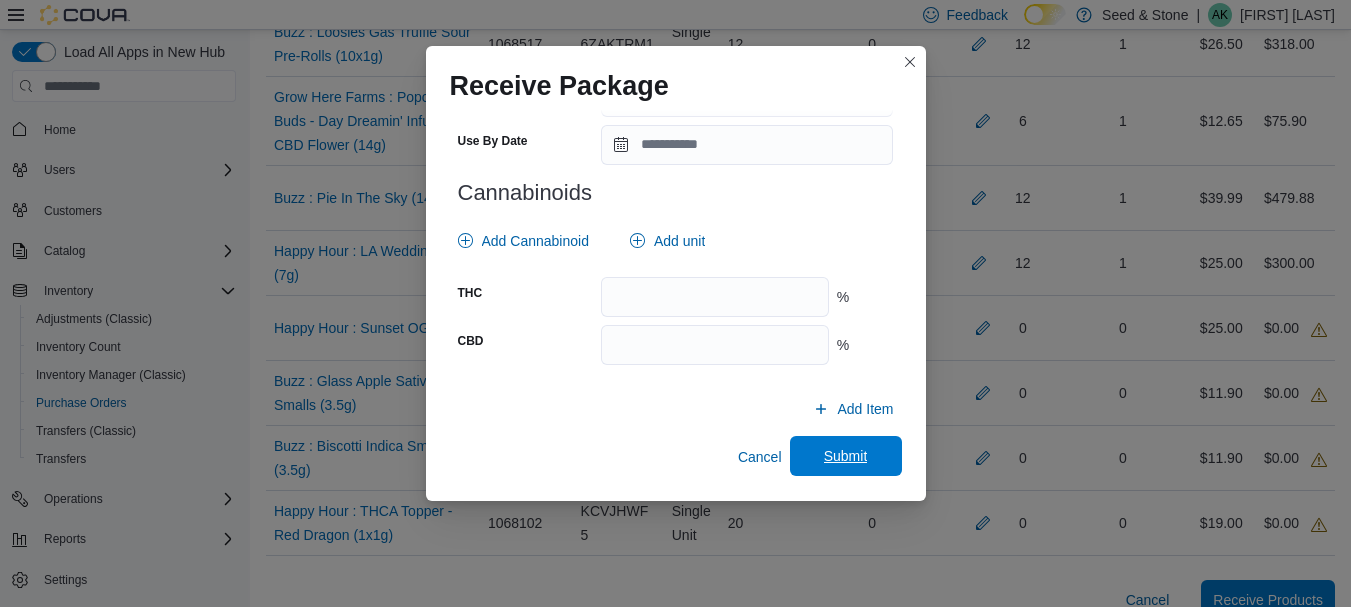 click on "Submit" at bounding box center (846, 456) 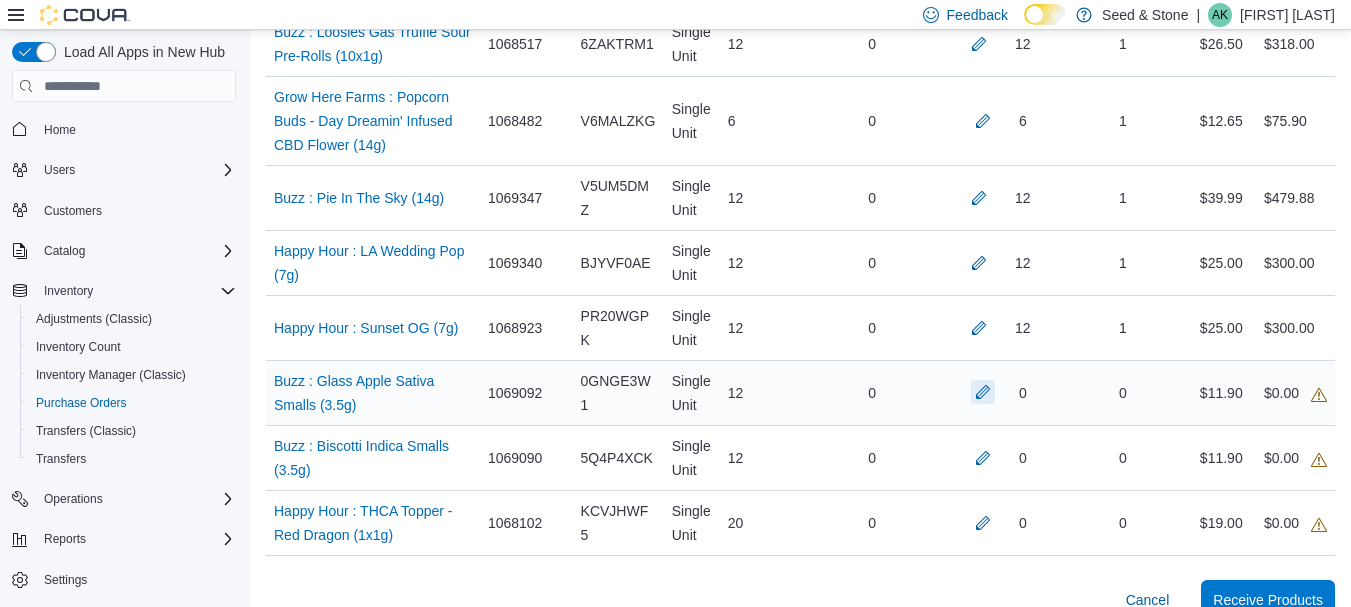 click at bounding box center (983, 392) 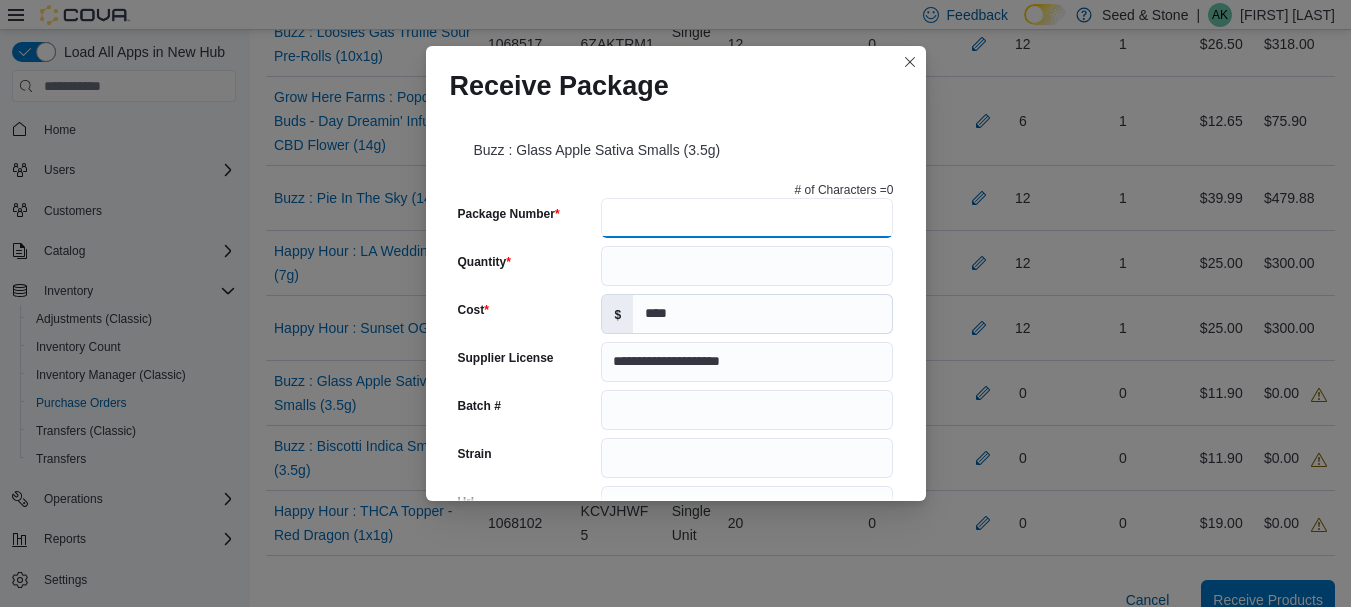 click on "Package Number" at bounding box center (747, 218) 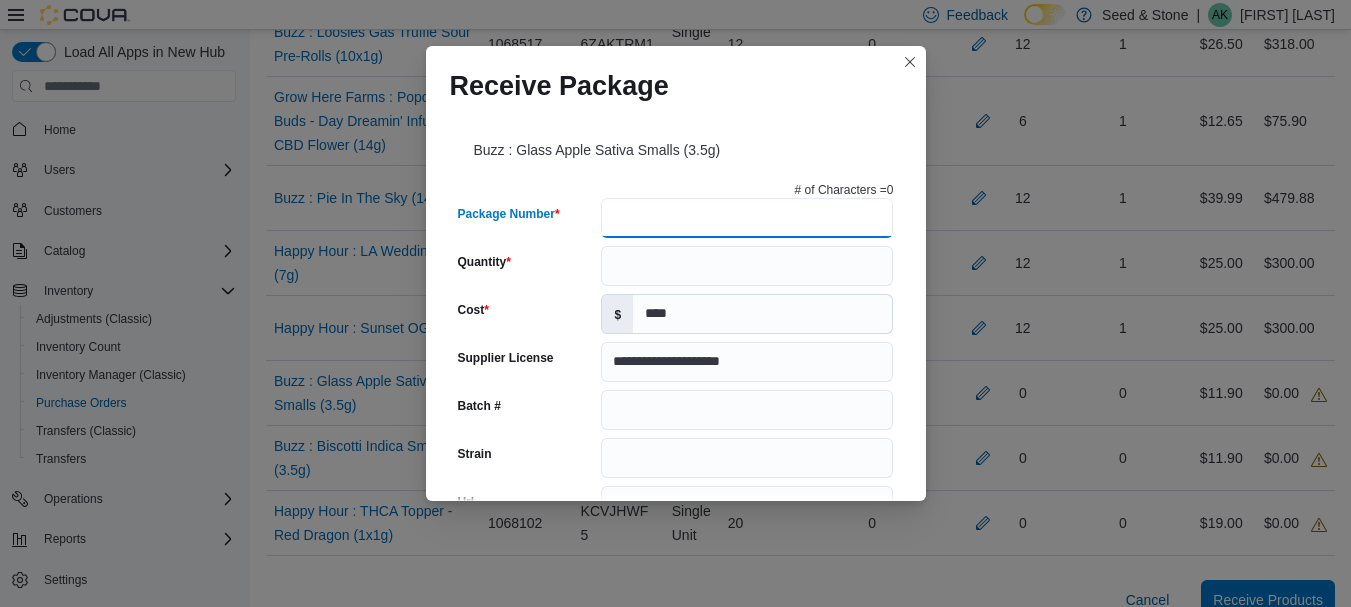 type on "*" 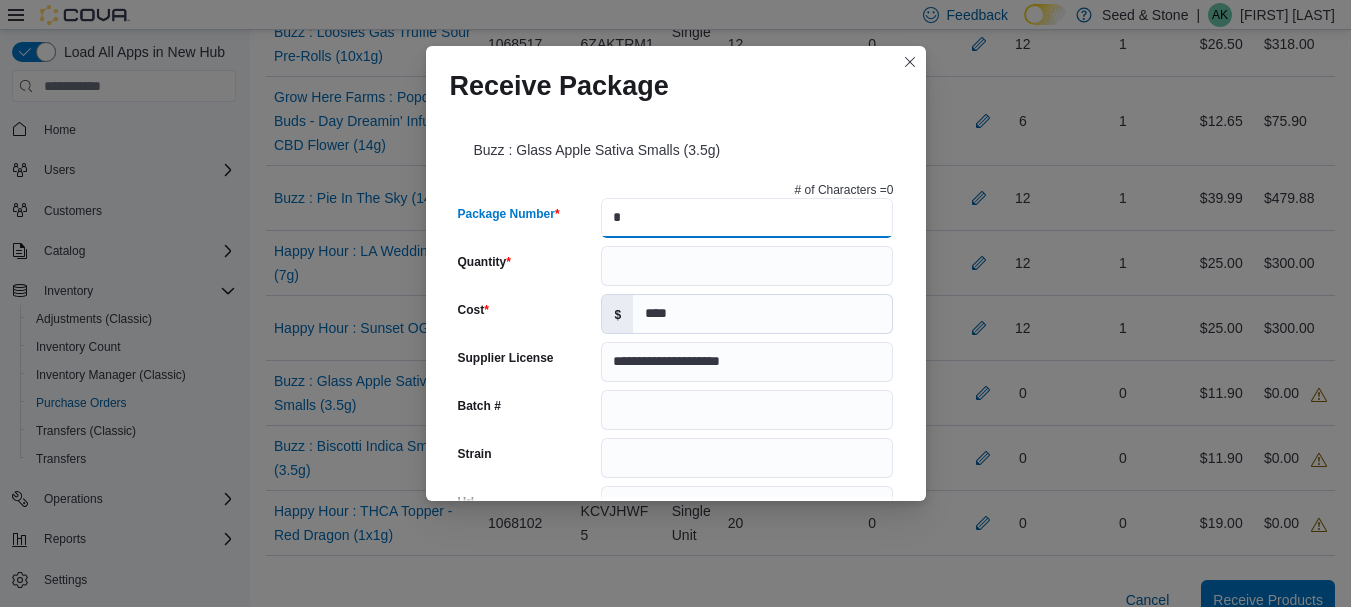 type 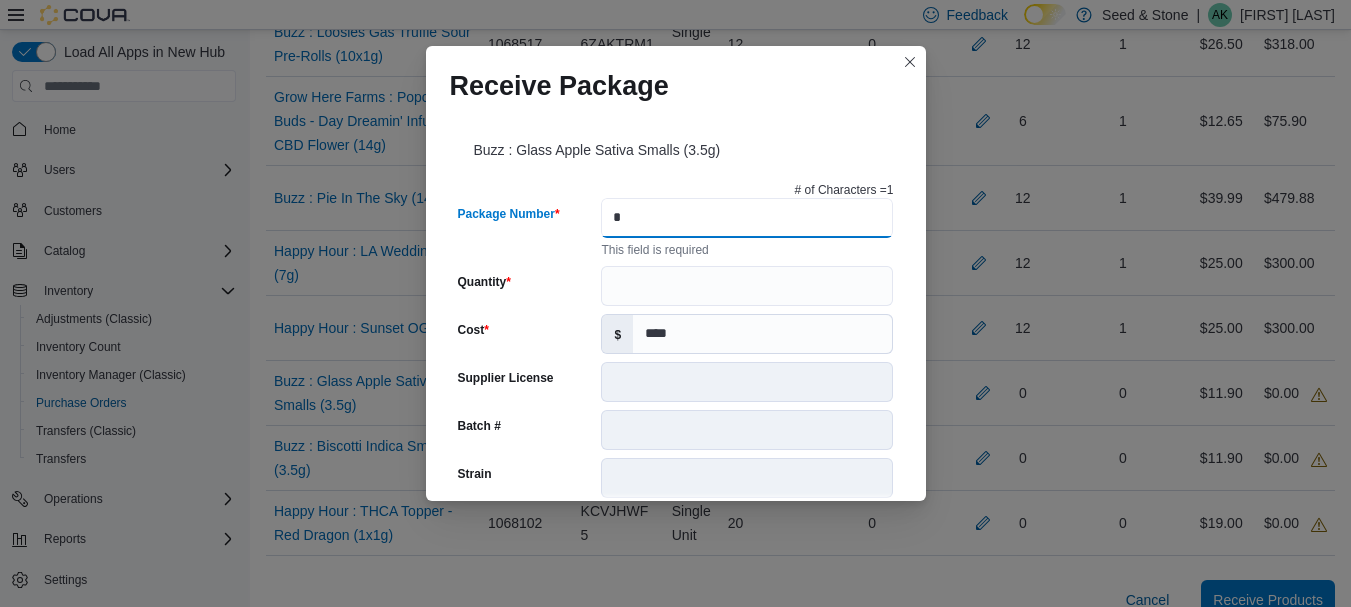 type on "**" 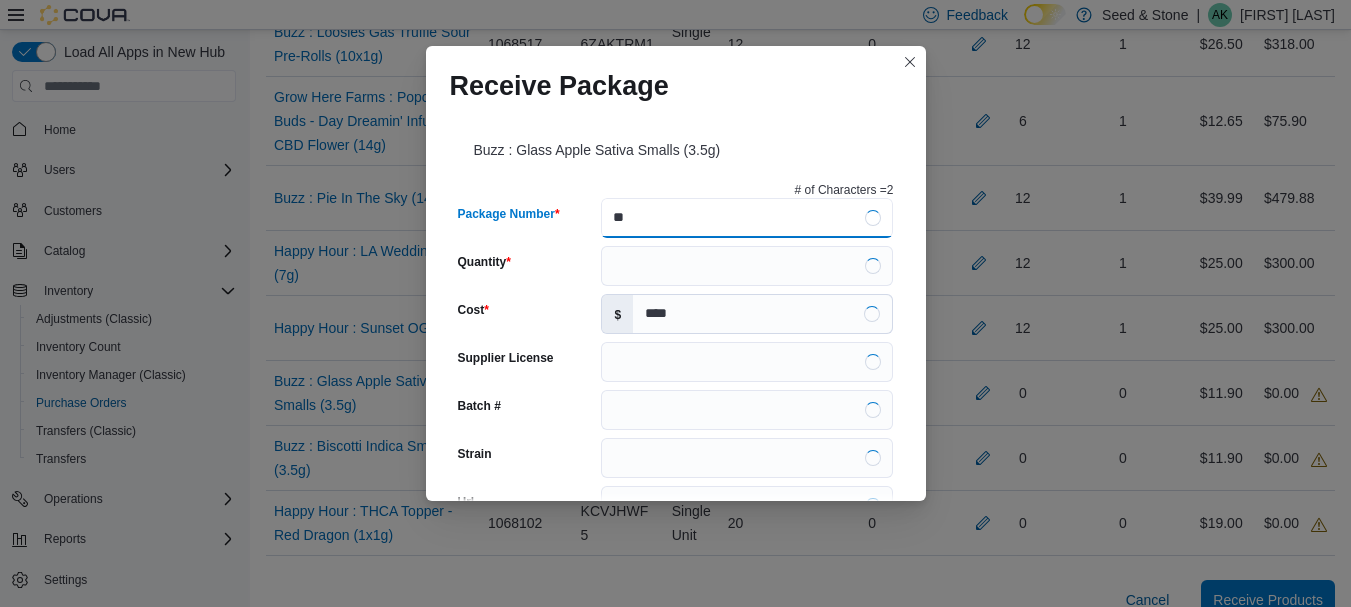 type on "**********" 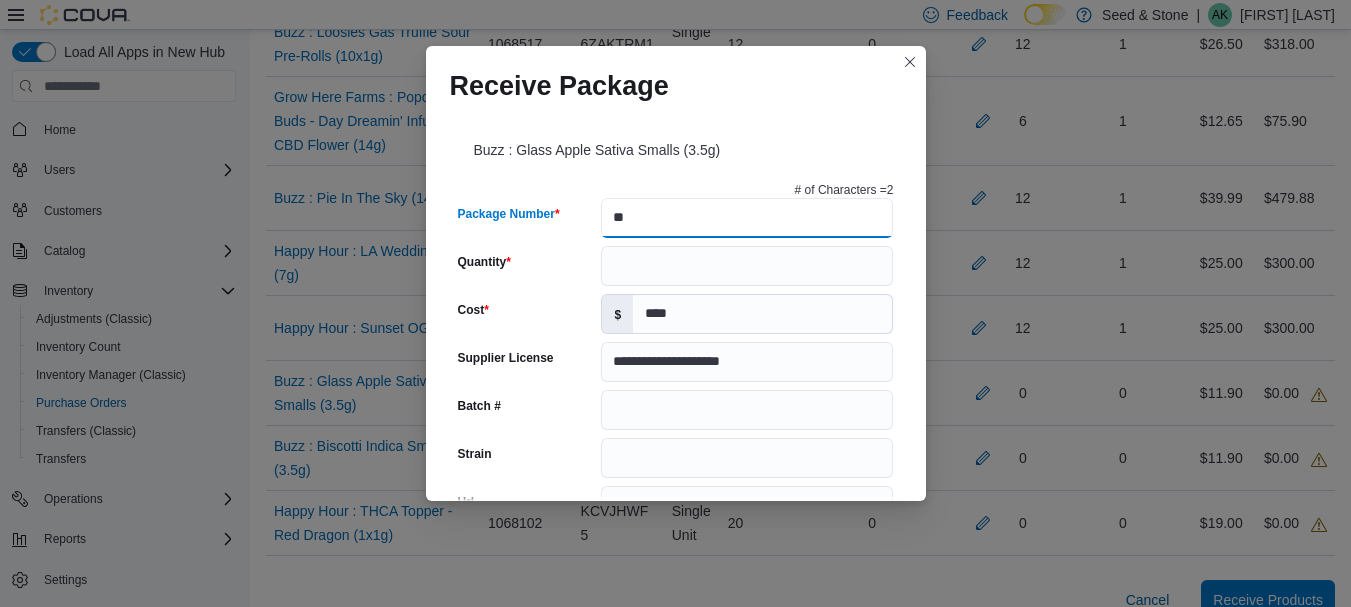 type on "***" 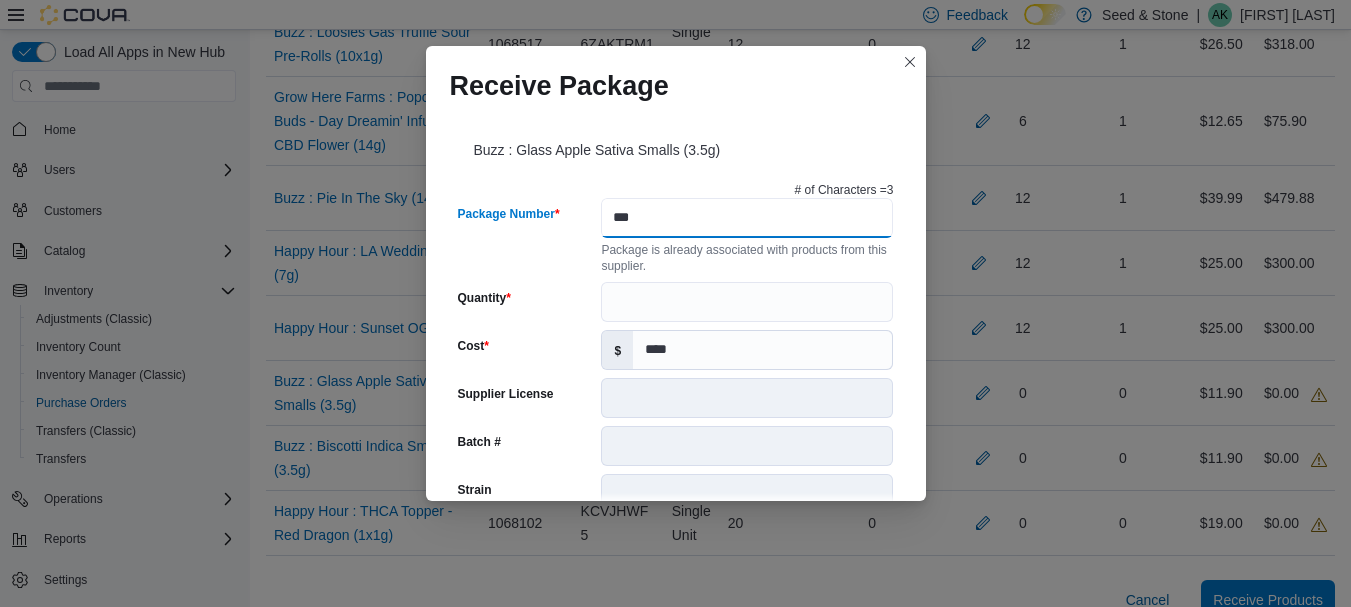 type on "****" 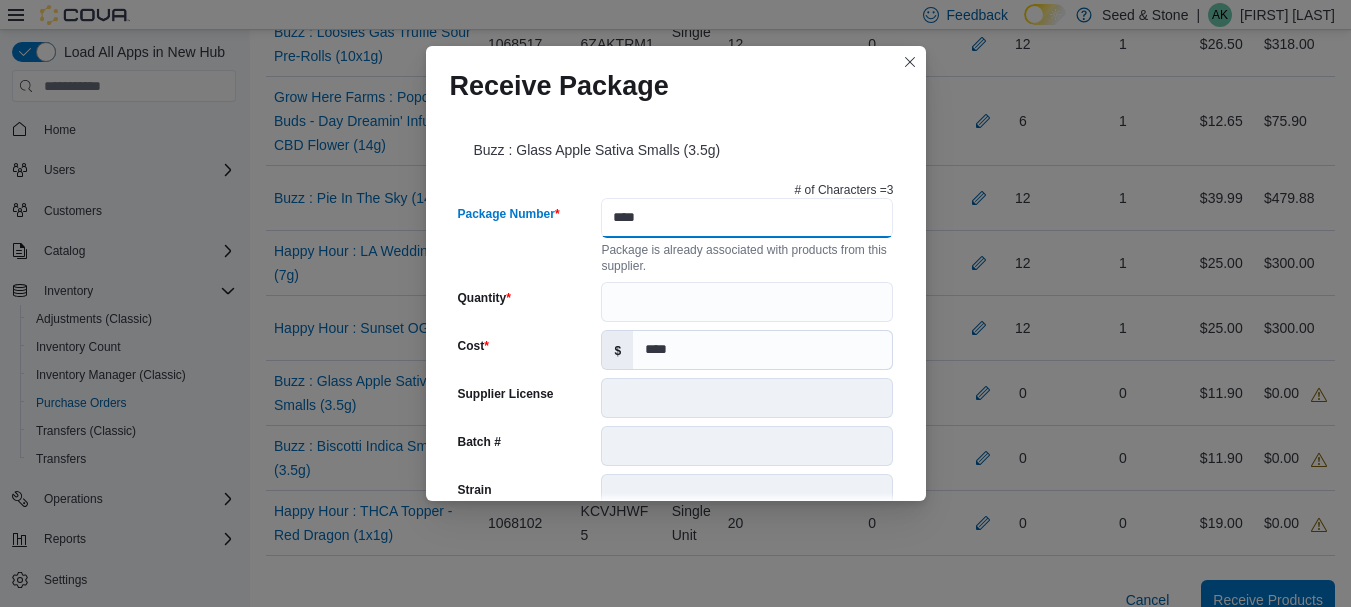 type on "**********" 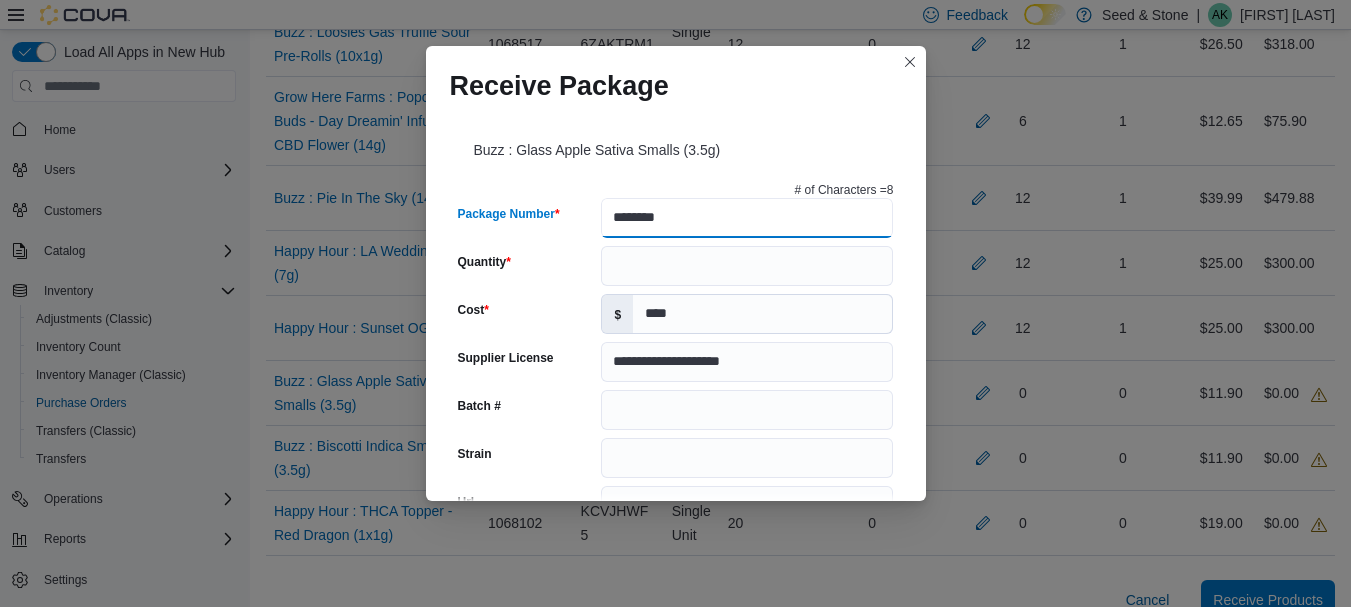 type on "********" 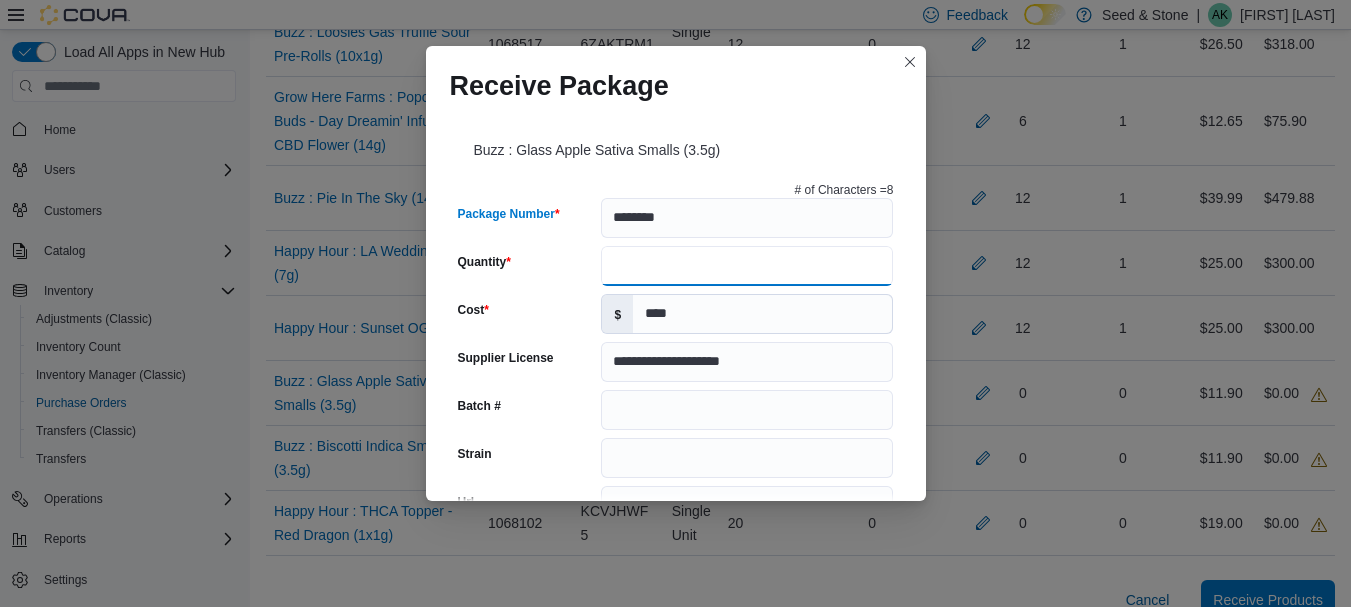 click on "Quantity" at bounding box center (747, 266) 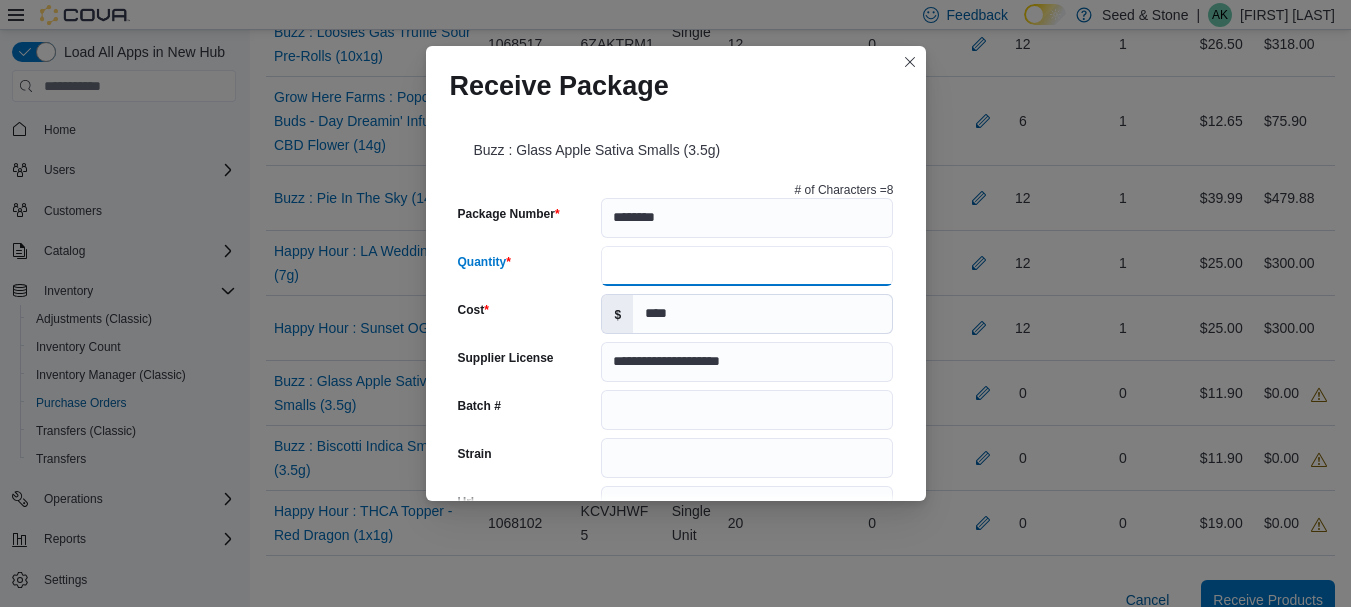 type on "**" 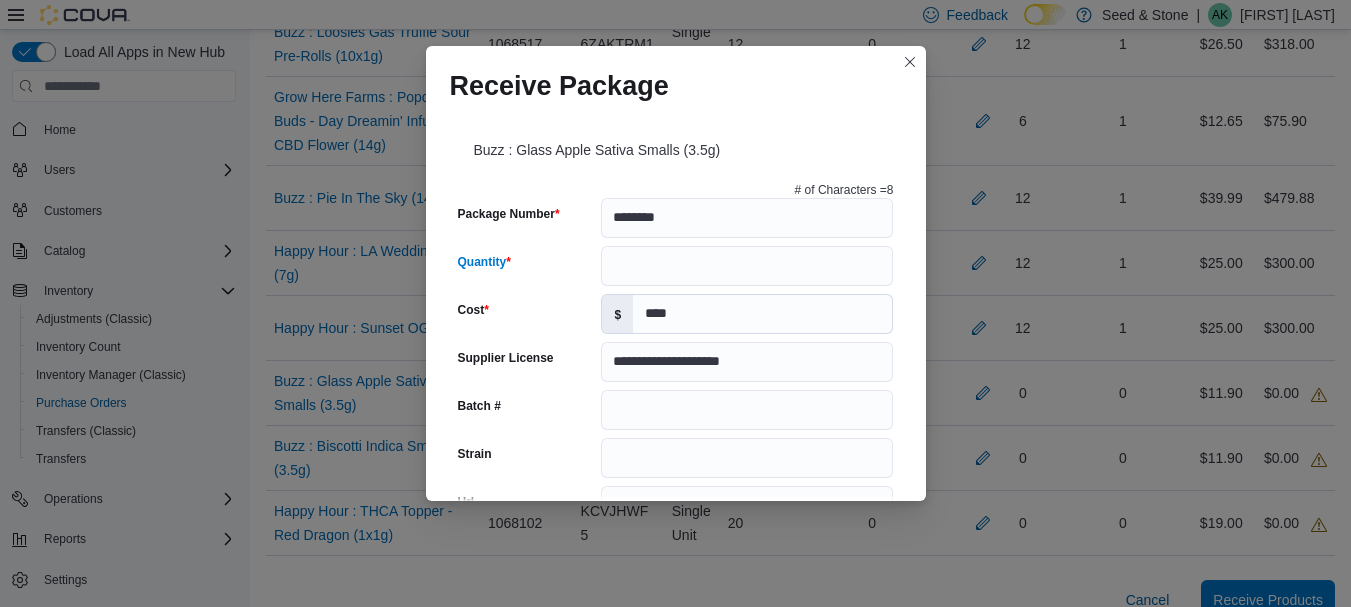 scroll, scrollTop: 342, scrollLeft: 0, axis: vertical 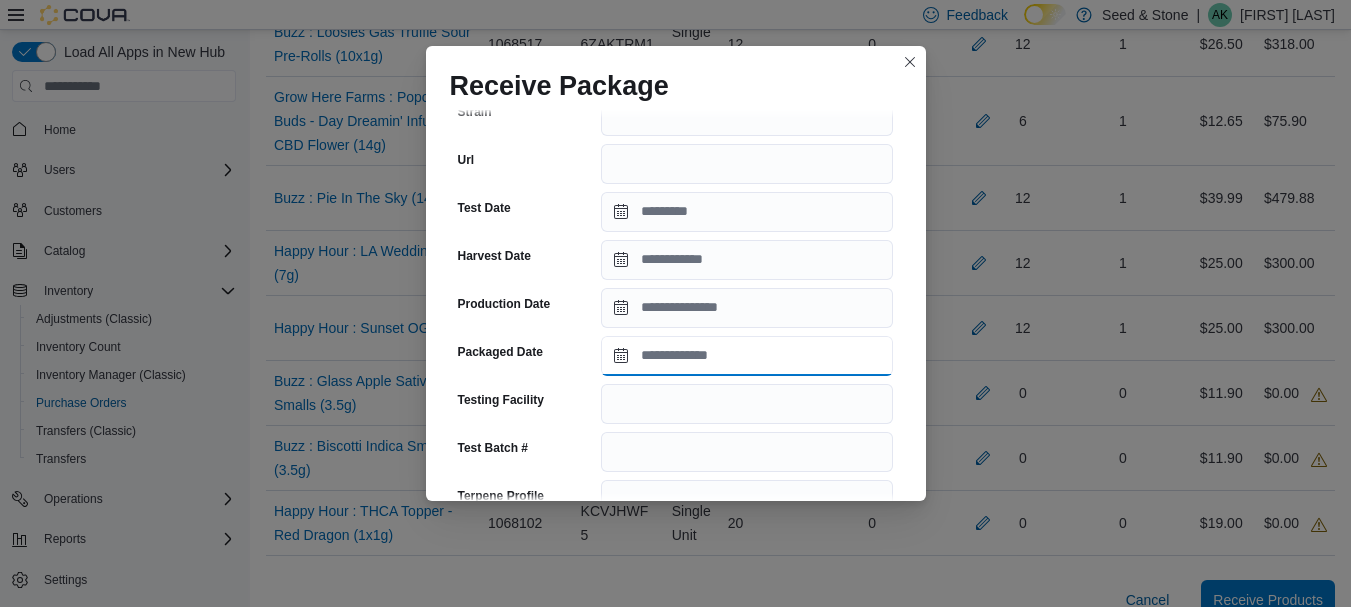 click on "Packaged Date" at bounding box center [747, 356] 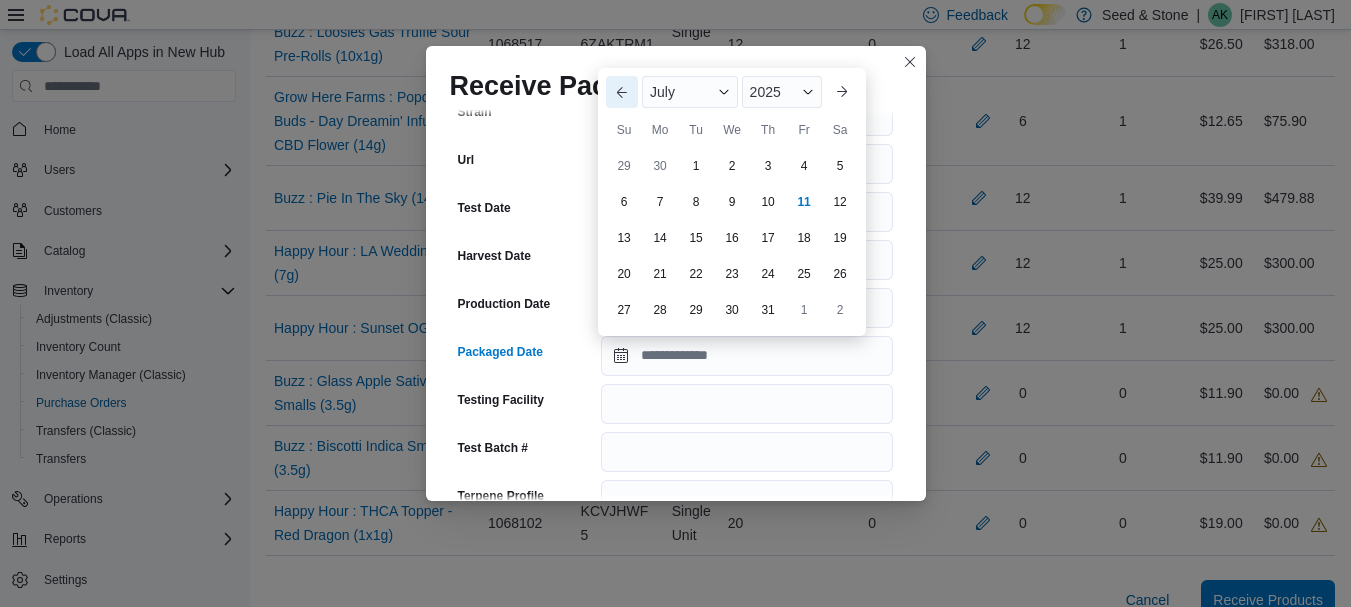 click on "Previous Month" at bounding box center (622, 92) 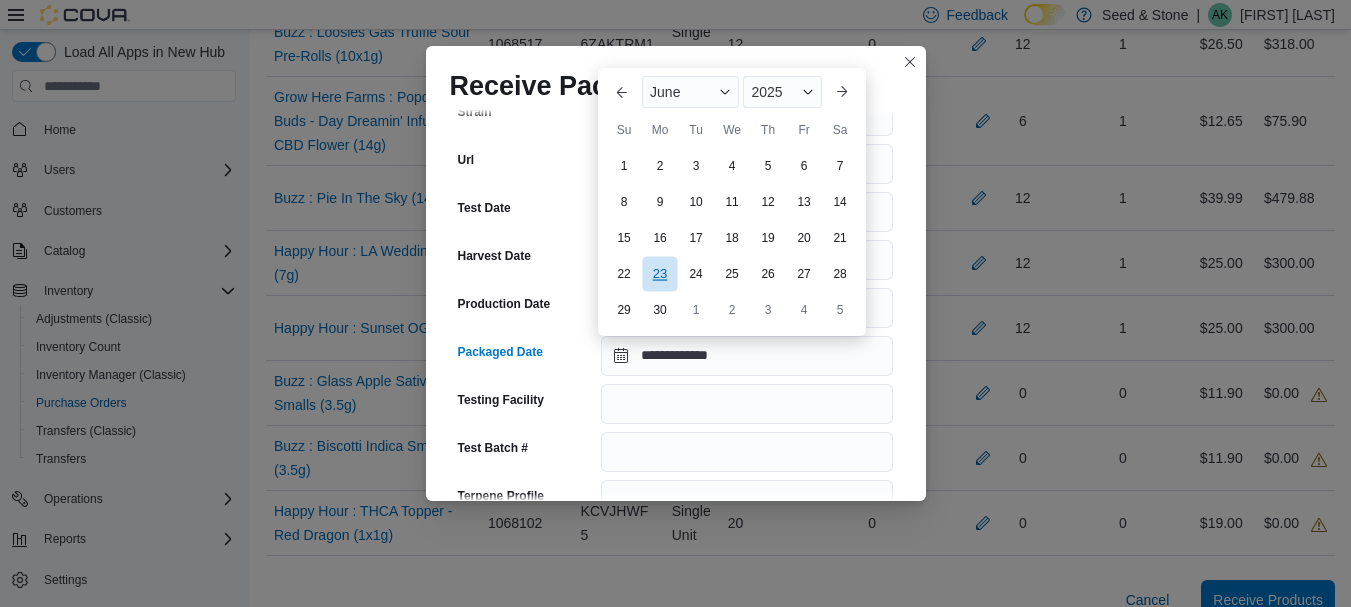 click on "23" at bounding box center (659, 273) 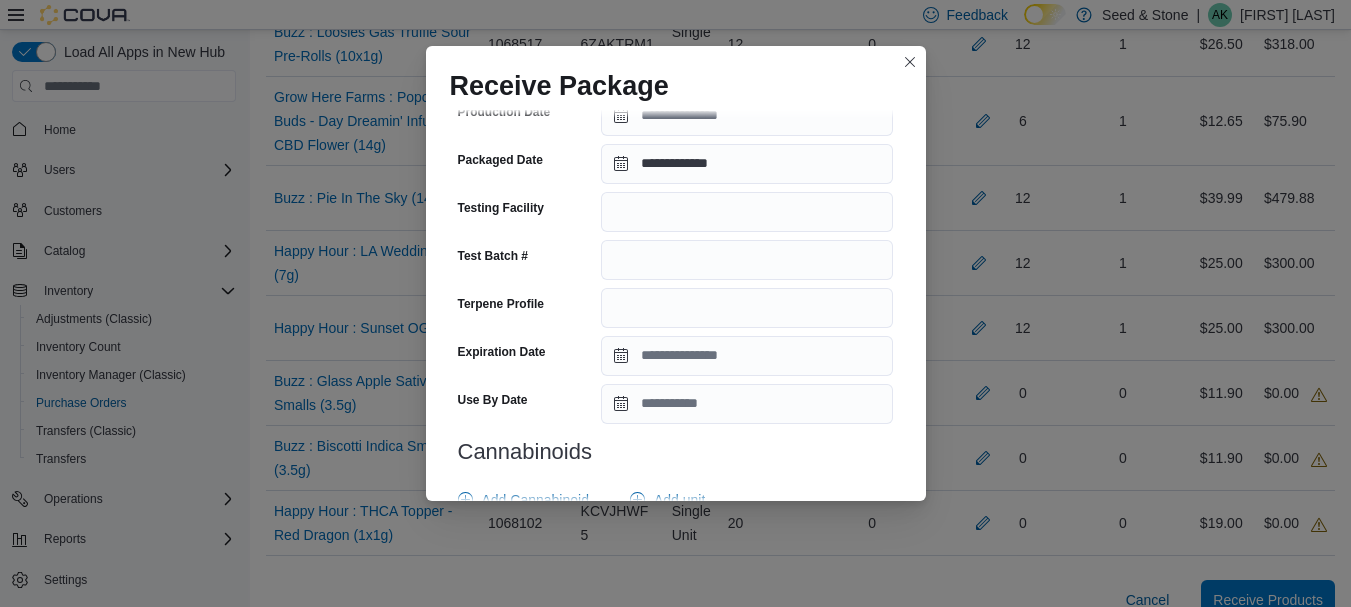 scroll, scrollTop: 793, scrollLeft: 0, axis: vertical 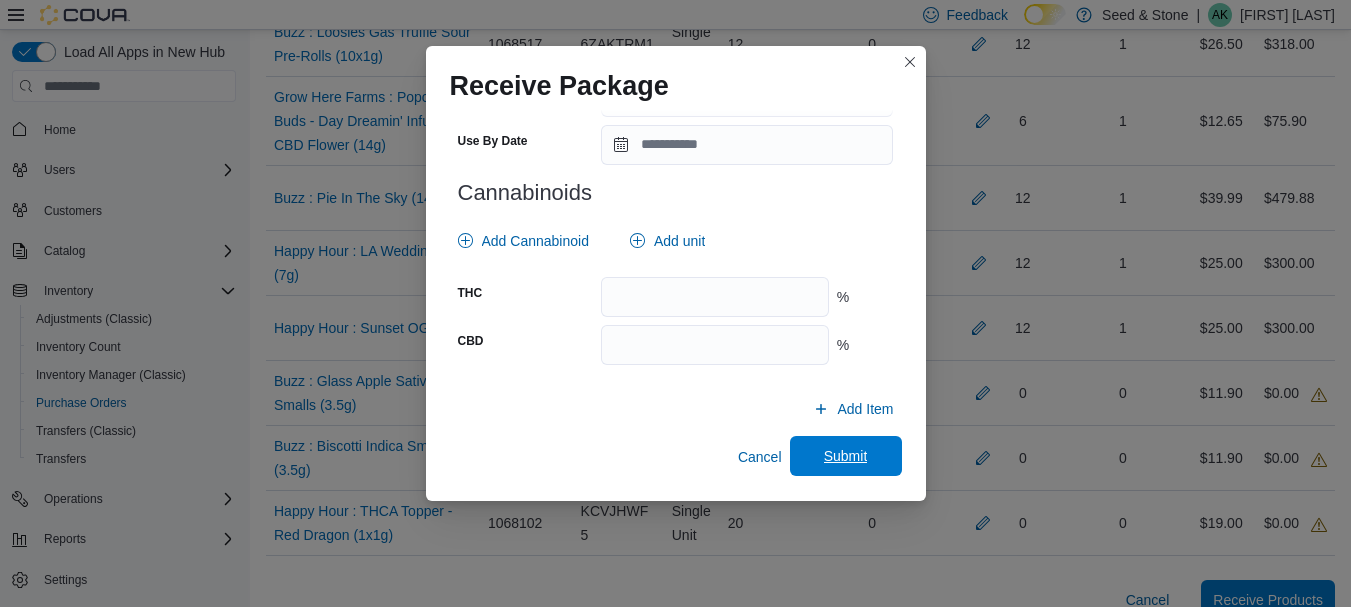 click on "Submit" at bounding box center (846, 456) 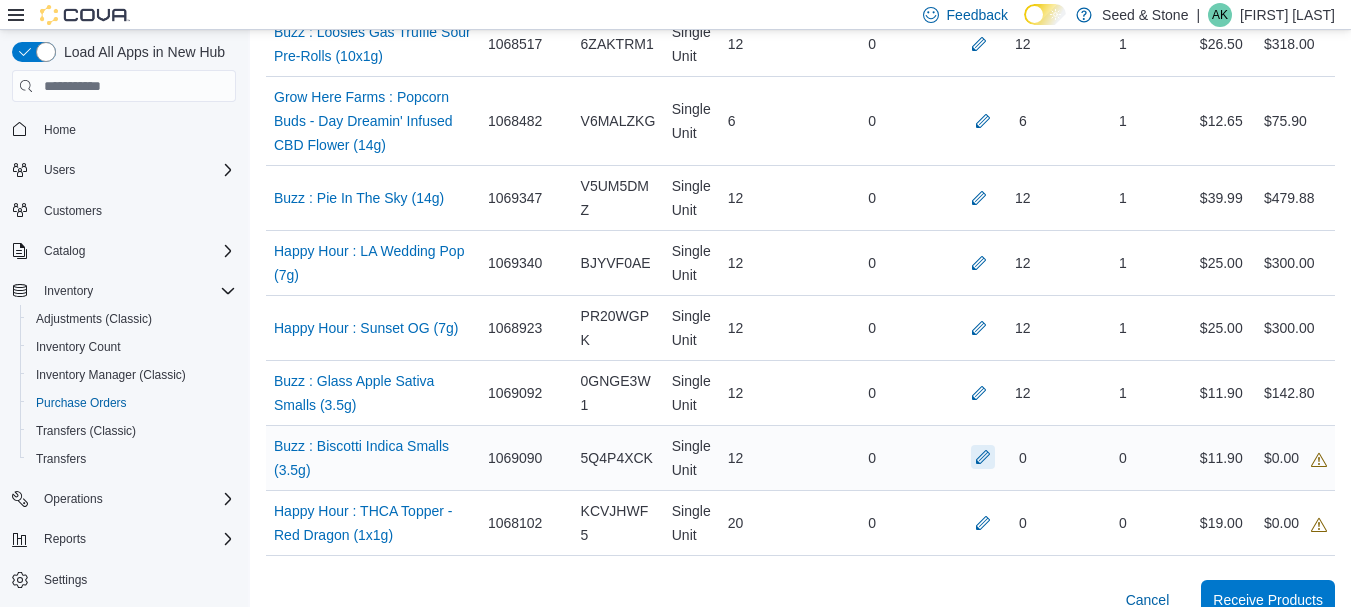 click at bounding box center [983, 457] 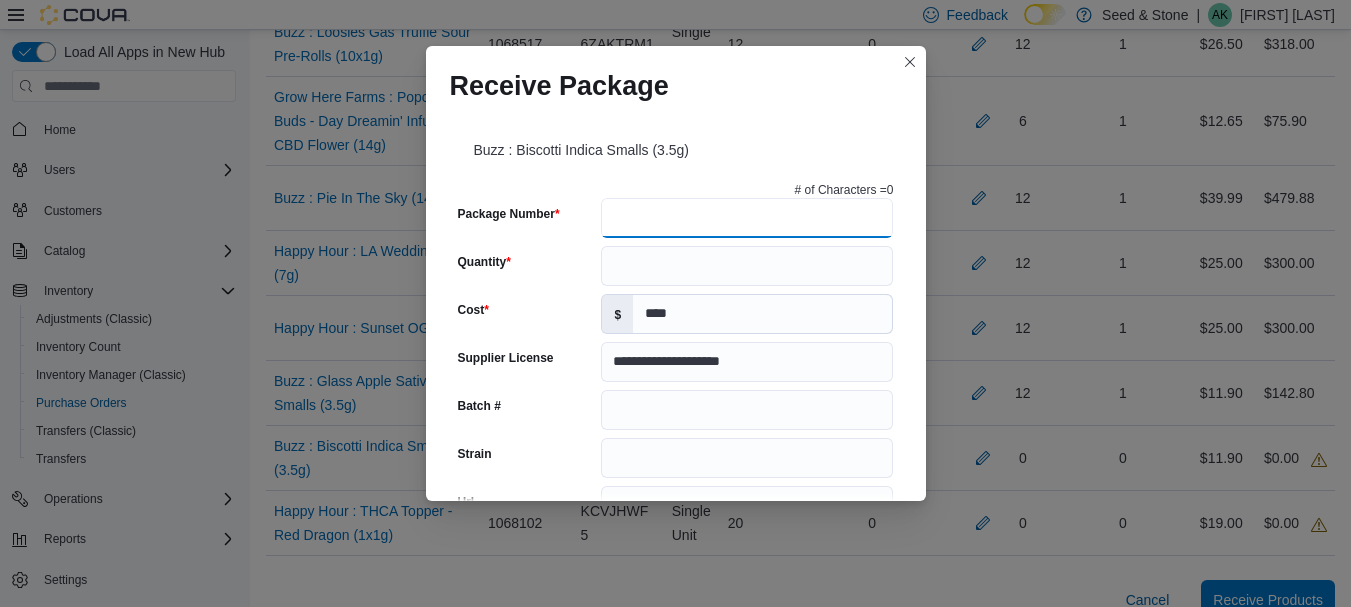click on "Package Number" at bounding box center (747, 218) 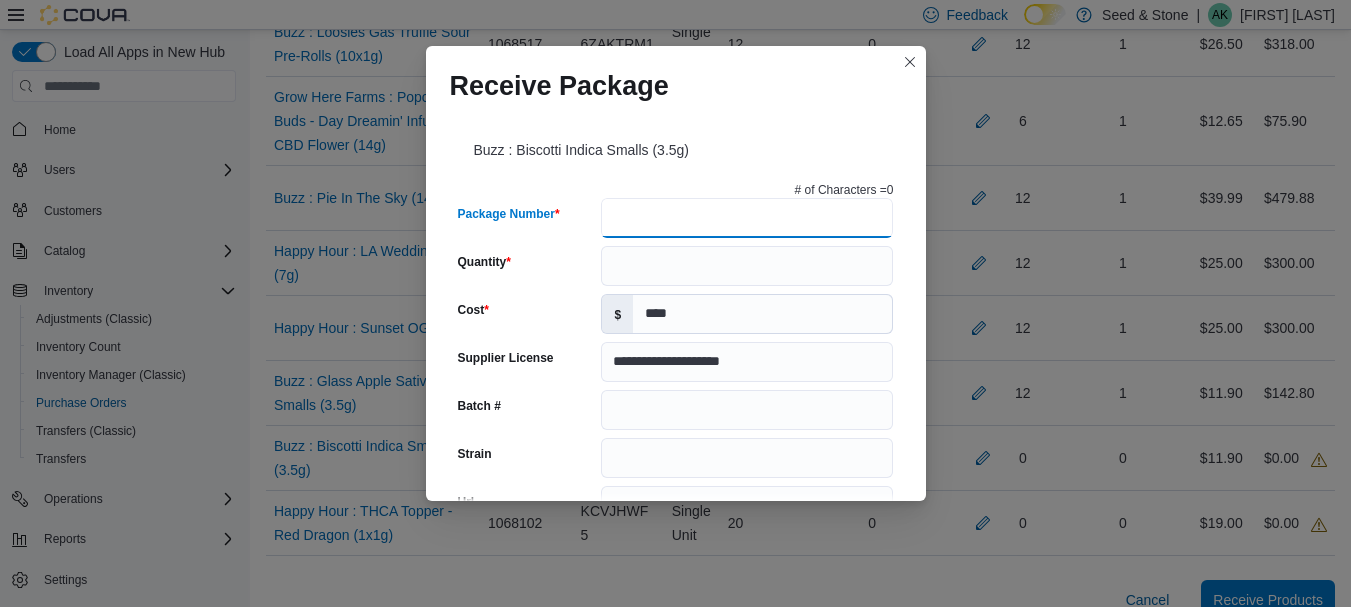 type on "*" 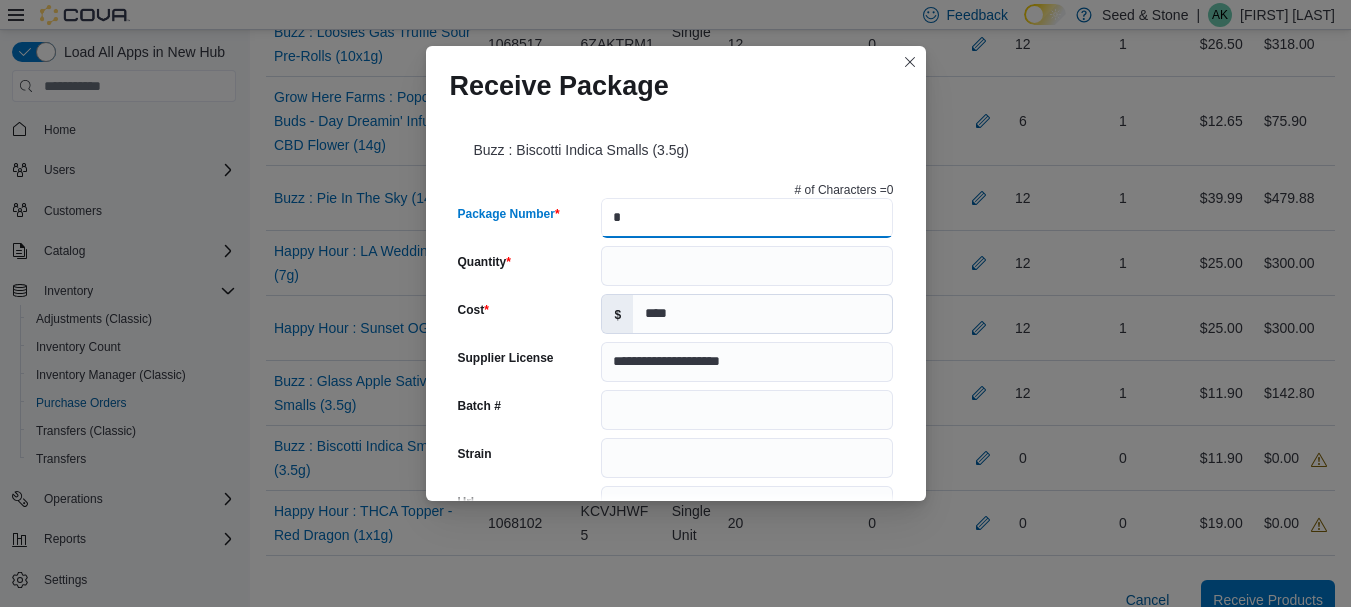 type 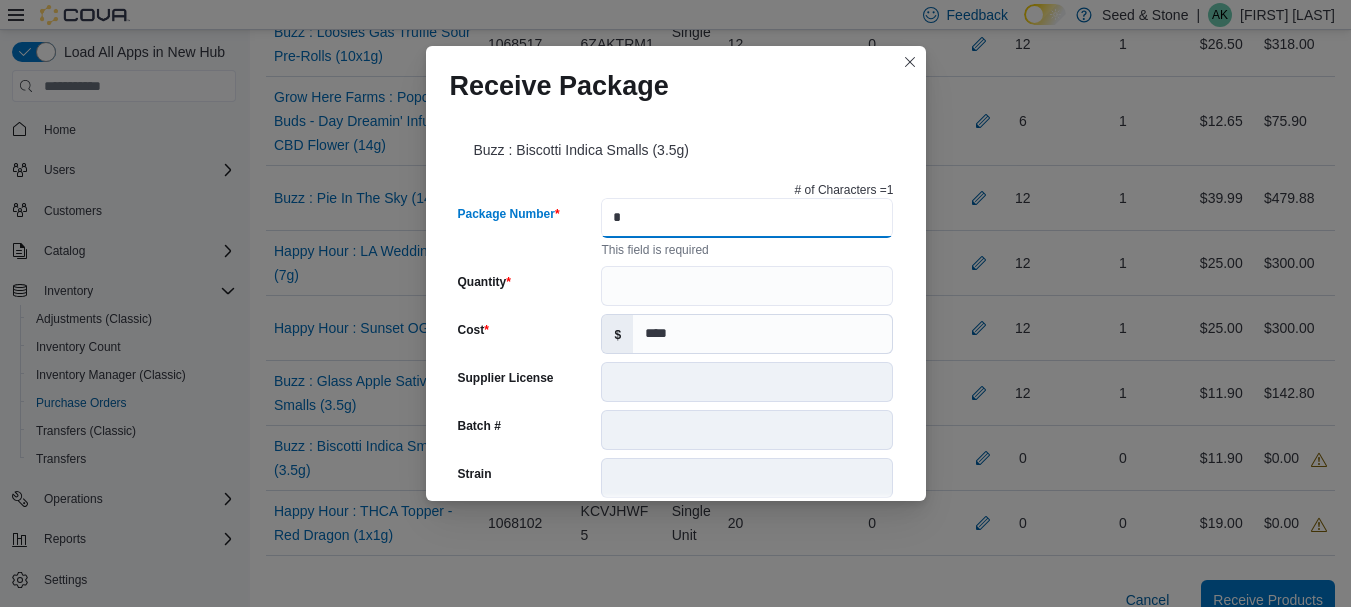 type on "**" 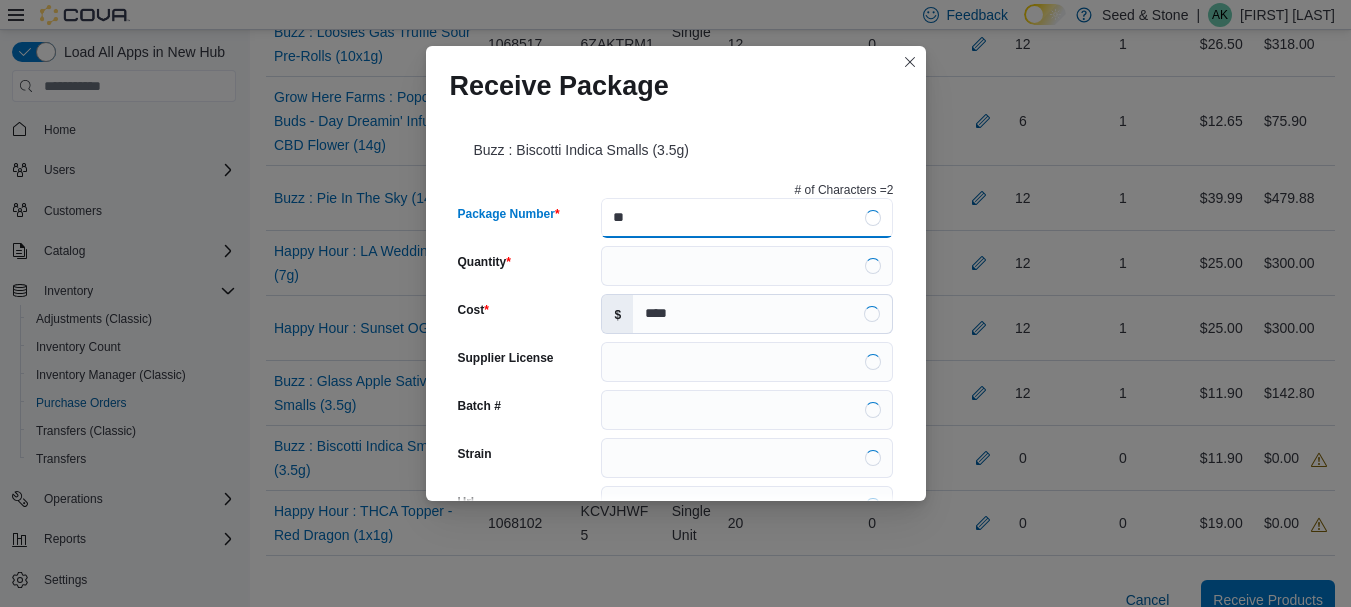 type on "**********" 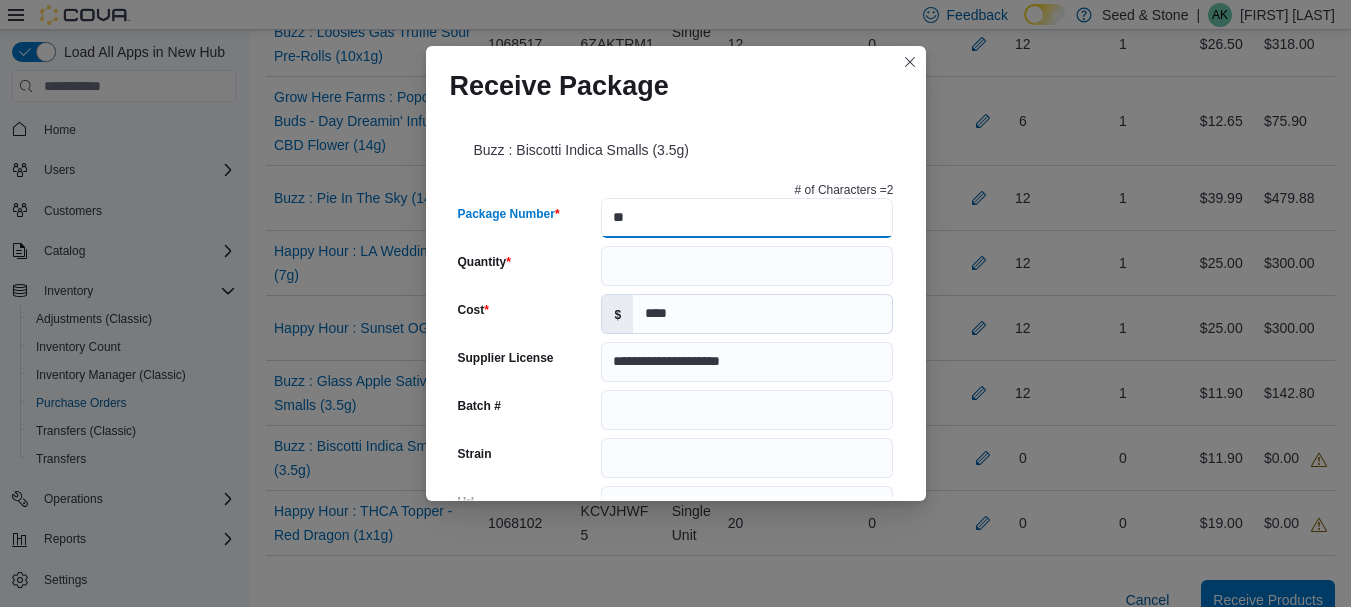 type on "***" 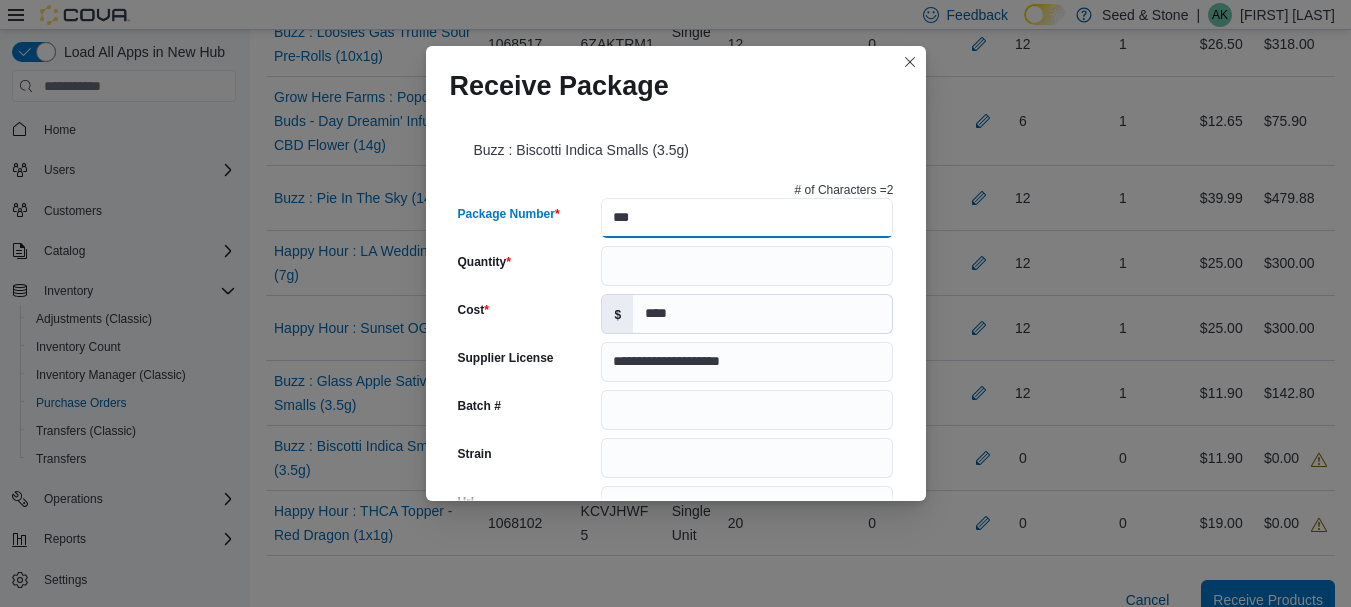 type 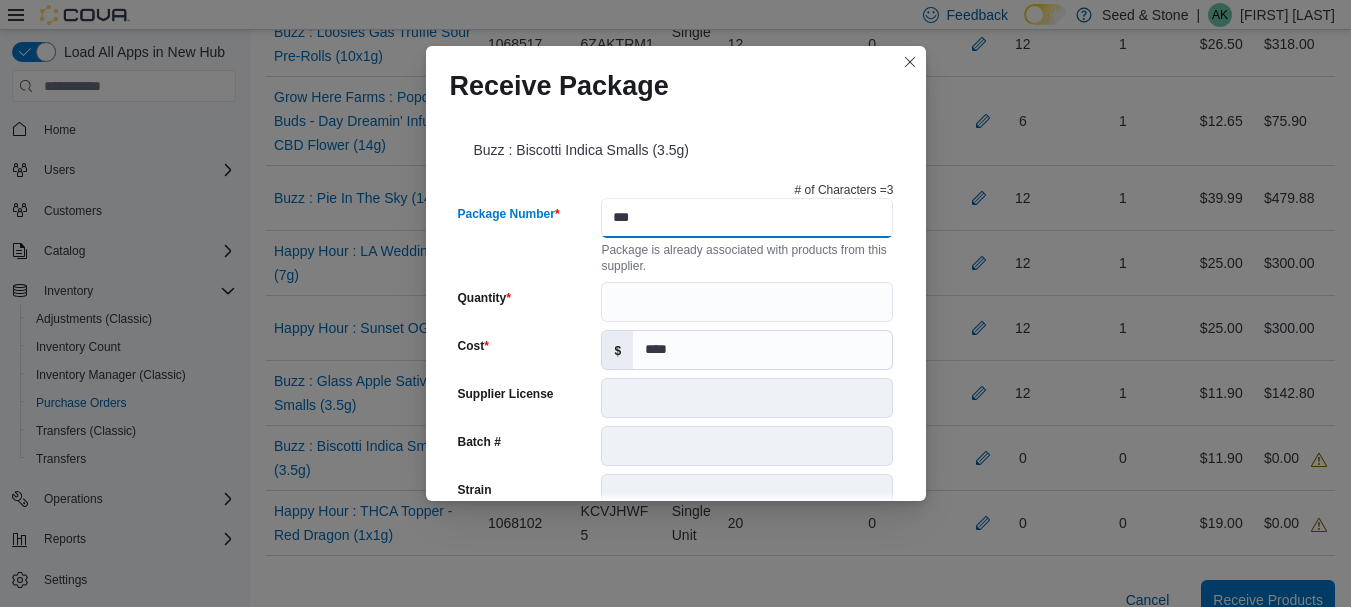 type on "****" 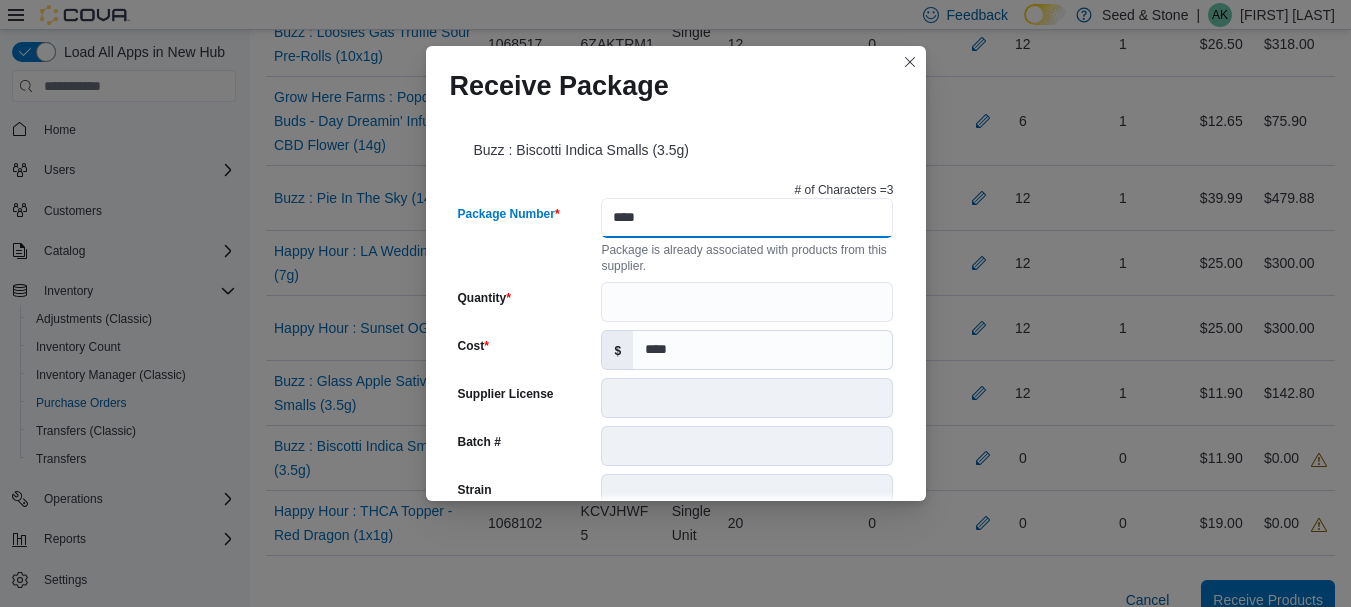 type on "**********" 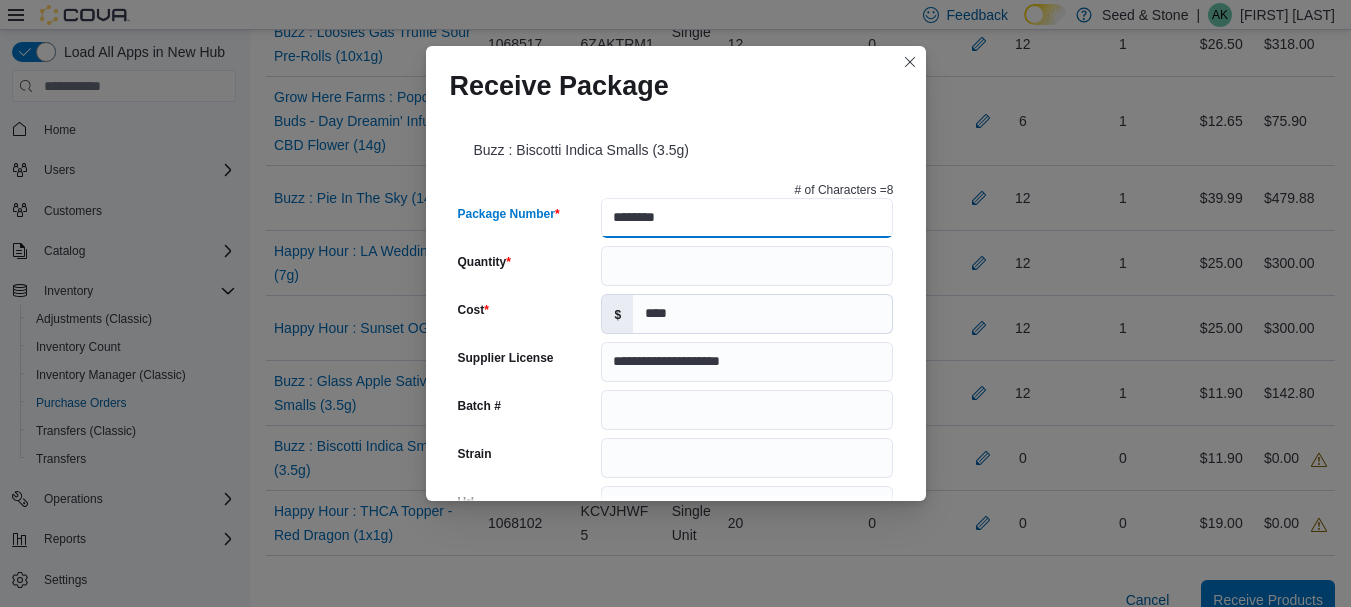 type on "********" 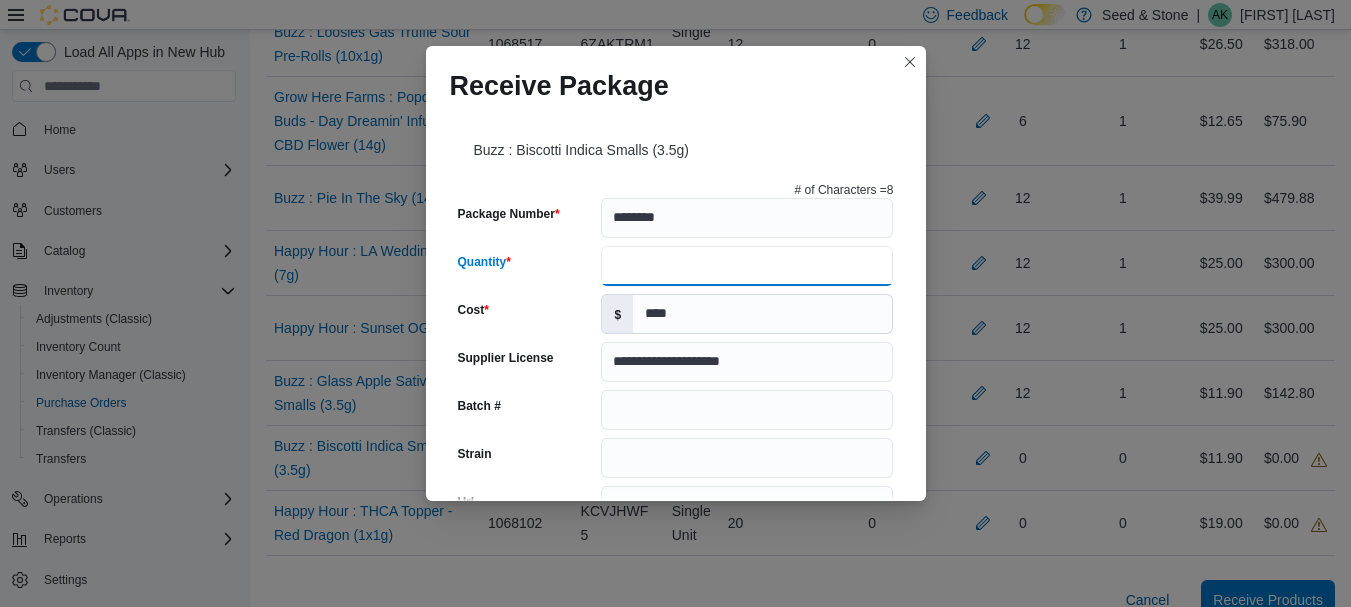 click on "Quantity" at bounding box center [747, 266] 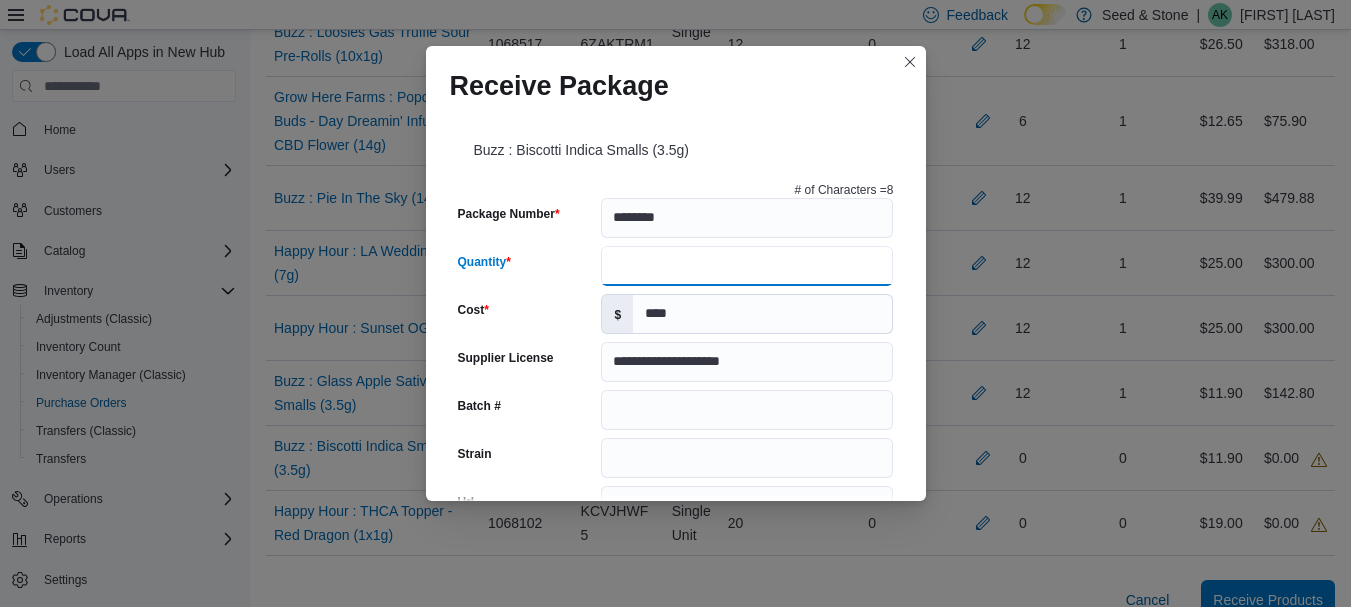 type on "**" 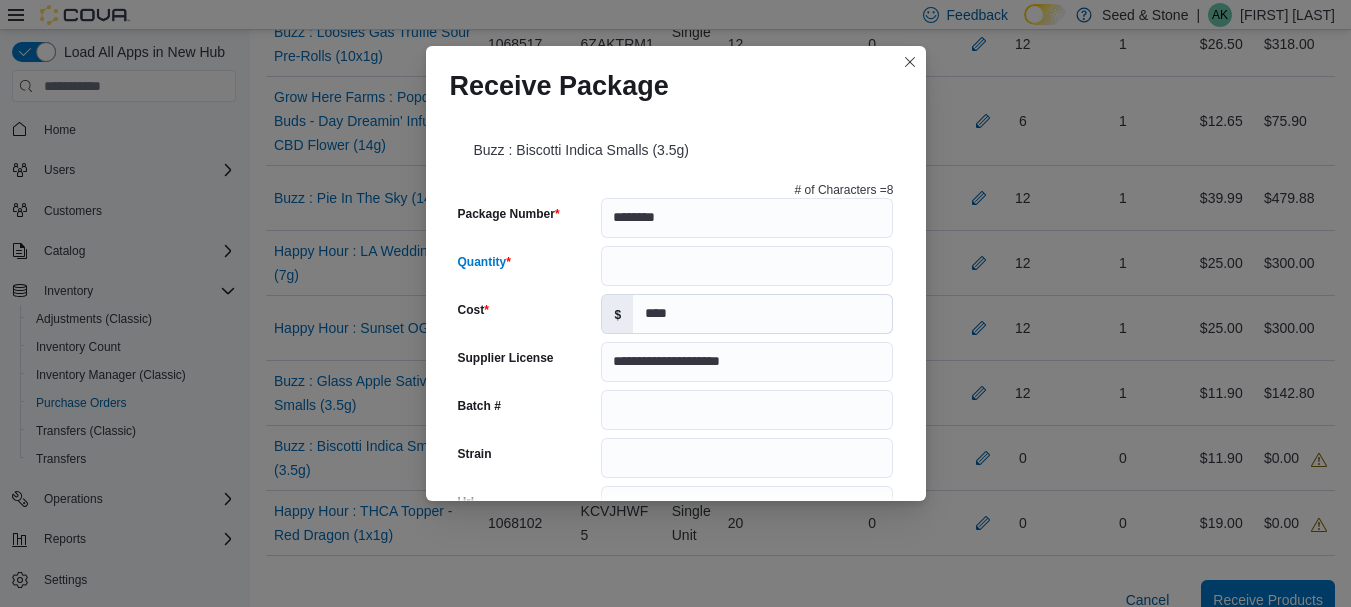 click on "**********" at bounding box center (676, 305) 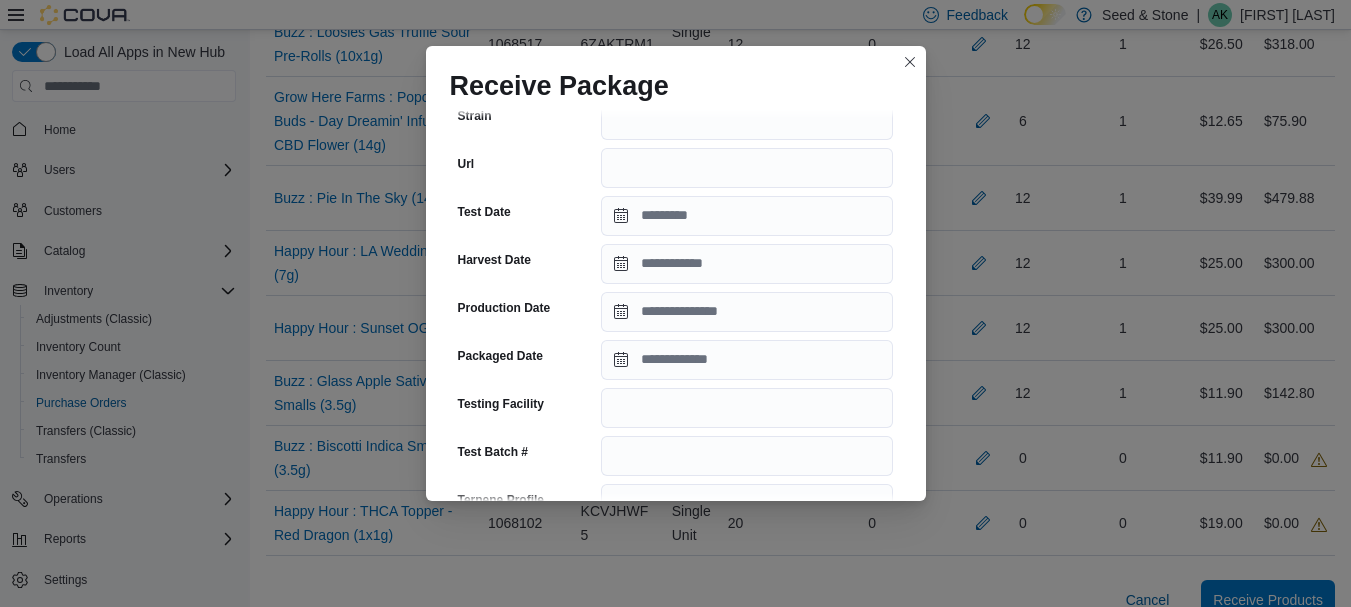 scroll, scrollTop: 400, scrollLeft: 0, axis: vertical 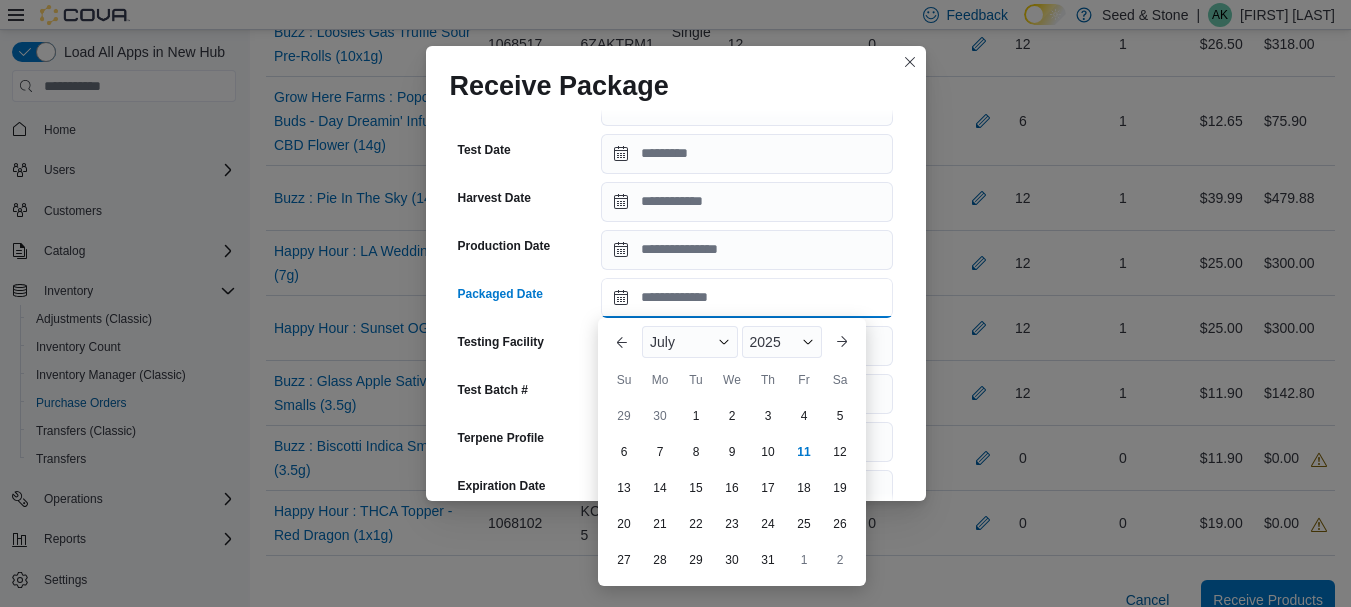 click on "Packaged Date" at bounding box center (747, 298) 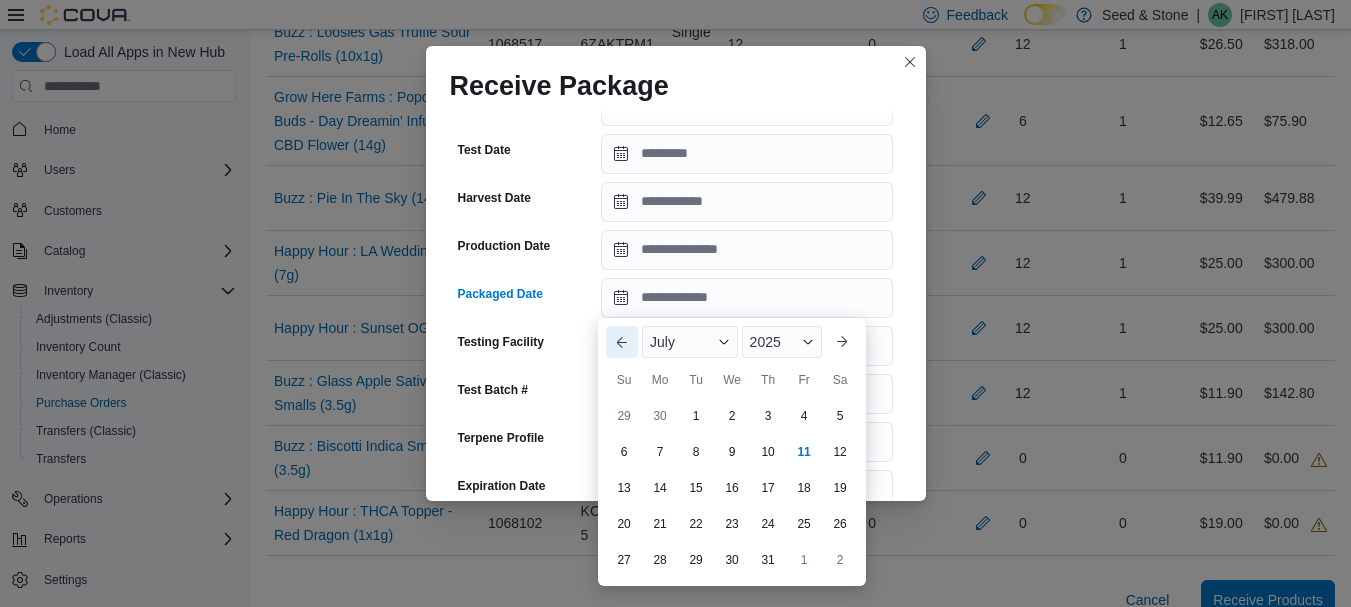 click on "Previous Month" at bounding box center [622, 342] 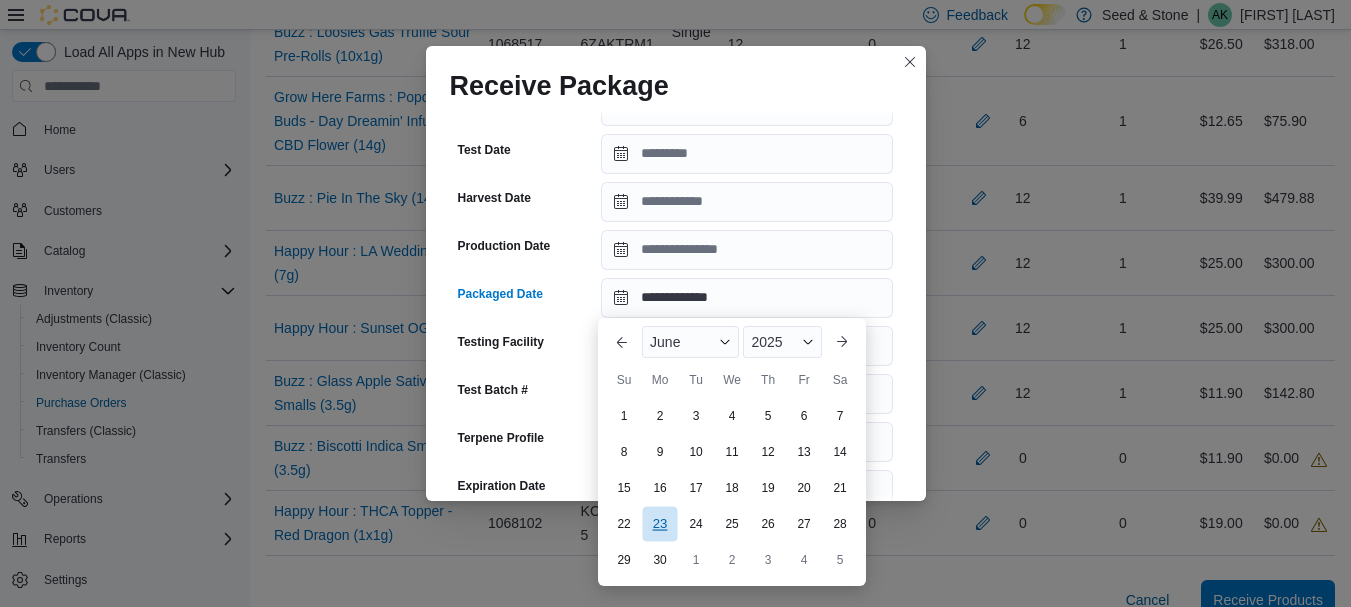 click on "23" at bounding box center [659, 523] 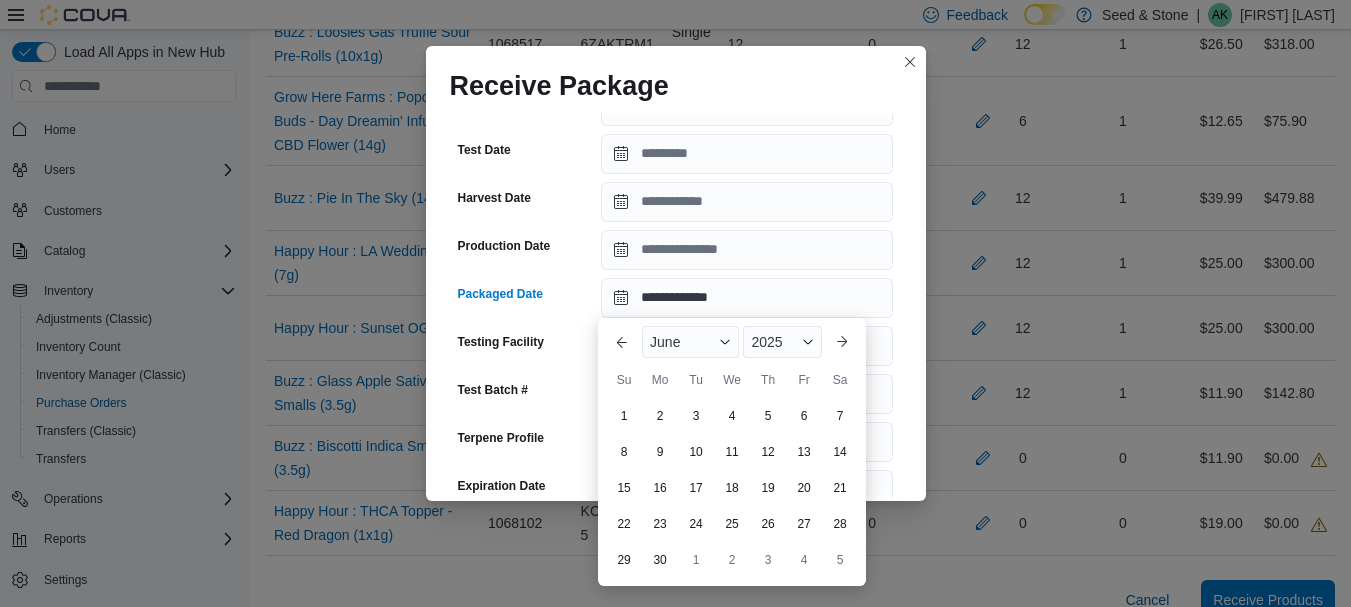 type on "**********" 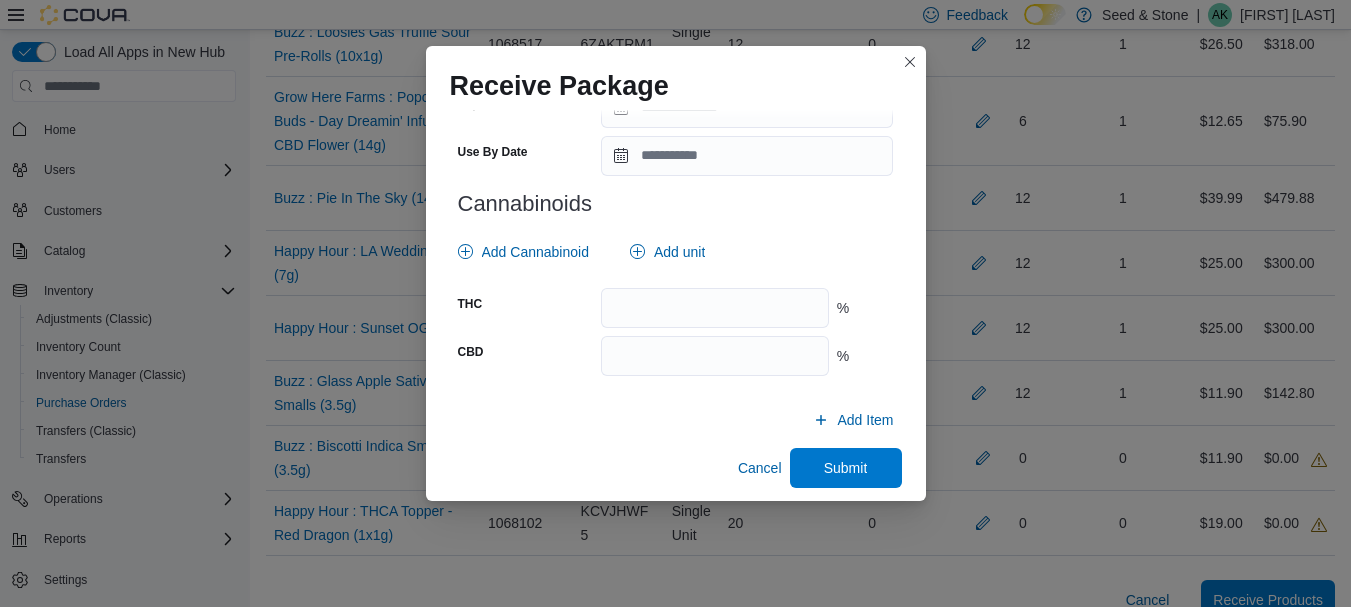 scroll, scrollTop: 793, scrollLeft: 0, axis: vertical 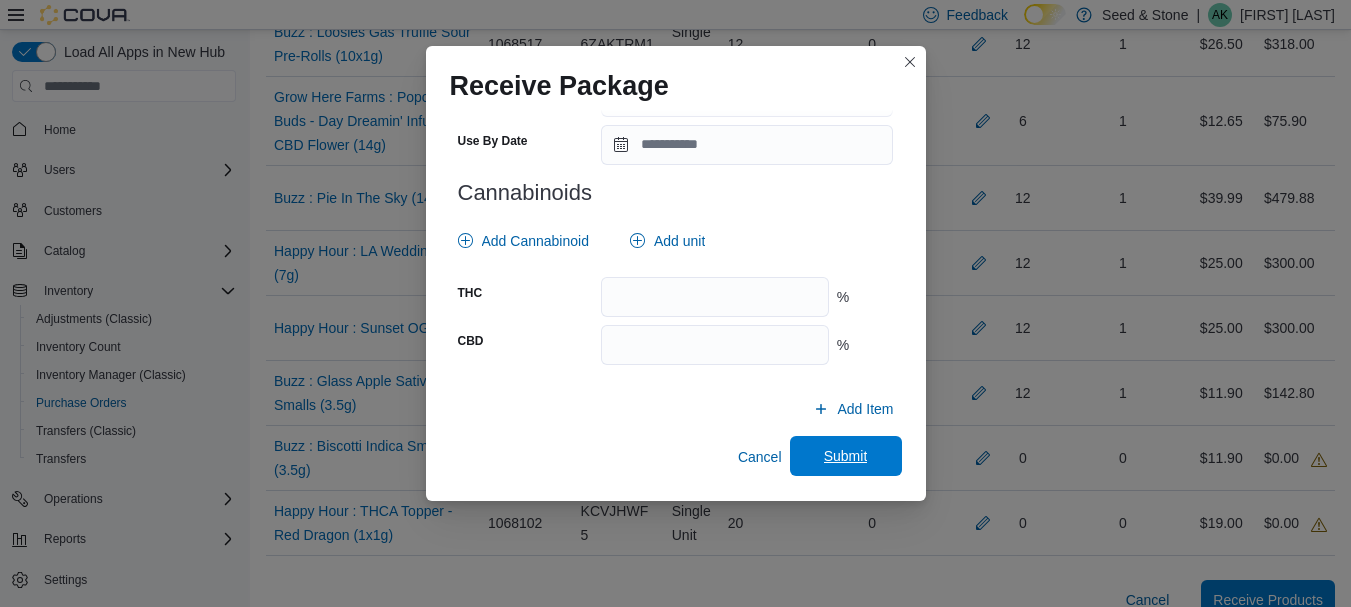 click on "Submit" at bounding box center (846, 456) 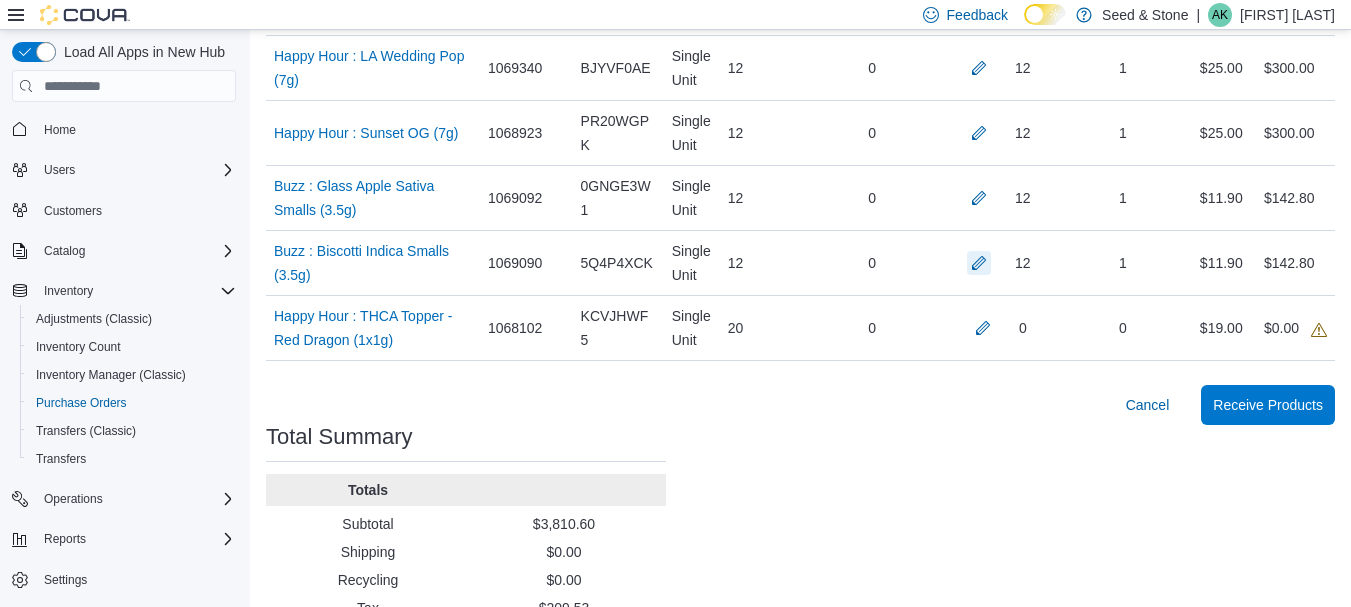 scroll, scrollTop: 1478, scrollLeft: 0, axis: vertical 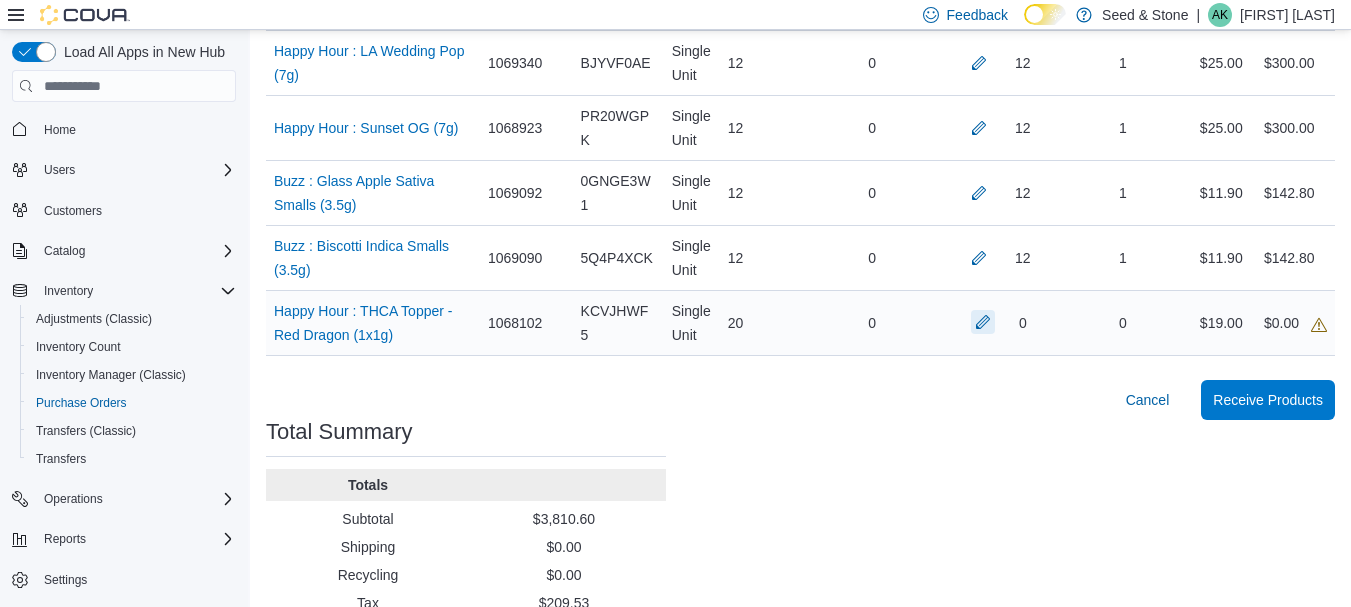click at bounding box center [983, 322] 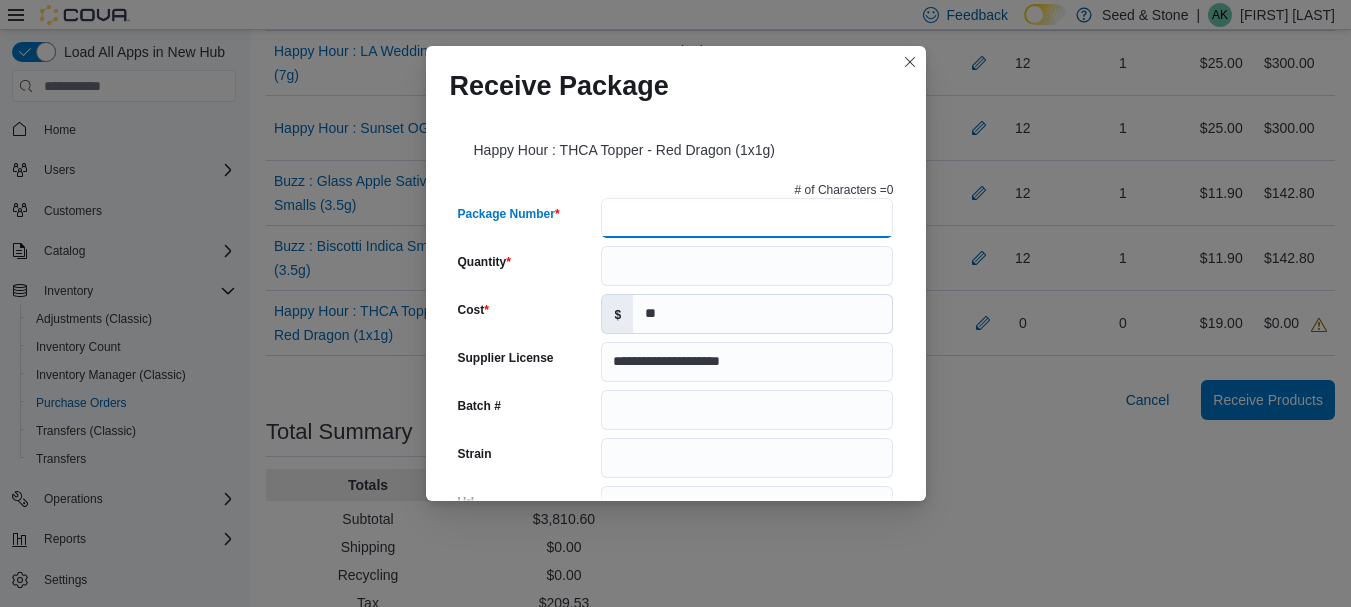 click on "Package Number" at bounding box center (747, 218) 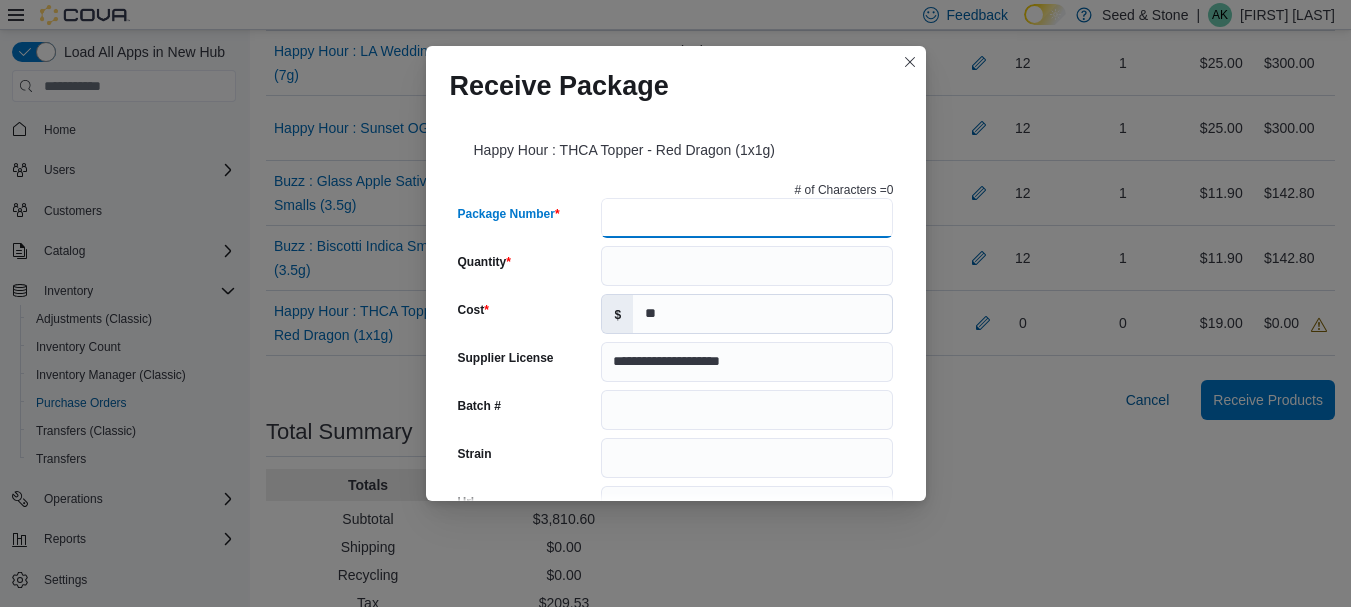 type on "*" 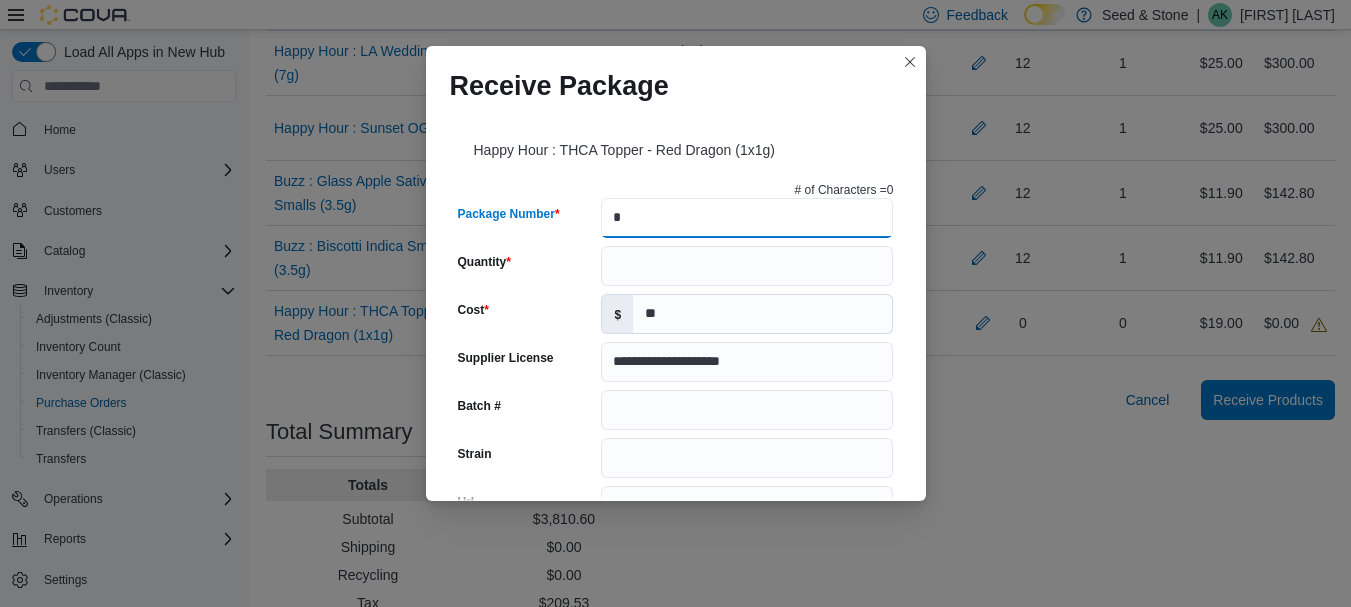 type 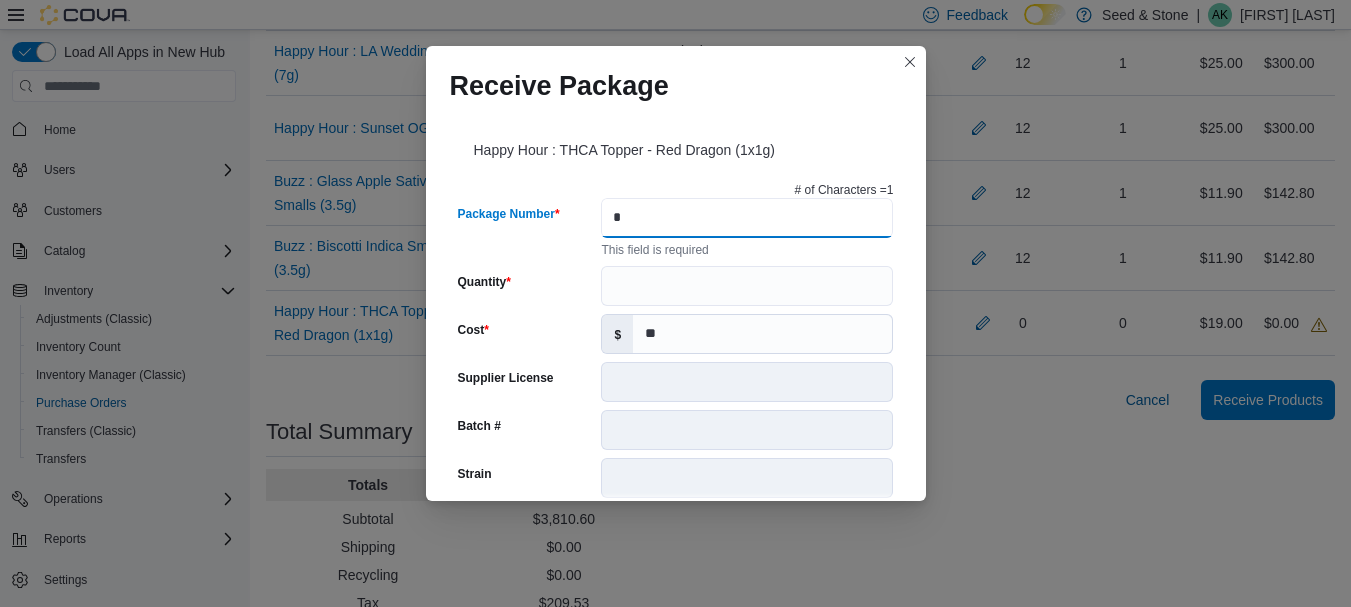 type on "**" 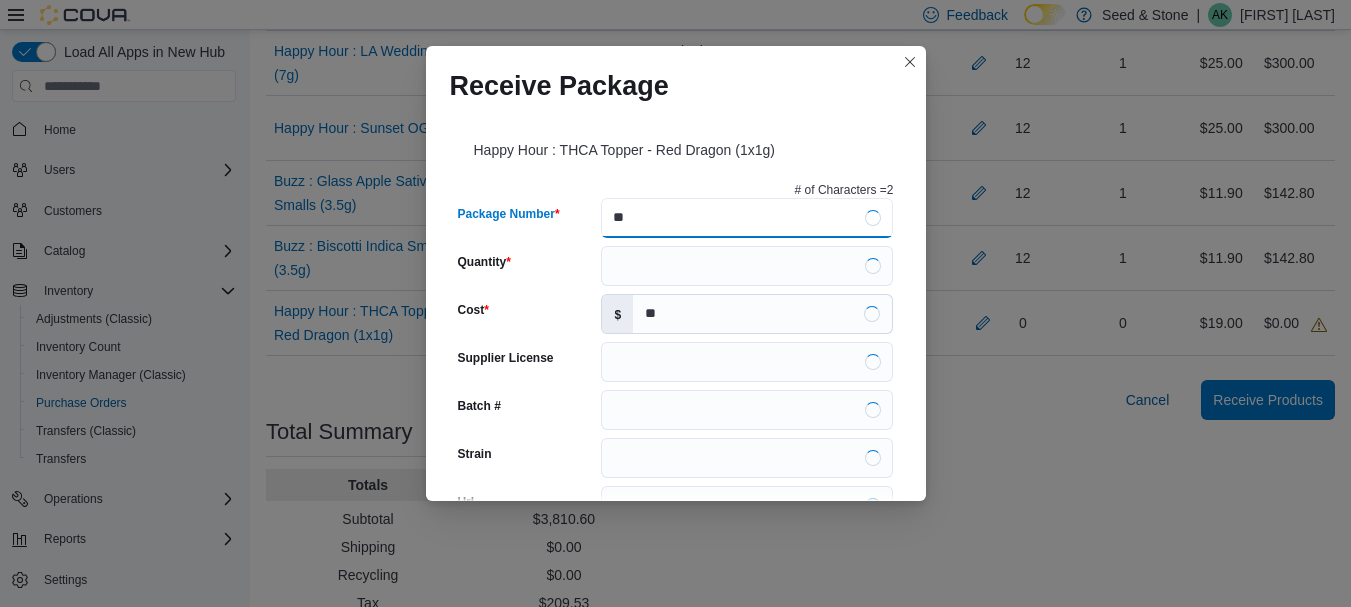 type on "**********" 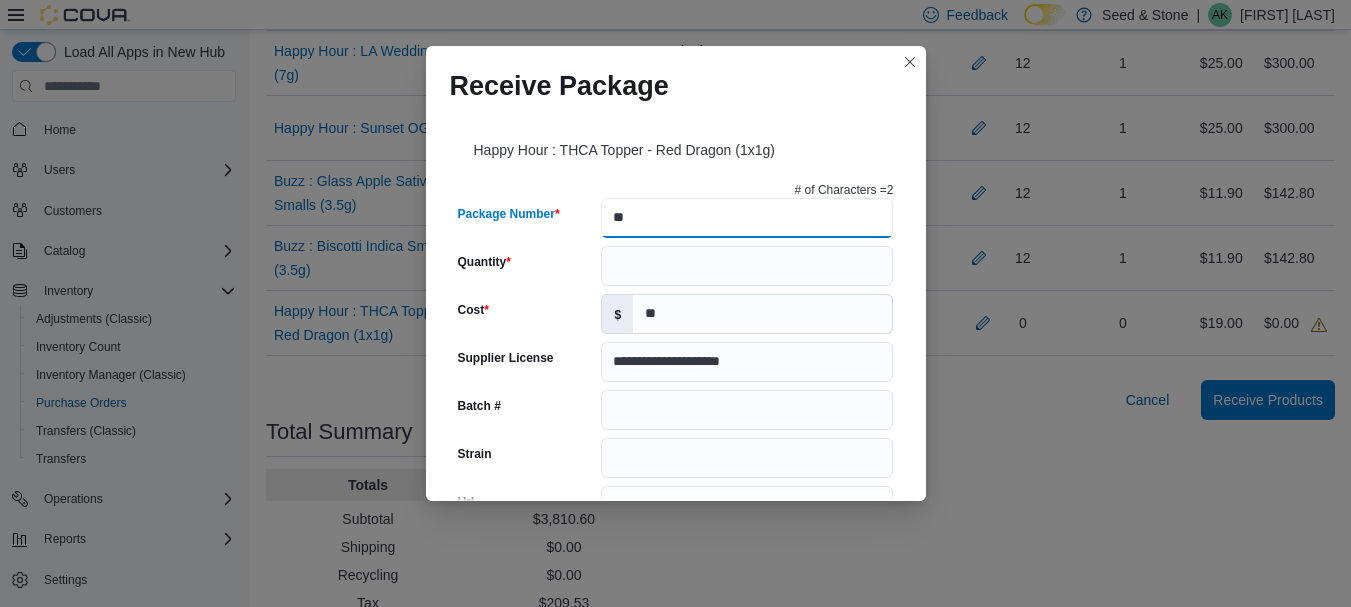 type on "***" 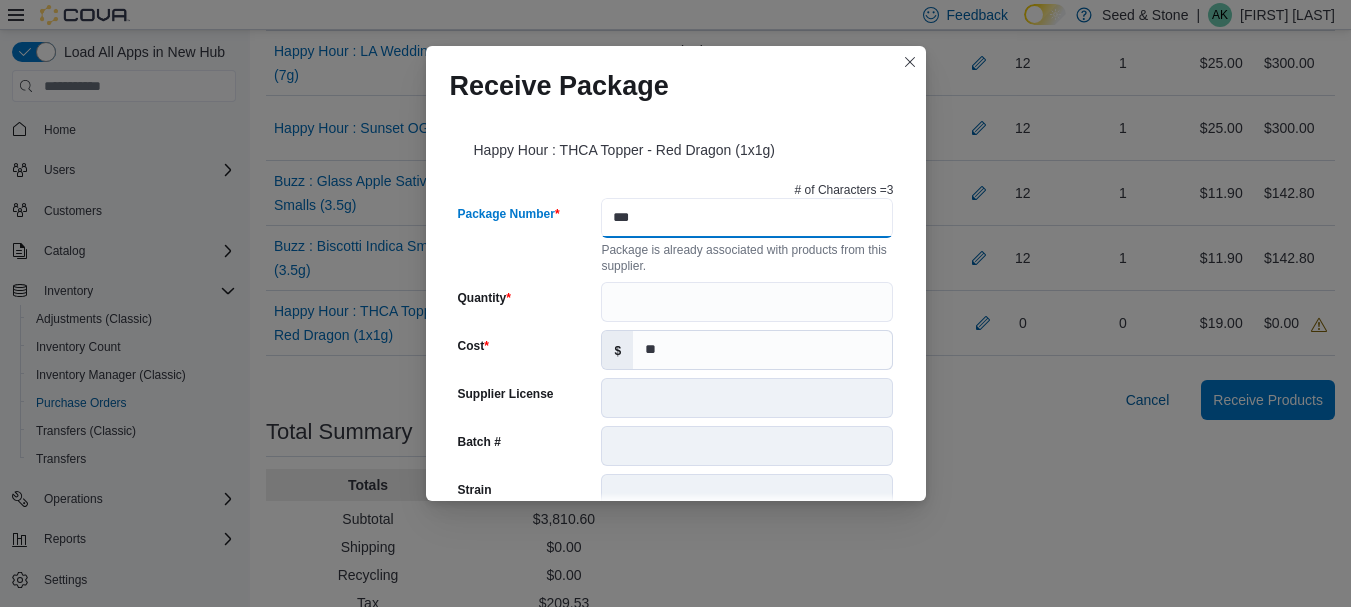 type on "****" 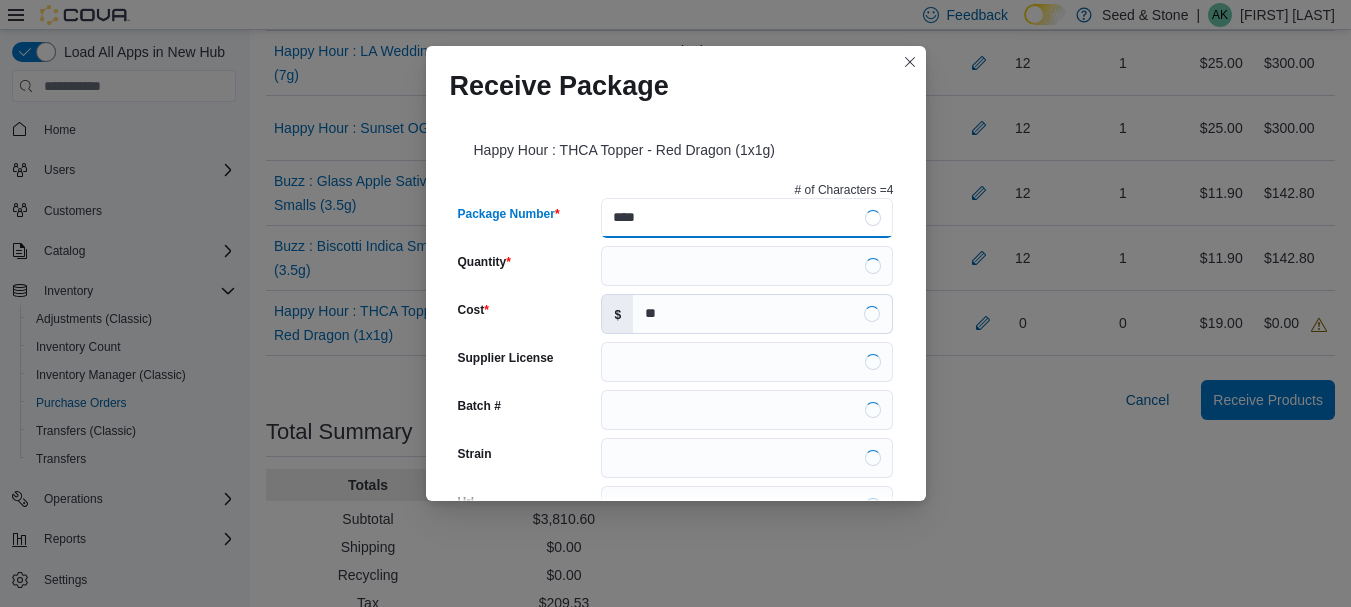 type on "**********" 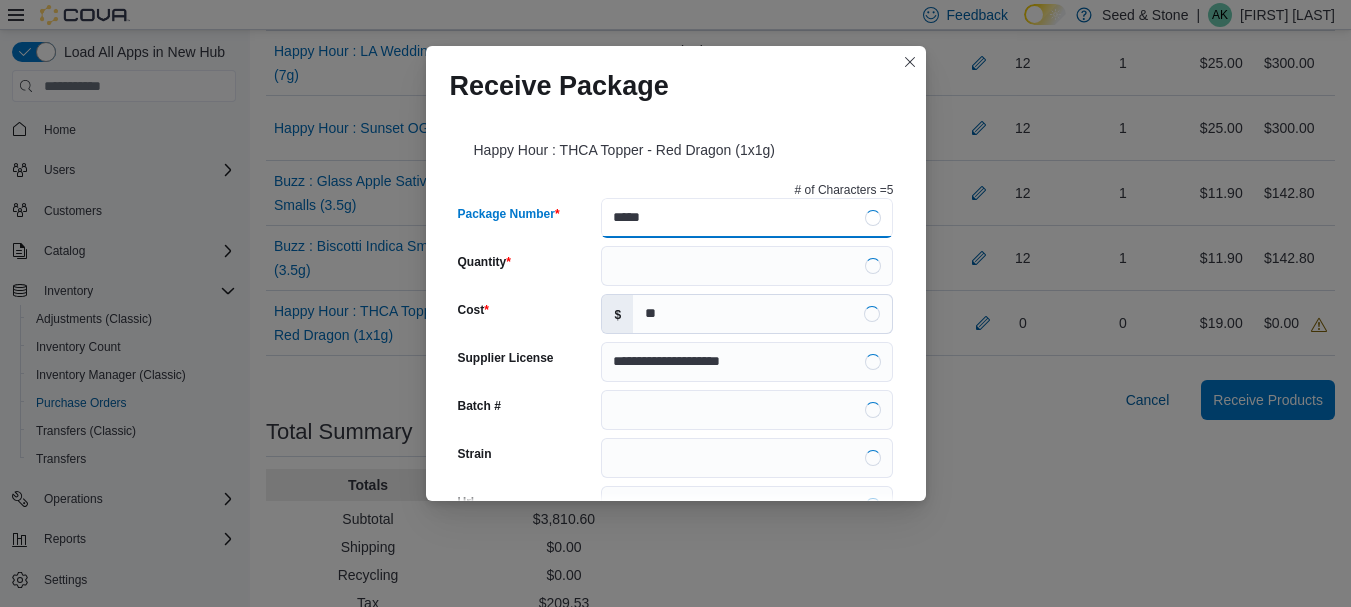 type on "******" 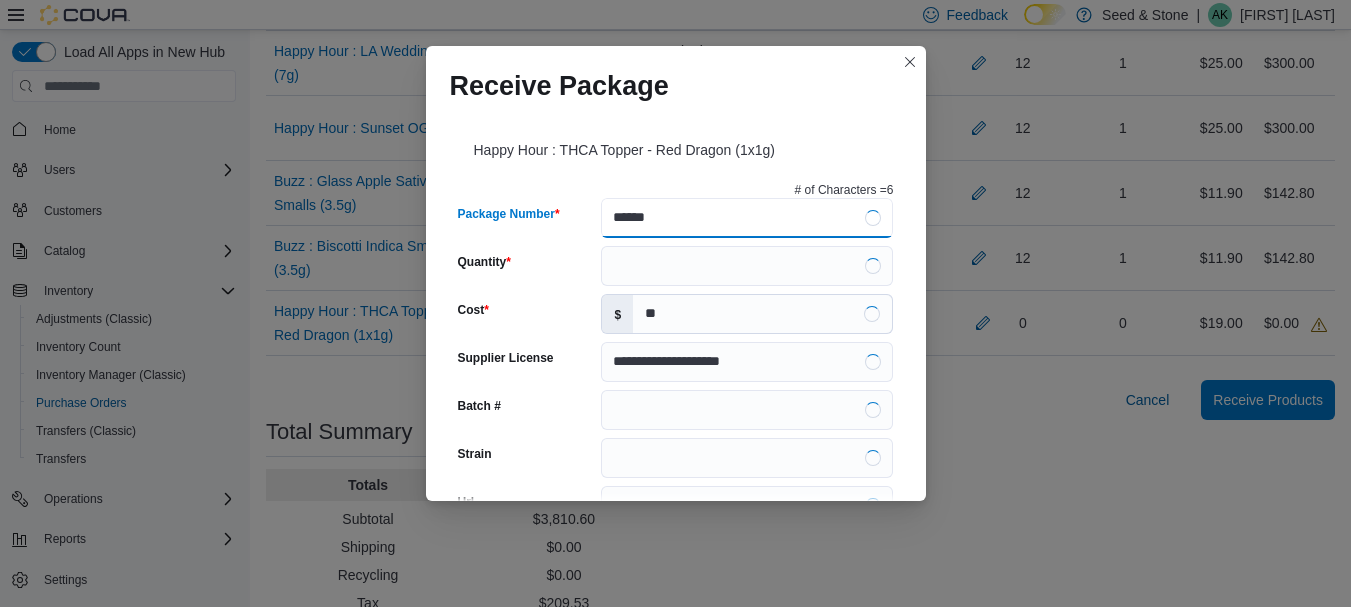 type on "**********" 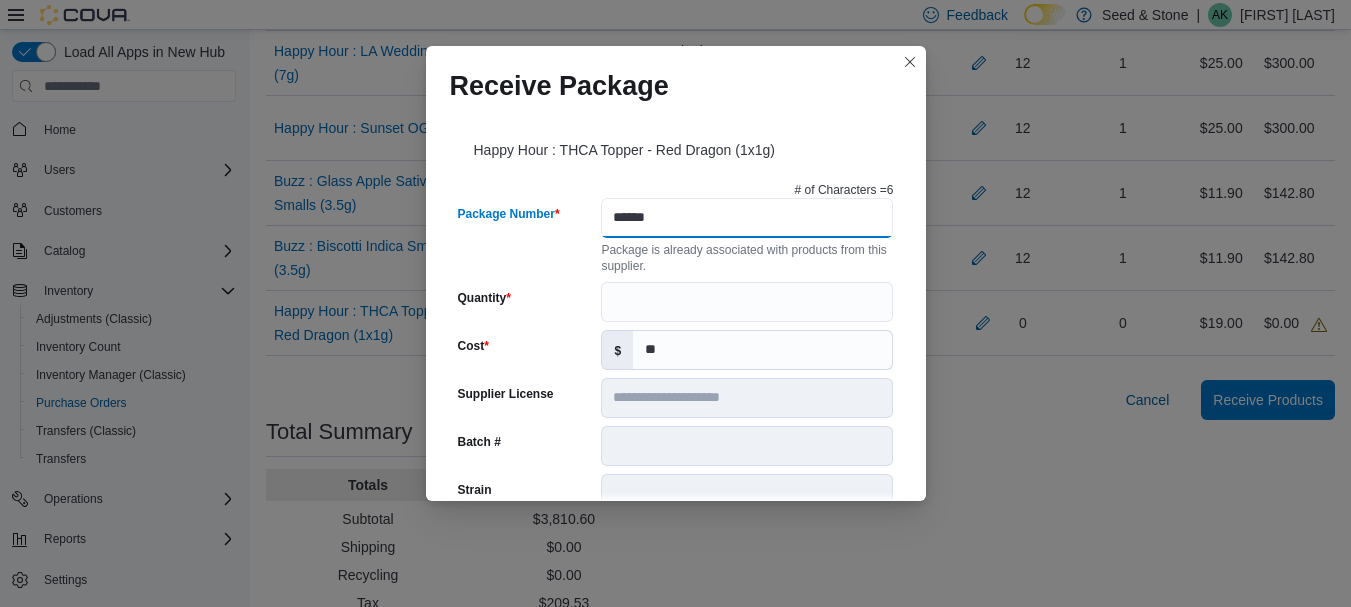 type on "******" 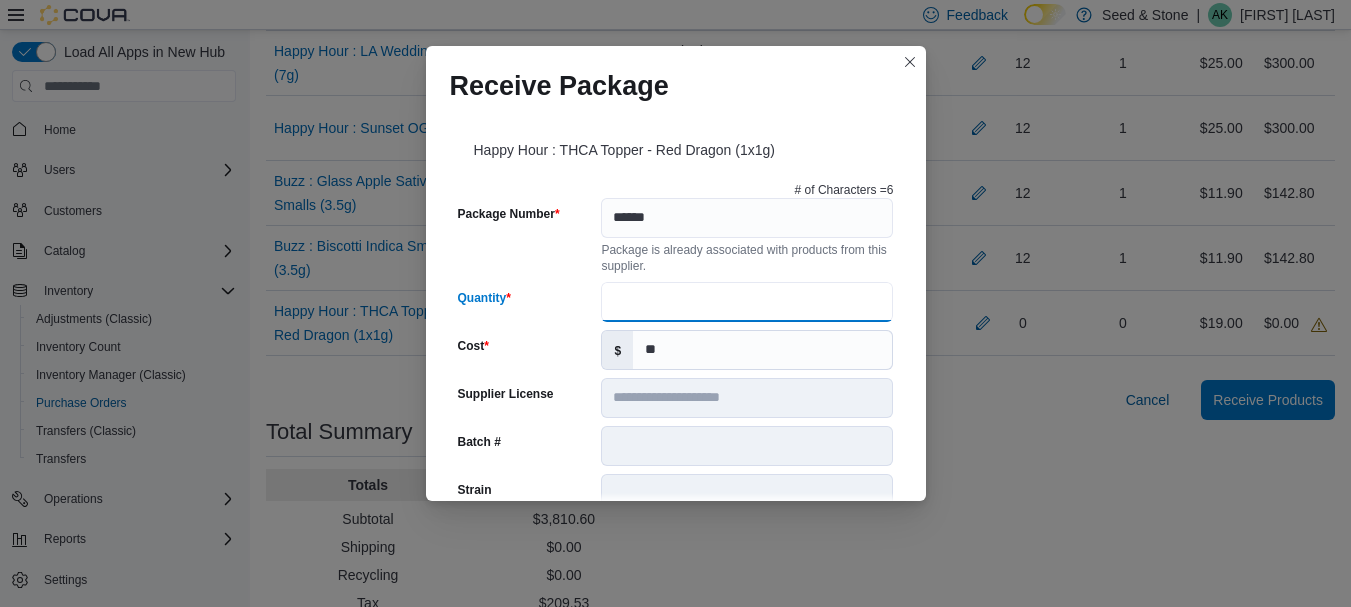 click on "Quantity" at bounding box center (747, 302) 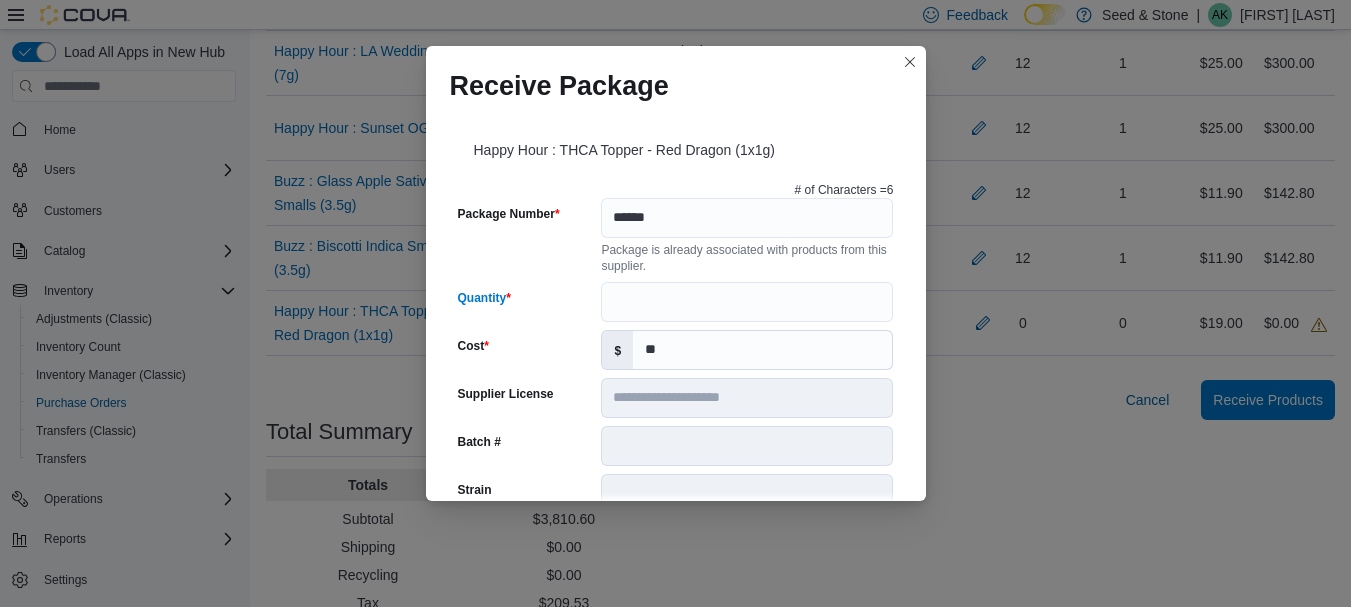 click on "**********" at bounding box center (676, 664) 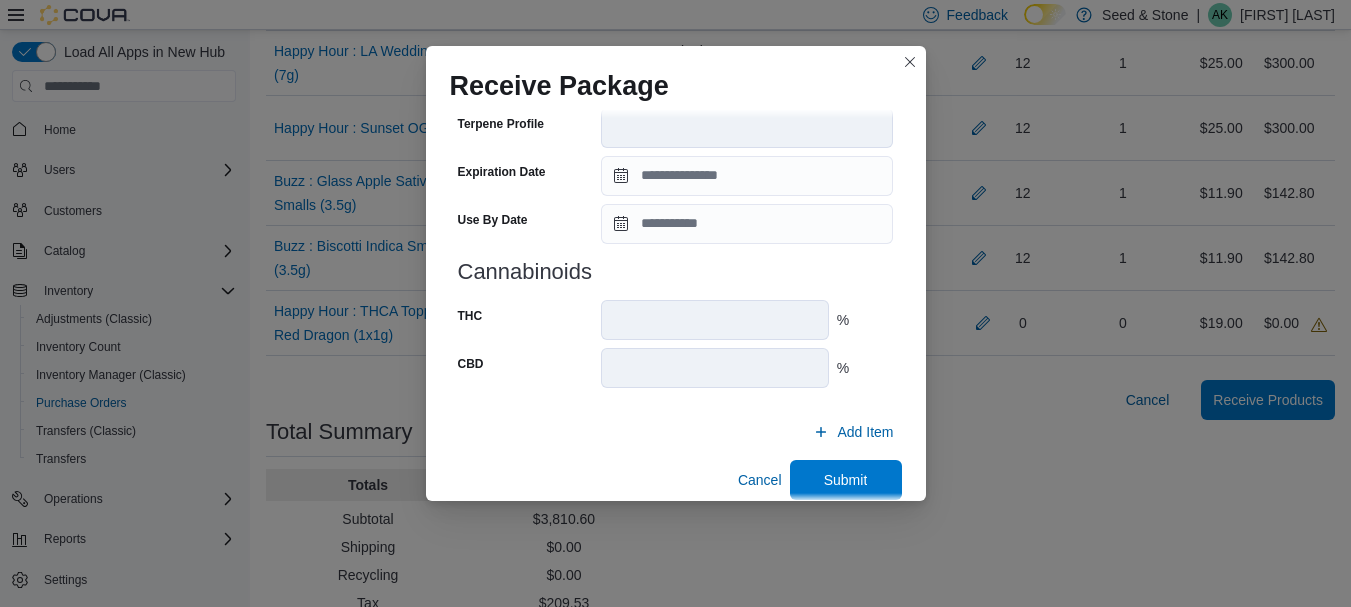 scroll, scrollTop: 773, scrollLeft: 0, axis: vertical 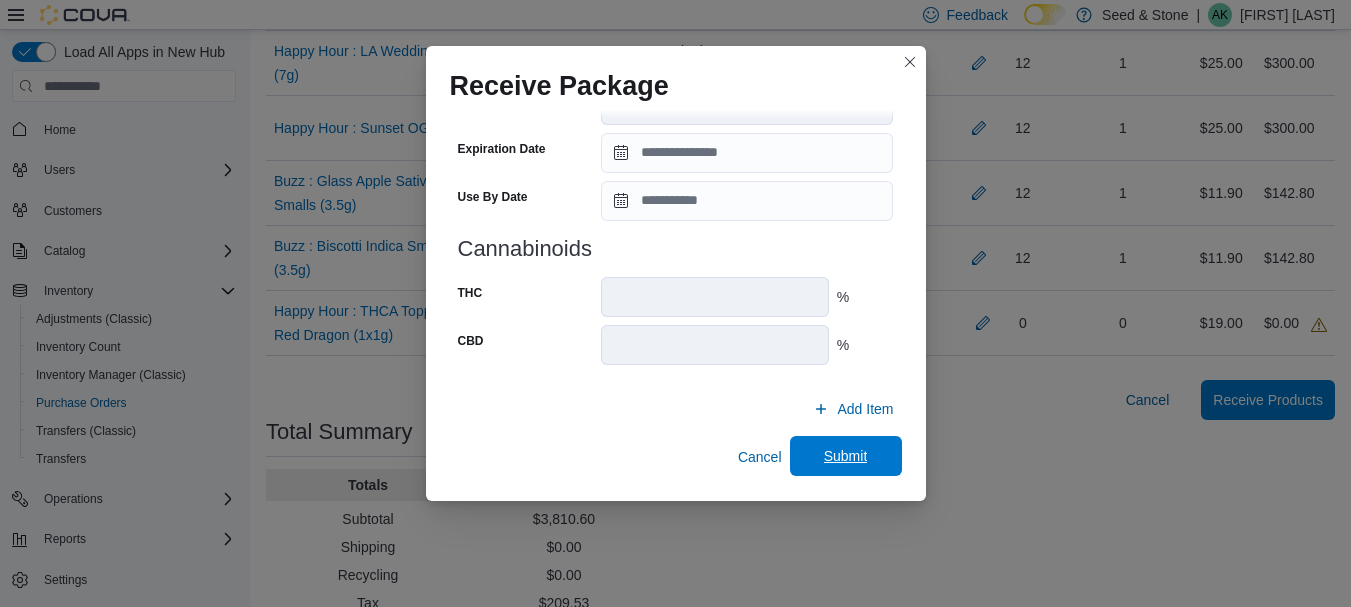 click on "Submit" at bounding box center (846, 456) 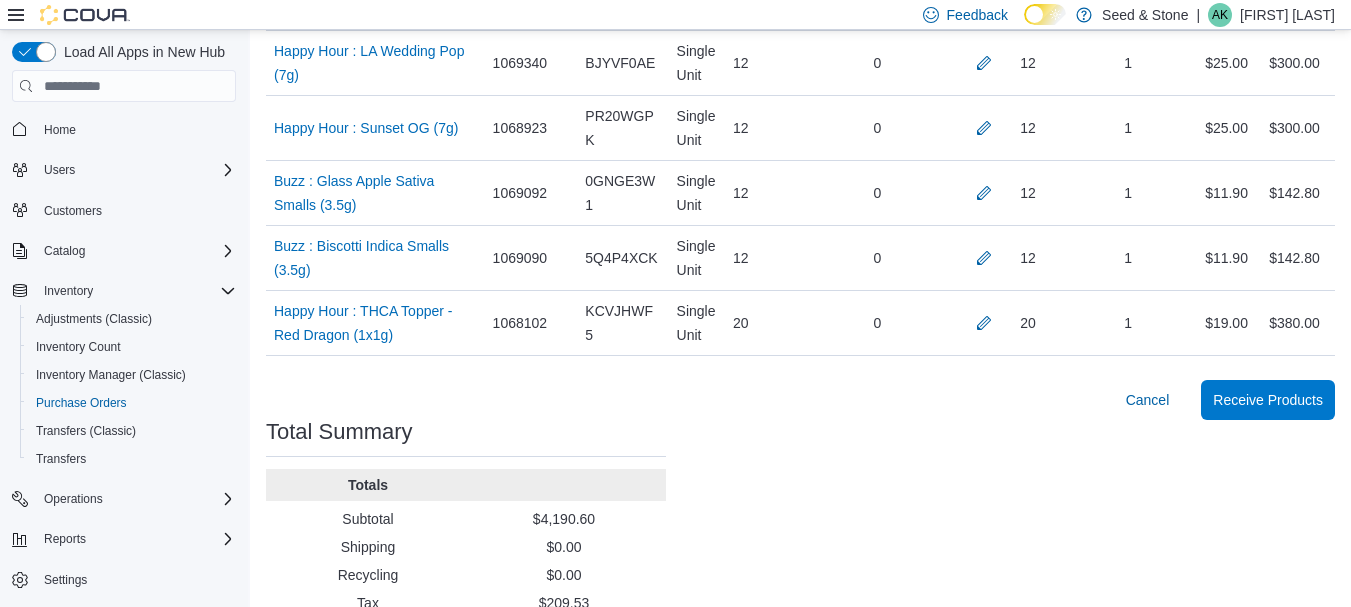 click on "Purchase Orders PO[ALPHANUMERIC] Receiving Order PO[ALPHANUMERIC] Feedback Supplier Edit Supplier Rosebud Production Inc - Herbal Dispatch Wholesale Supplier Invoice # HW#[NUMBER] Tax [NUMBER] Shipping Cost $0.00 Recycling Cost $0.00 Ship To #[NUMBER] – [NUMBER] [STREET] ([CITY]) Products (18) Sorting This table contains 18 rows. Name Supplier SKU Catalog SKU Unit Qty Ordered Received Previously Received Quantity Received Packages Unit Cost Total Cost Name Happy Hour : Bubba Hubba Vape Pen (1g) (opens in a new tab or window) Supplier SKU [ALPHANUMERIC] Catalog SKU [ALPHANUMERIC] Unit Single Unit Qty Ordered 6 Received Previously 0 Received Quantity 6 Received Packages 1 Unit Cost $[NUMBER] Total Cost $[NUMBER] Name Happy Hour : Blue Goo Vape Pen (1g) (opens in a new tab or window) Supplier SKU [ALPHANUMERIC] Catalog SKU [ALPHANUMERIC] Unit Single Unit Qty Ordered 6 Received Previously 0 Received Quantity 6 Received Packages 1 Unit Cost $[NUMBER] Total Cost $[NUMBER] Name Disco Fish : Shlaughtermelon Cartridge (1g) (opens in a new tab or window) [ALPHANUMERIC]" at bounding box center (800, -387) 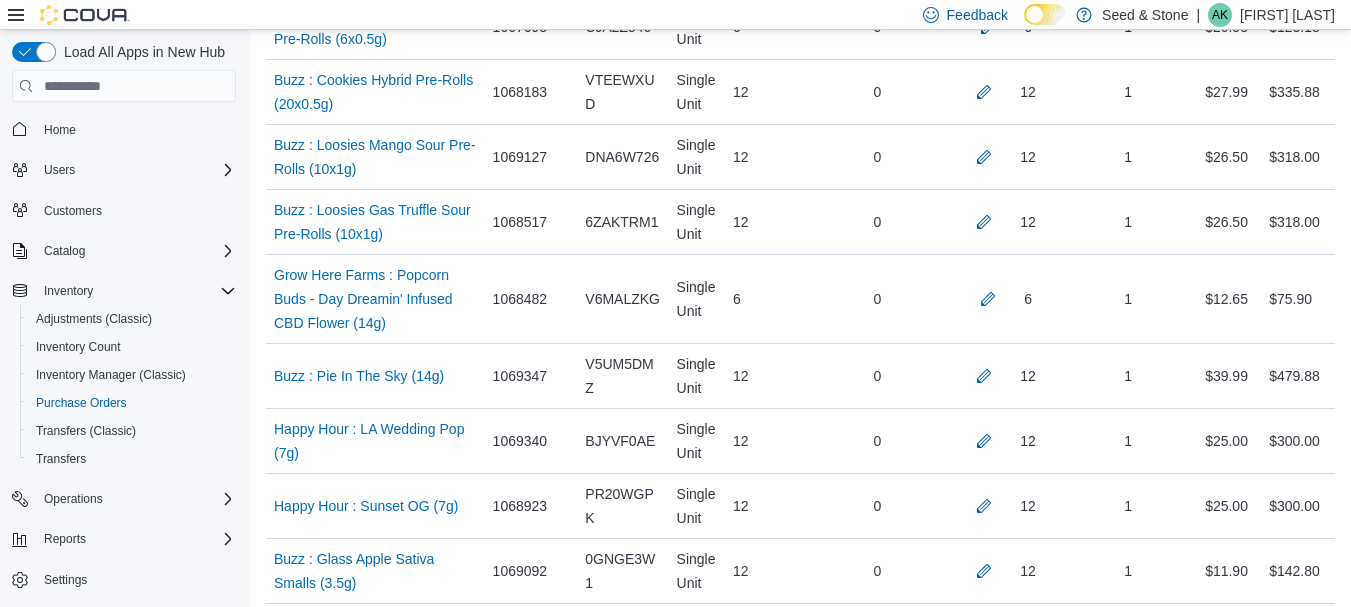 scroll, scrollTop: 1500, scrollLeft: 0, axis: vertical 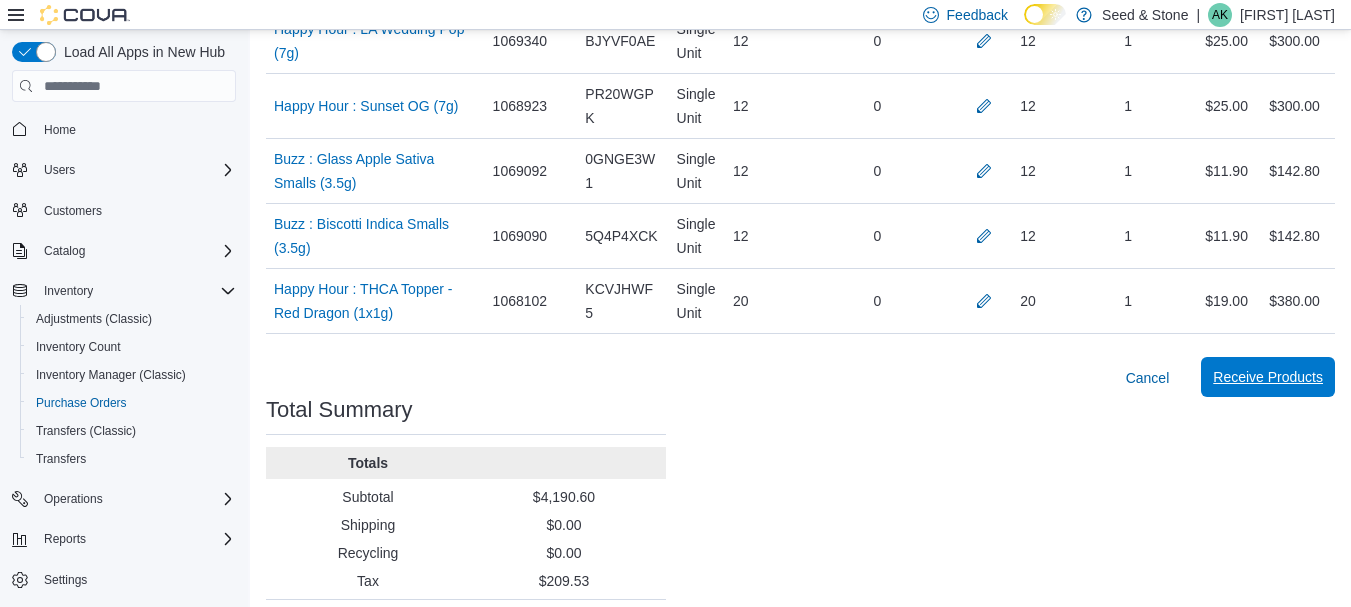 click on "Receive Products" at bounding box center [1268, 377] 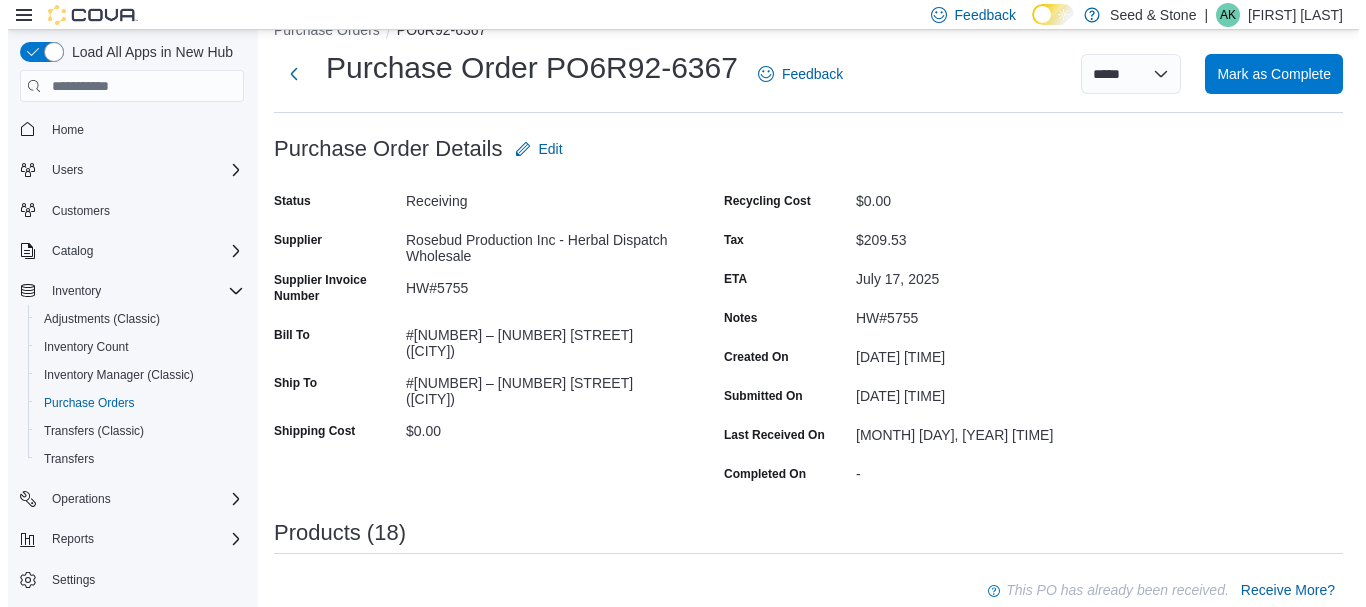 scroll, scrollTop: 0, scrollLeft: 0, axis: both 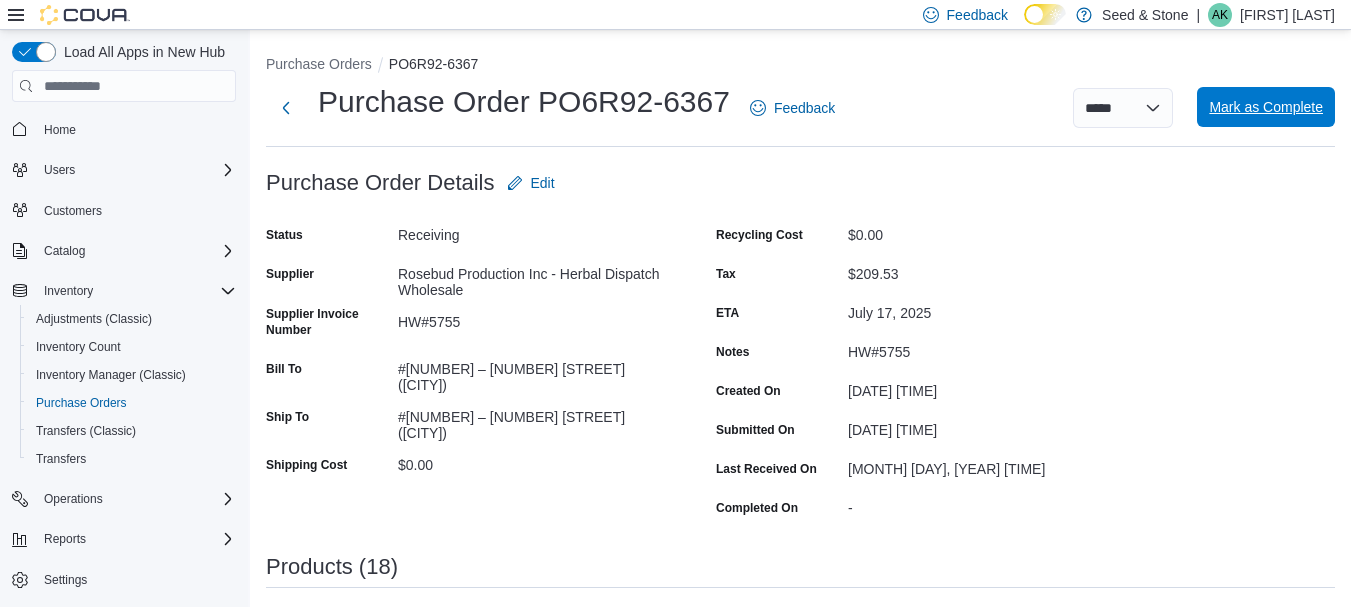 click on "Mark as Complete" at bounding box center [1266, 107] 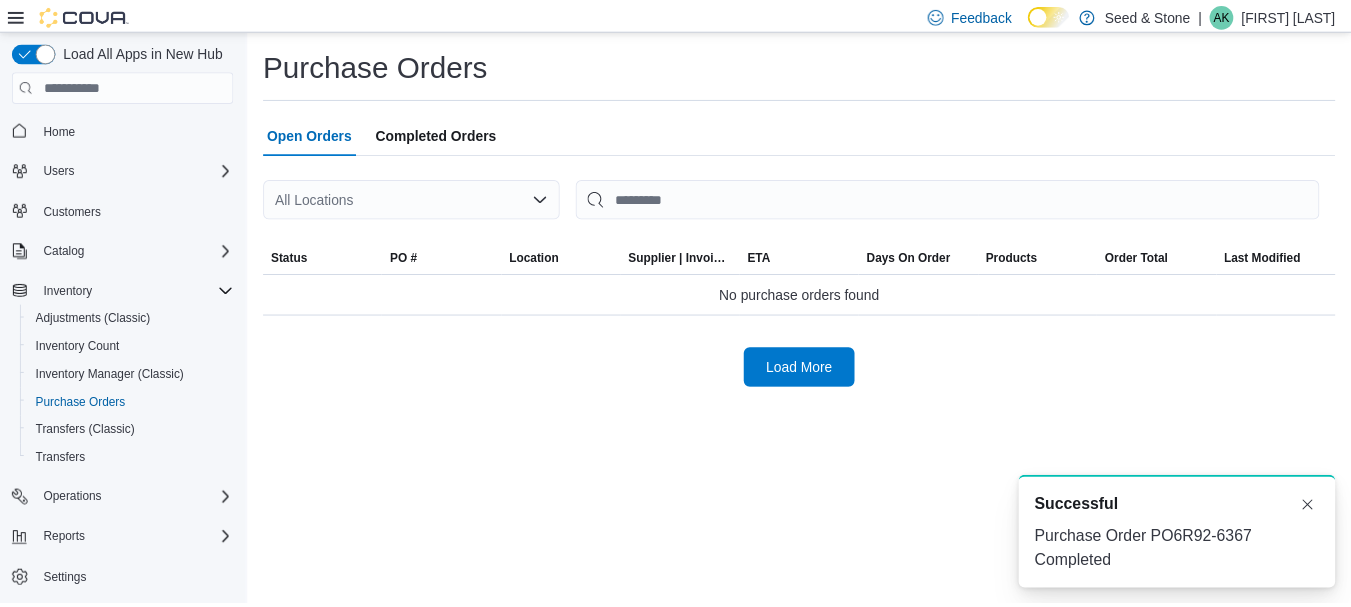 scroll, scrollTop: 0, scrollLeft: 0, axis: both 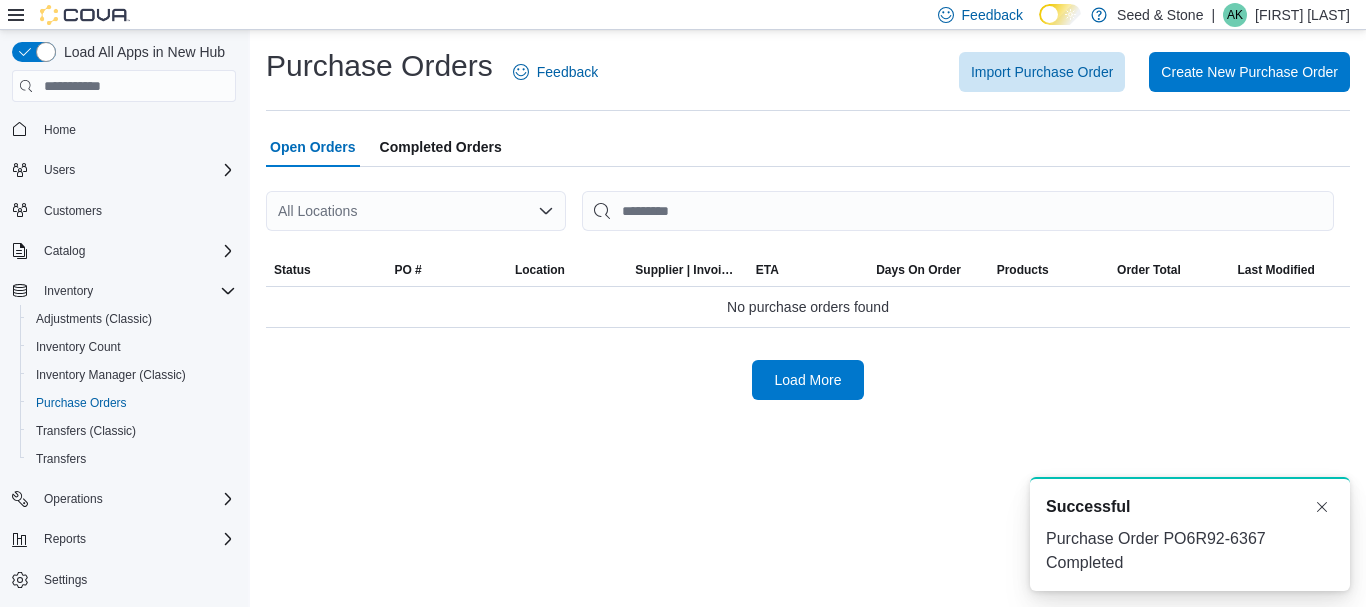 click on "All Locations" at bounding box center [416, 211] 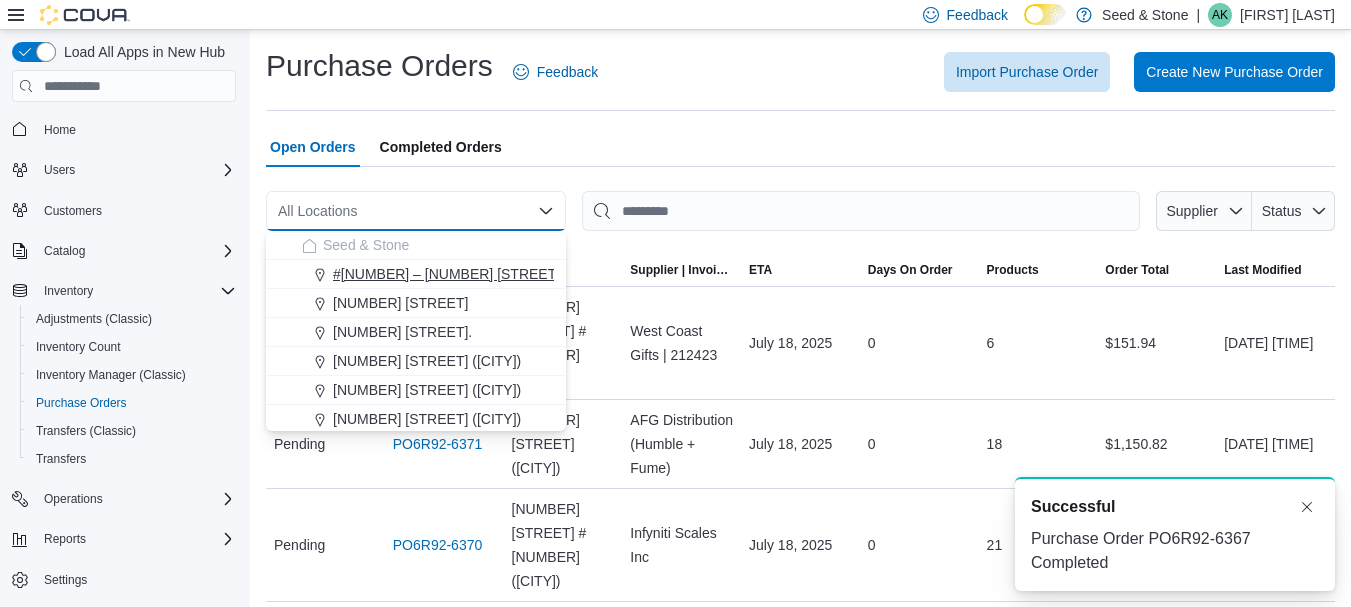 click on "#[NUMBER] – [NUMBER] [STREET] ([CITY])" at bounding box center (473, 274) 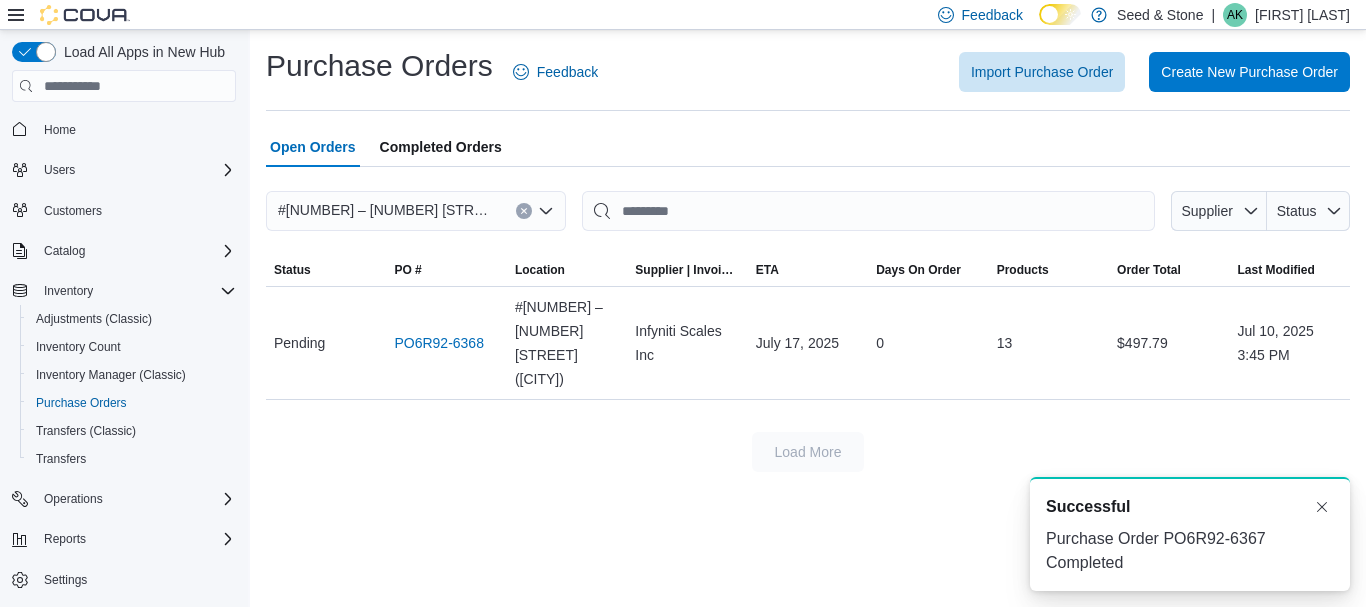 click on "Load More" at bounding box center (808, 452) 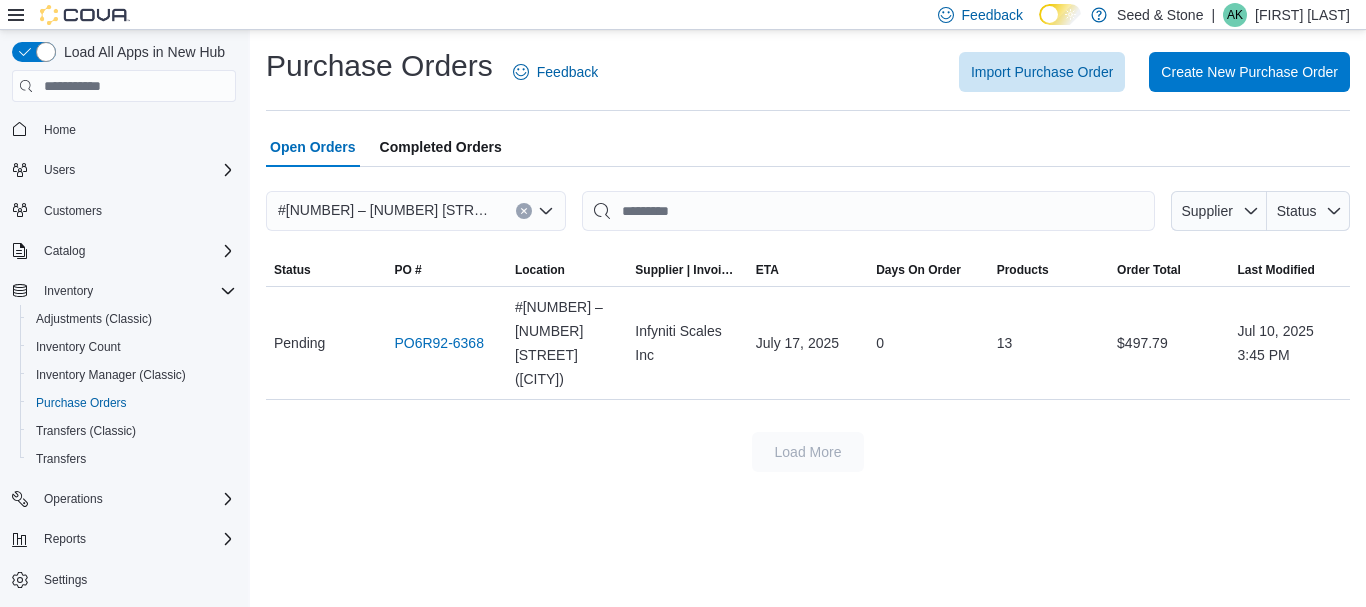 click on "Home" at bounding box center [124, 128] 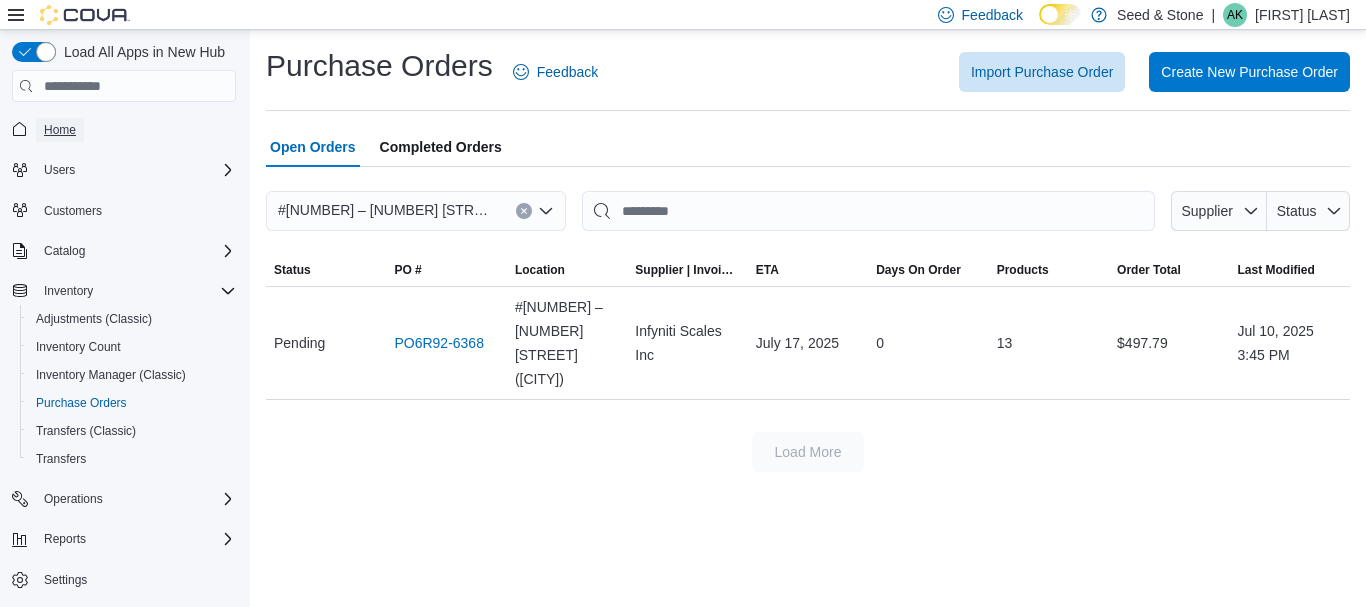 click on "Home" at bounding box center (60, 130) 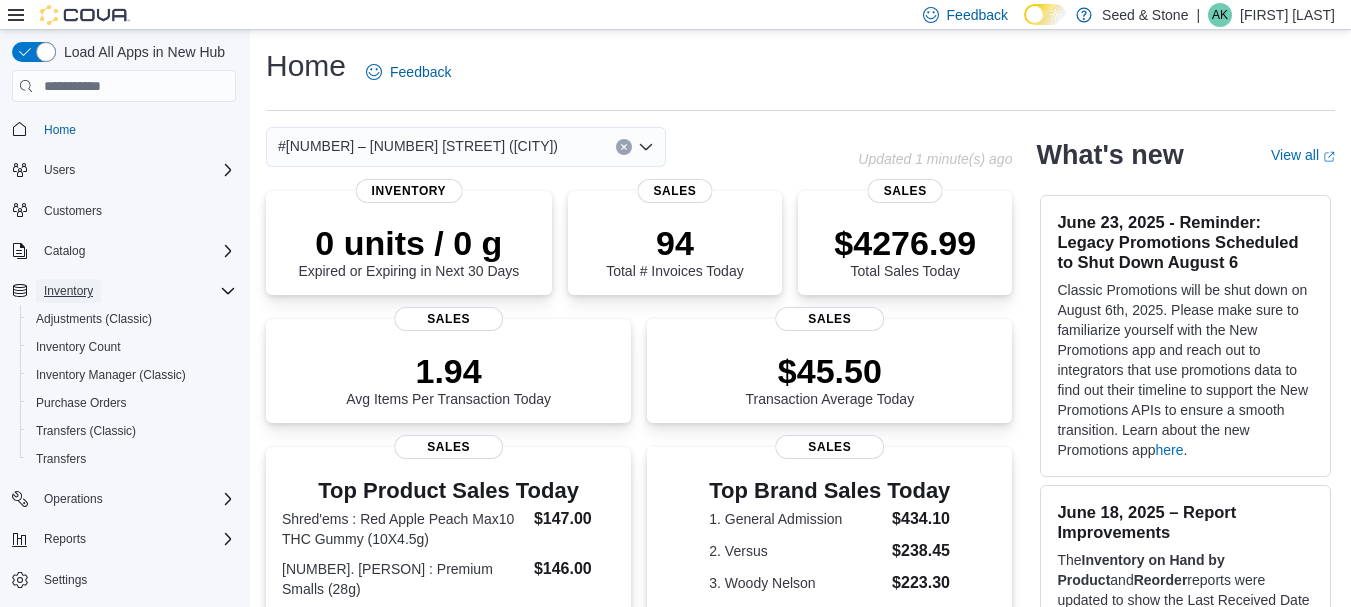 click on "Inventory" at bounding box center [68, 291] 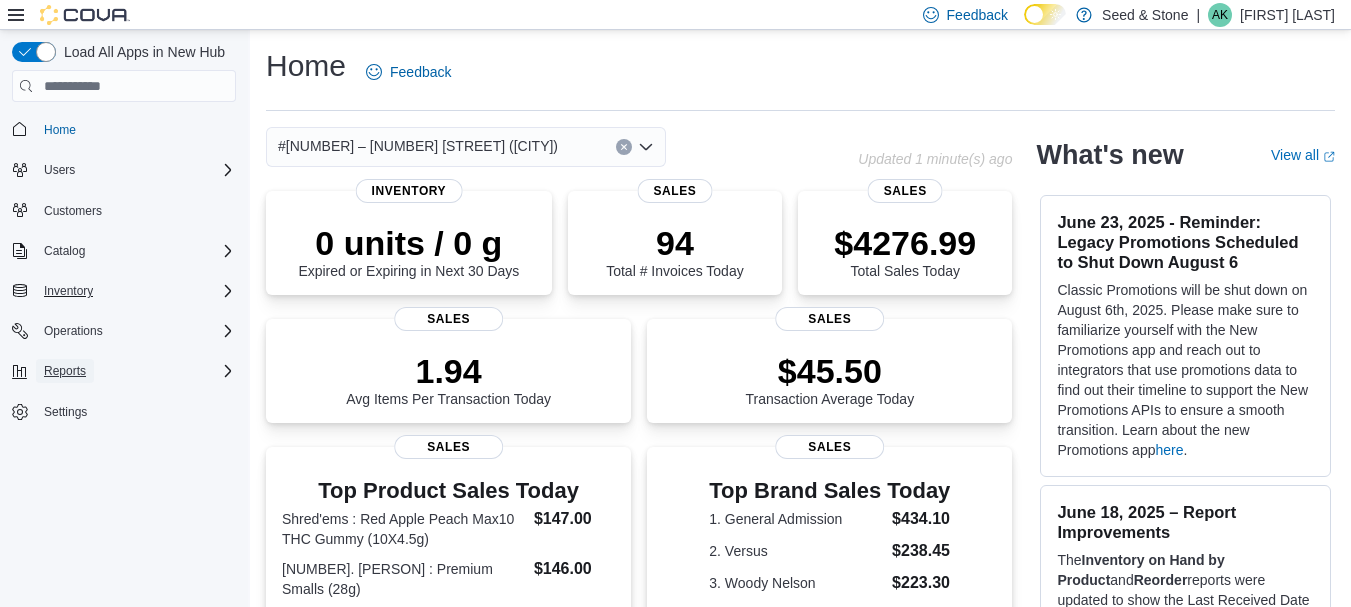 click on "Reports" at bounding box center [65, 371] 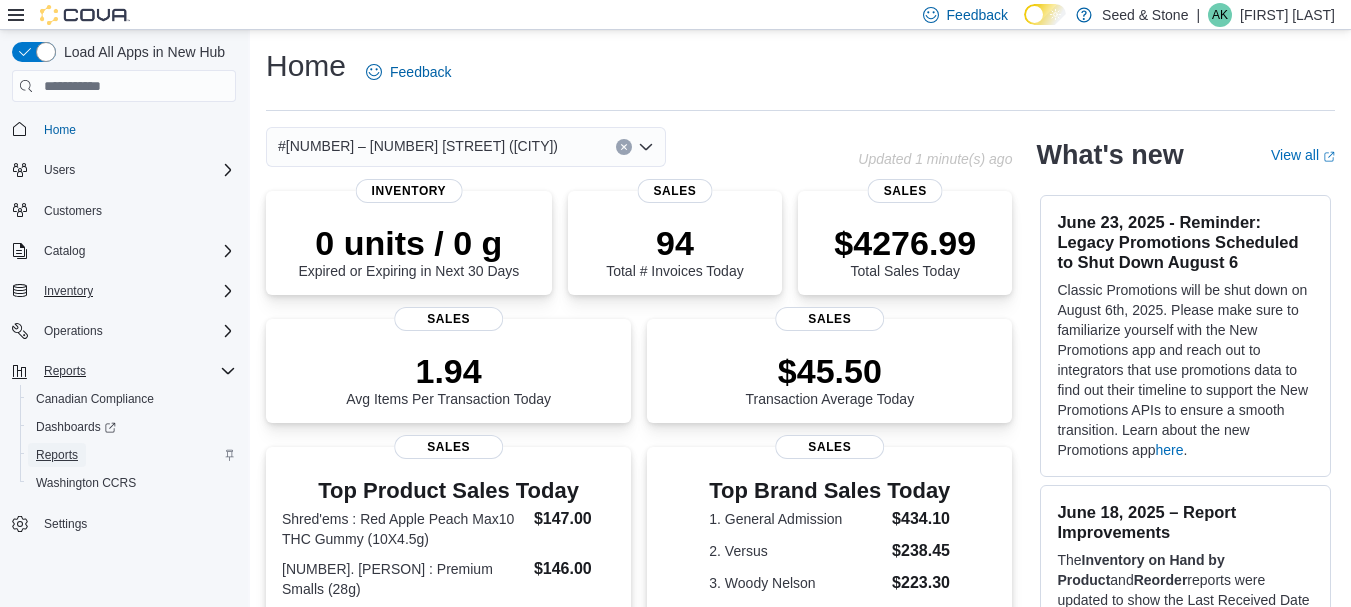 click on "Reports" at bounding box center [57, 455] 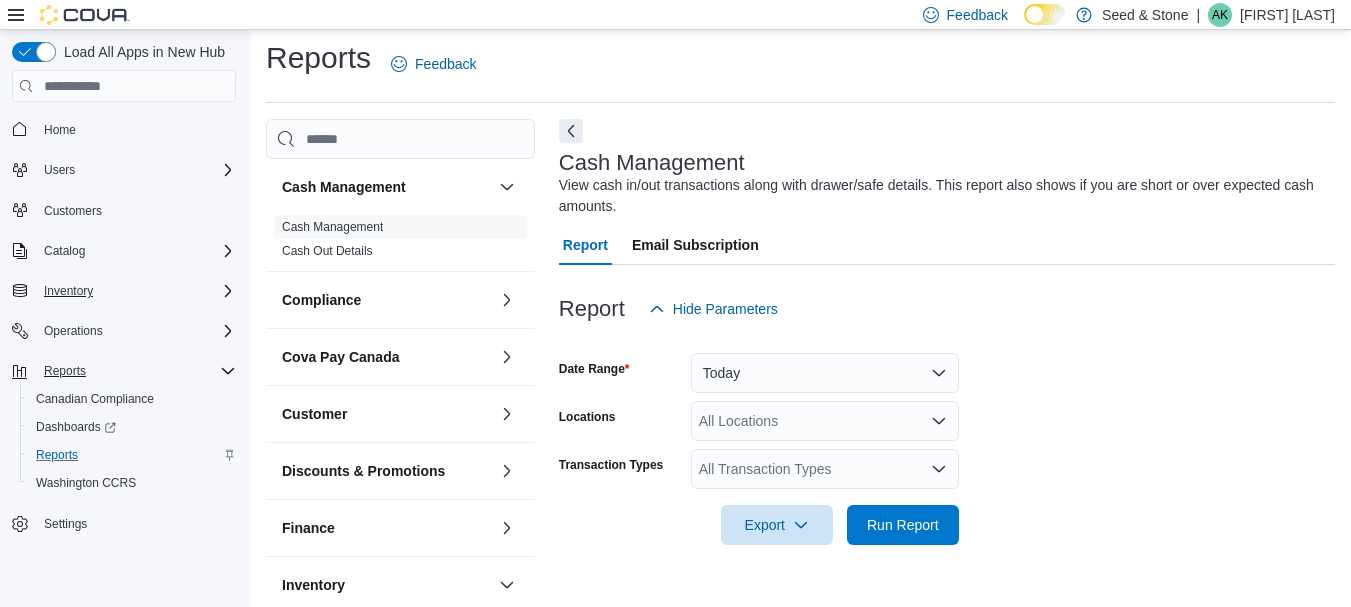 scroll, scrollTop: 32, scrollLeft: 0, axis: vertical 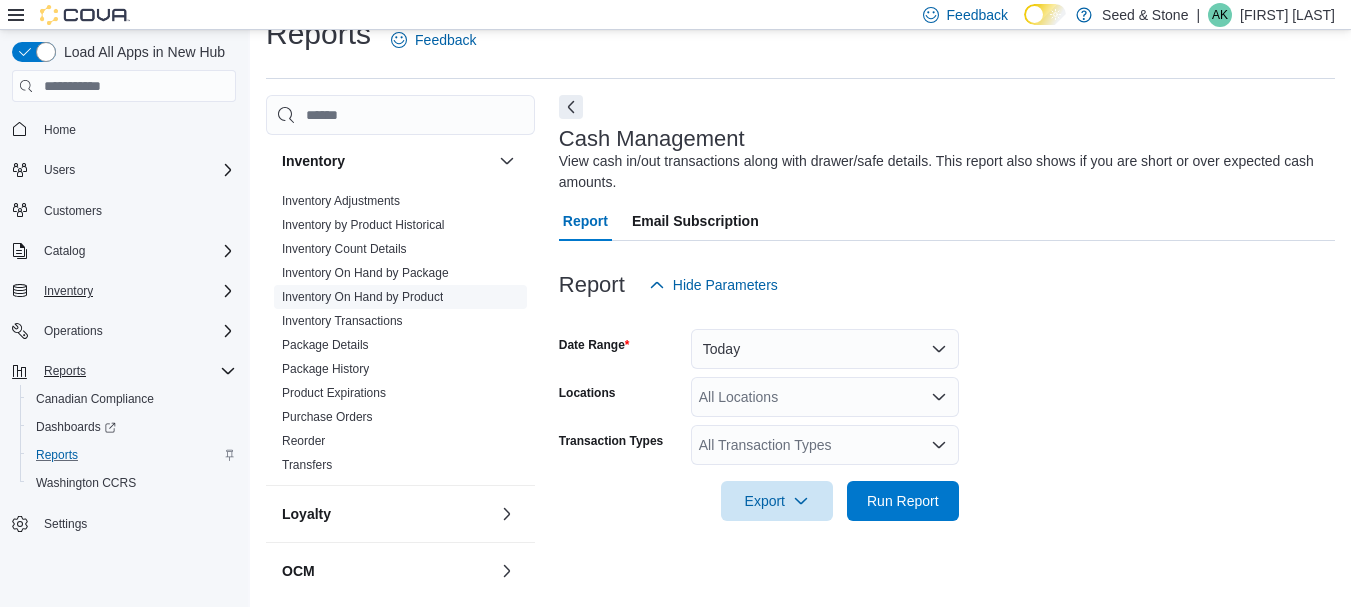 click on "Inventory On Hand by Product" at bounding box center [362, 297] 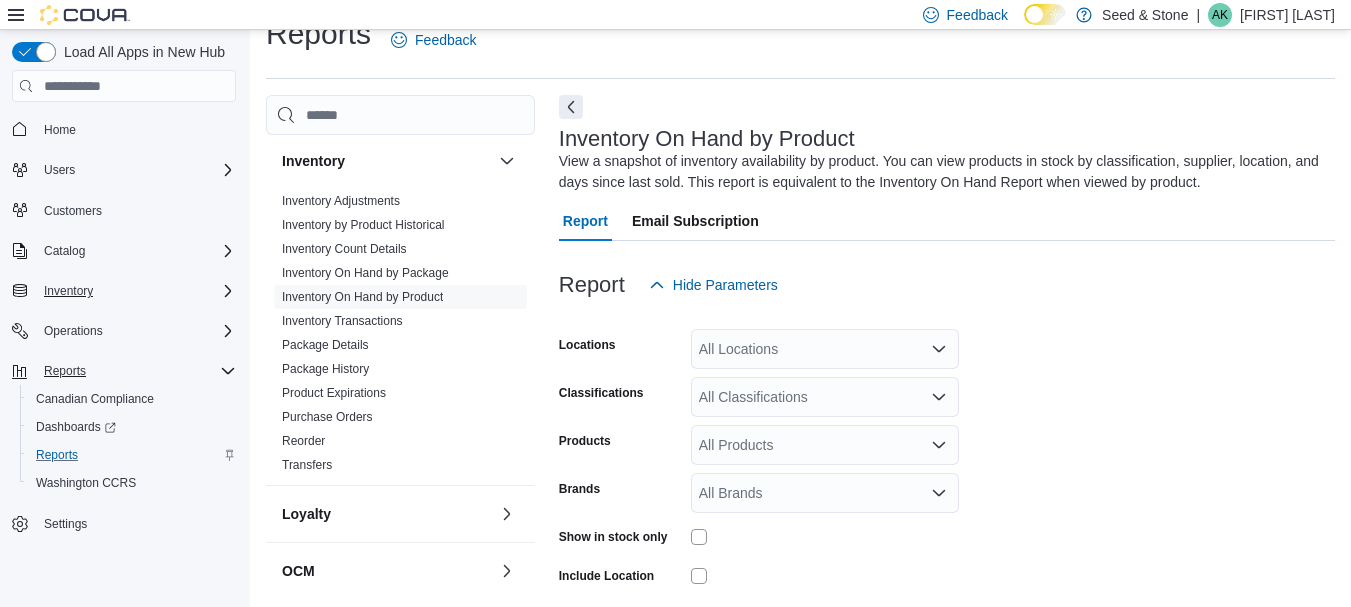 scroll, scrollTop: 67, scrollLeft: 0, axis: vertical 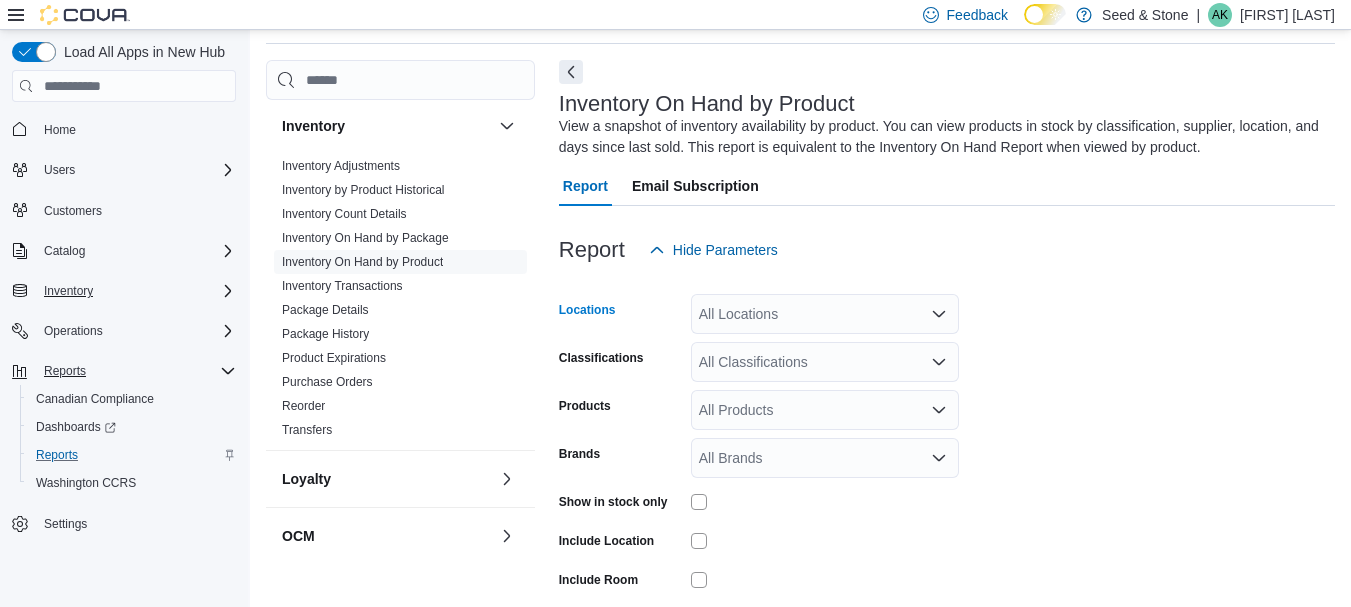 click on "All Locations" at bounding box center (825, 314) 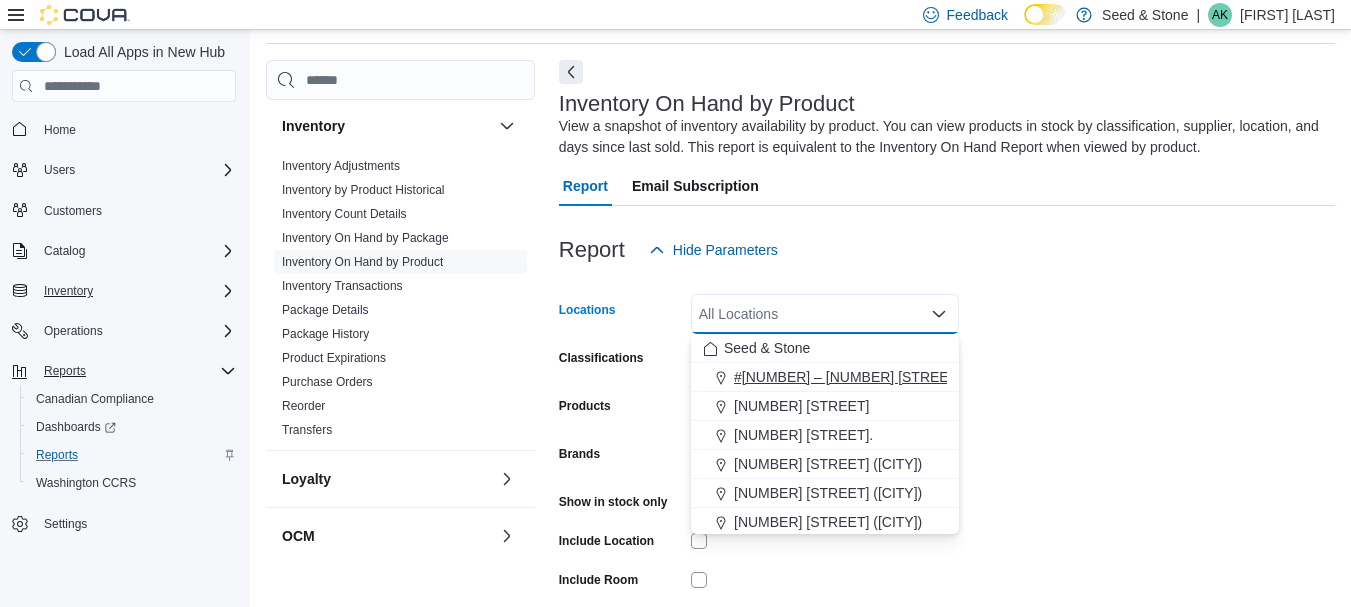 click on "#[NUMBER] – [NUMBER] [STREET] ([CITY])" at bounding box center [874, 377] 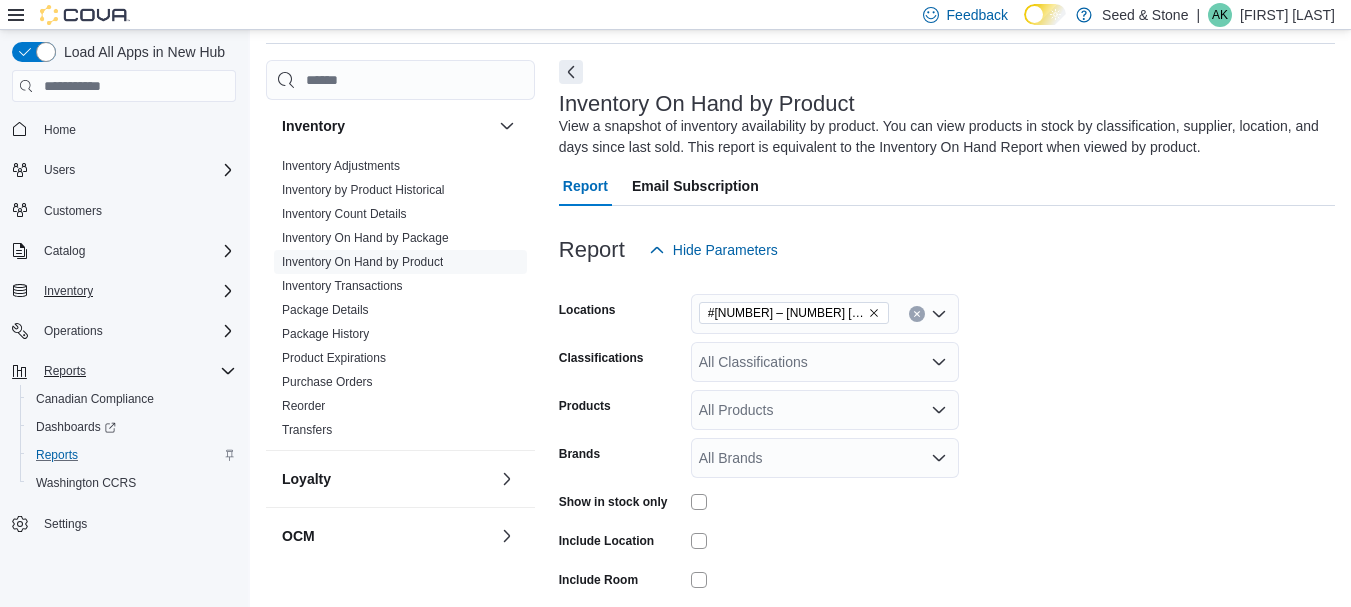 click on "Locations #[NUMBER] – [NUMBER] [STREET] ([CITY]) Classifications All Classifications Products All Products Brands All Brands Show in stock only Include Location Include Room Include Archived Export Run Report" at bounding box center [947, 480] 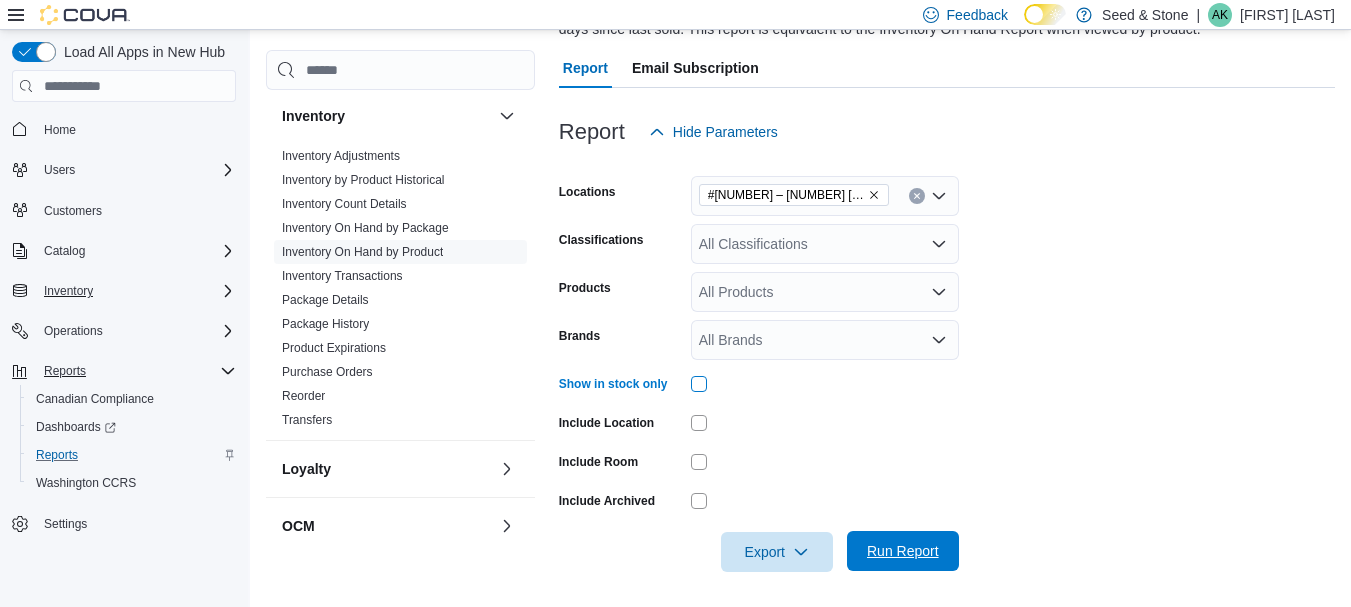 scroll, scrollTop: 190, scrollLeft: 0, axis: vertical 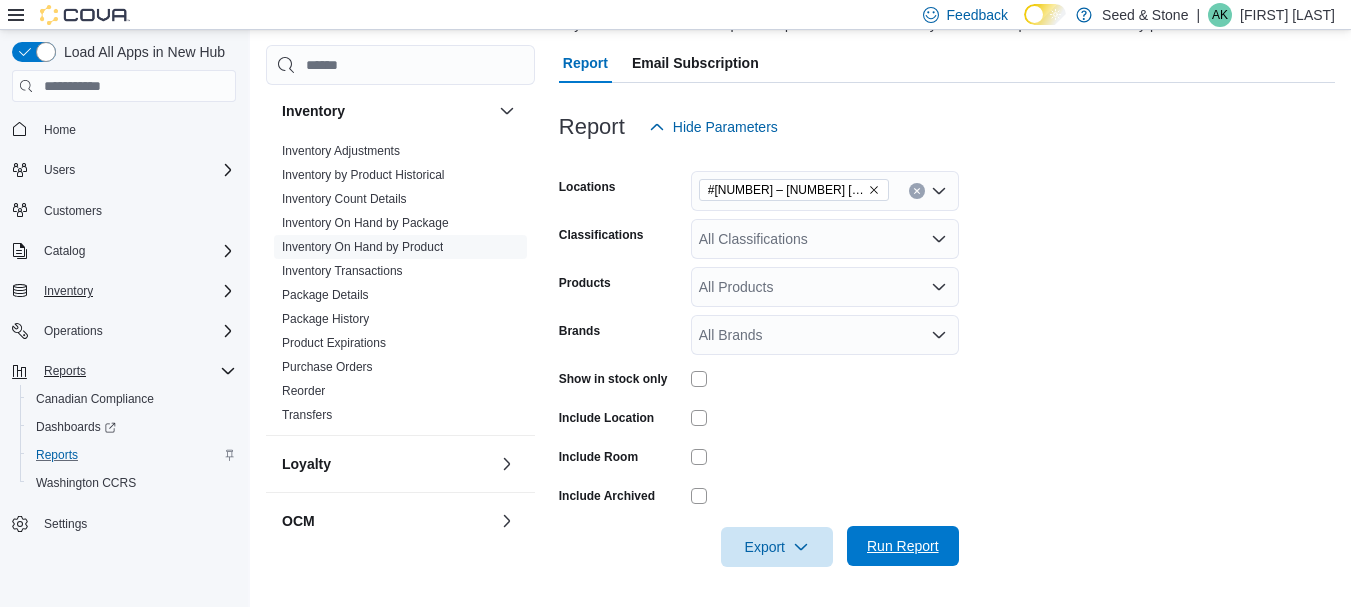 click on "Run Report" at bounding box center [903, 546] 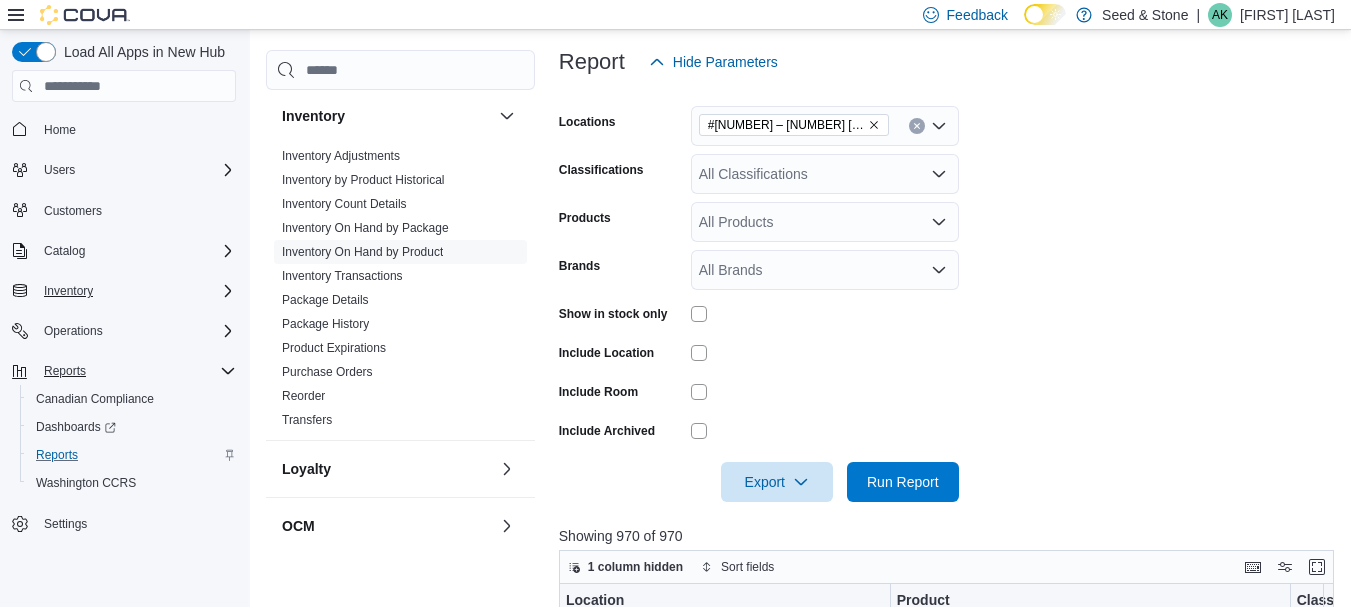 scroll, scrollTop: 290, scrollLeft: 0, axis: vertical 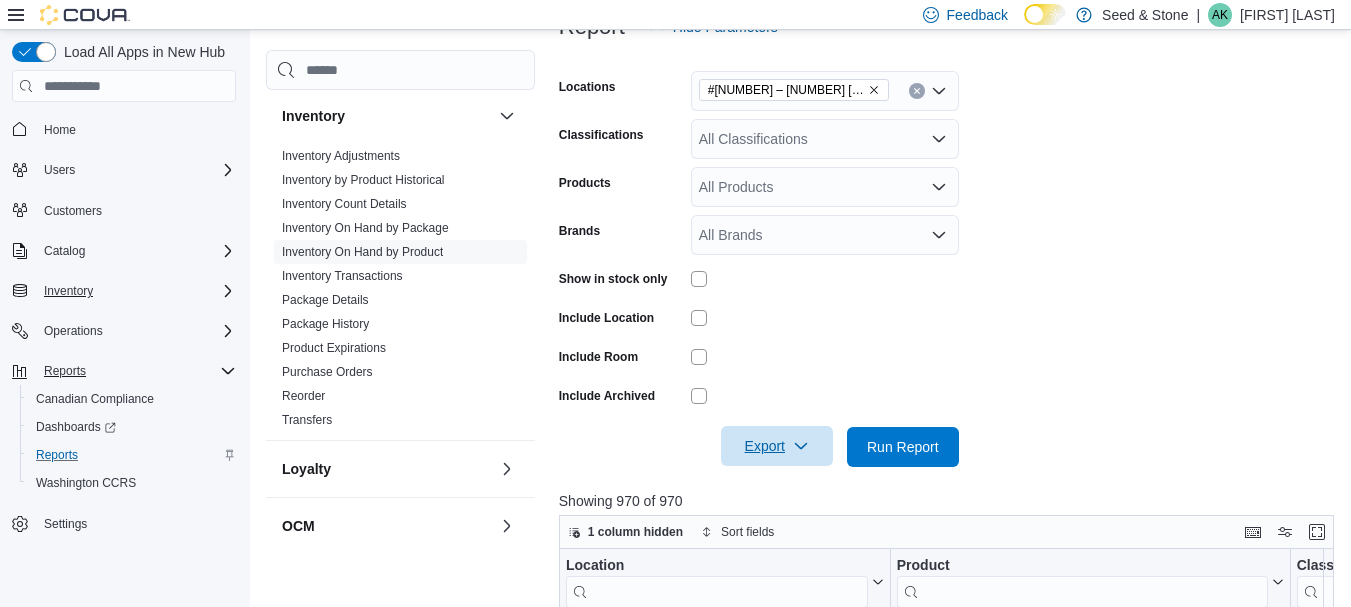 click 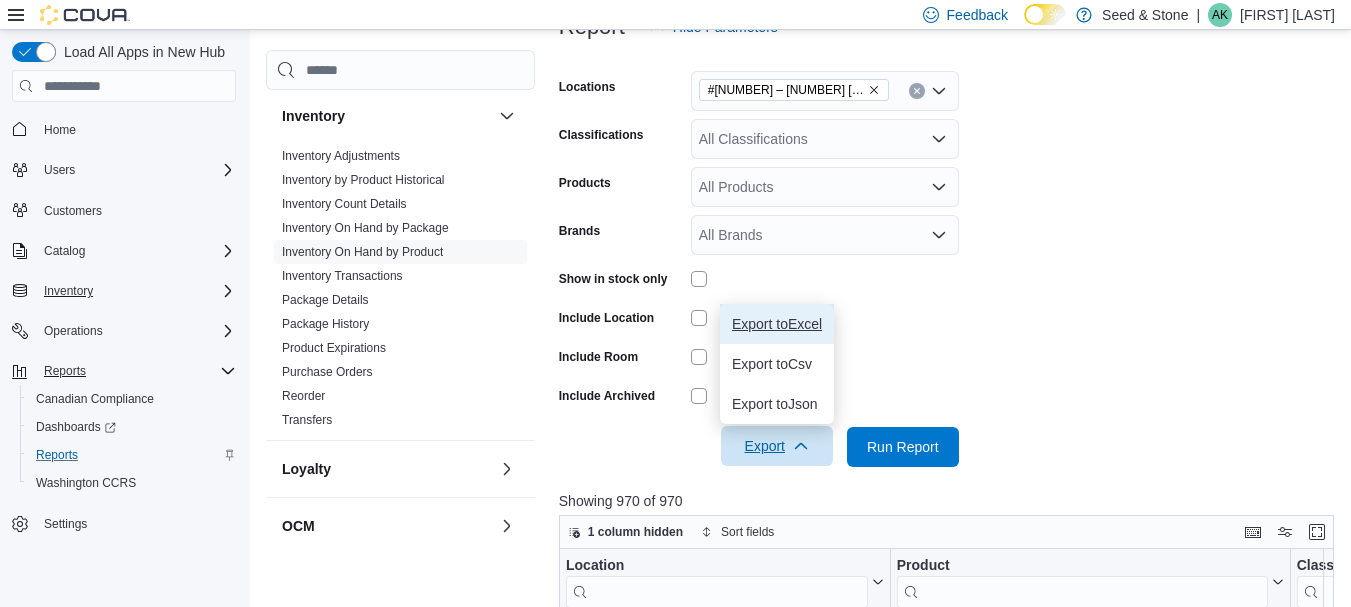 click on "Export to  Excel" at bounding box center [777, 324] 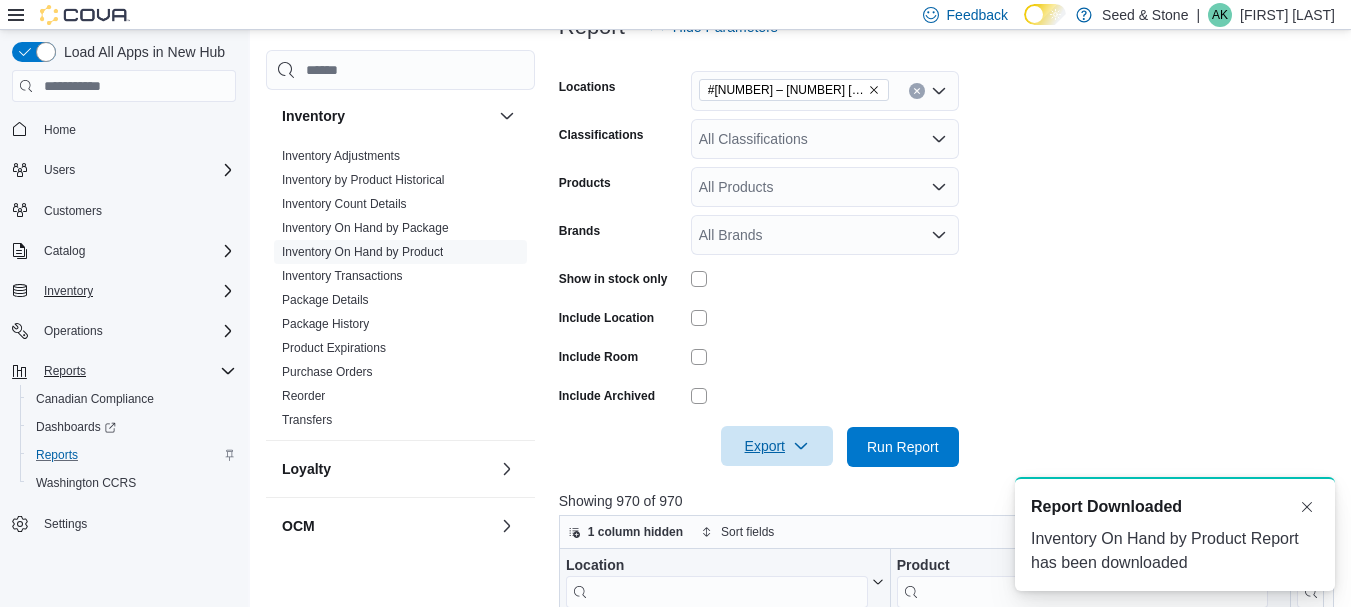 scroll, scrollTop: 0, scrollLeft: 0, axis: both 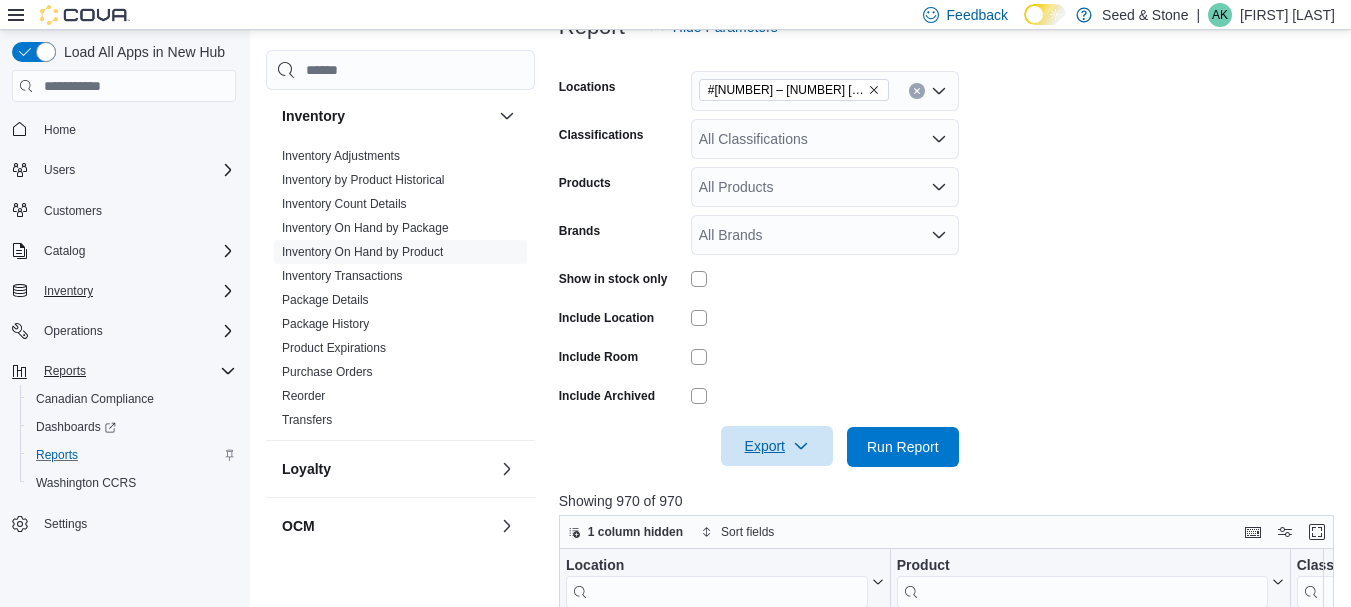 click on "Locations #[NUMBER] – [NUMBER] [STREET] ([CITY]) Classifications All Classifications Products All Products Brands All Brands Show in stock only Include Location Include Room Include Archived Export Run Report" at bounding box center (950, 257) 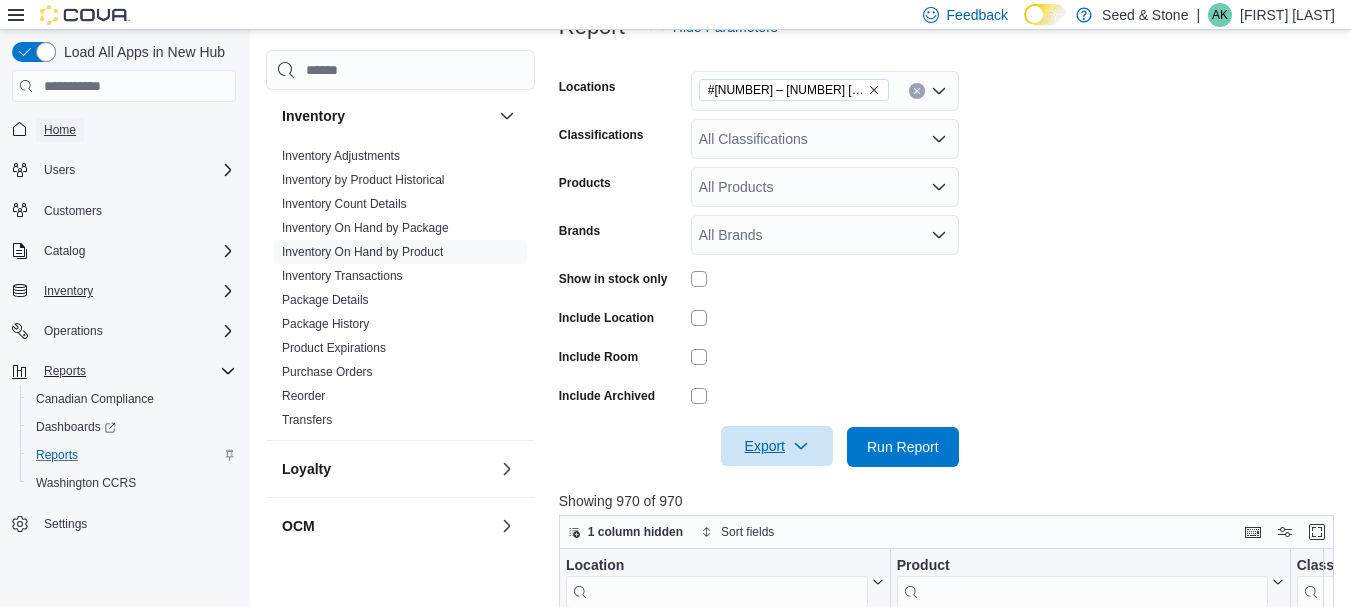 click on "Home" at bounding box center (60, 130) 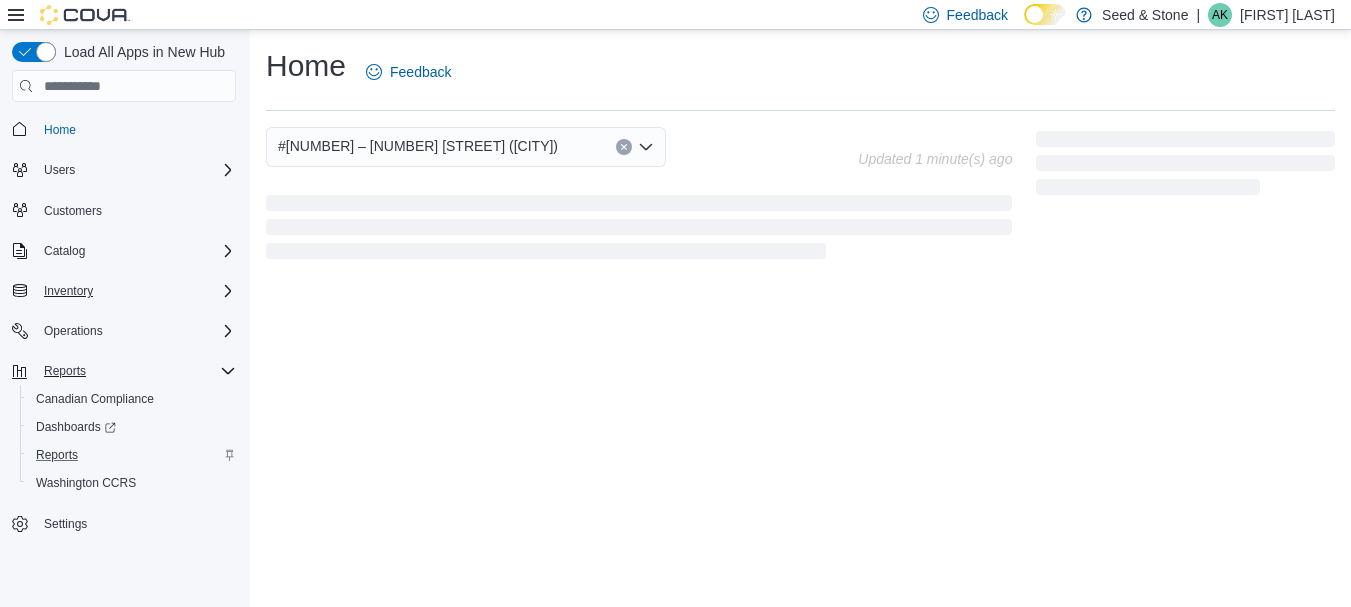 scroll, scrollTop: 0, scrollLeft: 0, axis: both 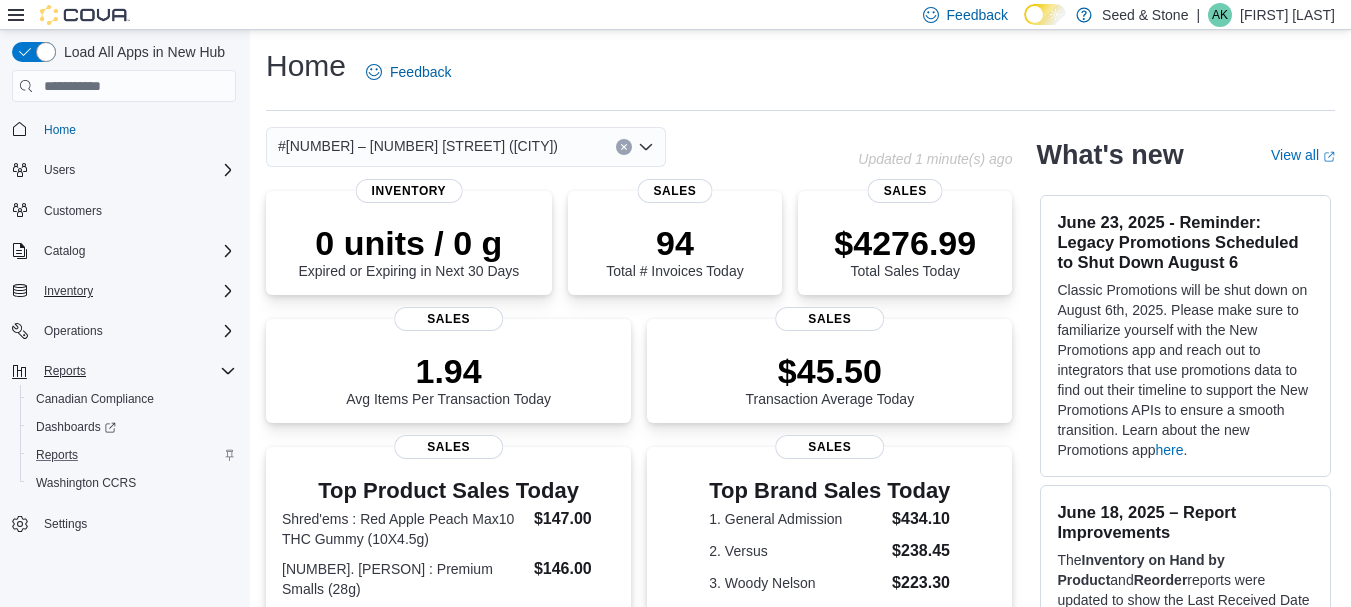 click on "#[NUMBER] – [NUMBER] [STREET] ([CITY])" at bounding box center [562, 147] 